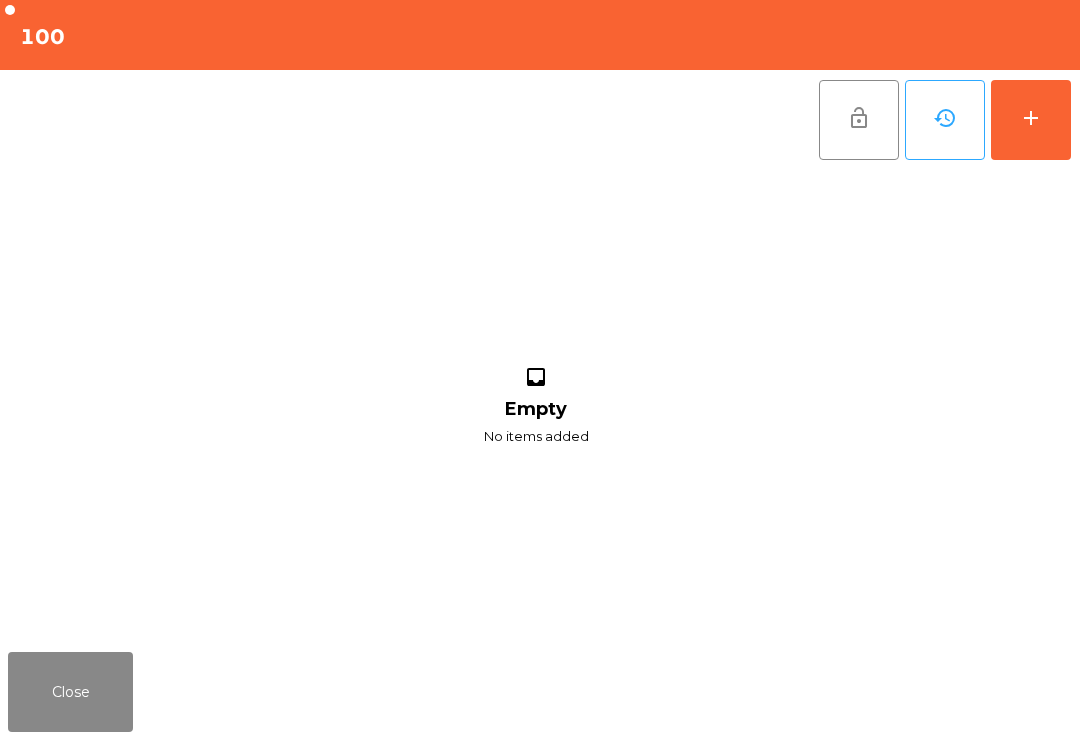 scroll, scrollTop: 0, scrollLeft: 0, axis: both 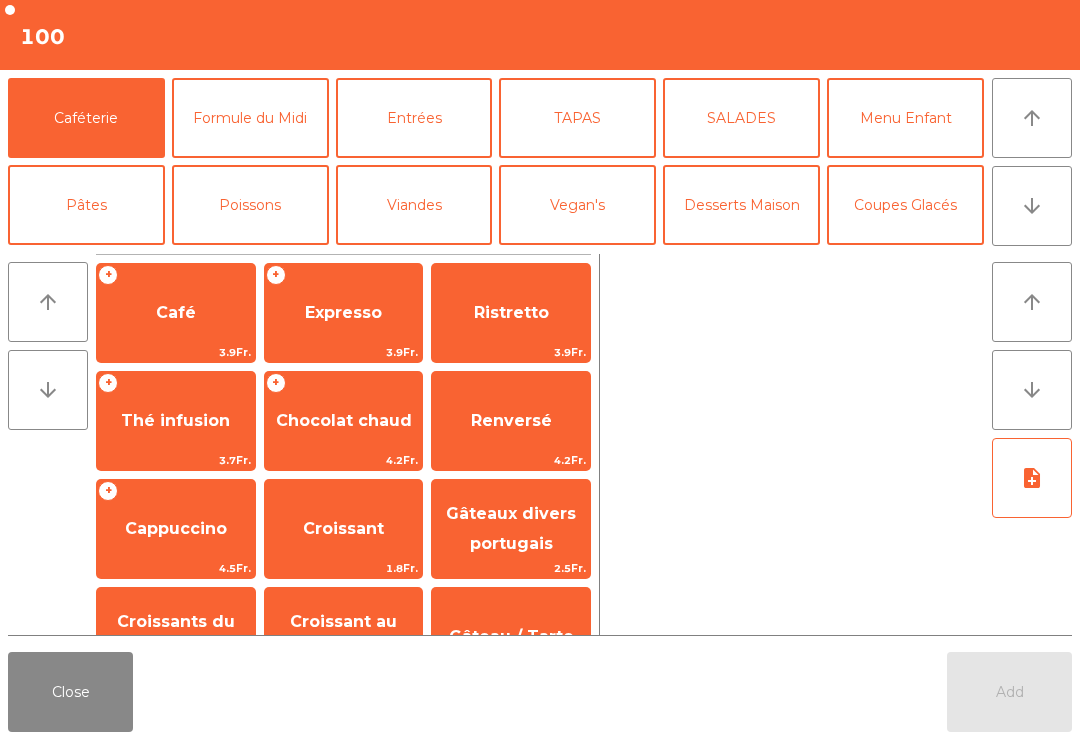 click on "Coupes Glacés" 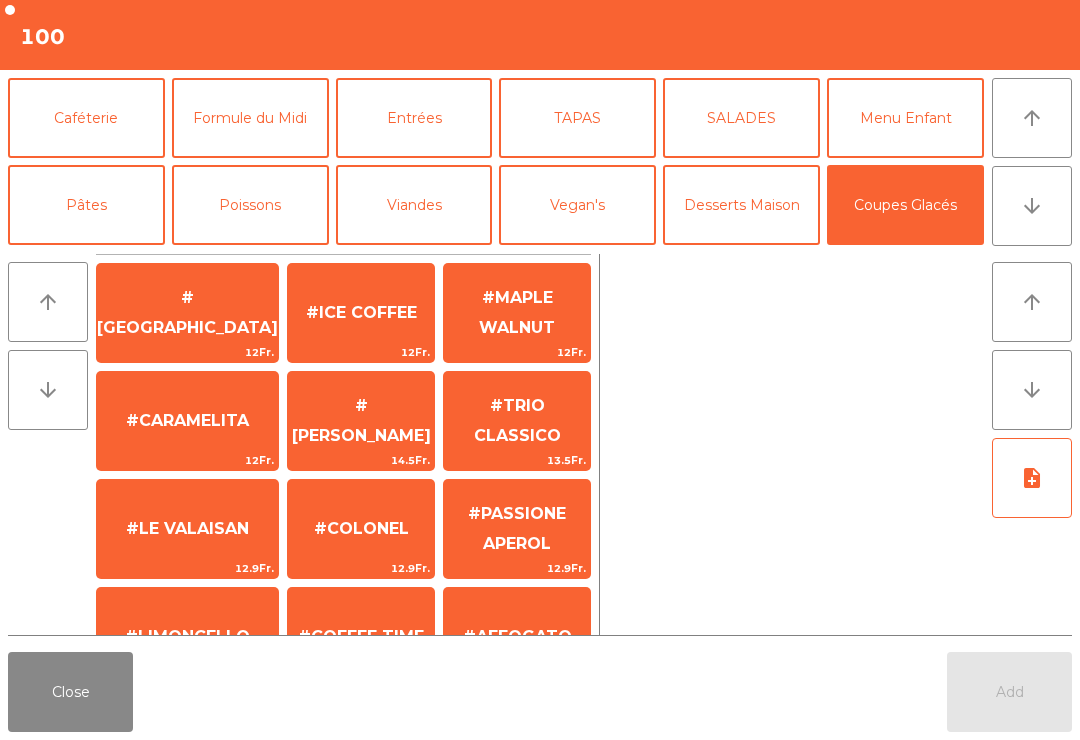 click on "#ICE COFFEE" 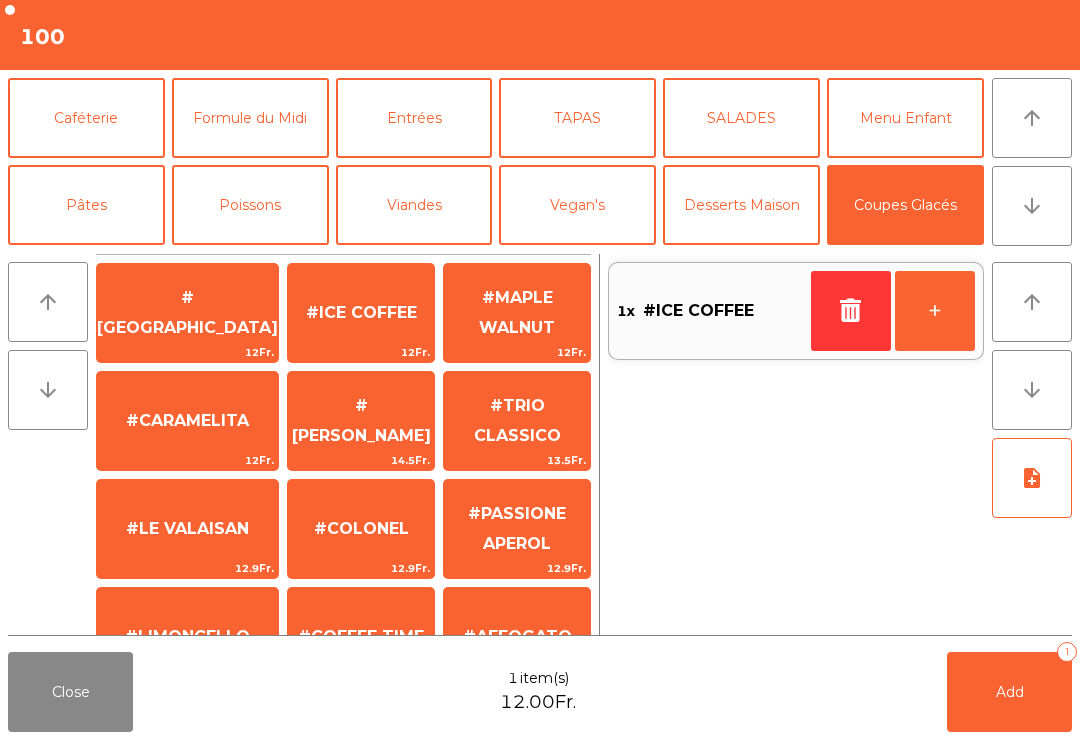 click on "arrow_downward" 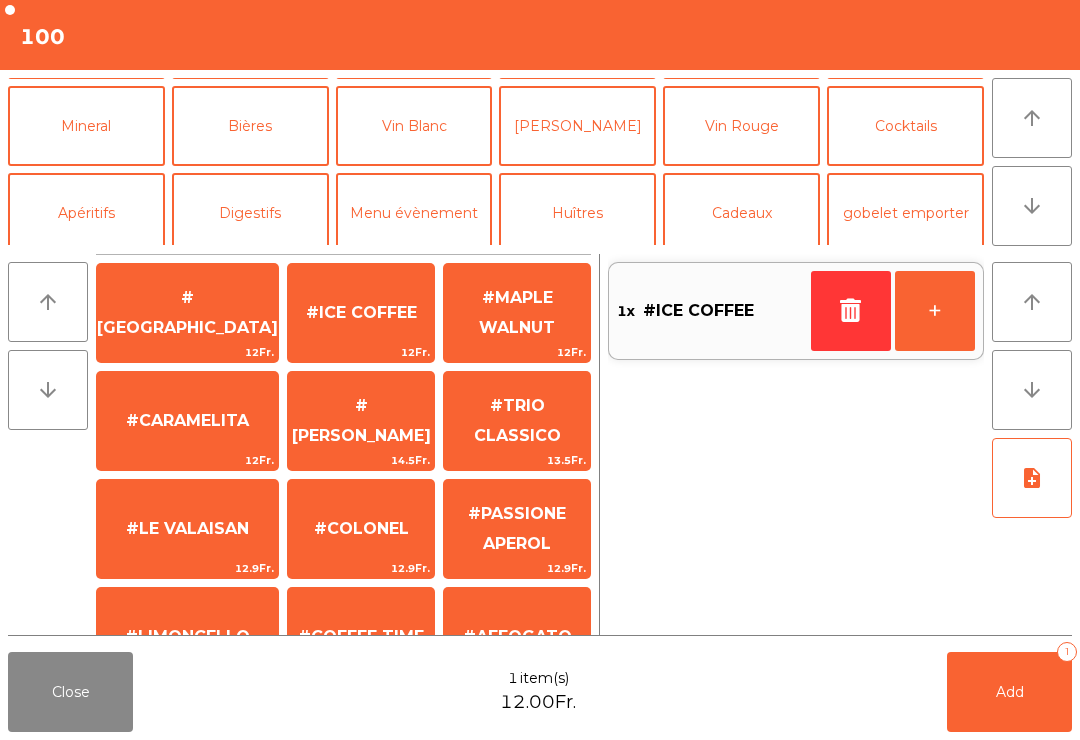 click on "arrow_upward" 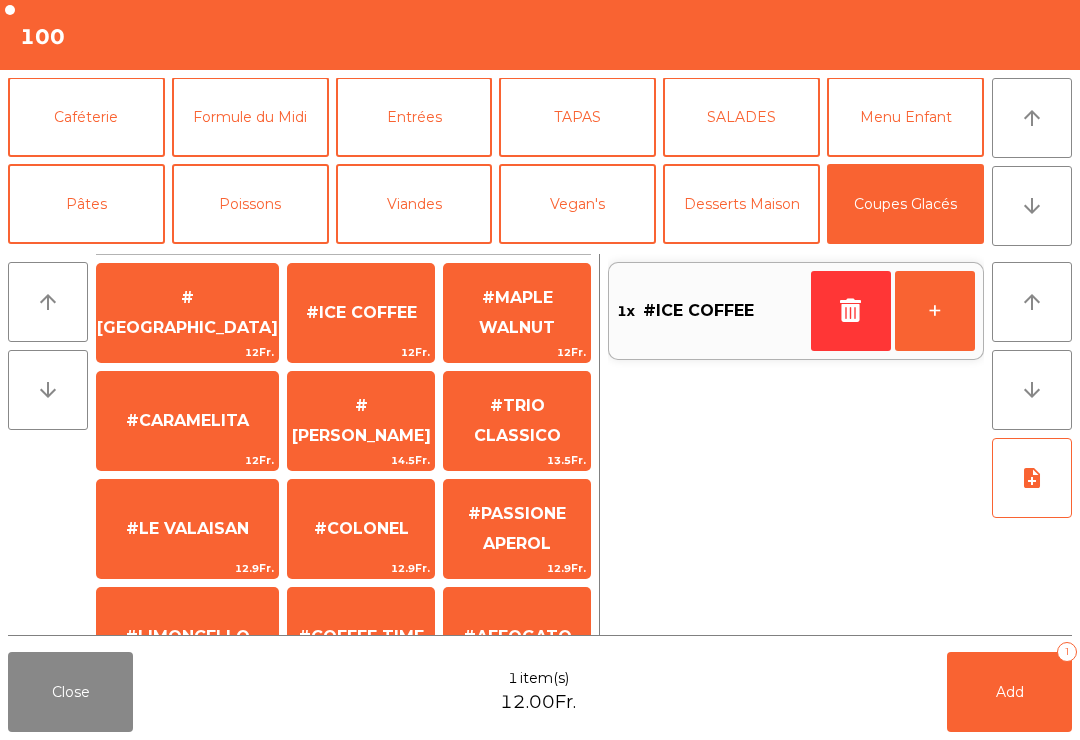 scroll, scrollTop: -3, scrollLeft: 0, axis: vertical 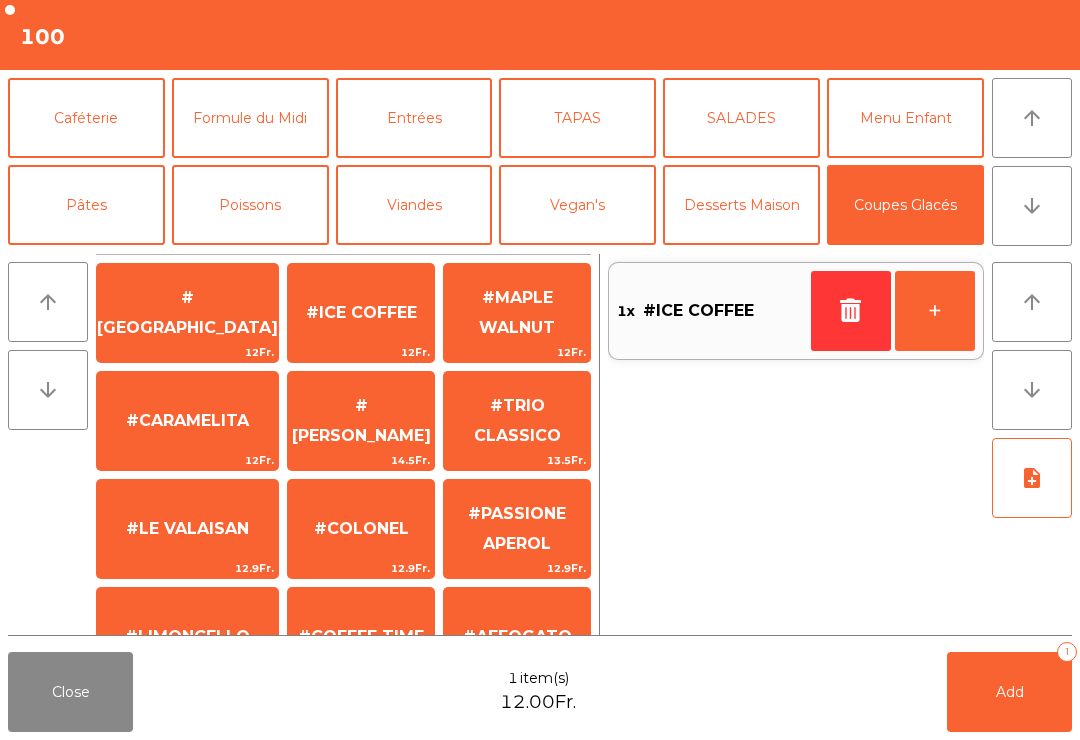 click on "arrow_upward" 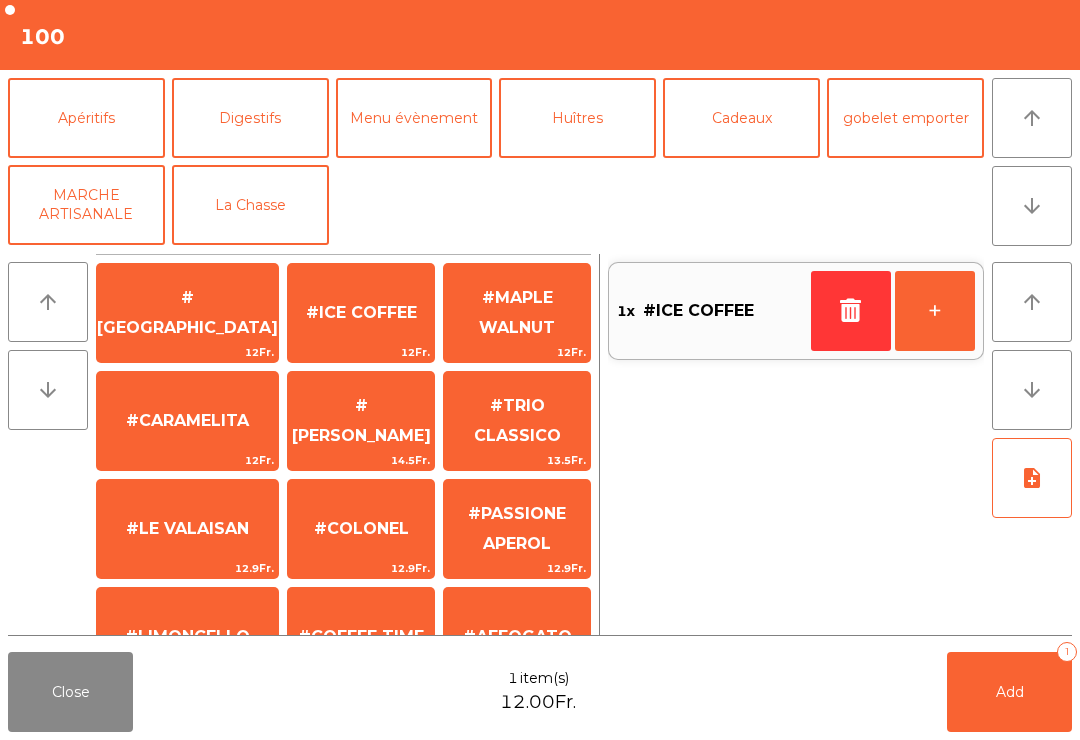 click on "arrow_upward" 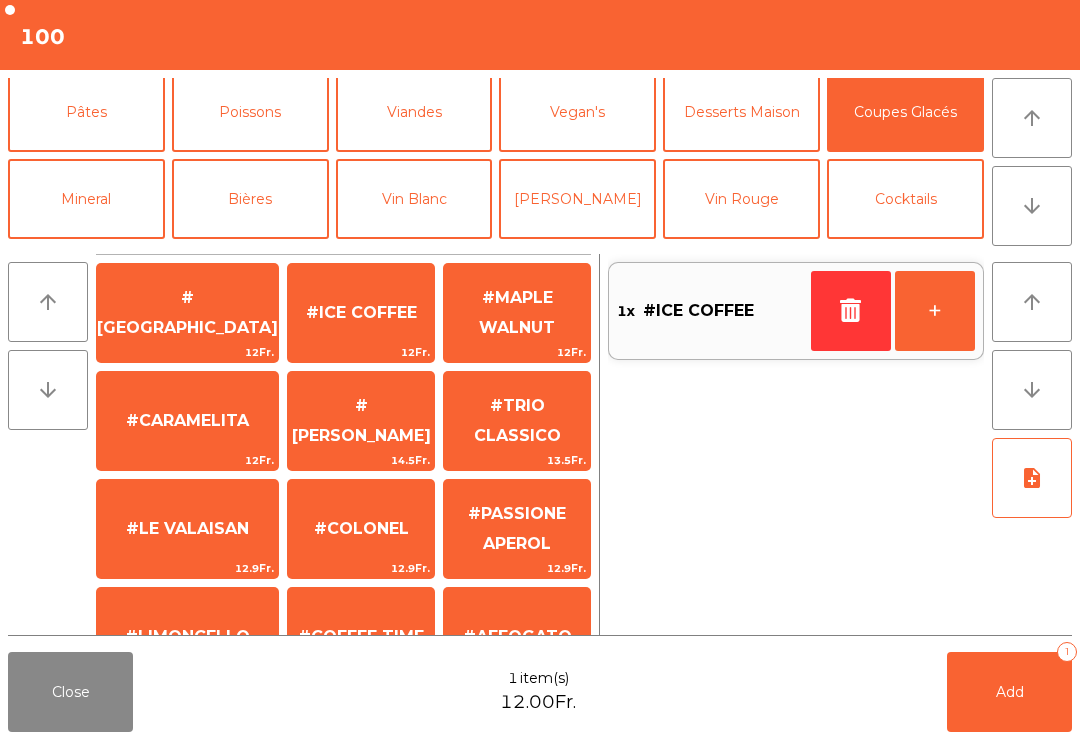 scroll, scrollTop: 89, scrollLeft: 0, axis: vertical 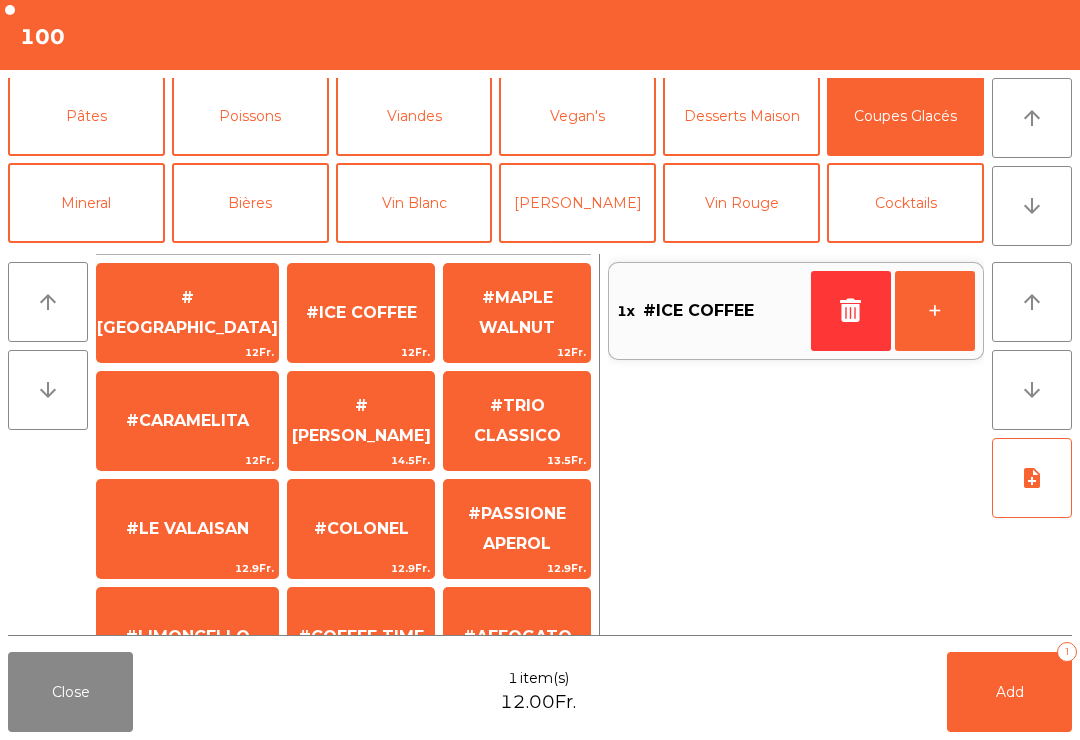 click on "Cocktails" 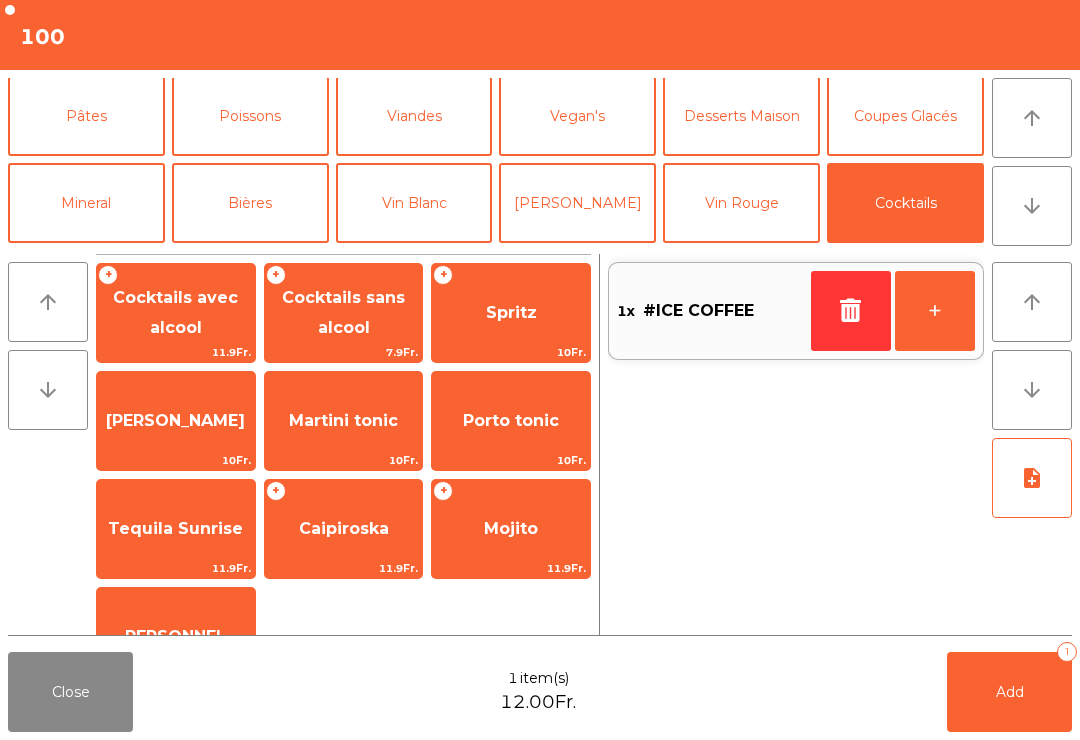 click on "Cocktails sans alcool" 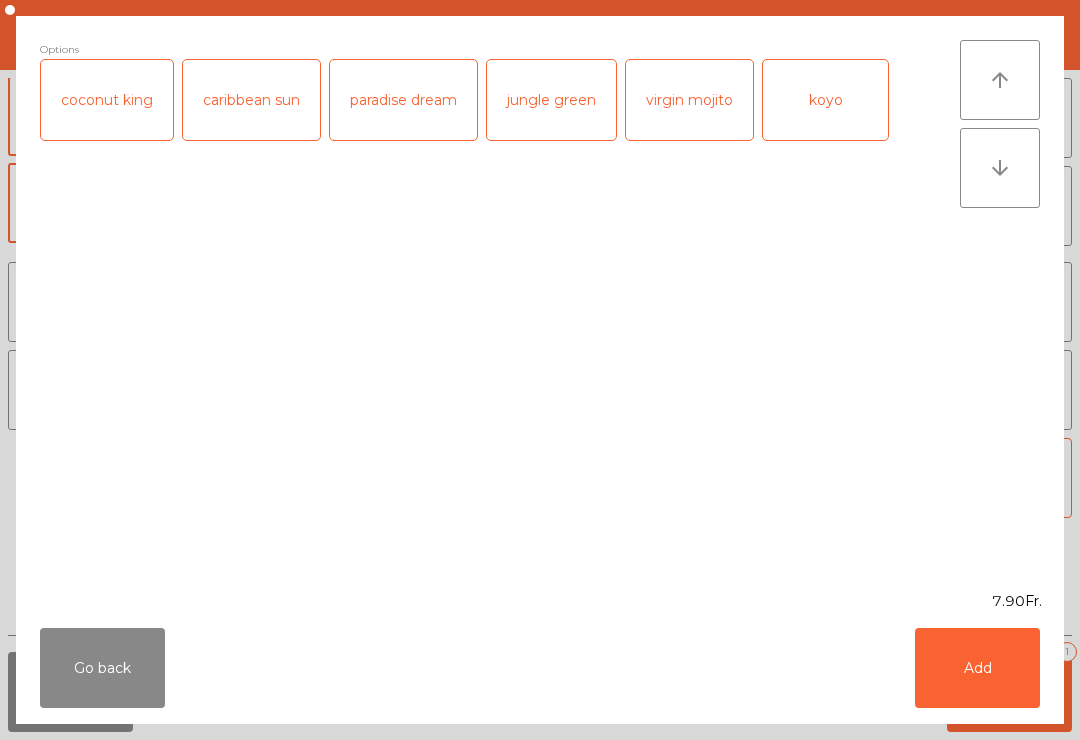 click on "coconut king" 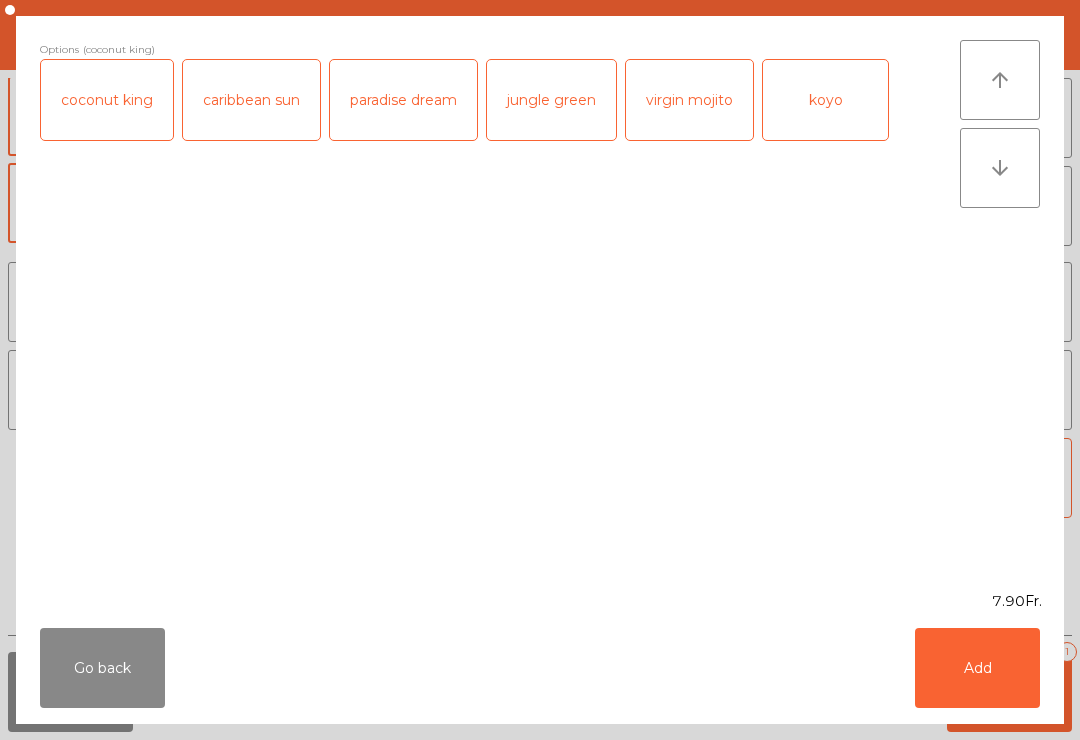 click on "Add" 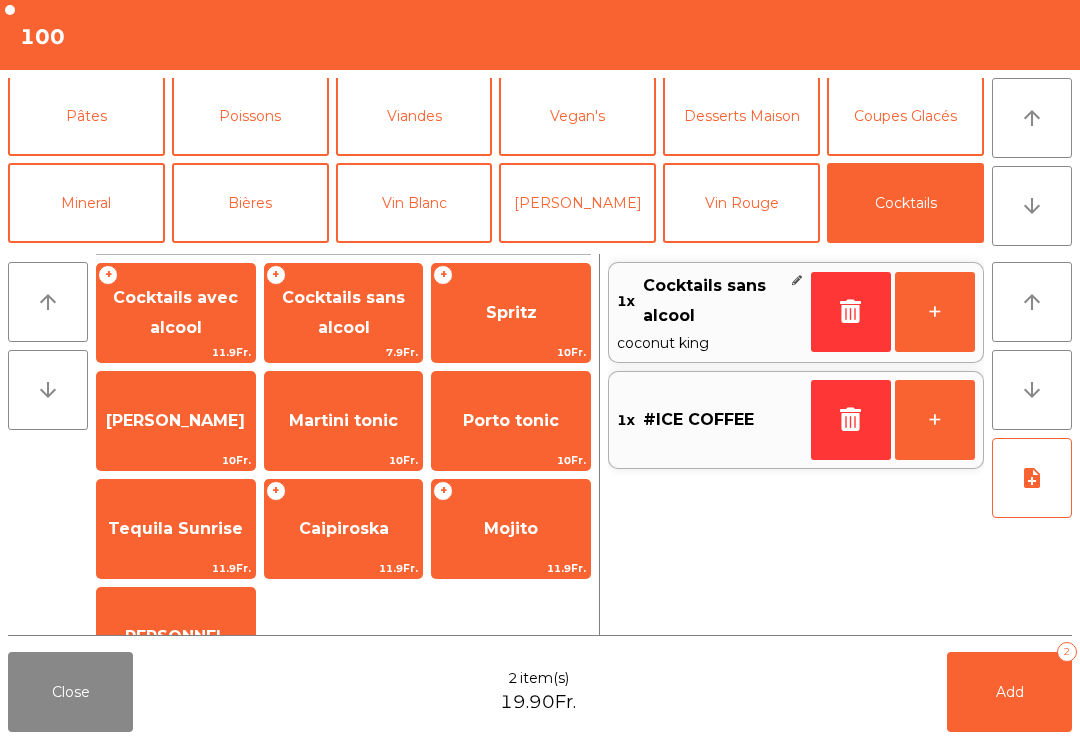 click on "+" 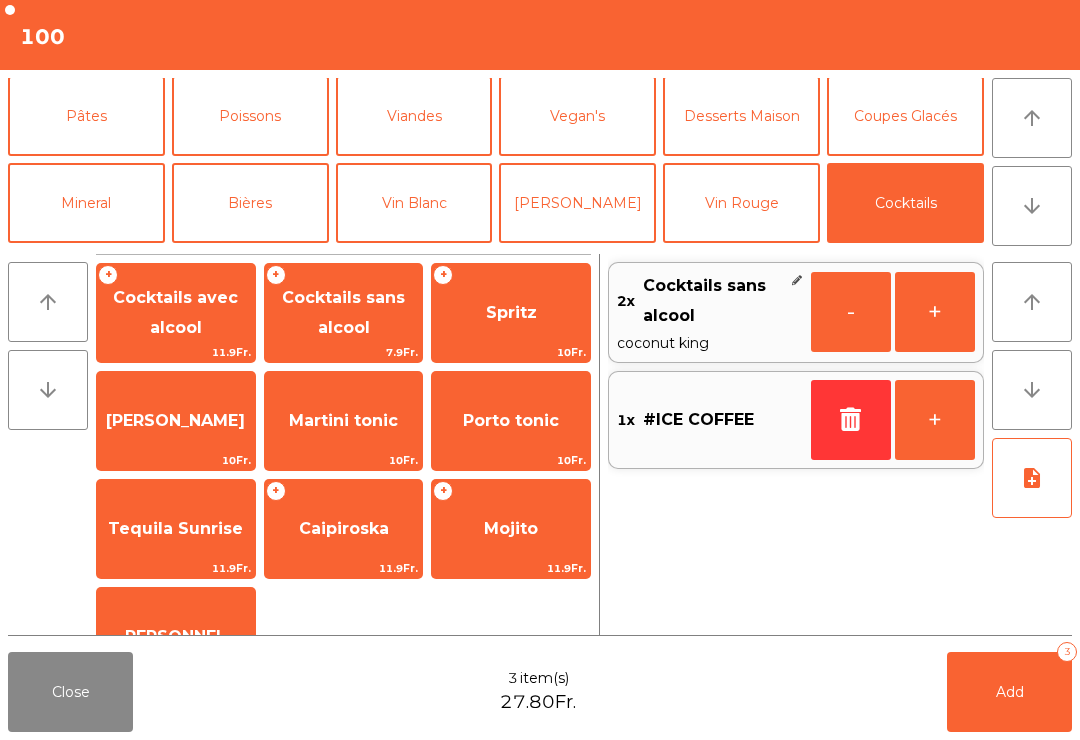 click on "Add   3" 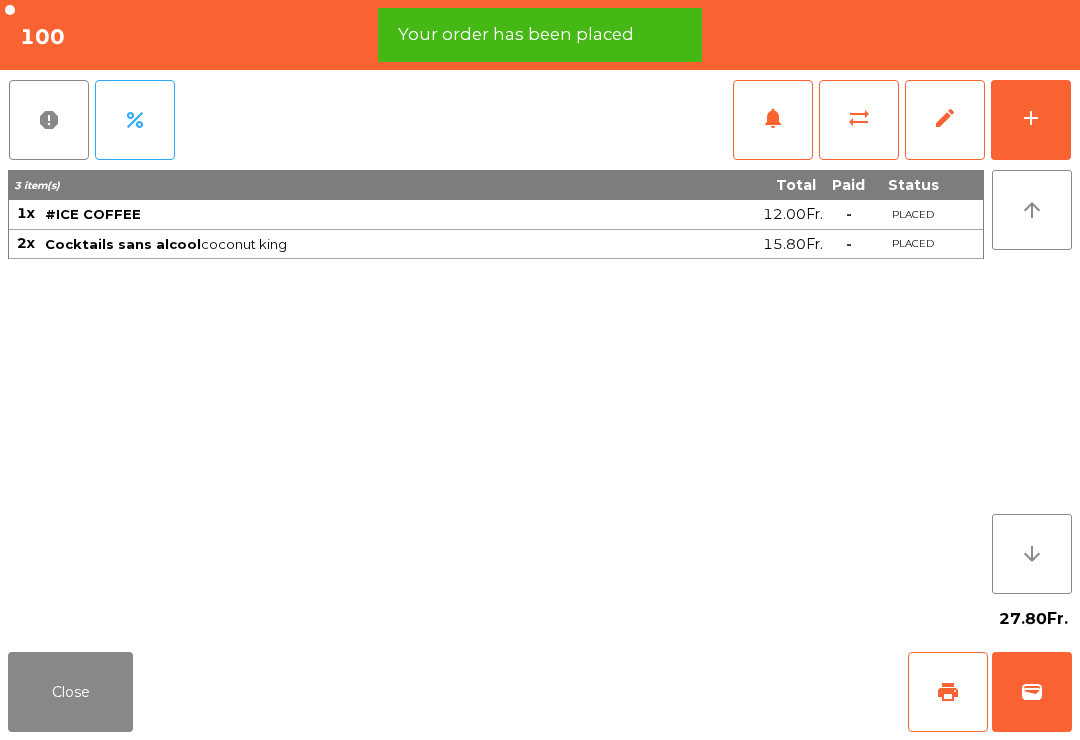 click on "Close" 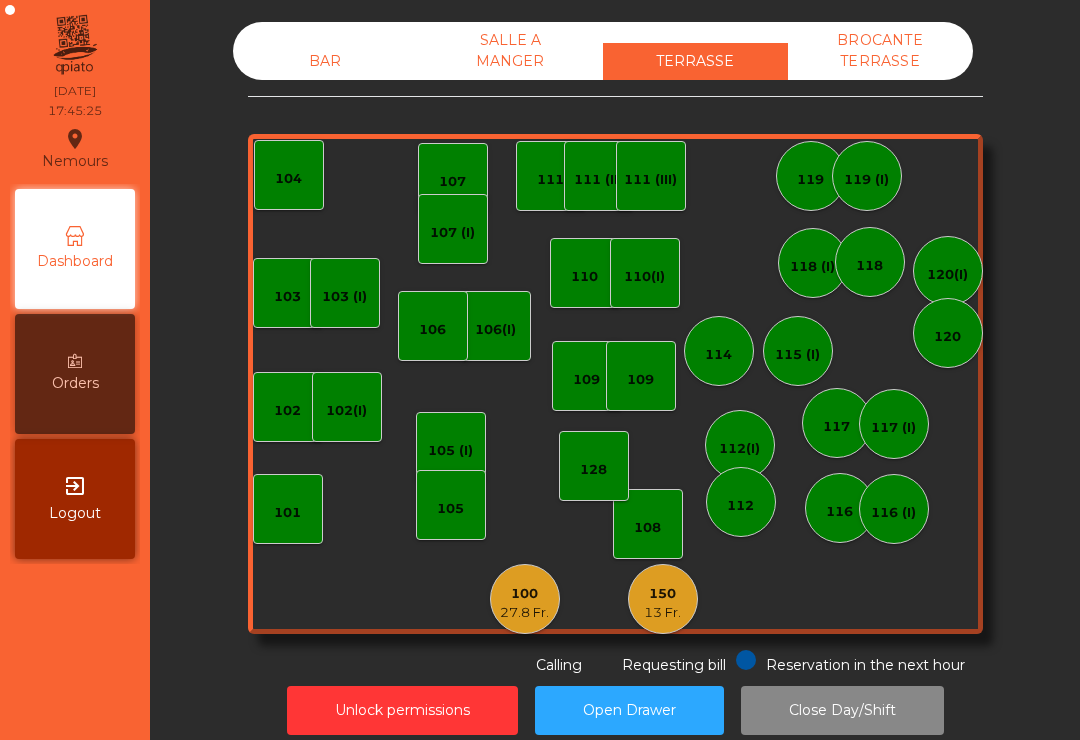 click on "BAR   SALLE A MANGER   TERRASSE   BROCANTE TERRASSE" 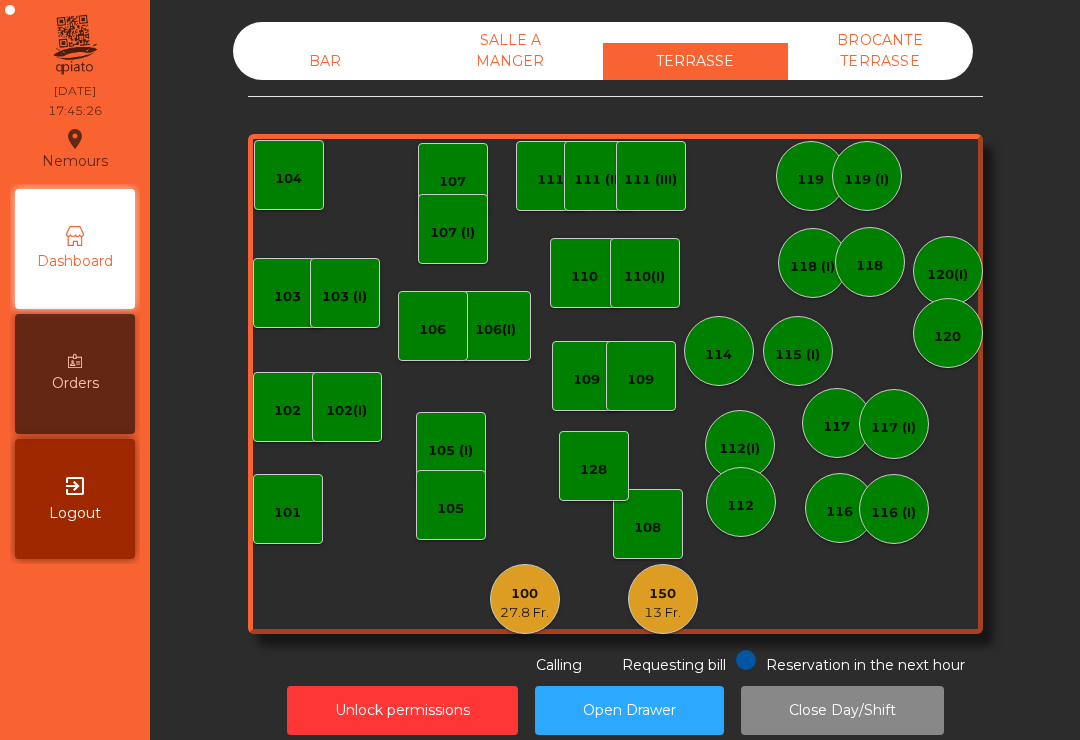 click on "BAR" 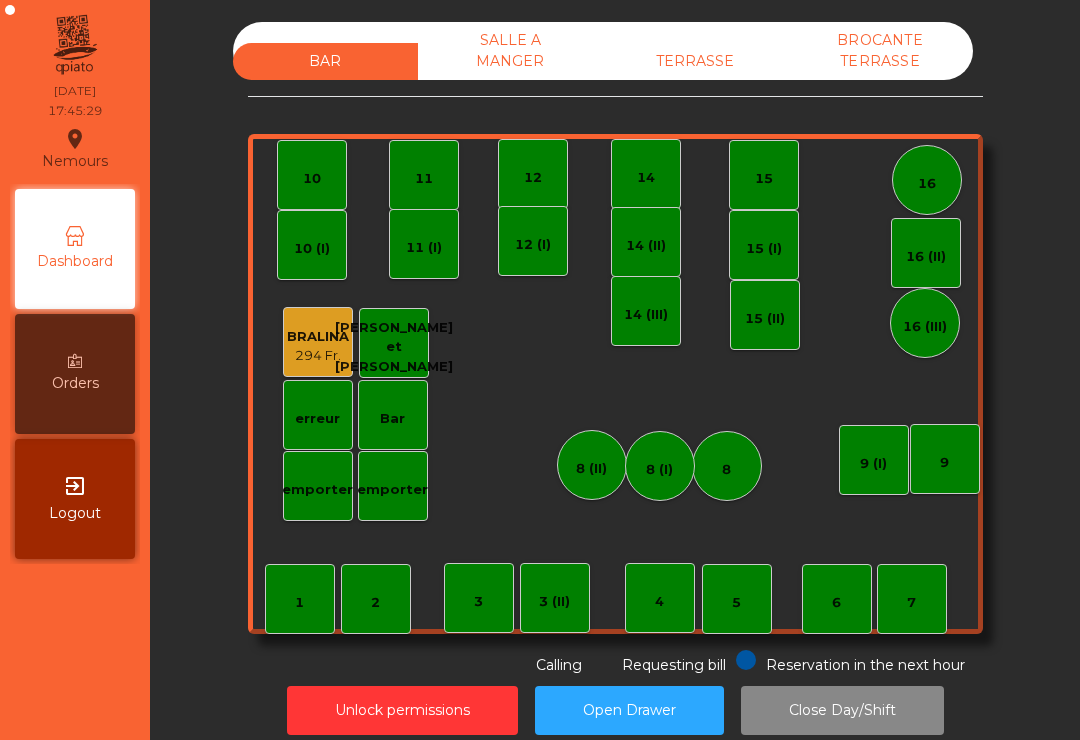click on "14" 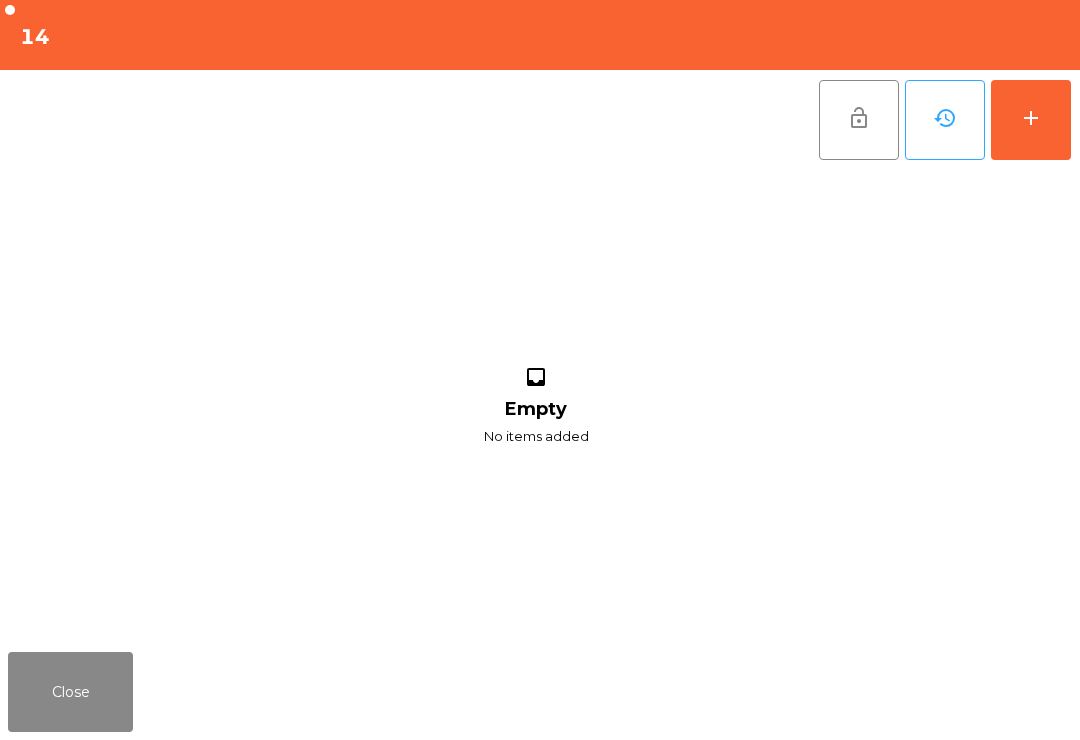 click on "add" 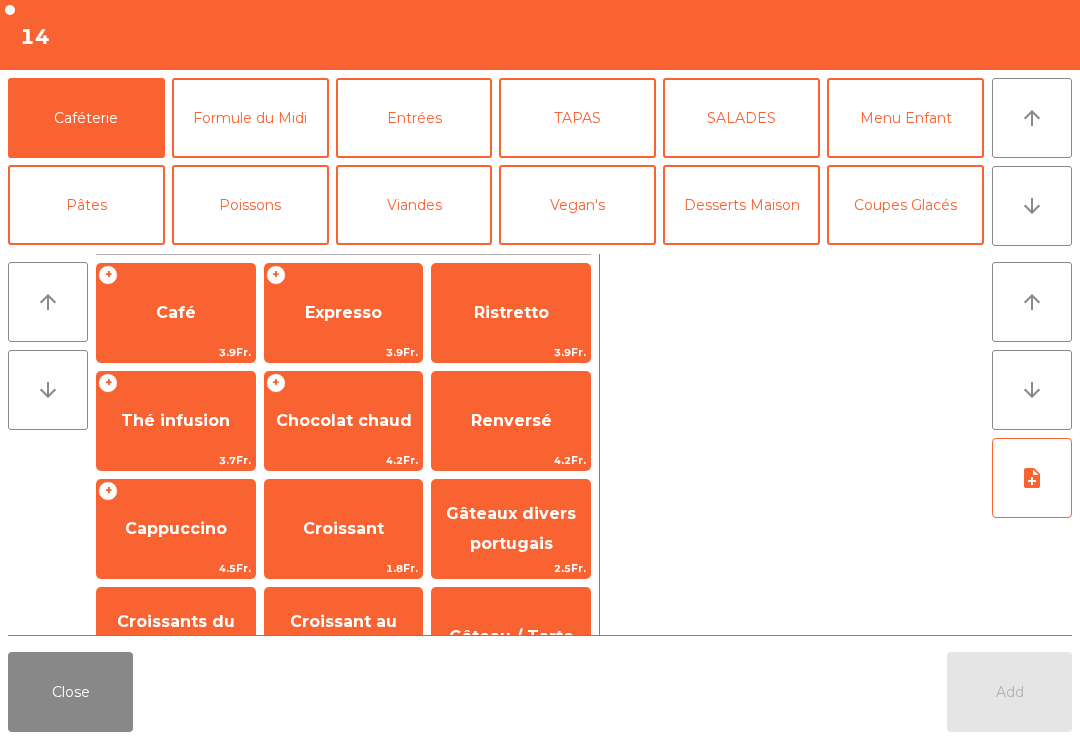 click on "arrow_downward" 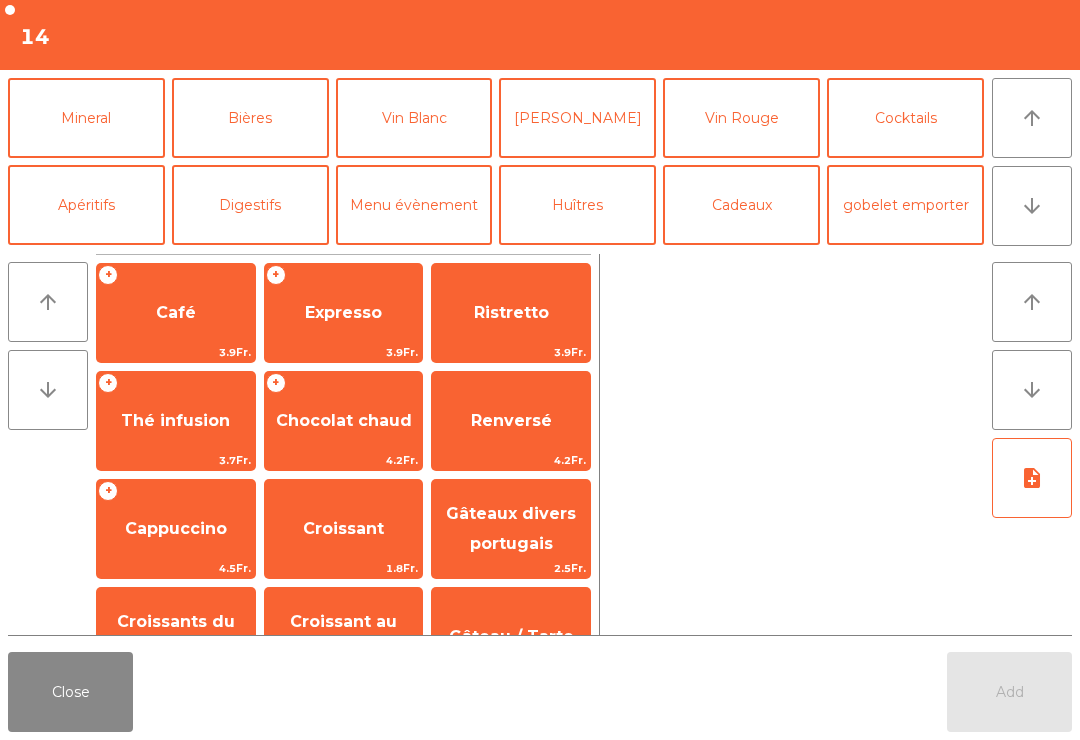 click on "arrow_upward" 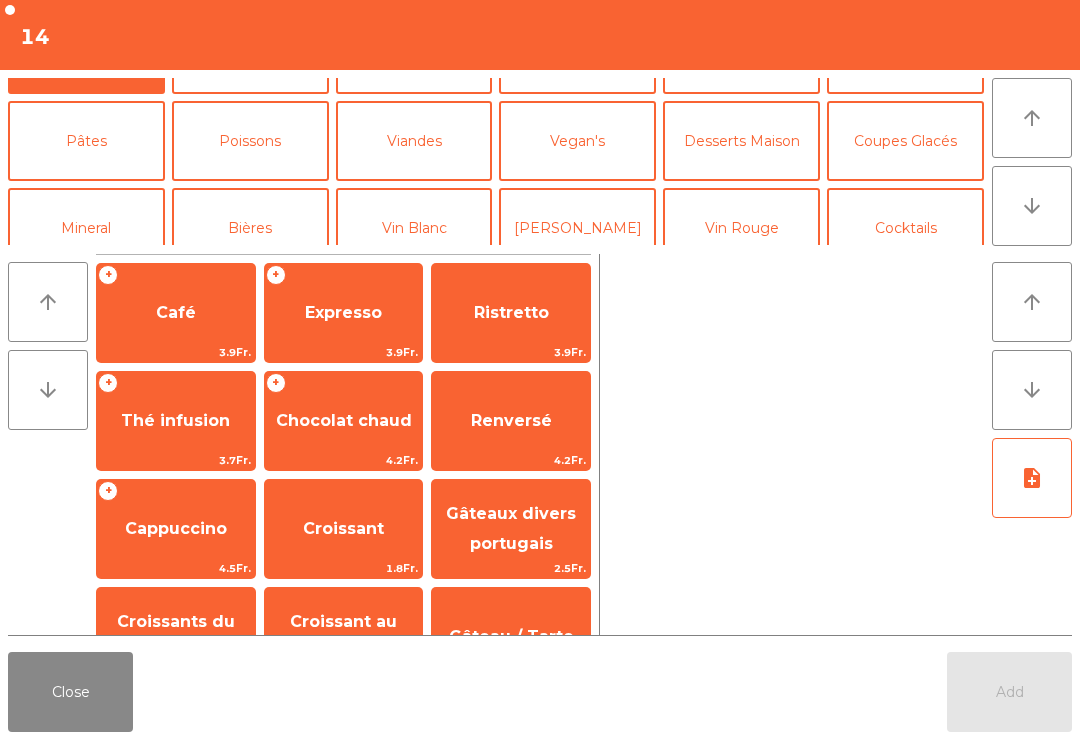 scroll, scrollTop: 0, scrollLeft: 0, axis: both 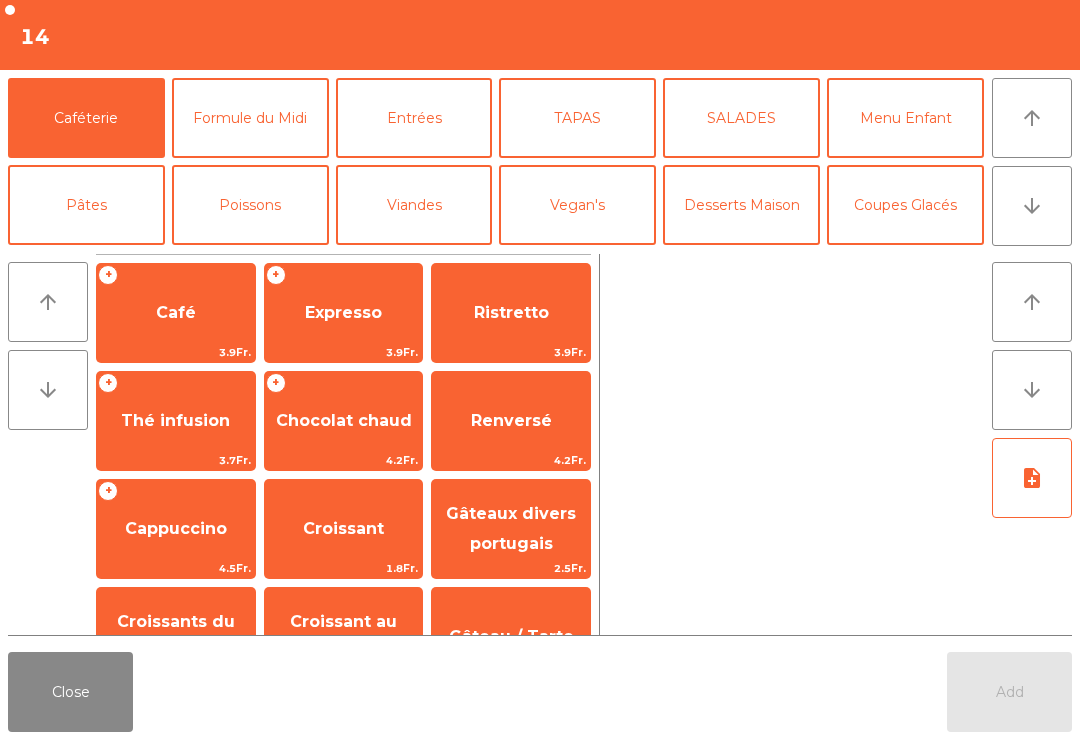click on "arrow_downward" 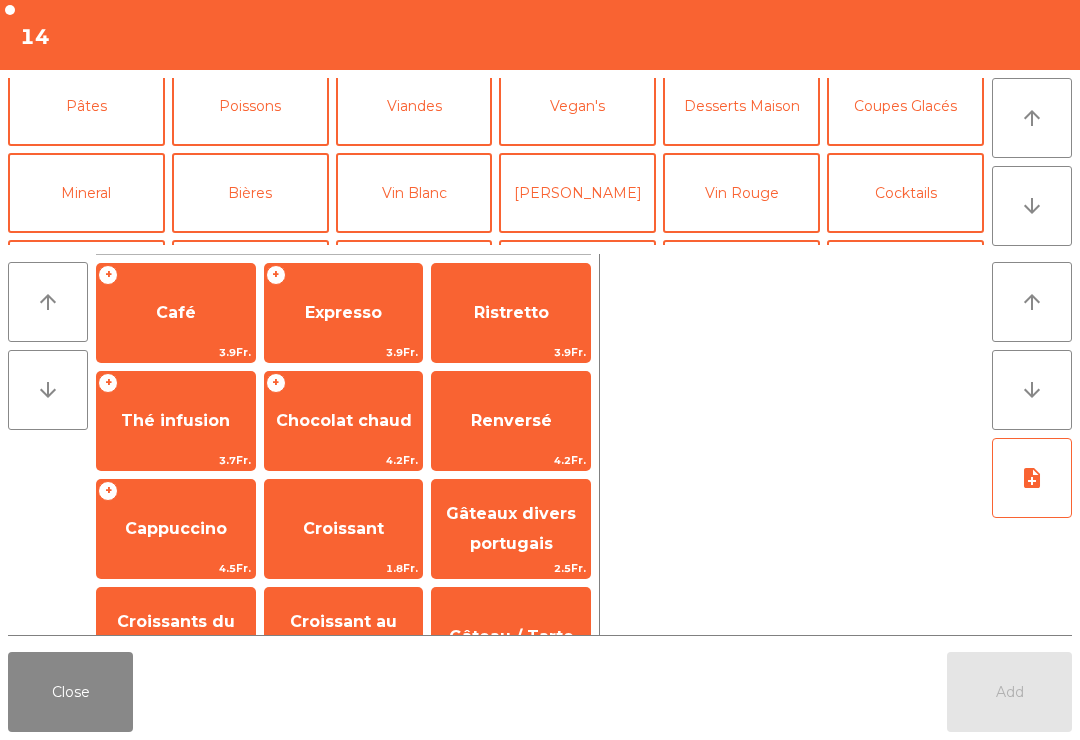 scroll, scrollTop: 174, scrollLeft: 0, axis: vertical 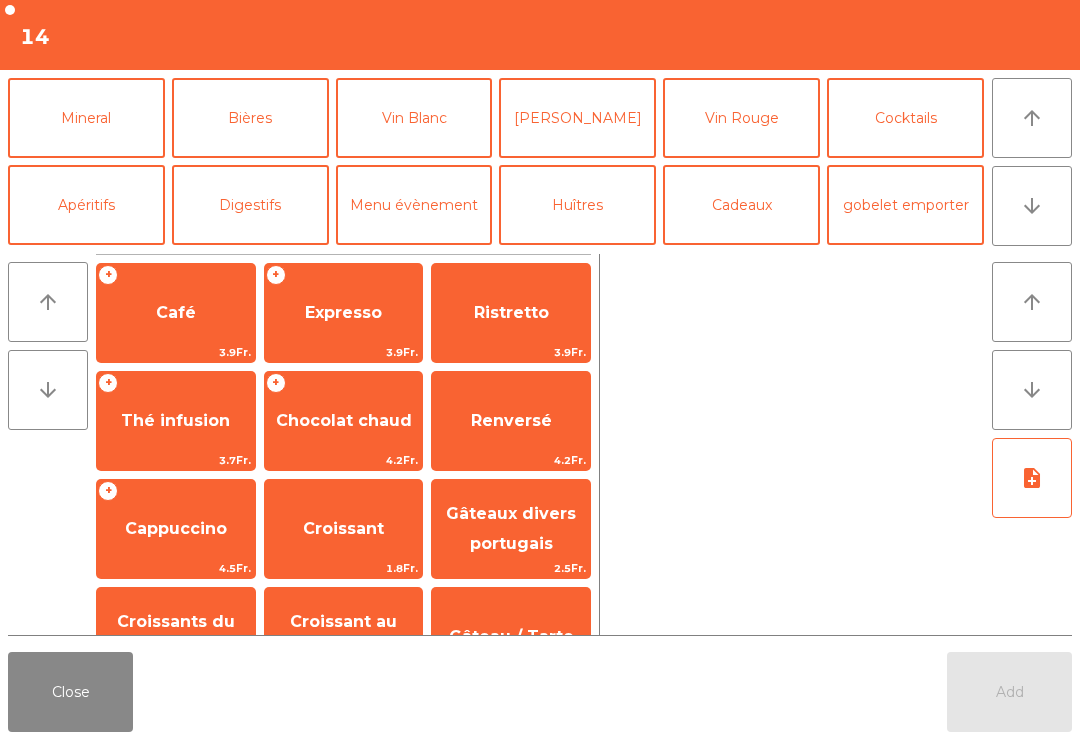 click on "Digestifs" 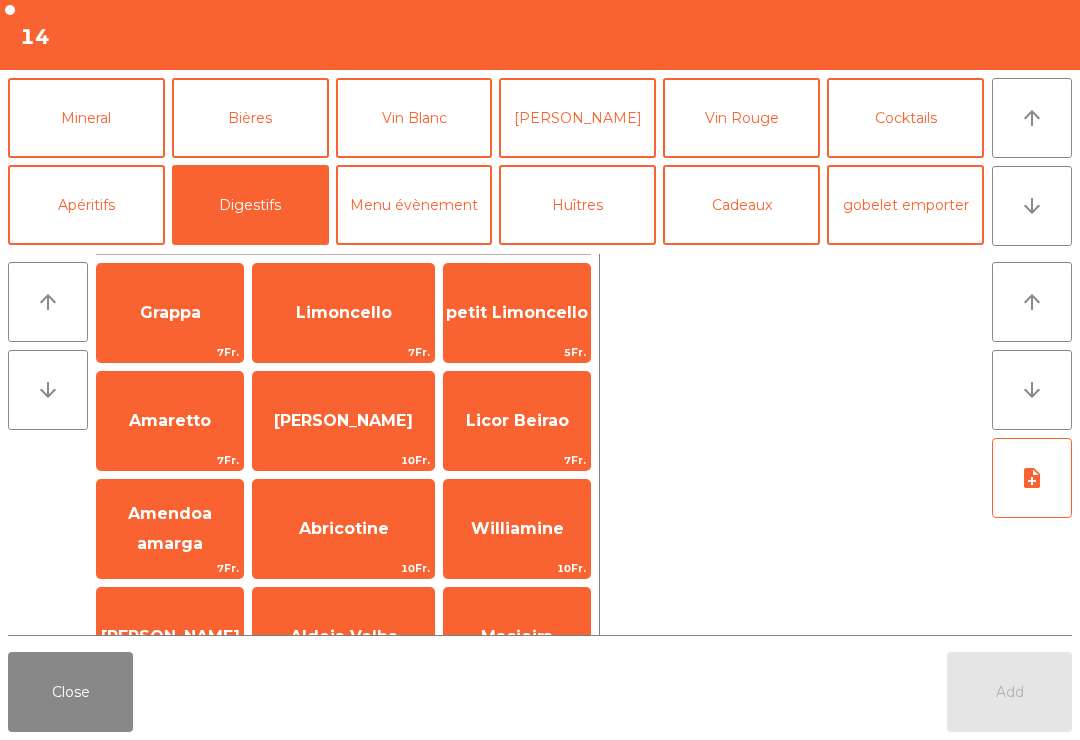 click on "Apéritifs" 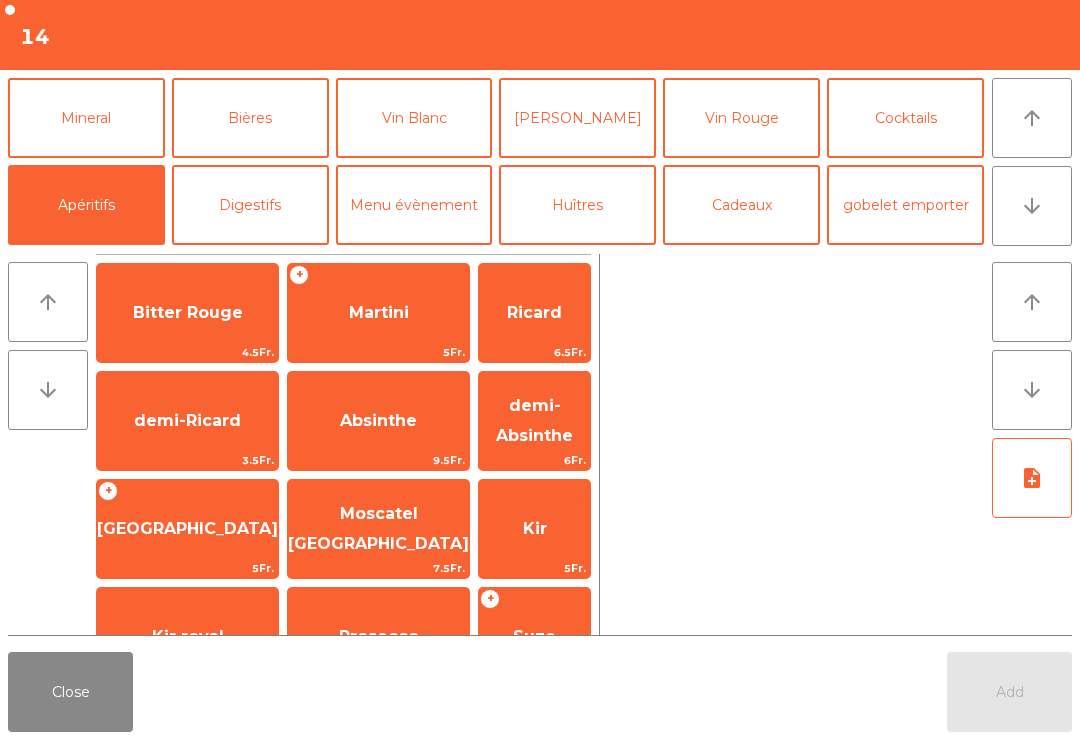 click on "Digestifs" 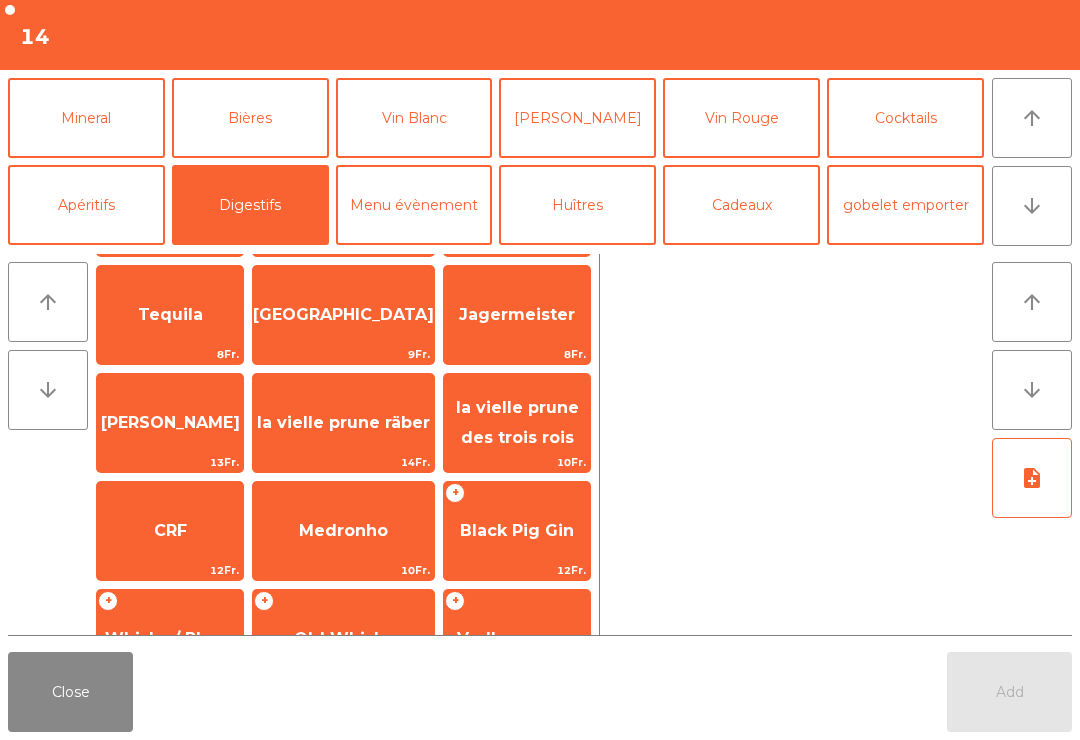 scroll, scrollTop: 515, scrollLeft: 0, axis: vertical 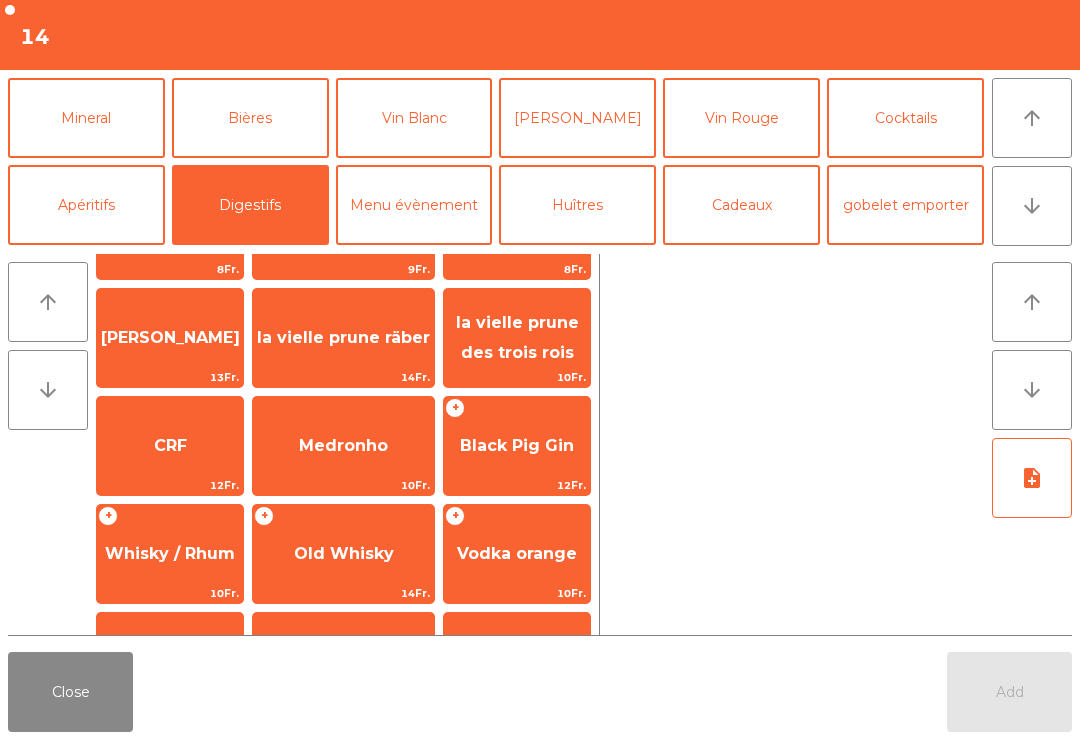 click on "Black Pig Gin" 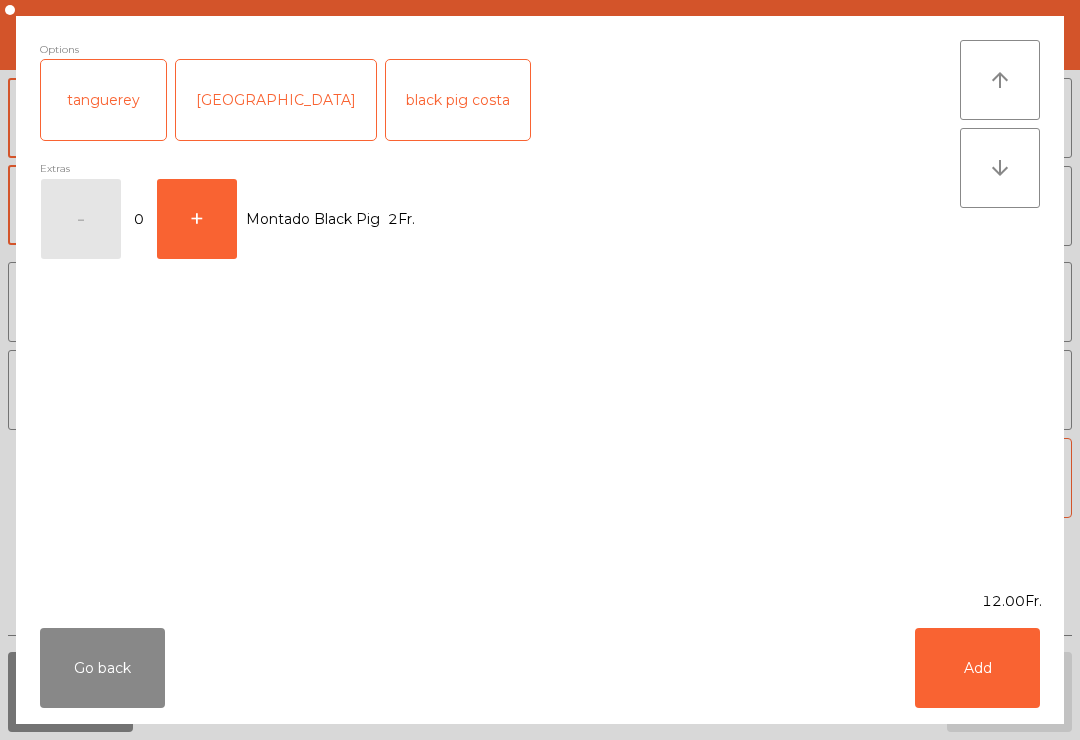 click on "[GEOGRAPHIC_DATA]" 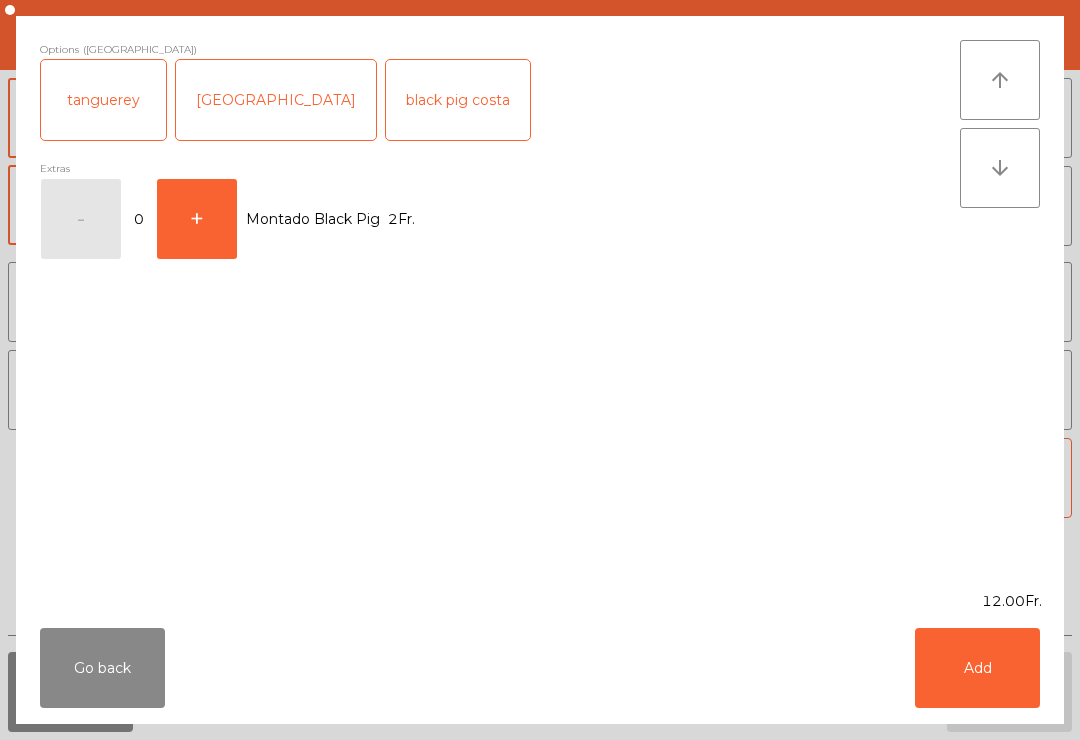 click on "Add" 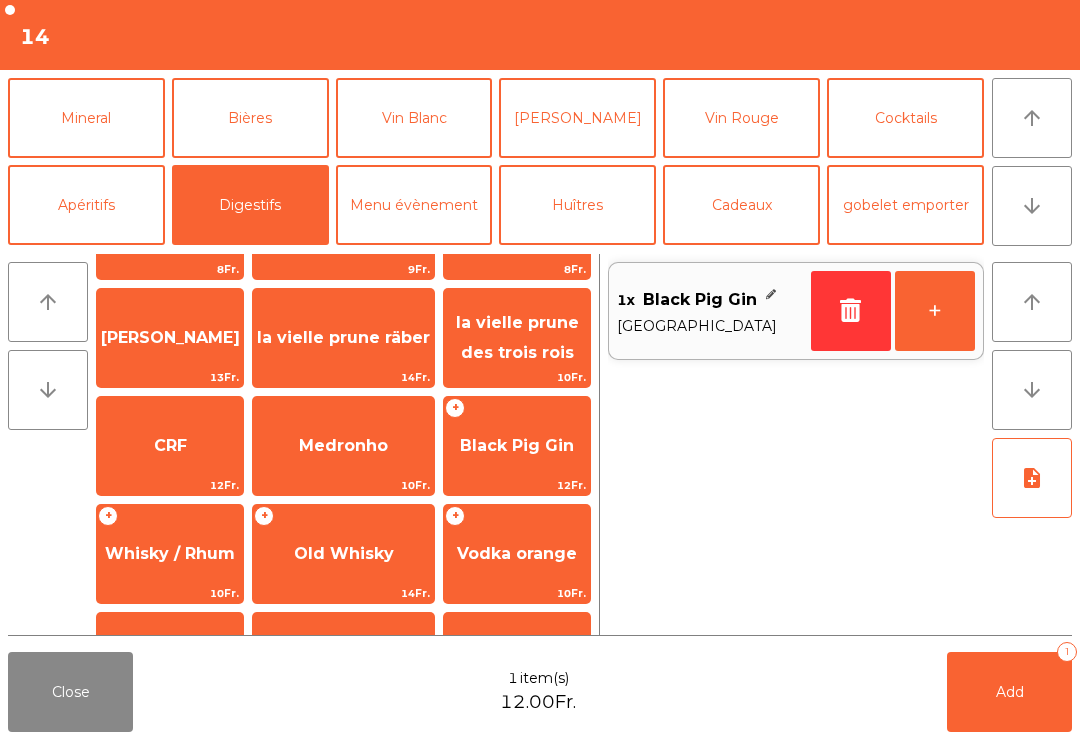 click on "Bières" 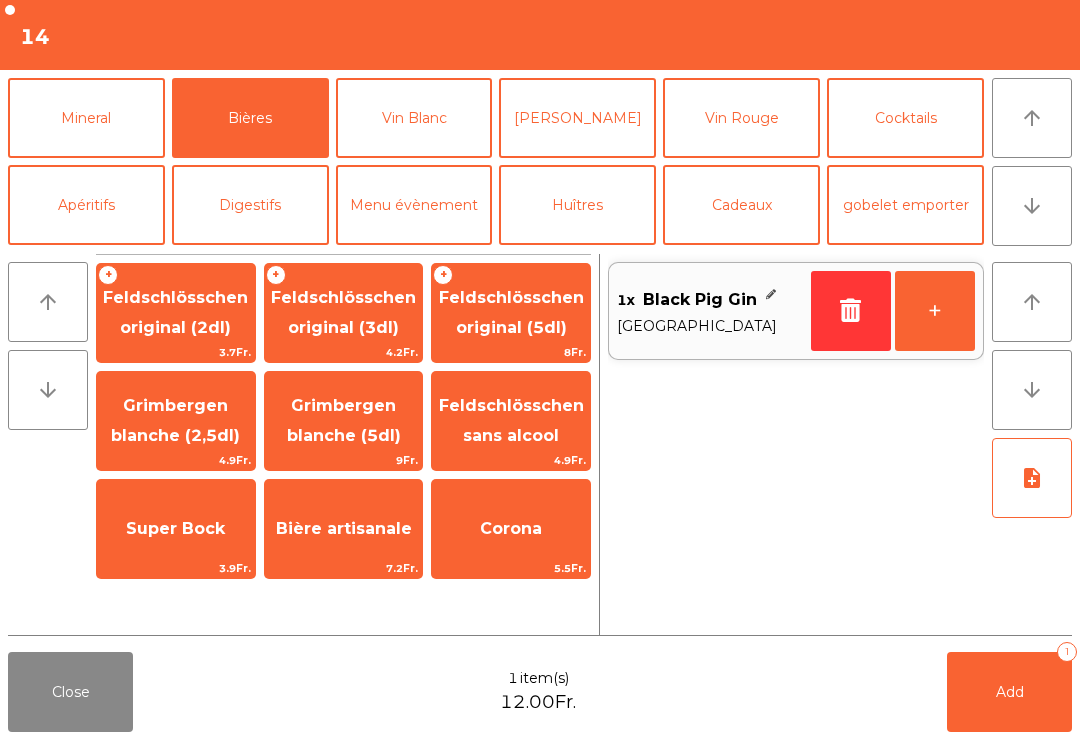 scroll, scrollTop: 0, scrollLeft: 0, axis: both 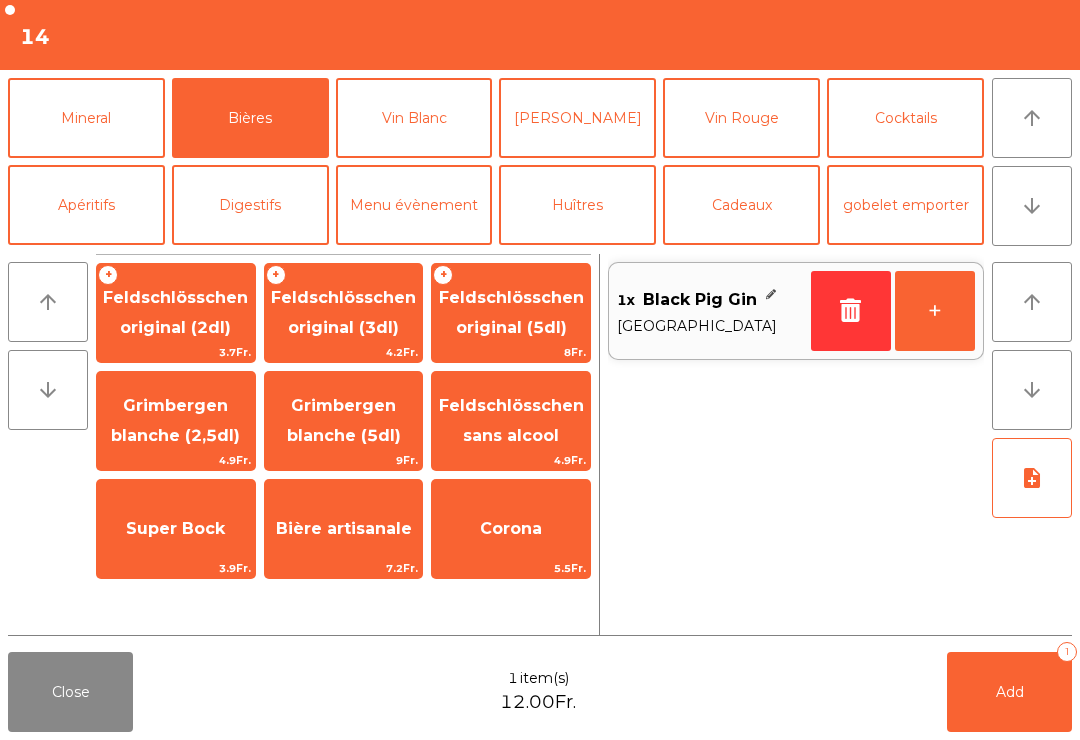 click on "Feldschlösschen original (3dl)" 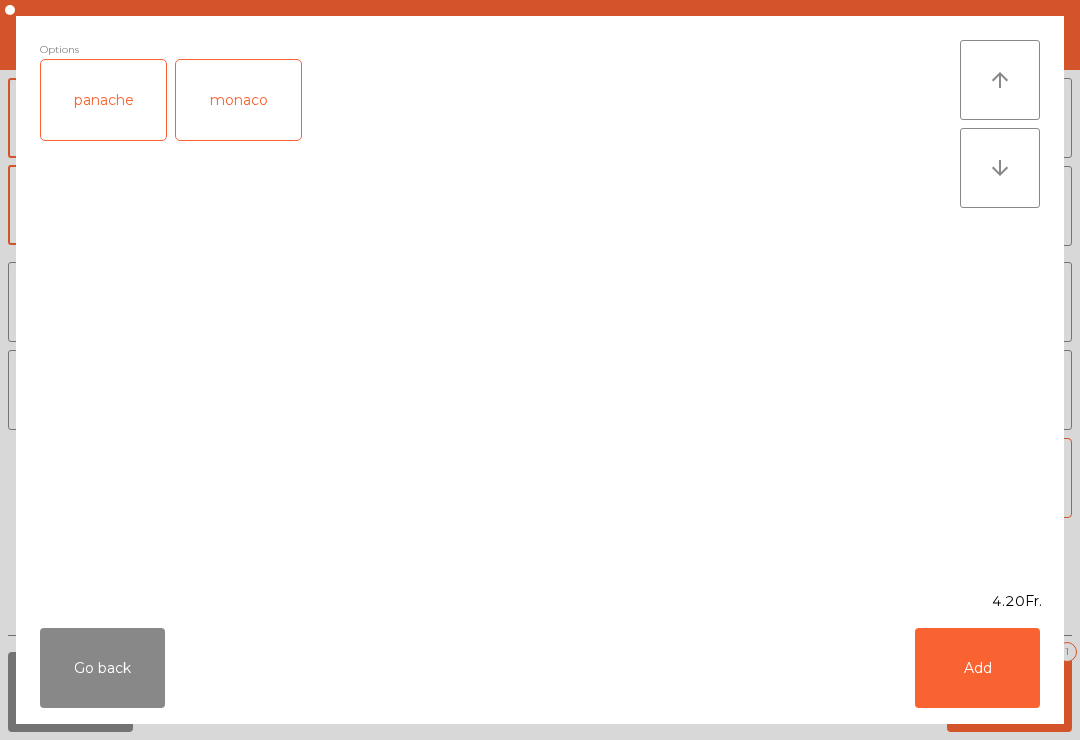 click on "Add" 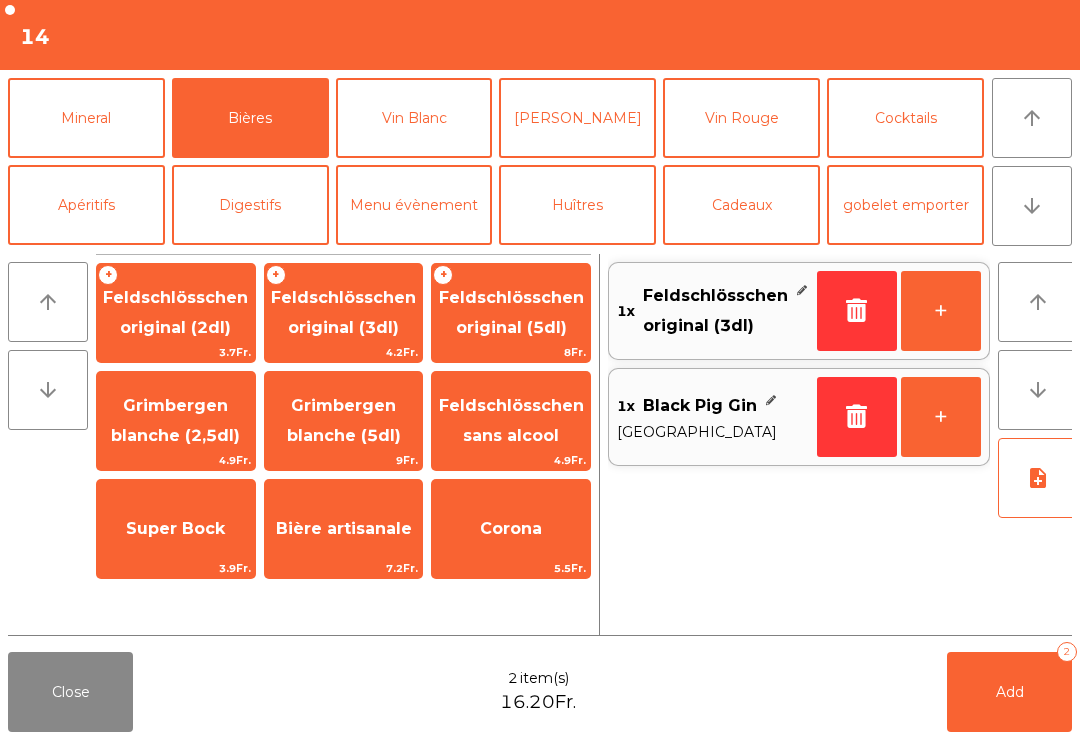 click on "Add" 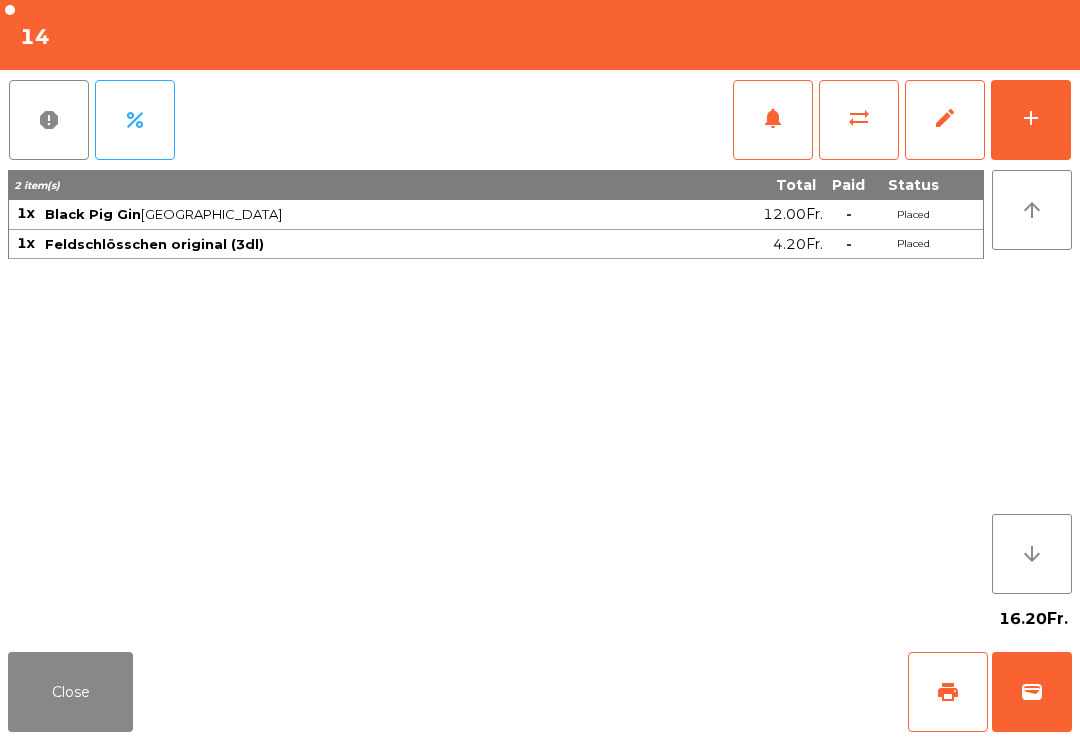click on "Close" 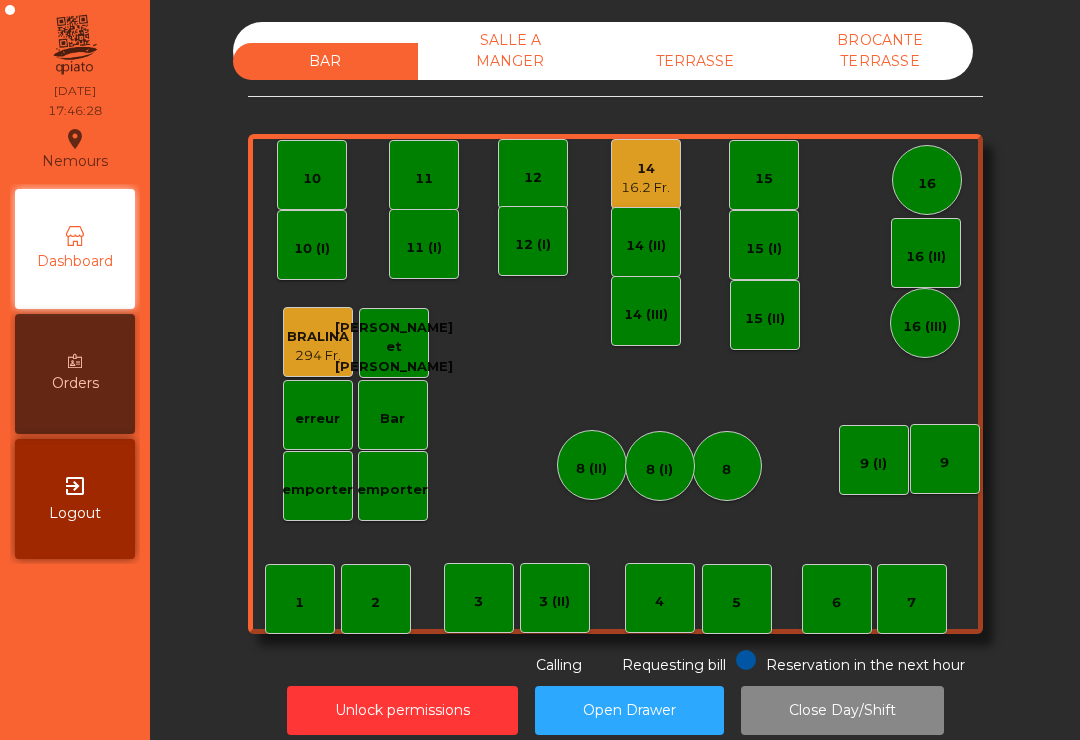 click on "TERRASSE" 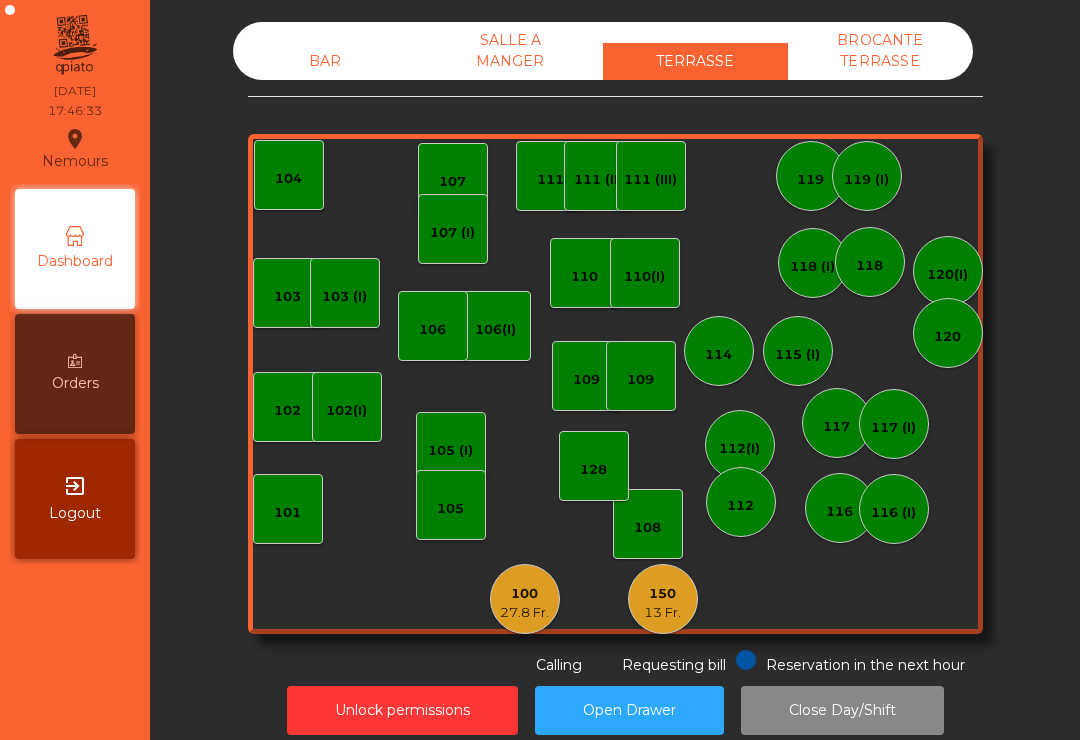 click on "27.8 Fr." 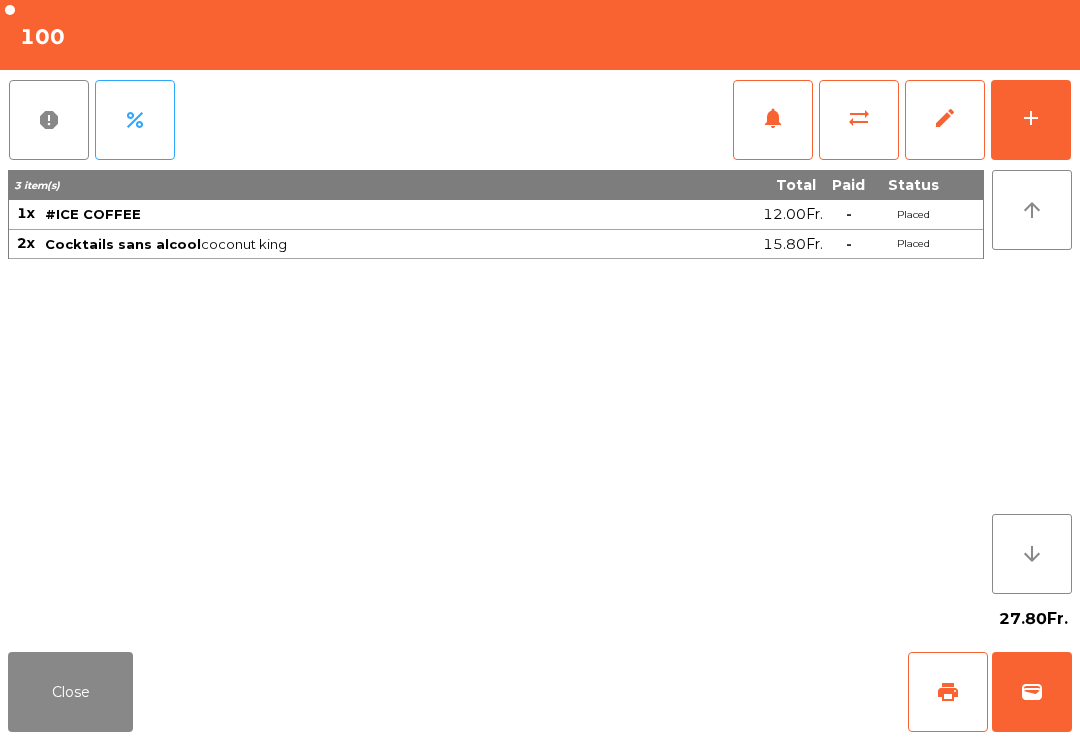 click on "print" 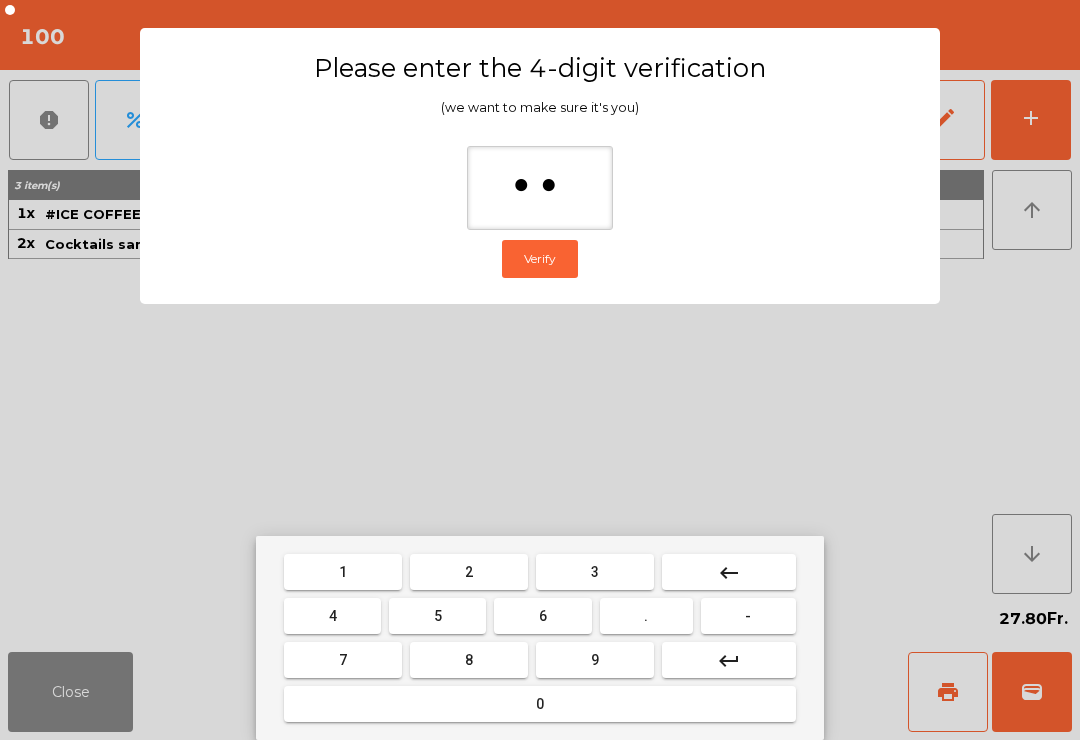 type on "***" 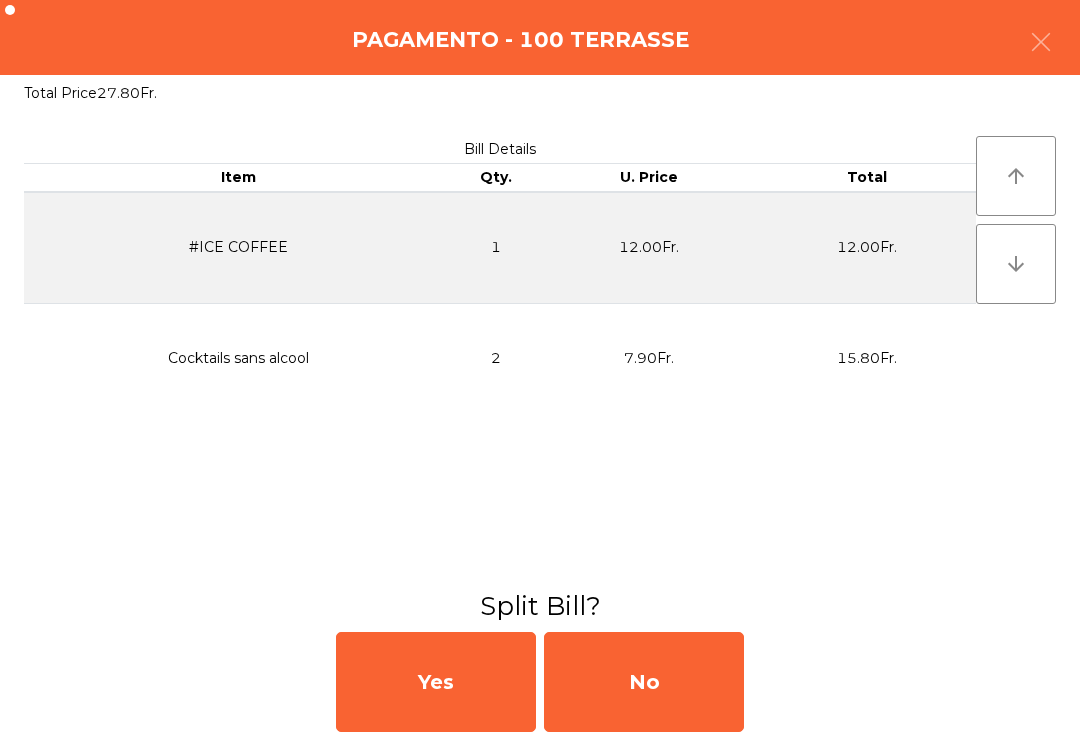 click on "No" 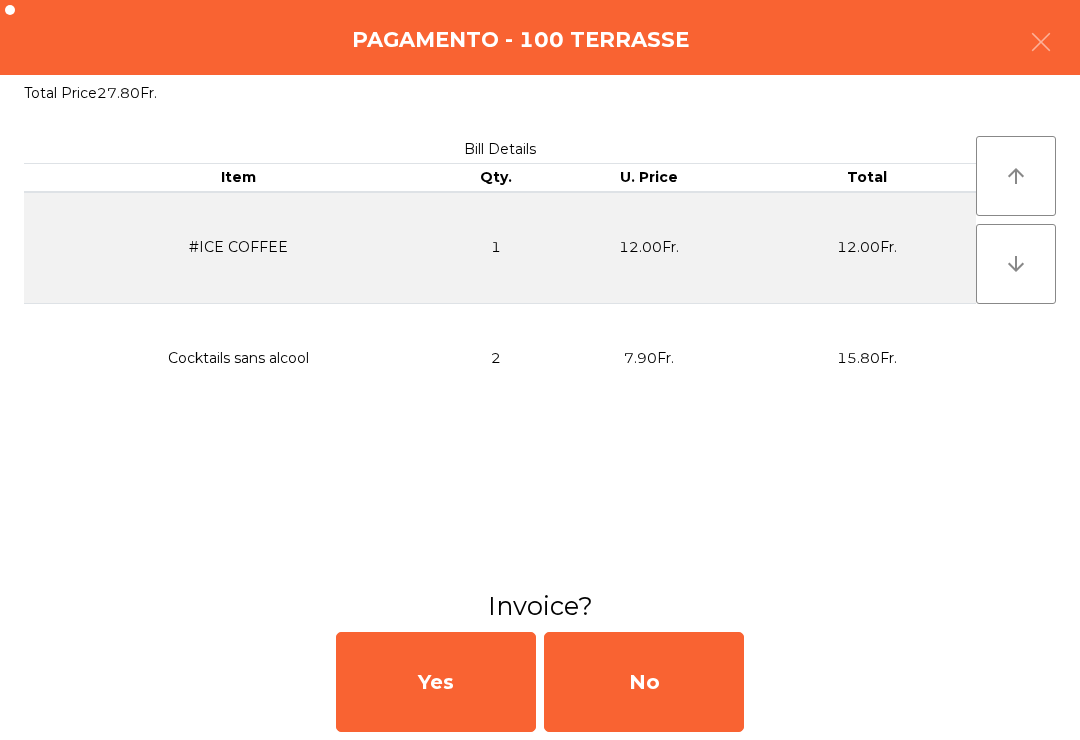 click on "No" 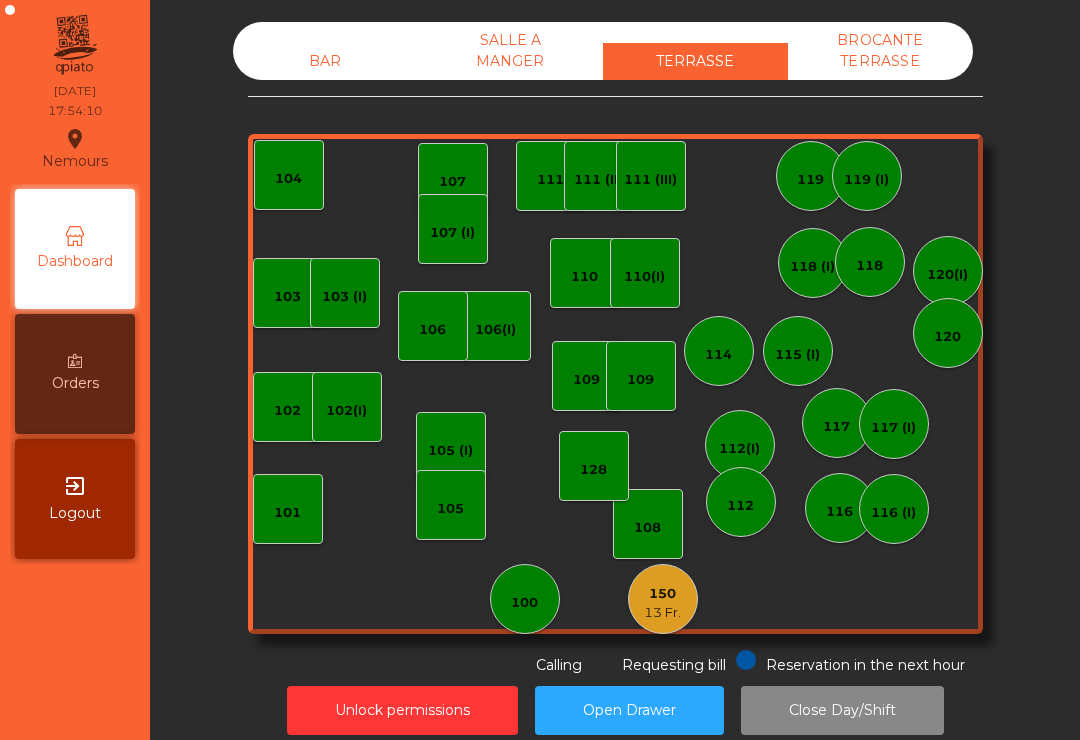 click on "150   13 Fr." 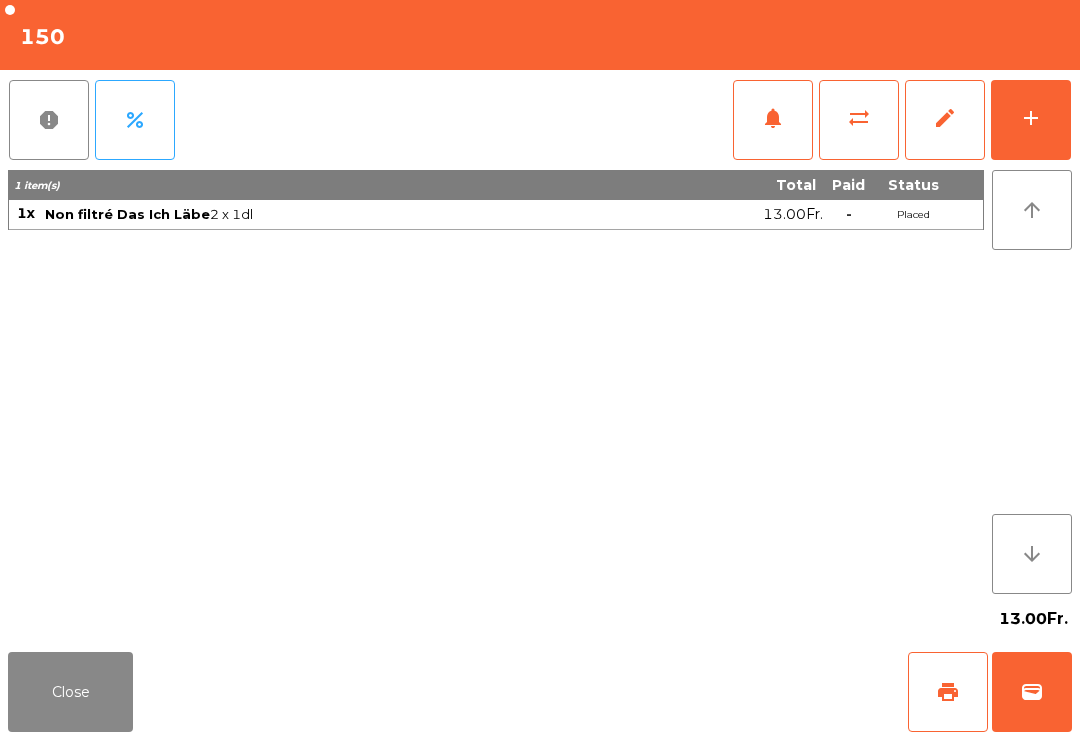 click on "print" 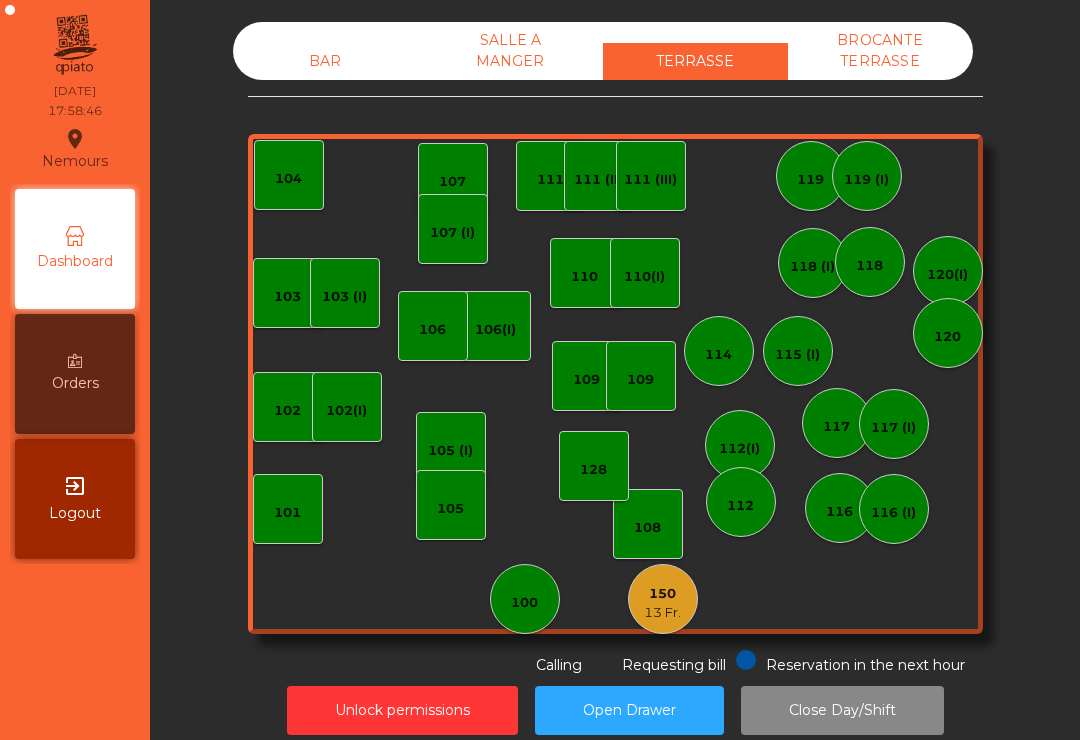 click on "13 Fr." 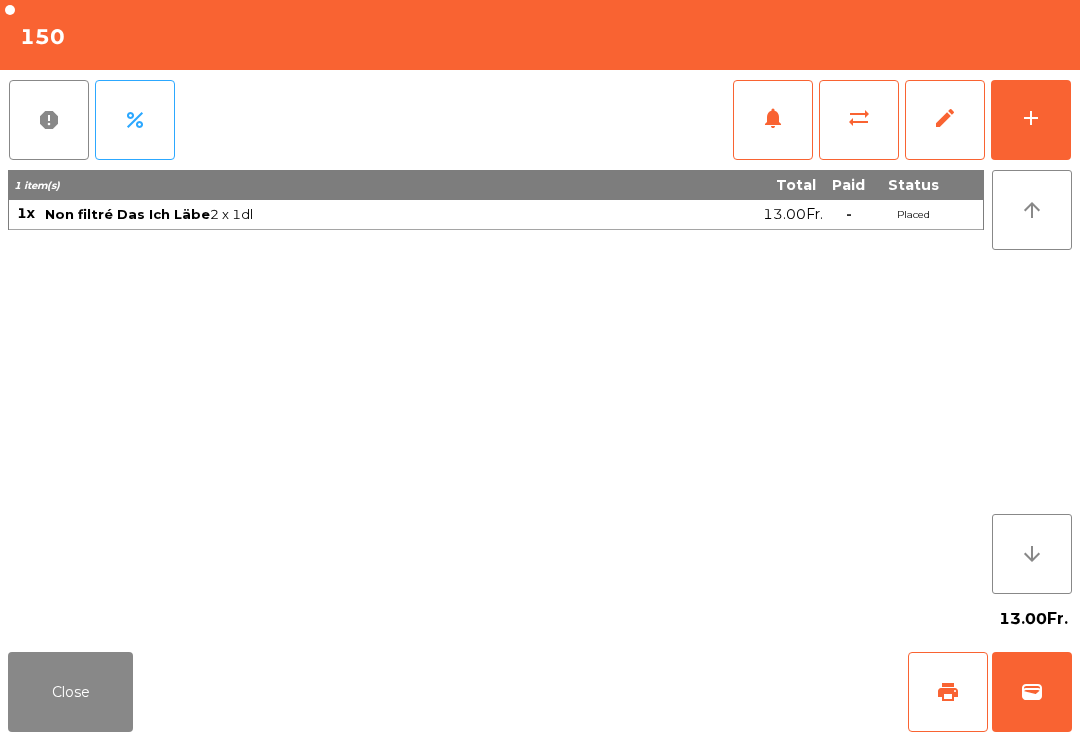 click on "wallet" 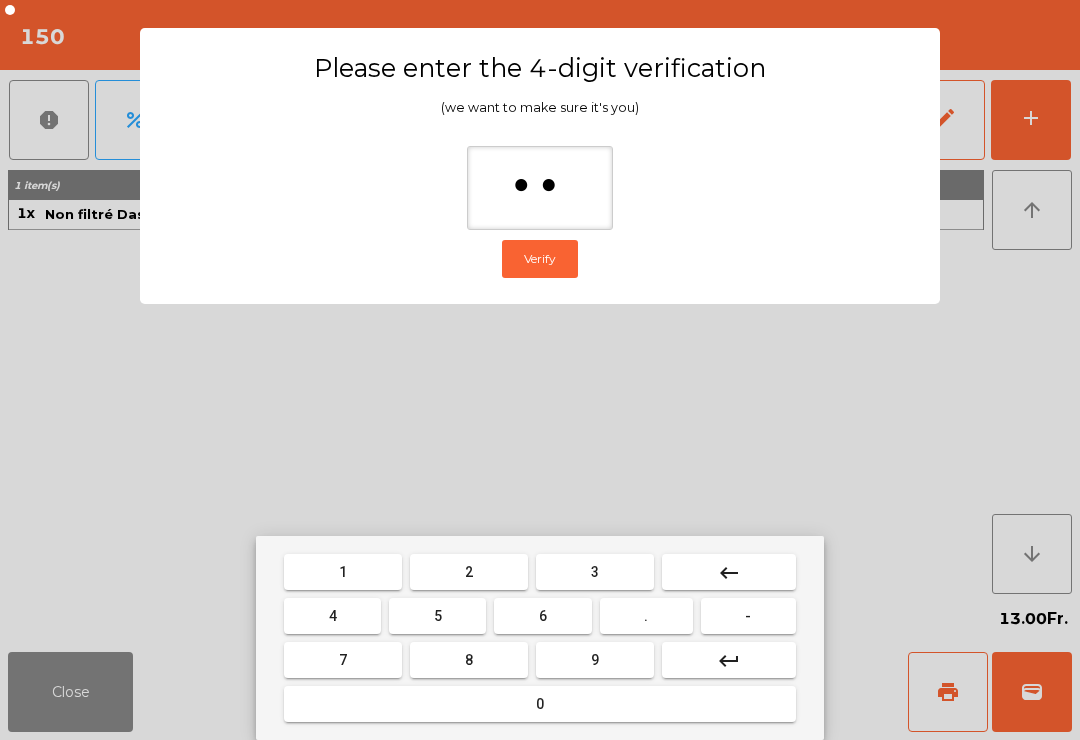 type on "***" 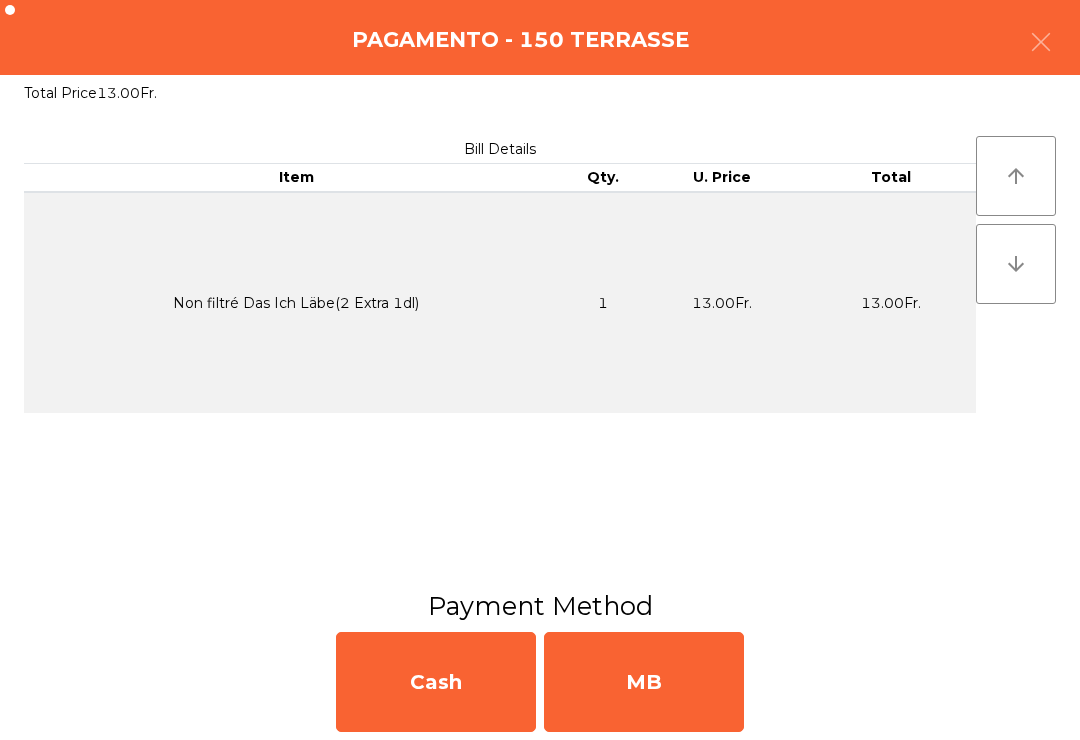 click on "MB" 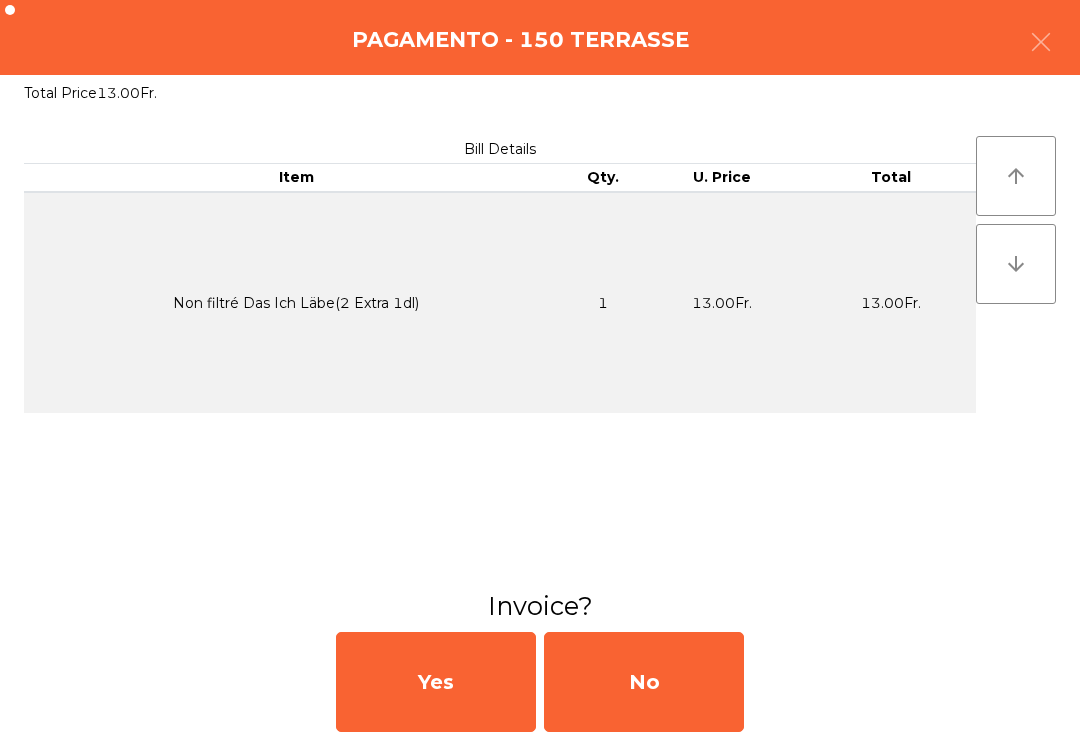 click on "No" 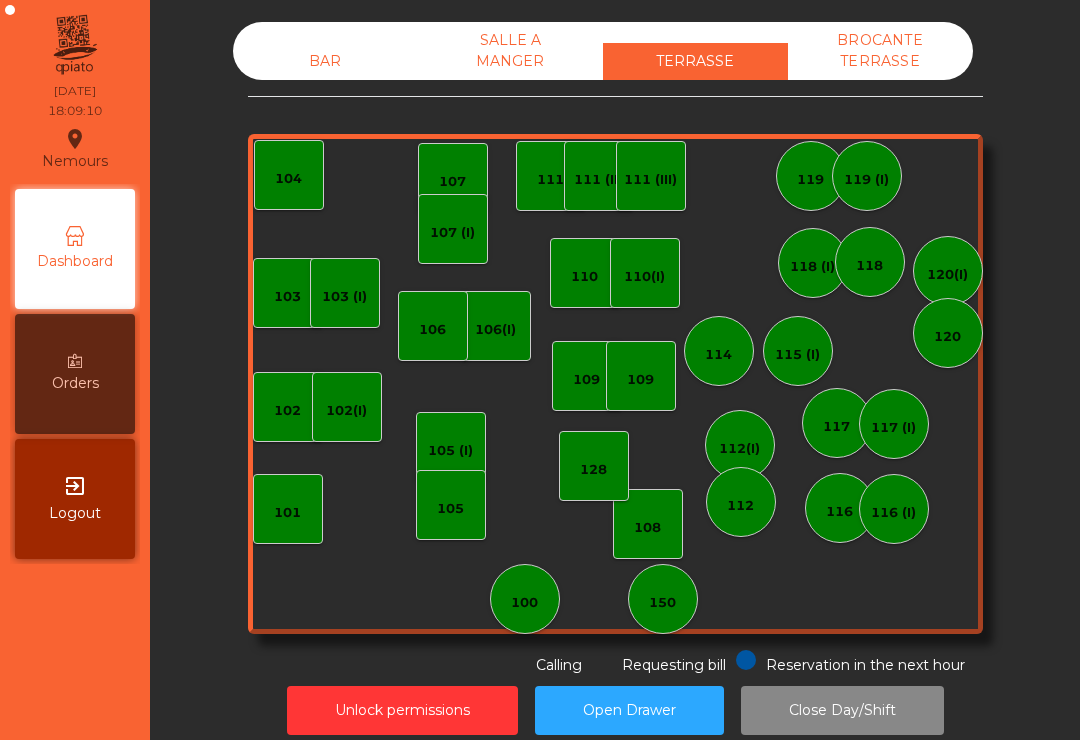 click on "BAR   SALLE A MANGER   TERRASSE   BROCANTE TERRASSE" 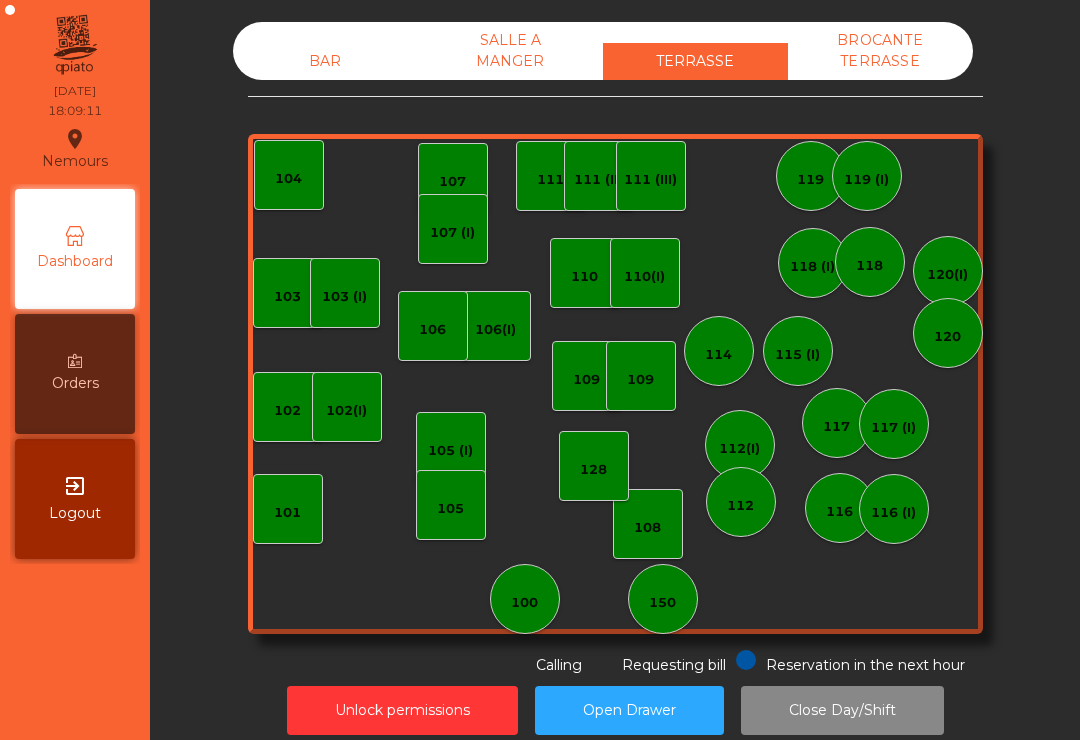 click on "BAR" 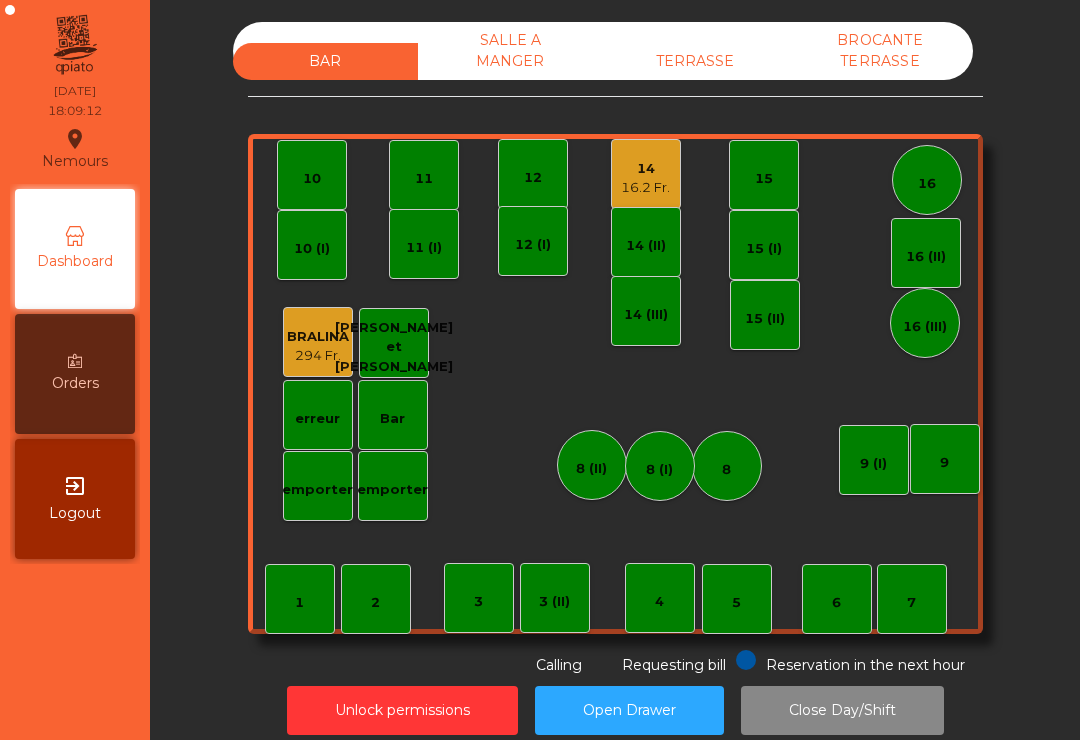 click on "16.2 Fr." 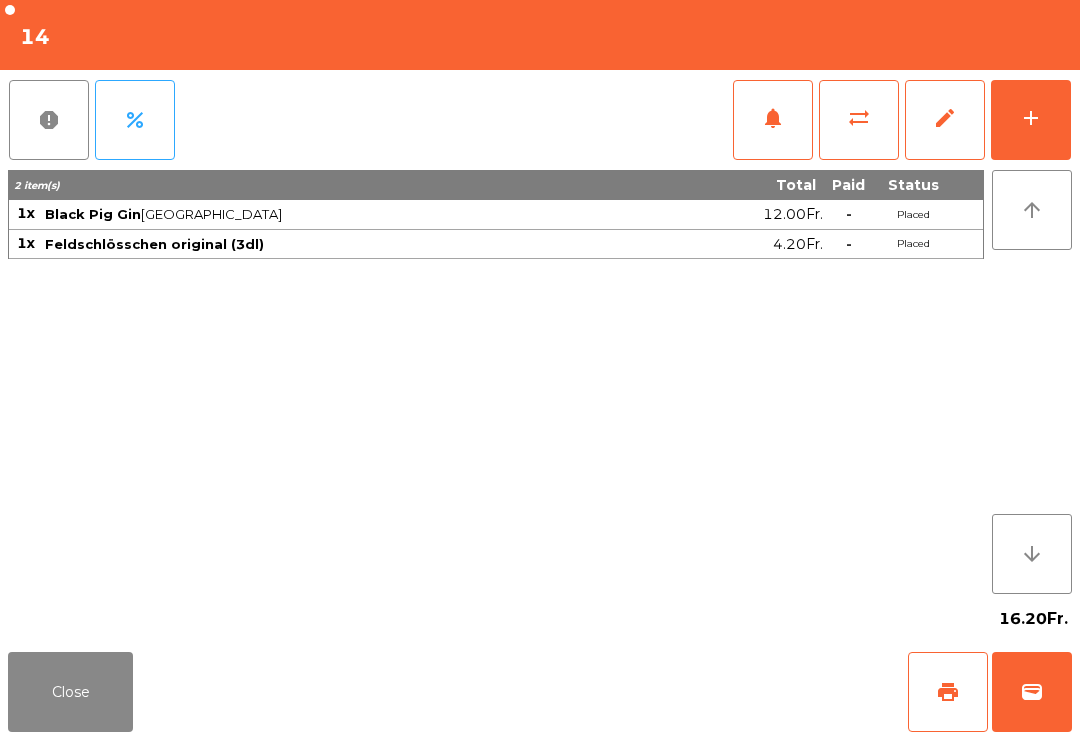 click on "add" 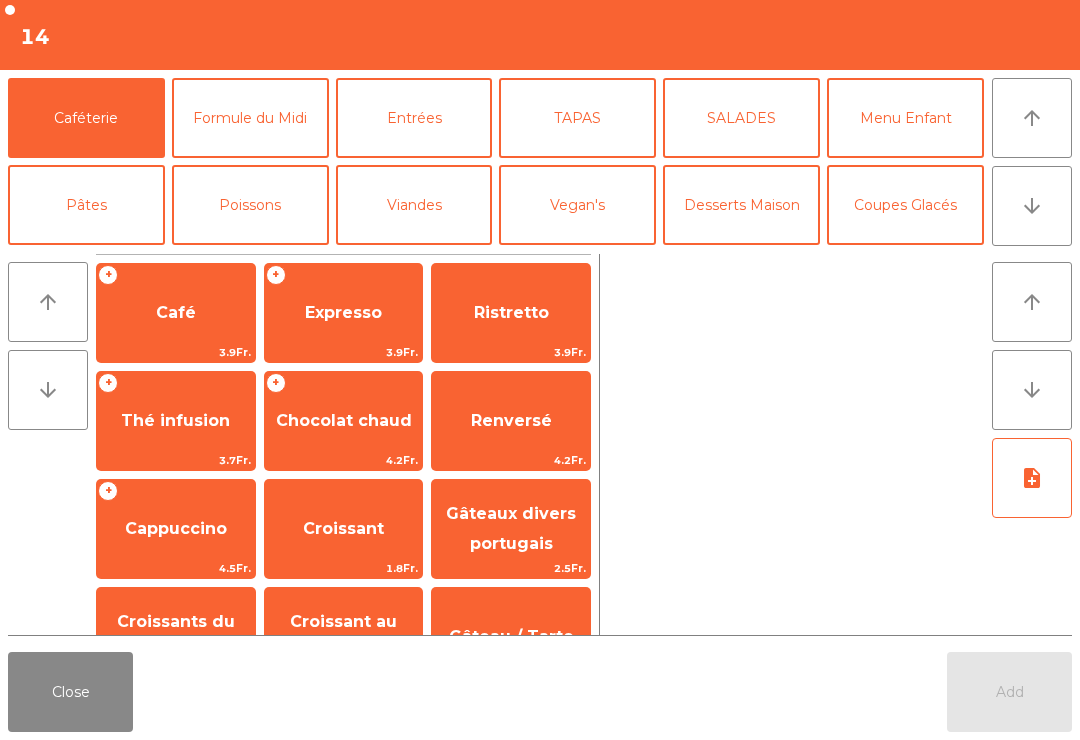 click on "Formule du Midi" 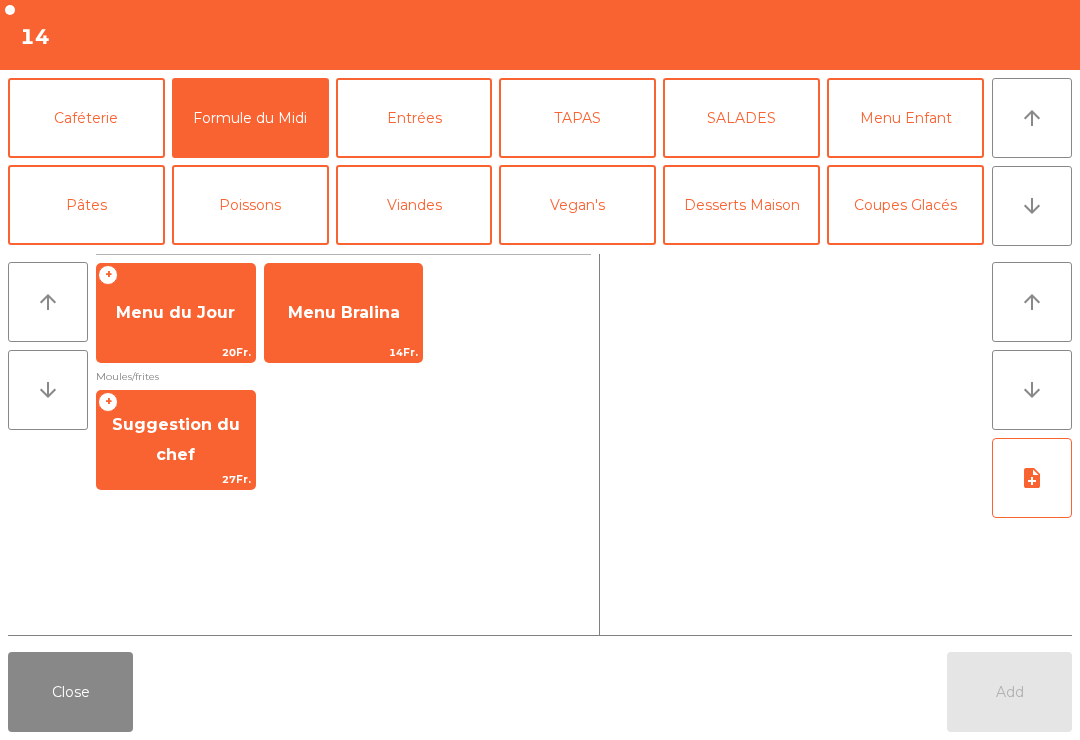 click on "Suggestion du chef" 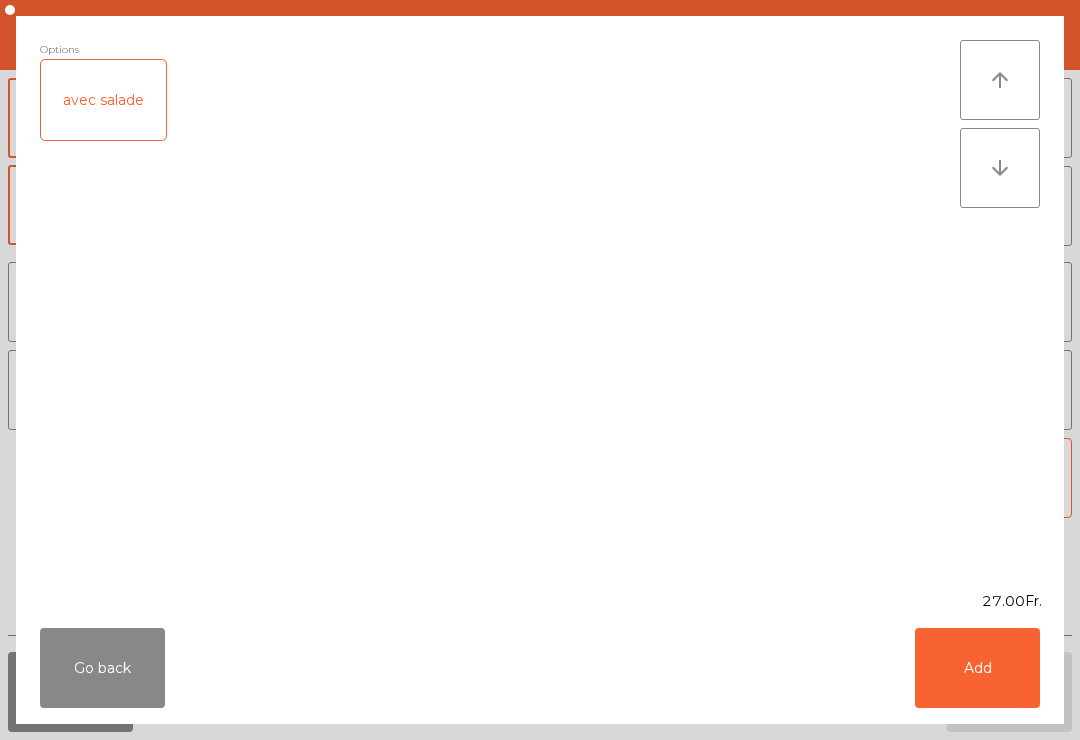click on "Add" 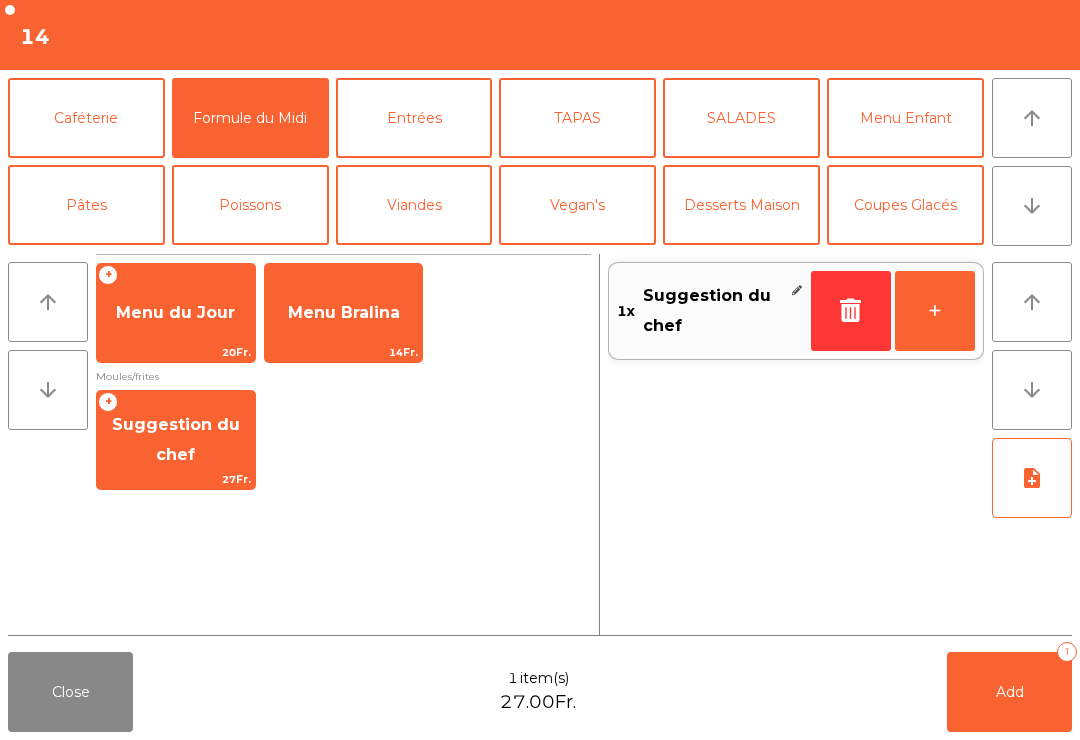 click on "Viandes" 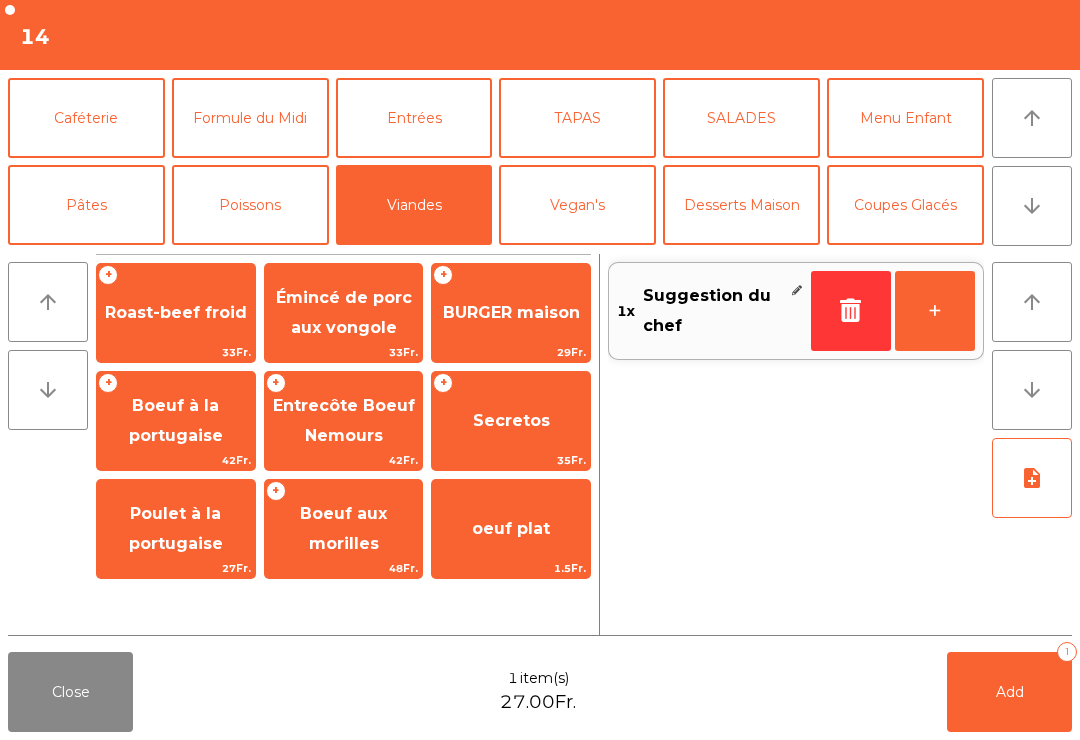 click on "BURGER maison" 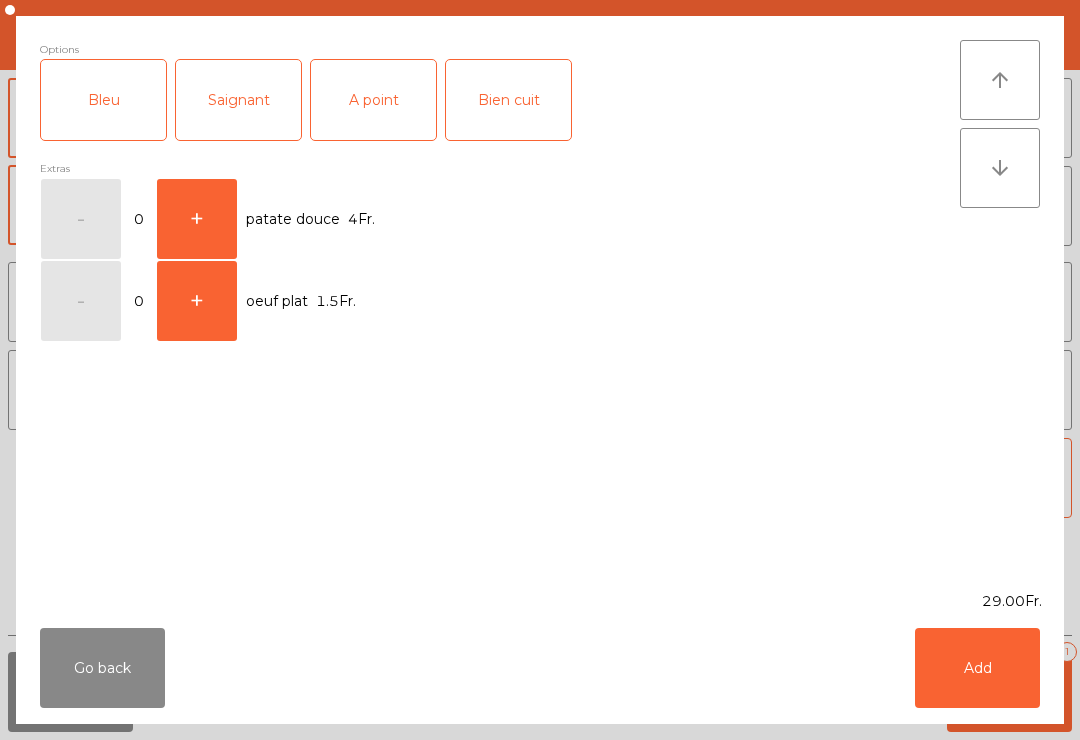 click on "Bien cuit" 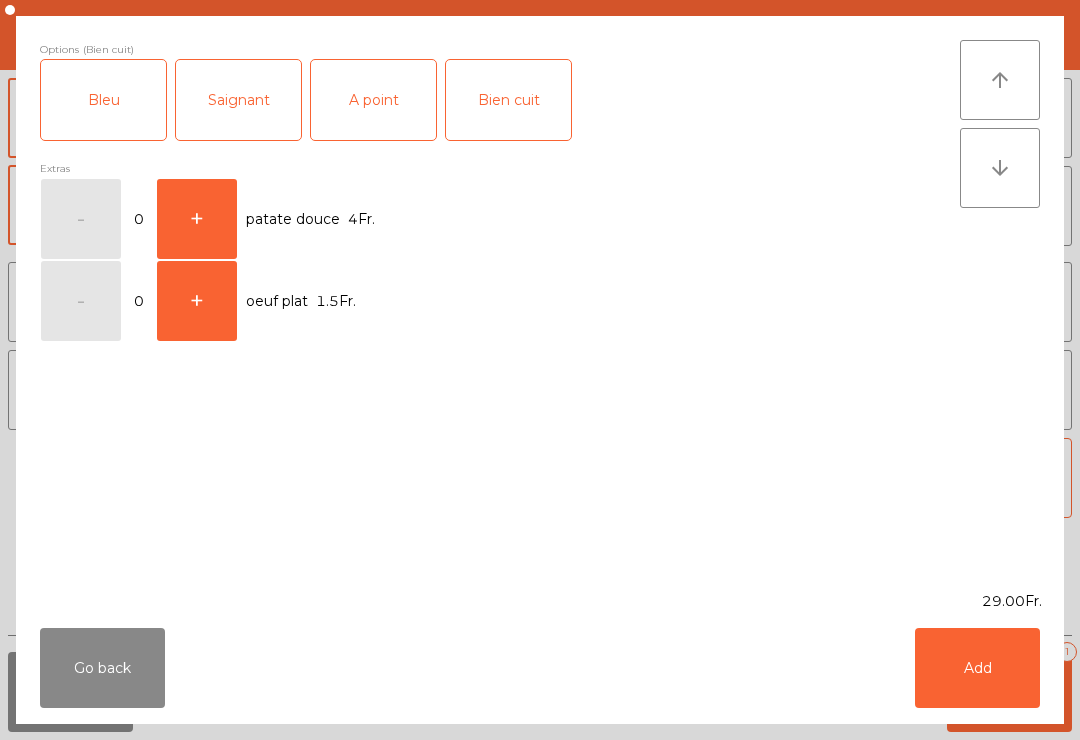 click on "Add" 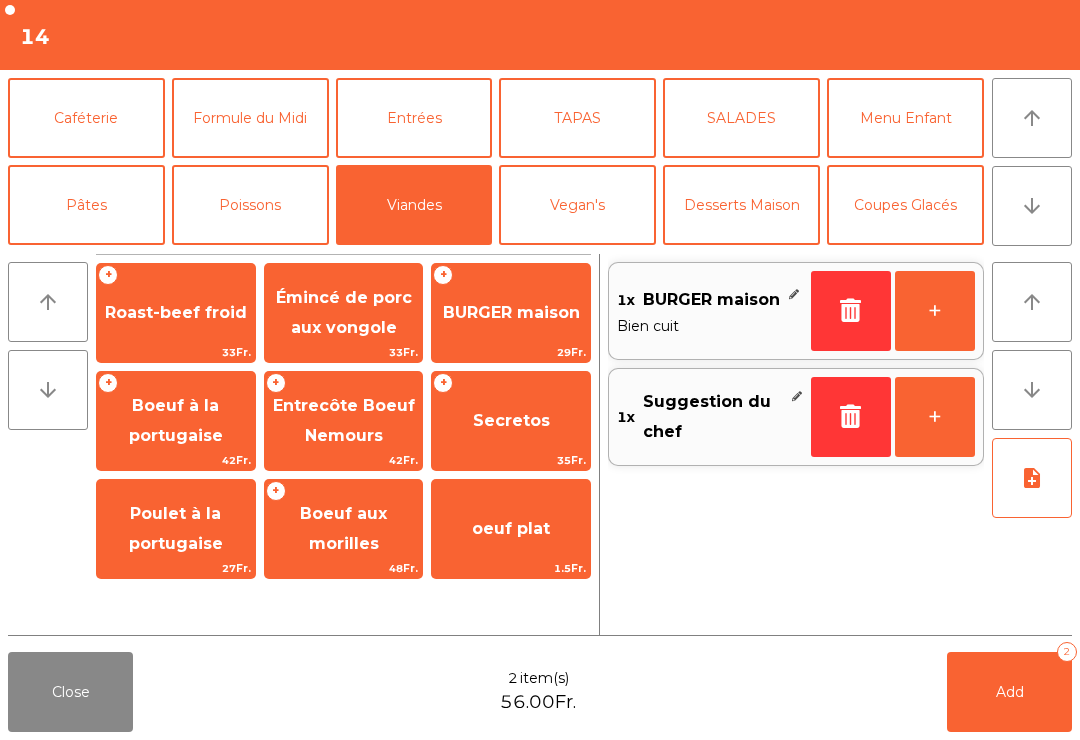click on "Add   2" 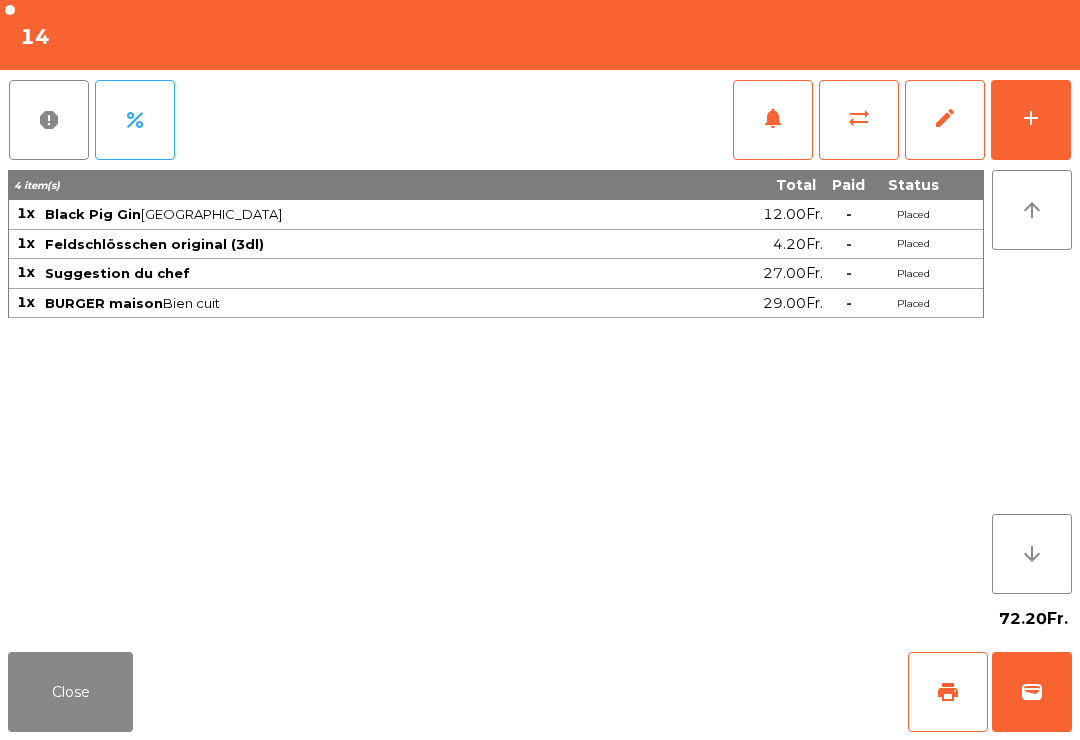 click on "Close" 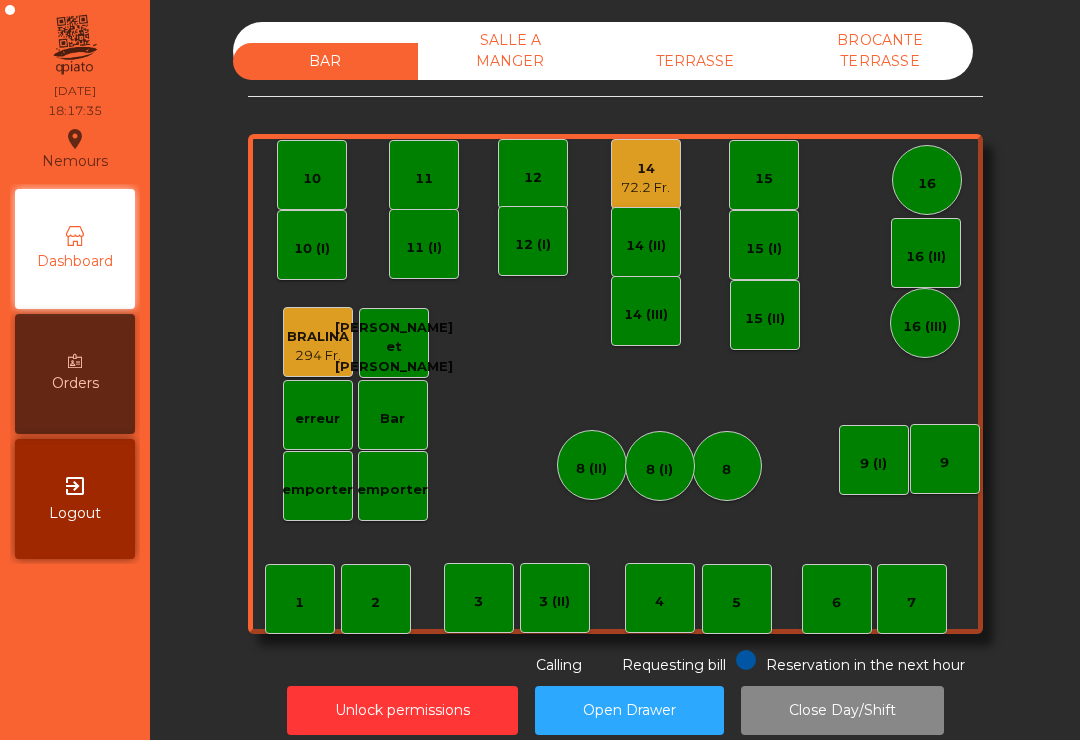 click on "4" 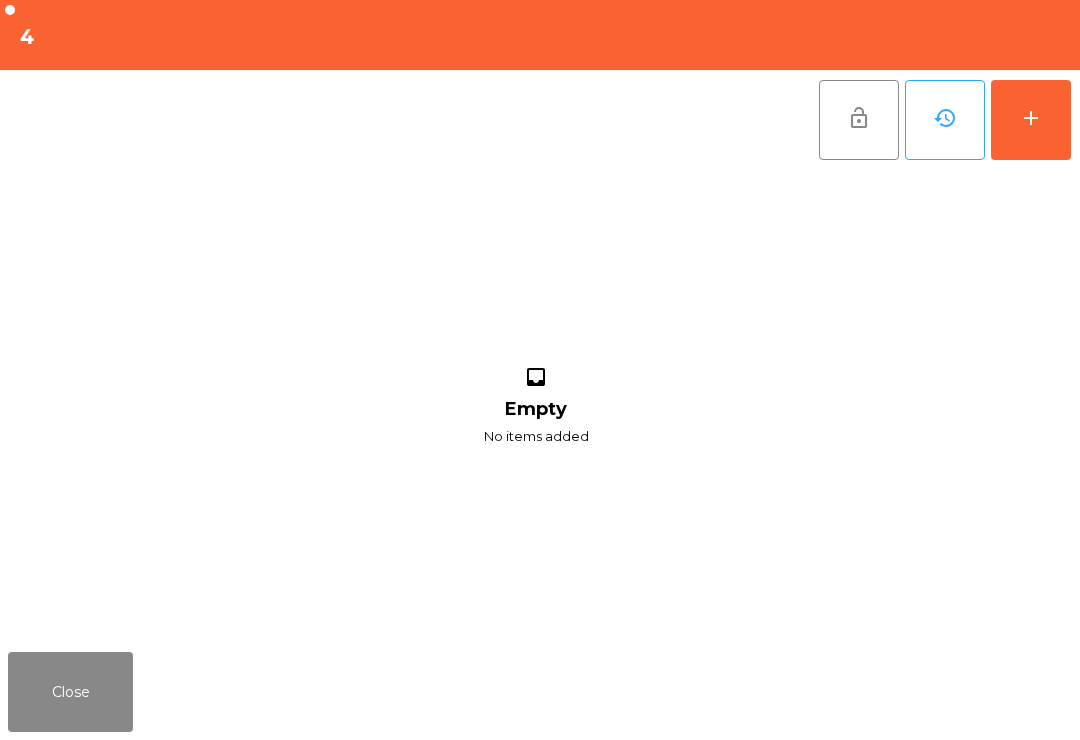 click on "add" 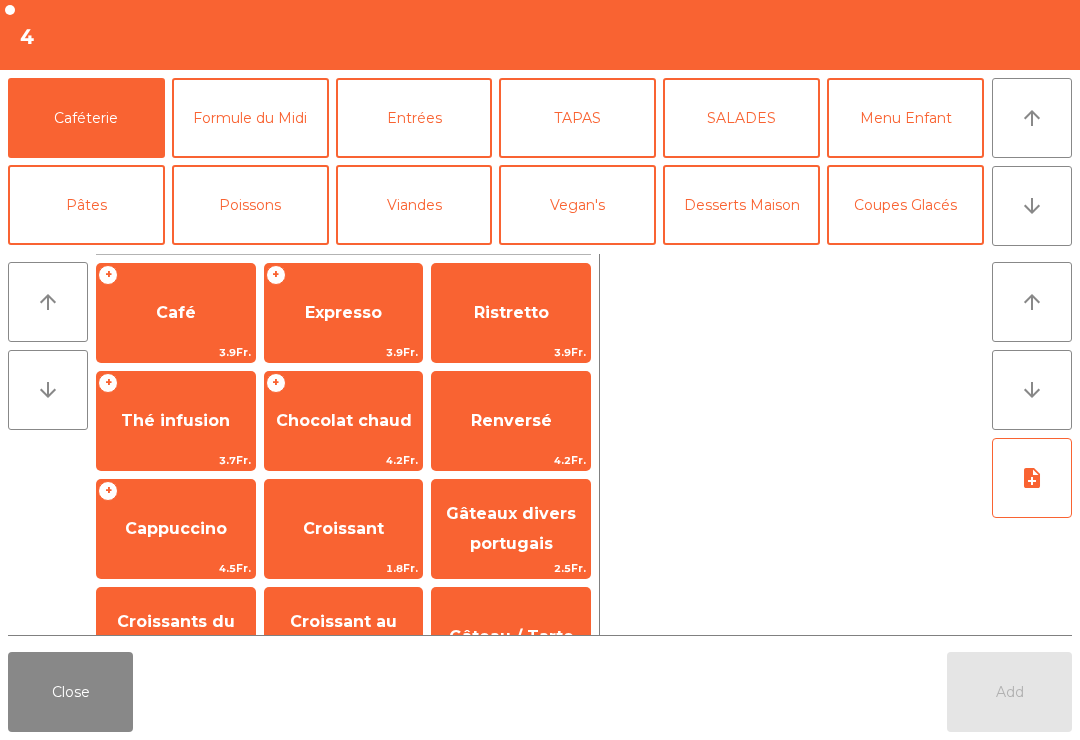 click on "arrow_downward" 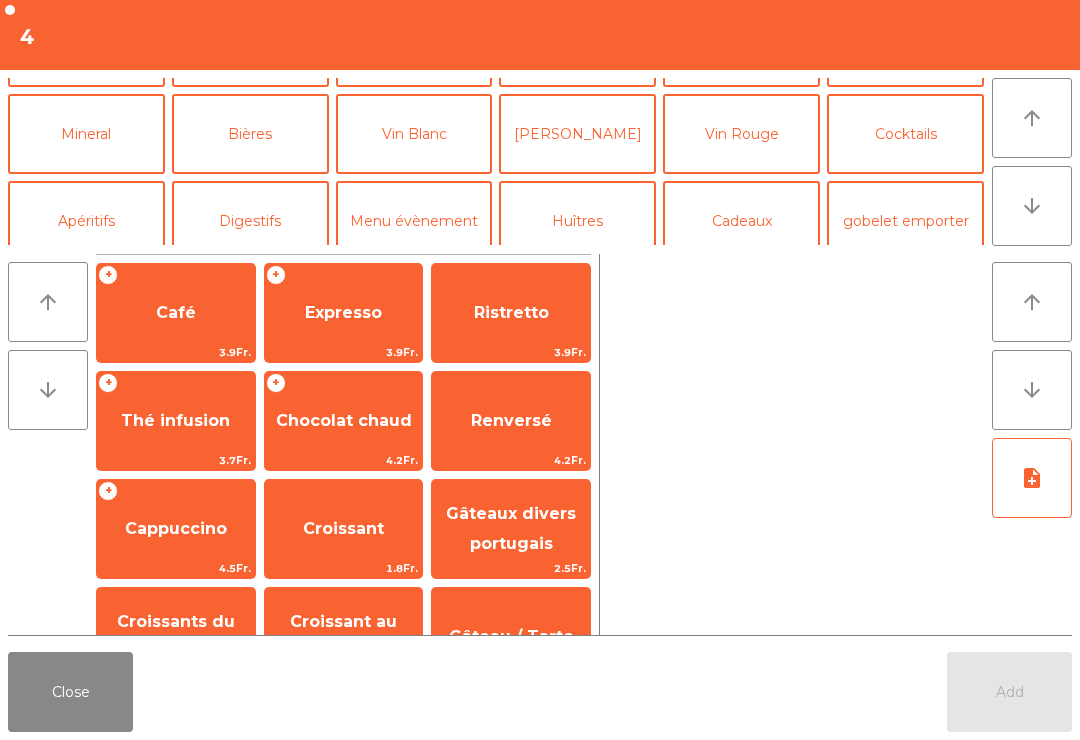 click on "Mineral" 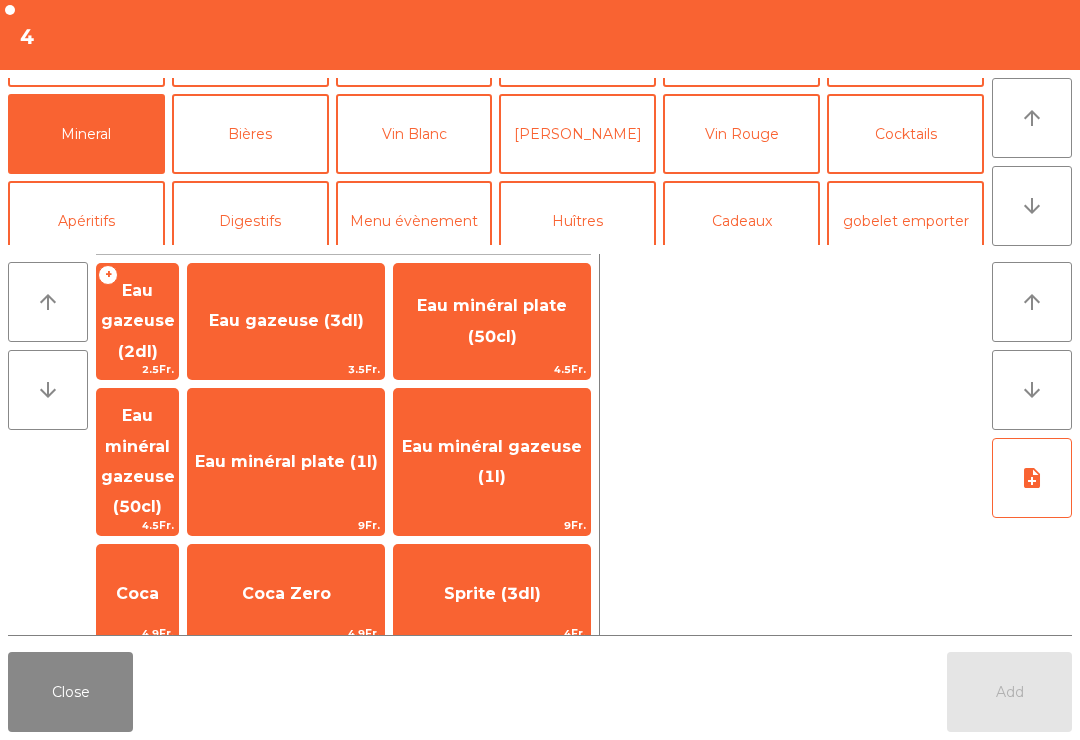 scroll, scrollTop: 174, scrollLeft: 0, axis: vertical 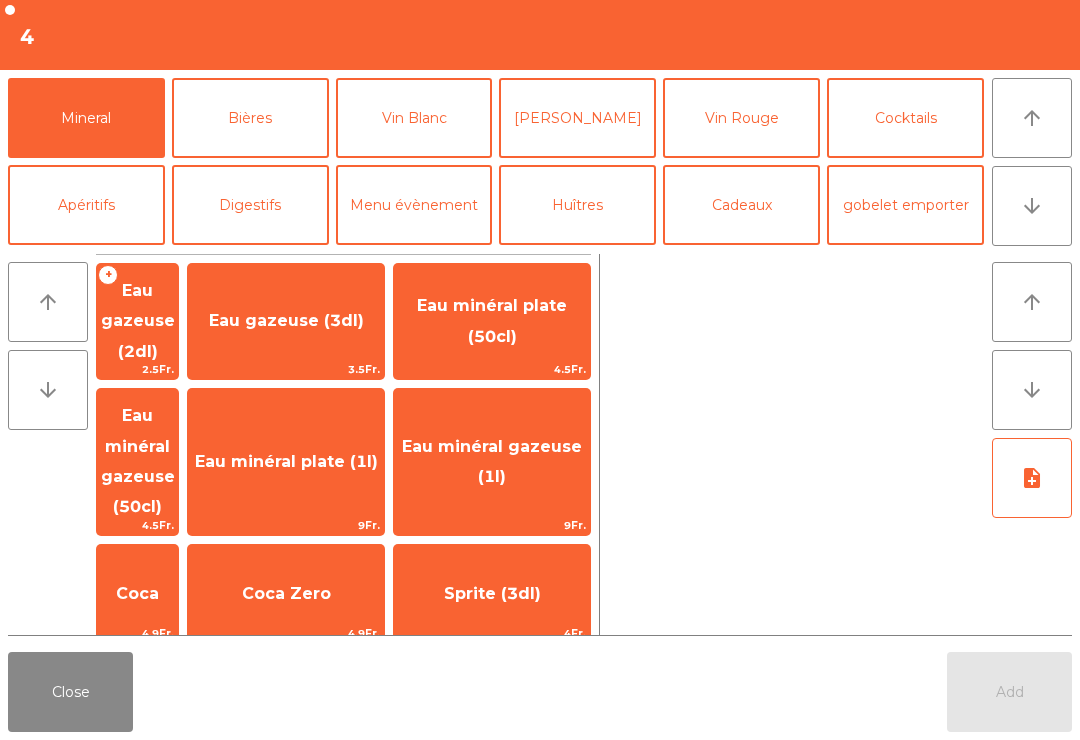 click on "Eau minéral plate (1l)" 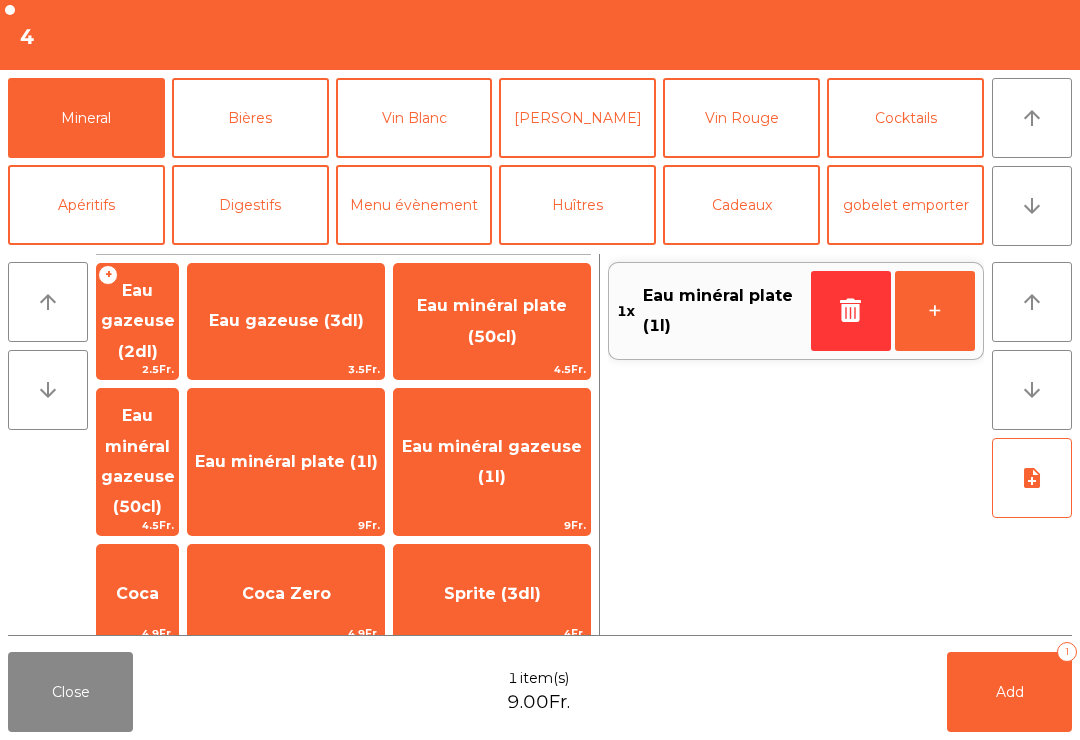 click on "Add   1" 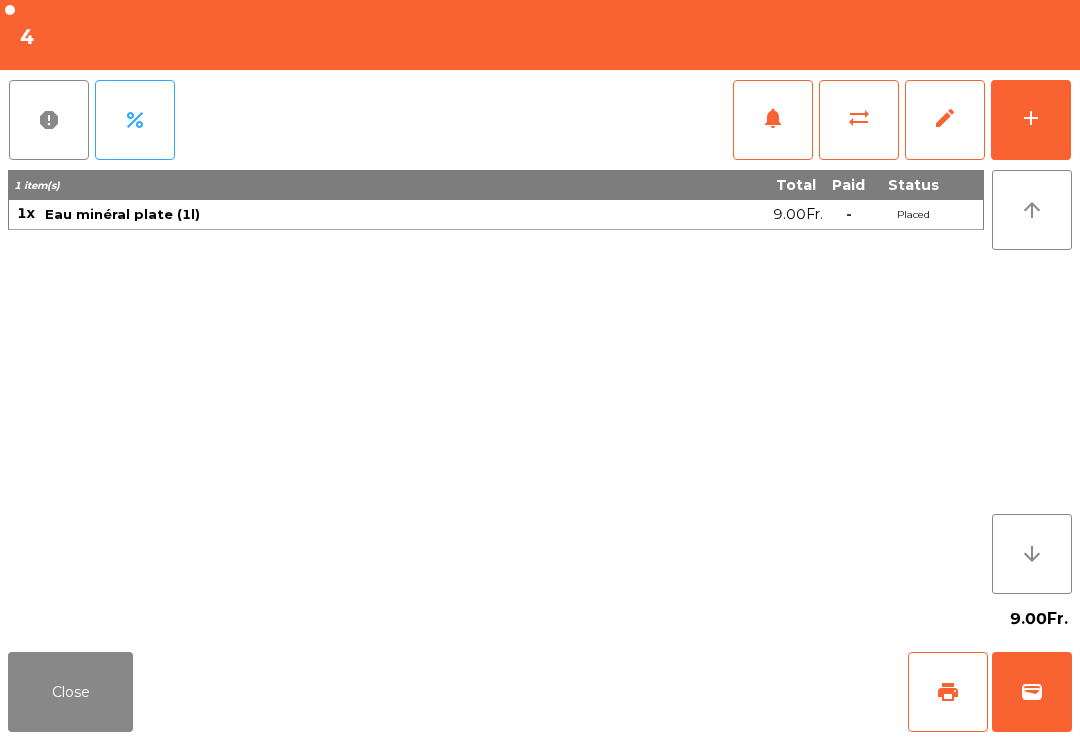 click on "Close" 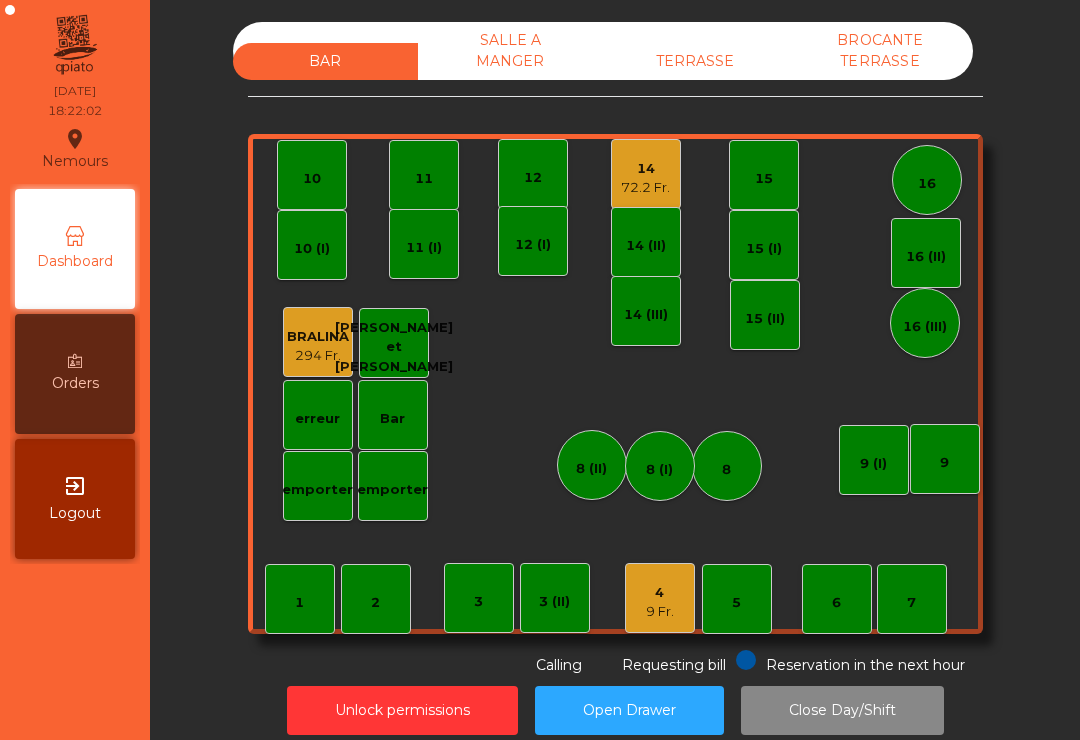 click on "4   9 Fr." 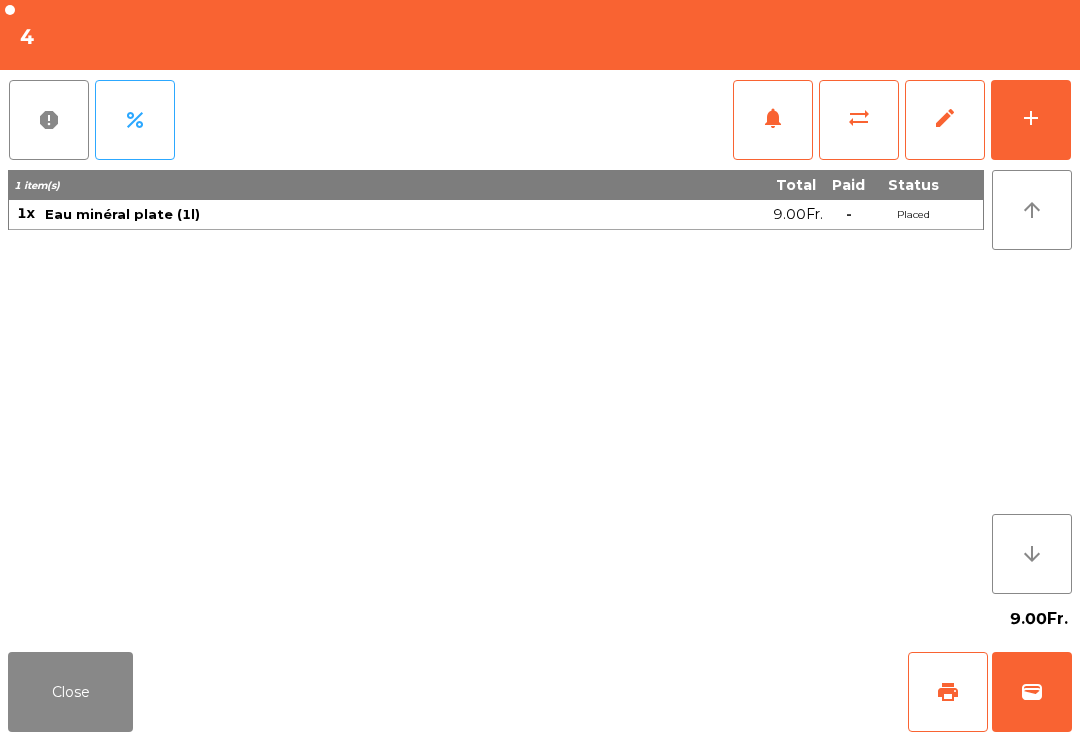 click on "add" 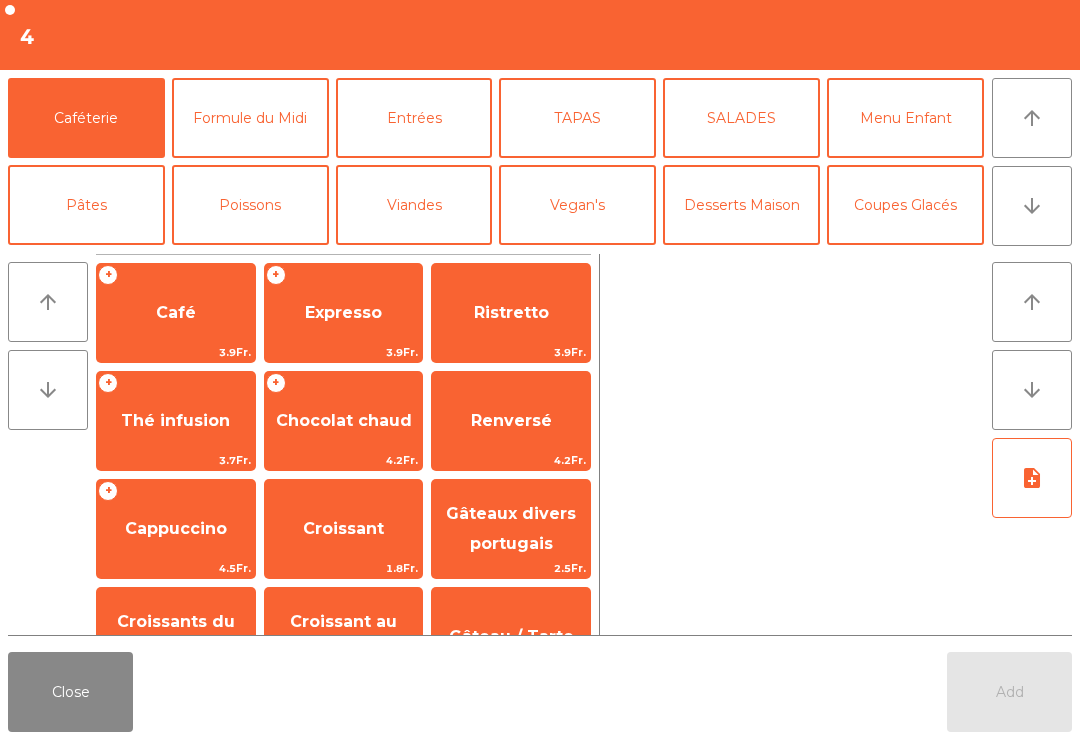 click on "Entrées" 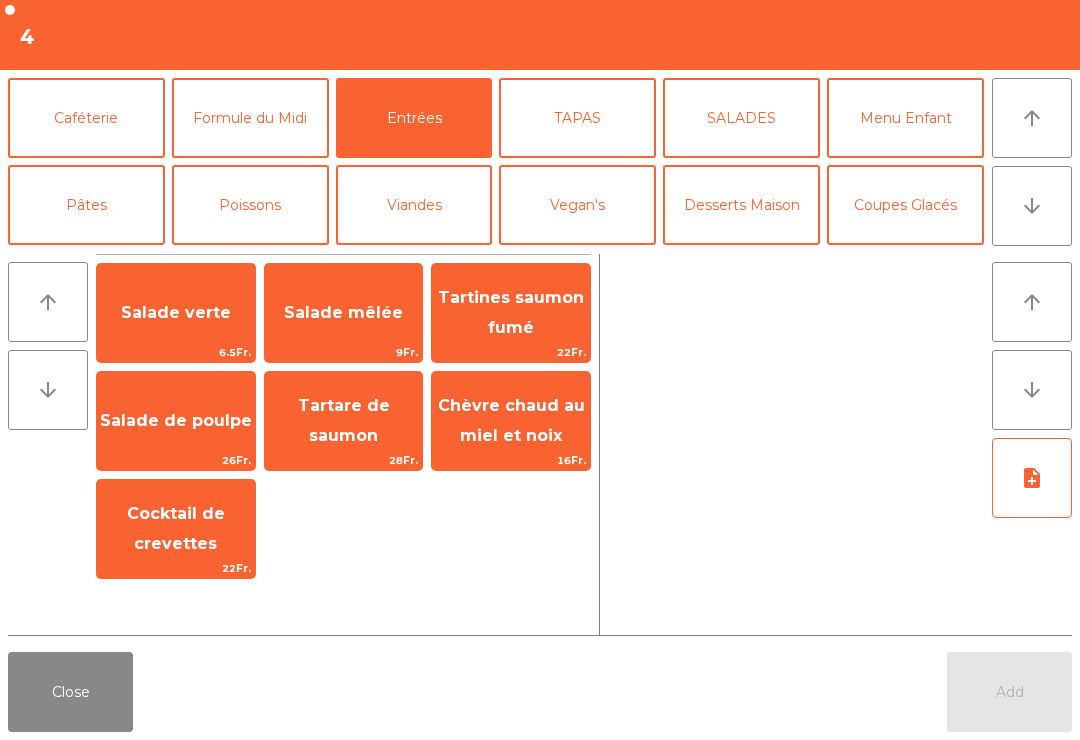 click on "Salade verte" 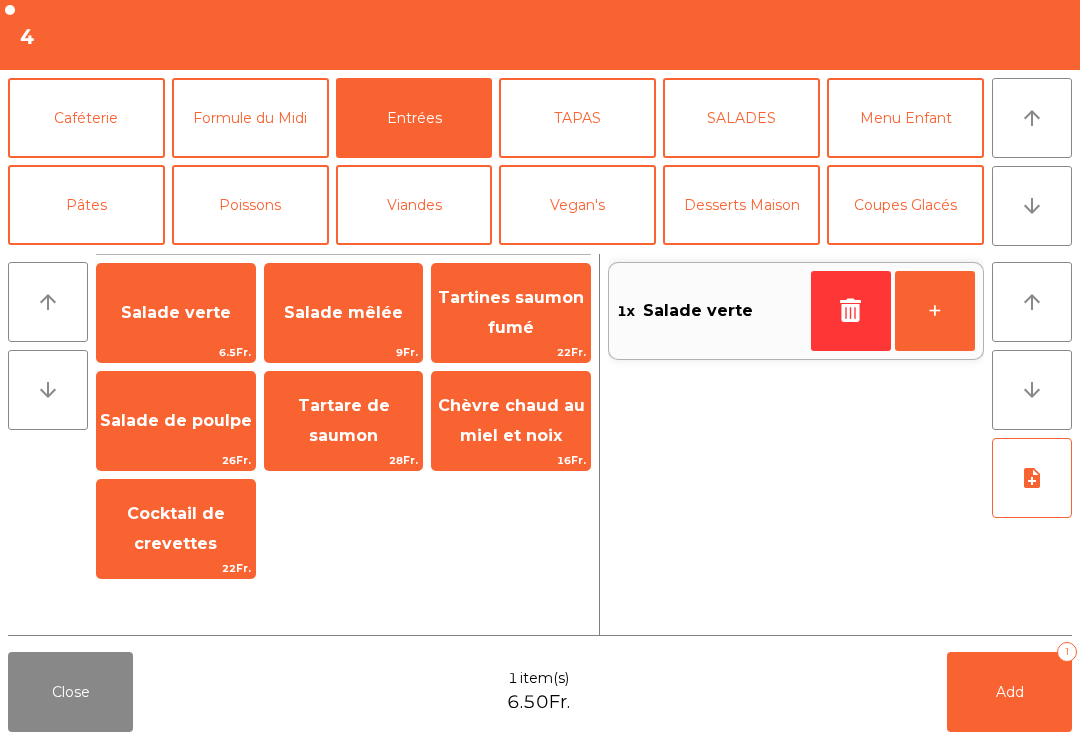 click on "Pâtes" 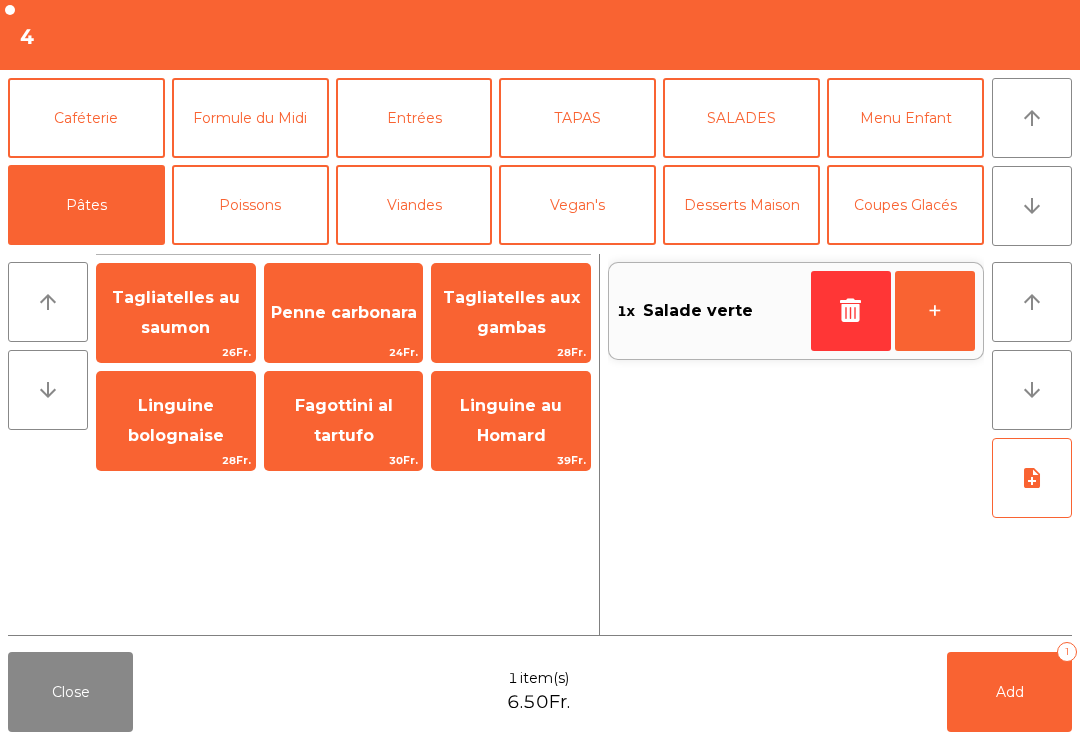click on "Tagliatelles au saumon" 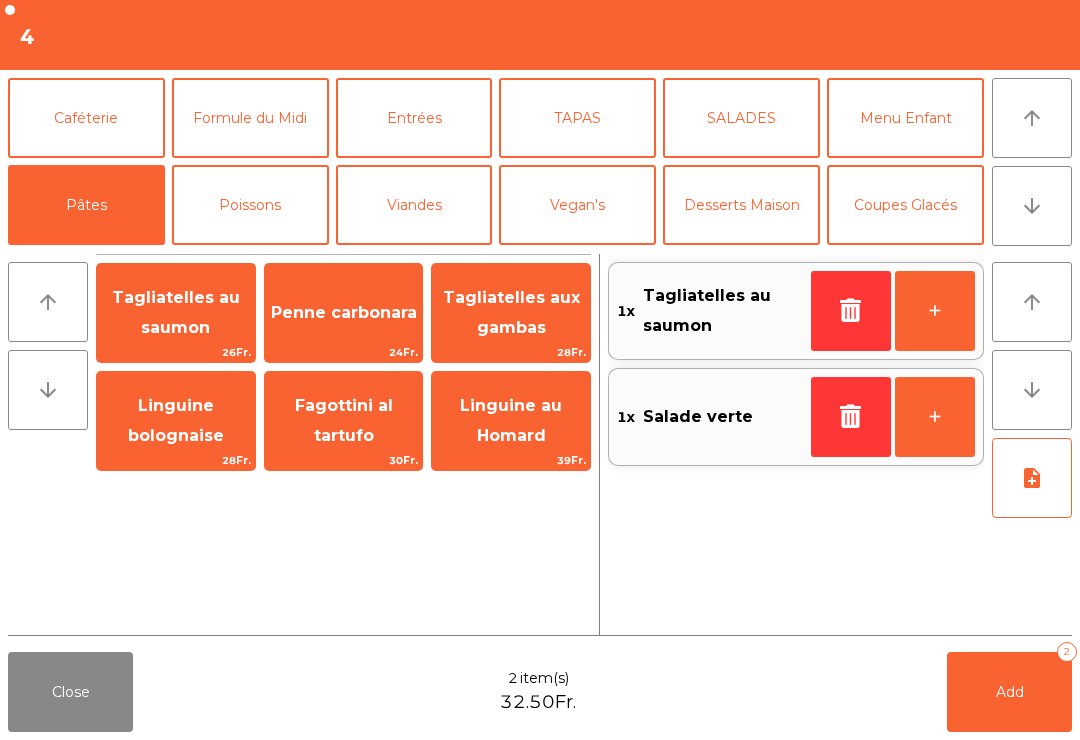 click on "Poissons" 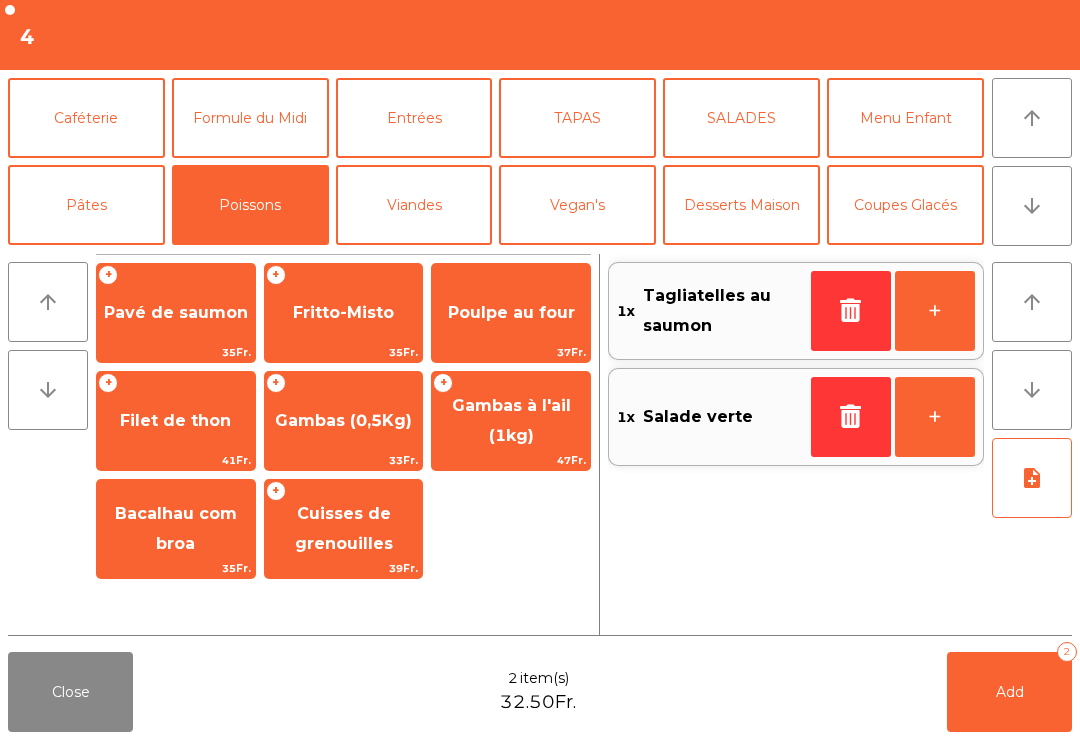 click on "+   Pavé de saumon   35Fr." 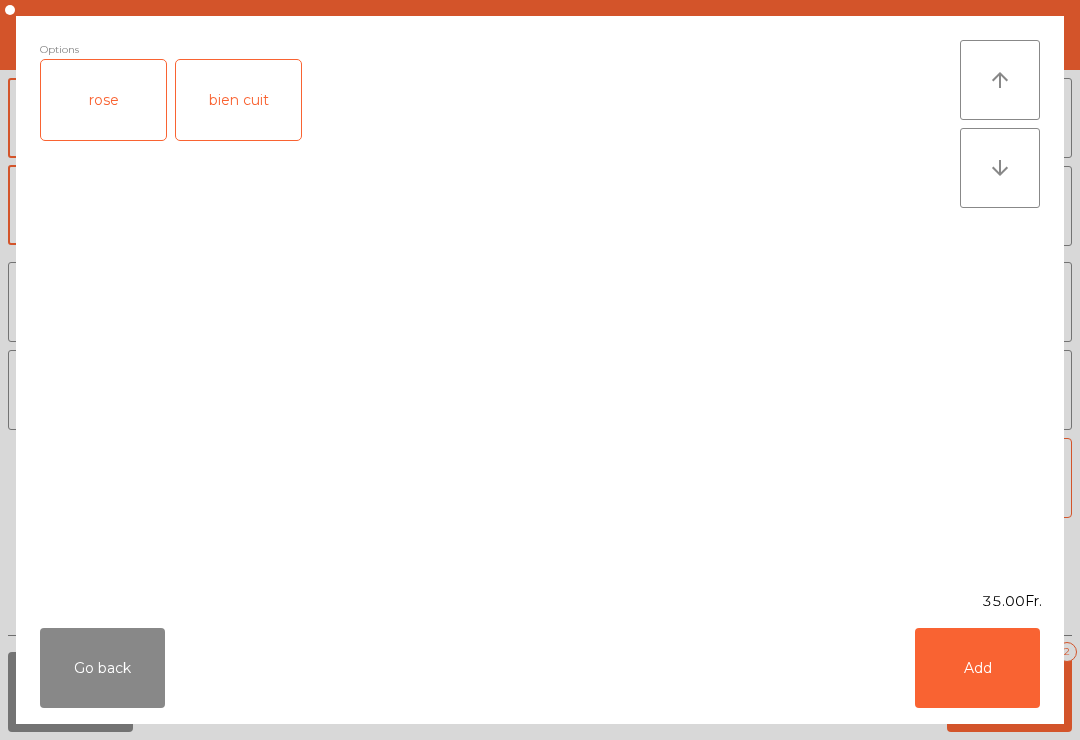 click on "rose" 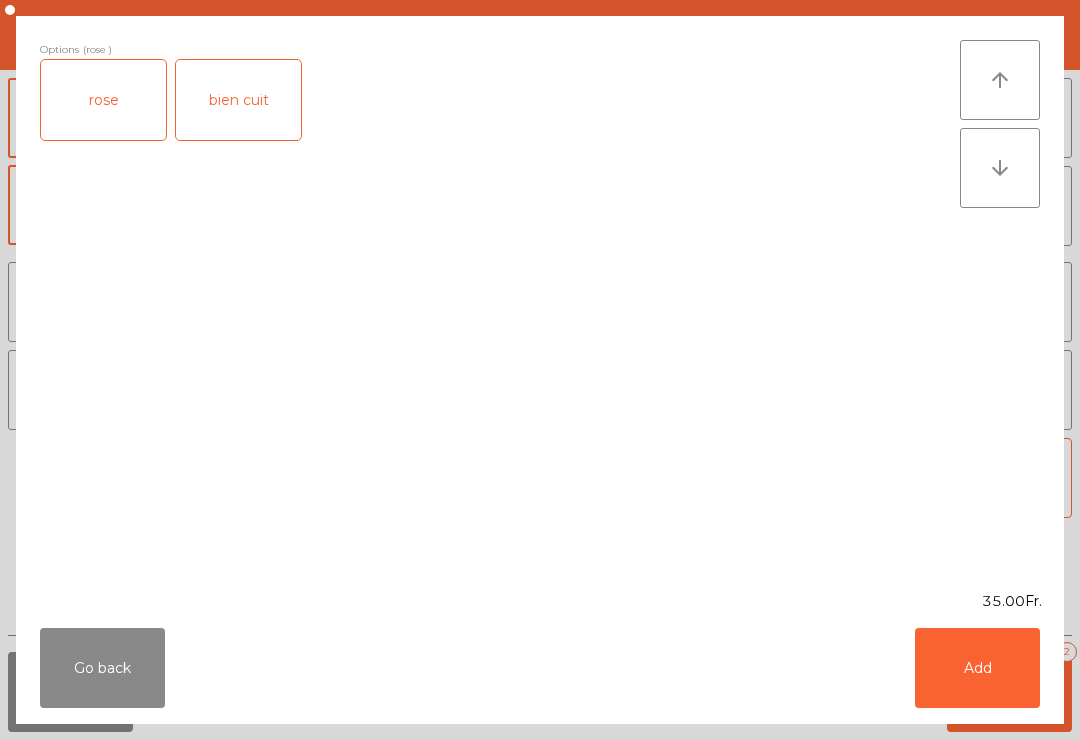 click on "Add" 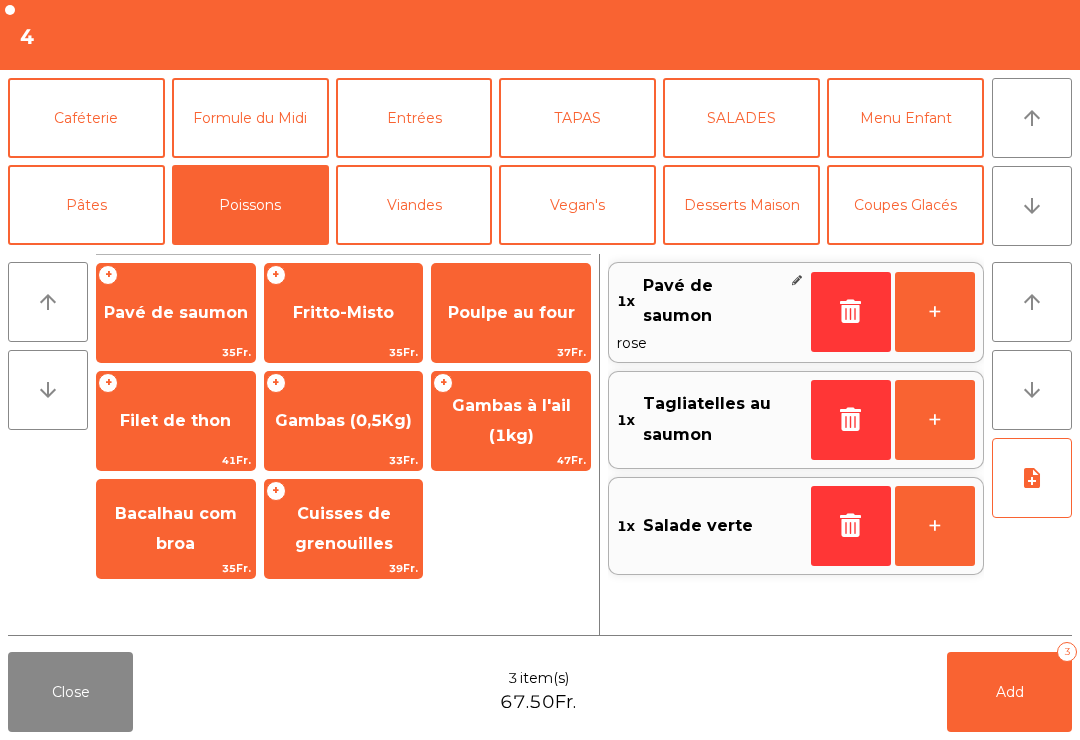 click on "Vin Blanc" 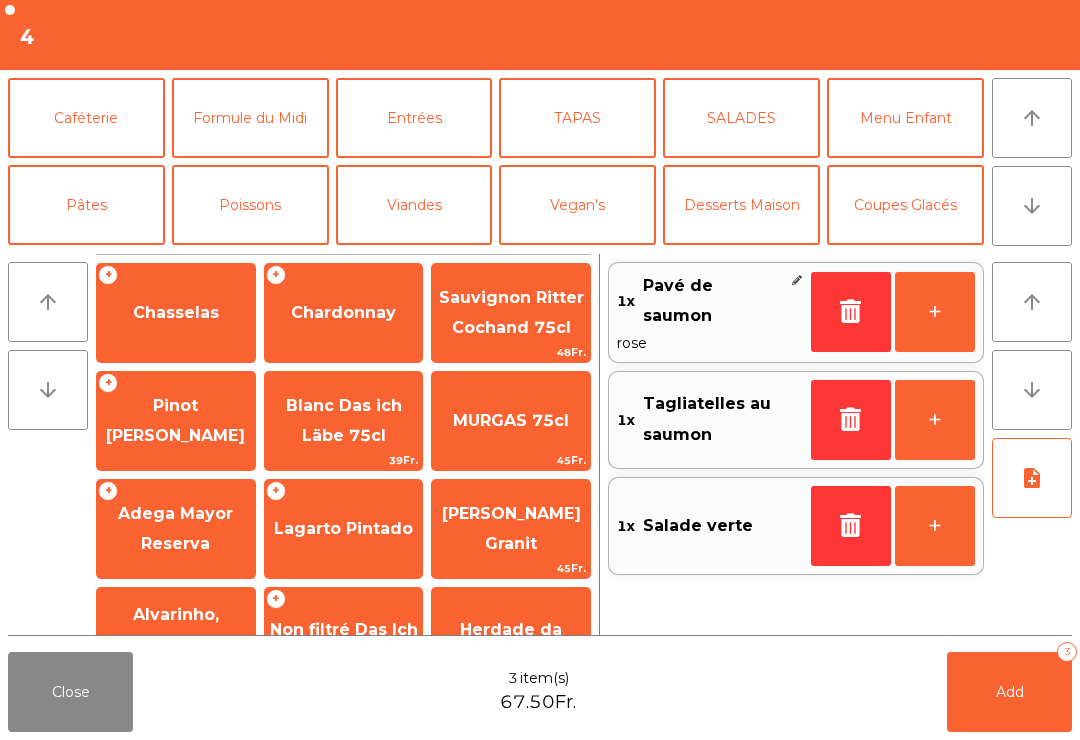 scroll, scrollTop: 131, scrollLeft: 0, axis: vertical 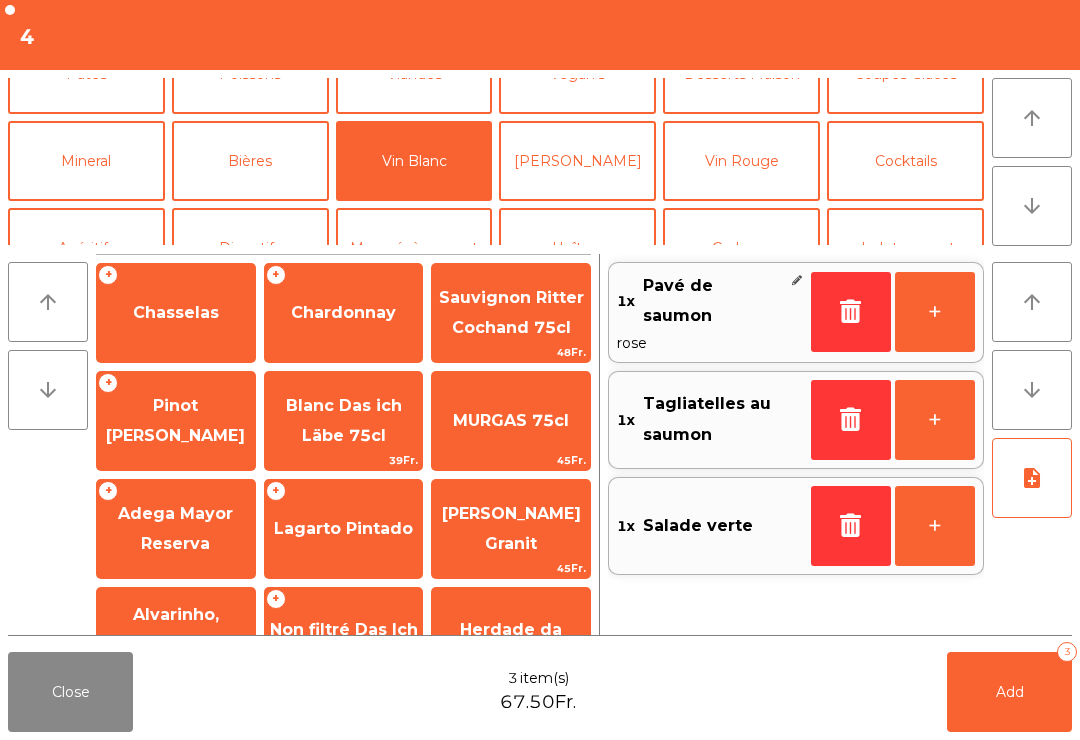click on "Chardonnay" 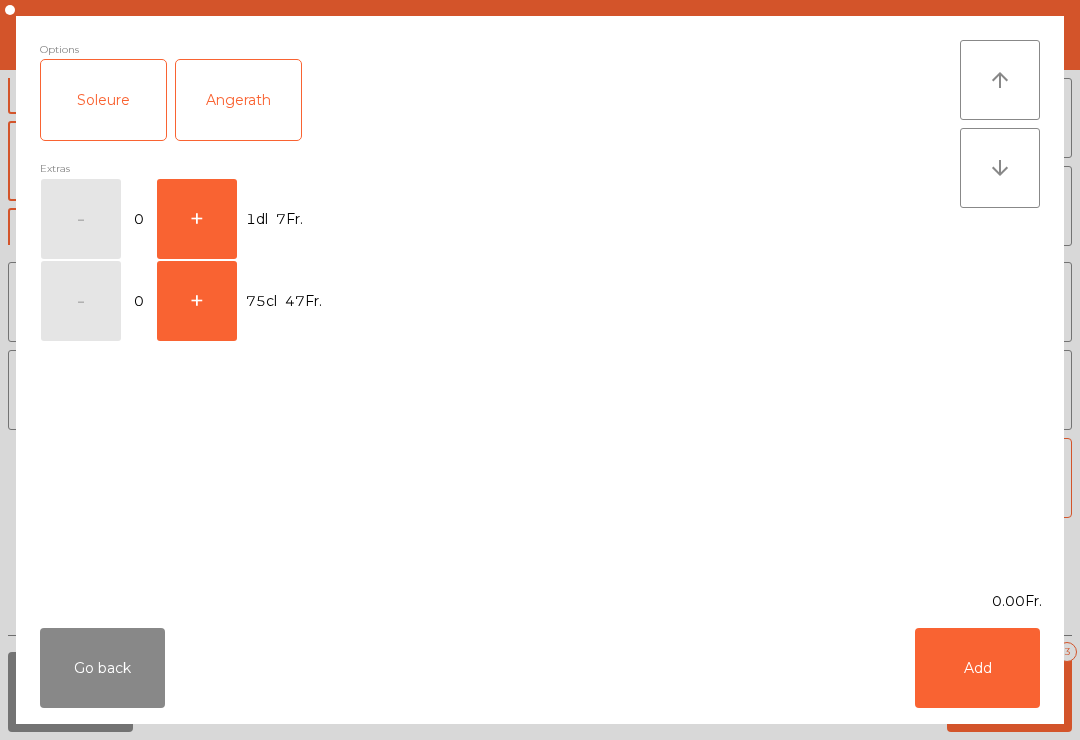 click on "+" 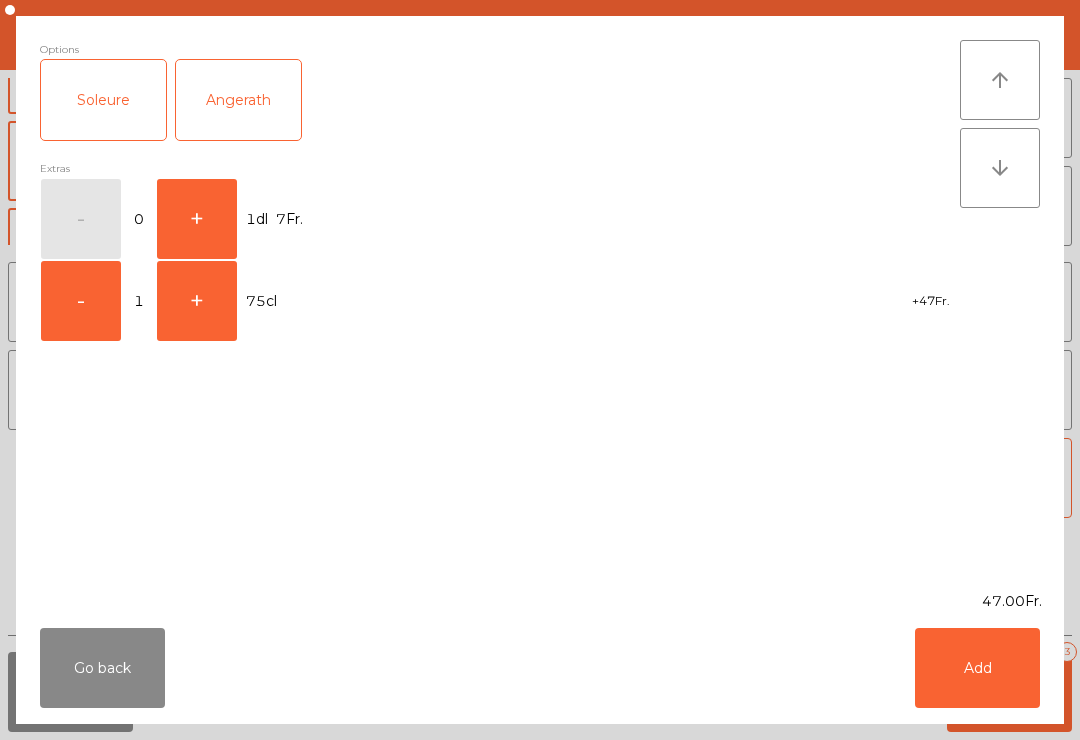 click on "Add" 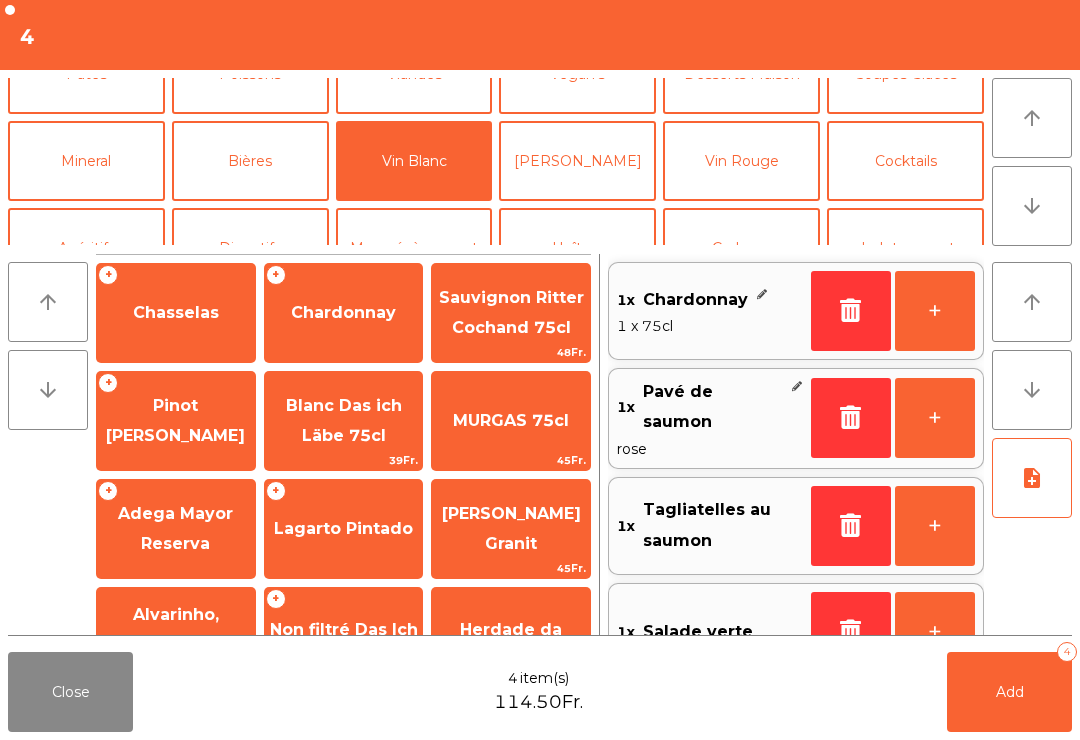 click on "Add   4" 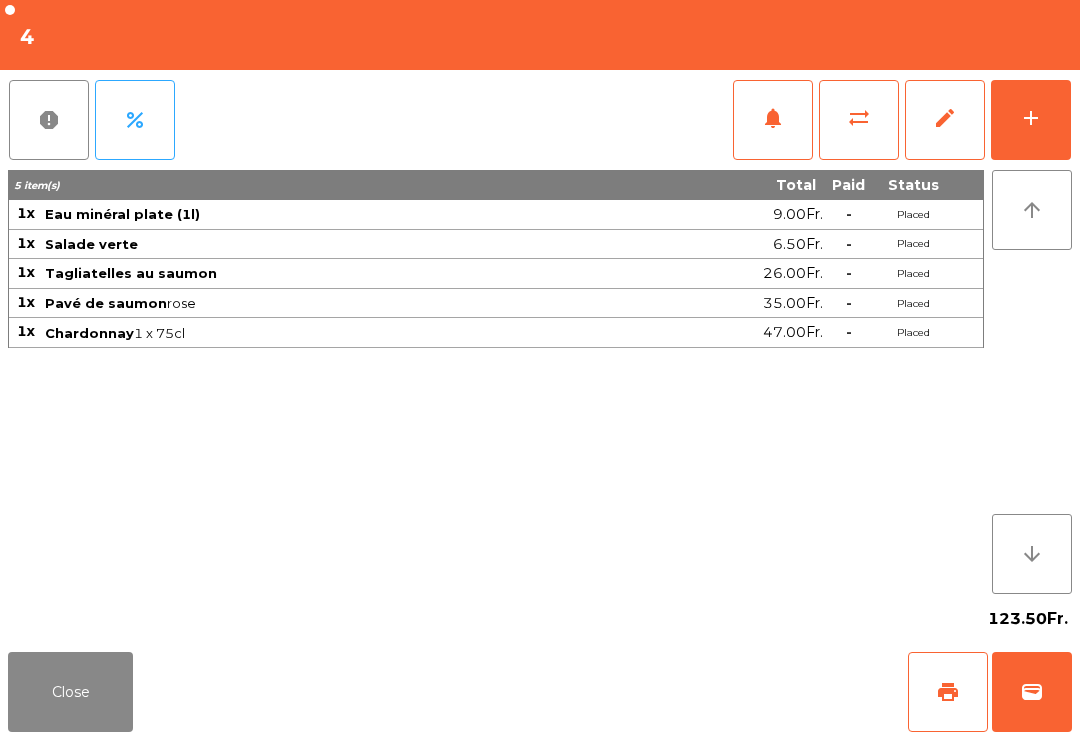 click on "Close   print   wallet" 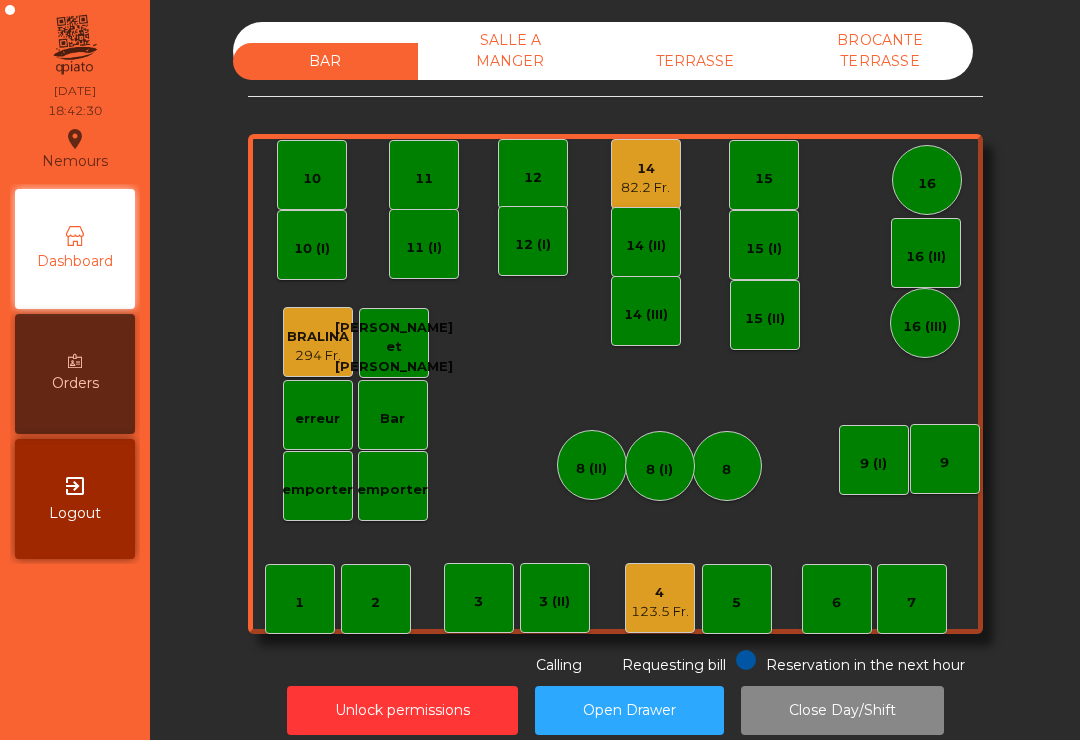 click on "BAR   SALLE A MANGER   TERRASSE   BROCANTE TERRASSE" 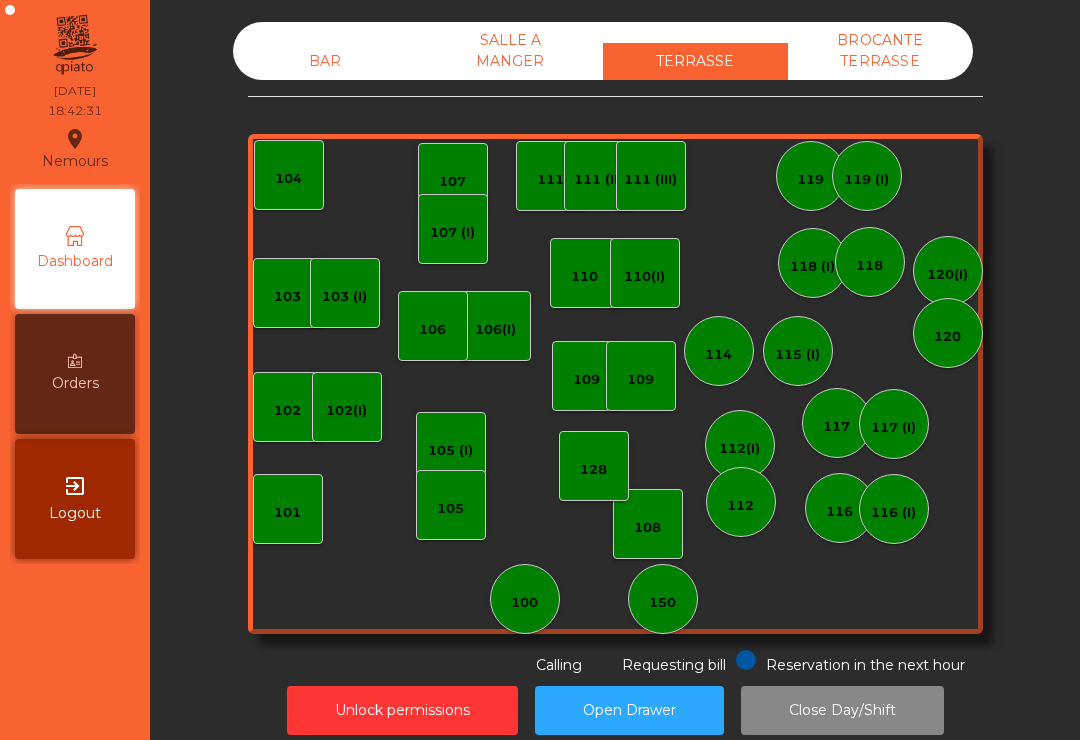 click on "116" 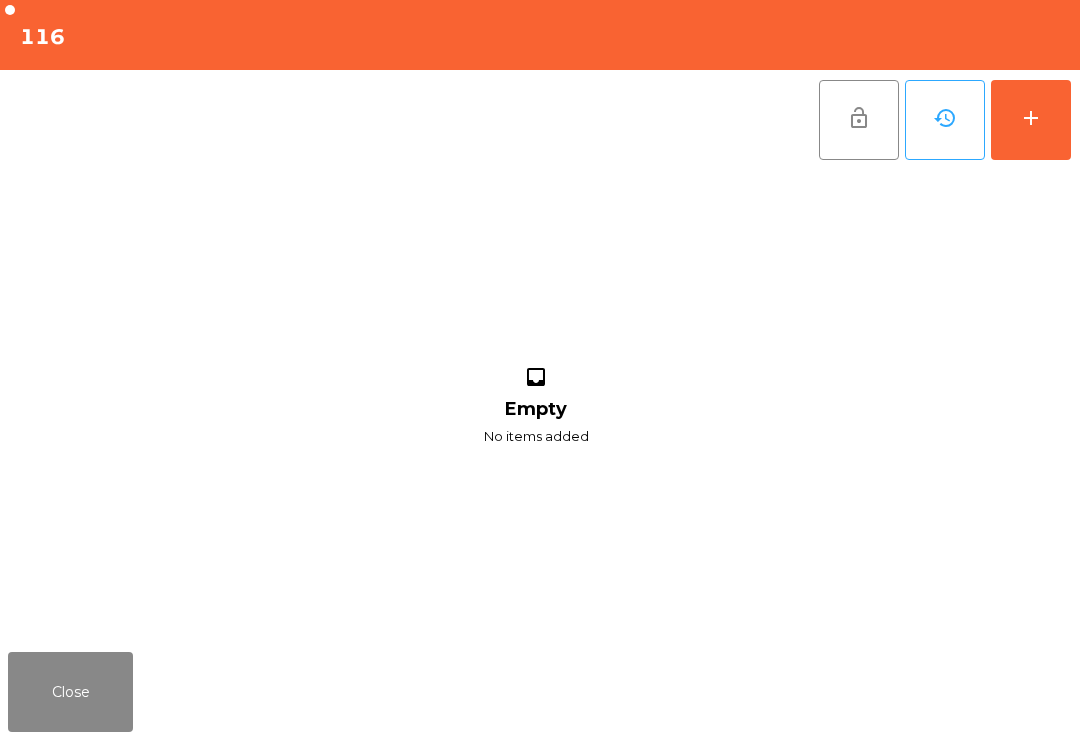 click on "add" 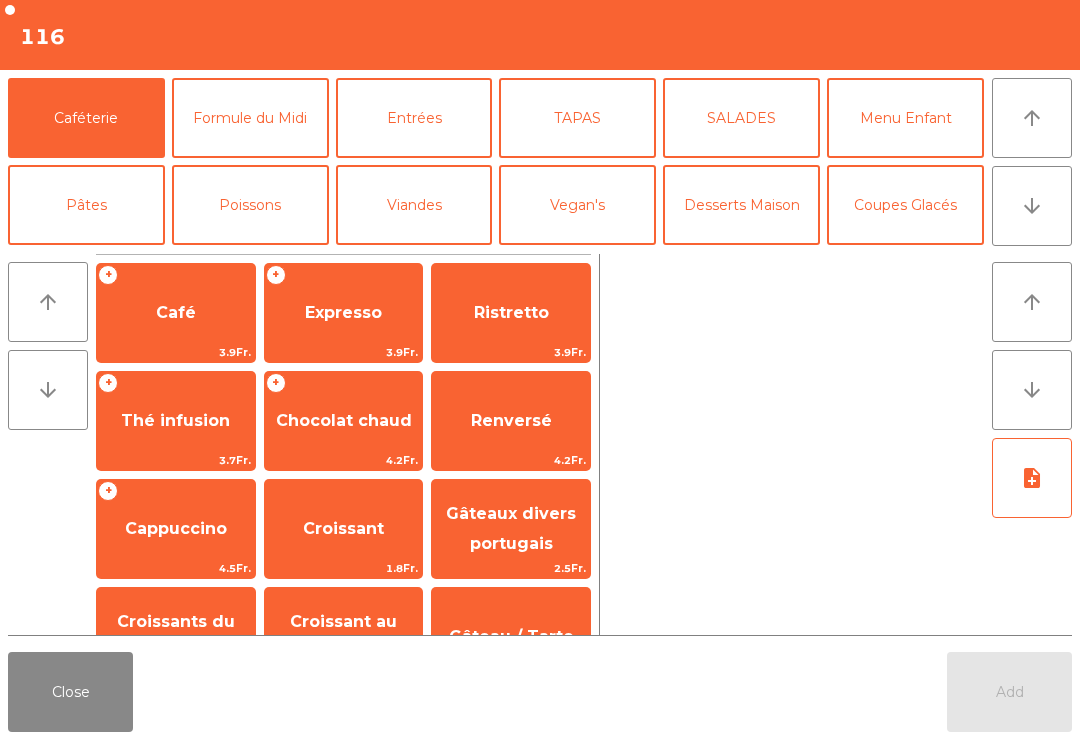 click on "TAPAS" 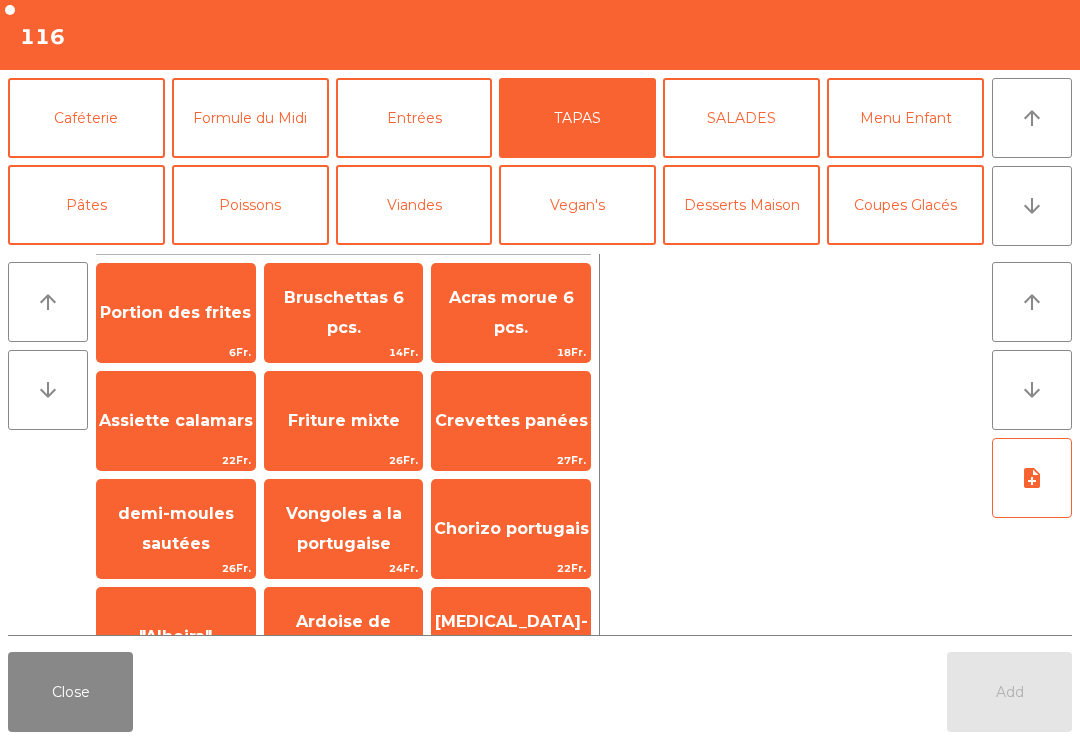 click on "Portion des frites" 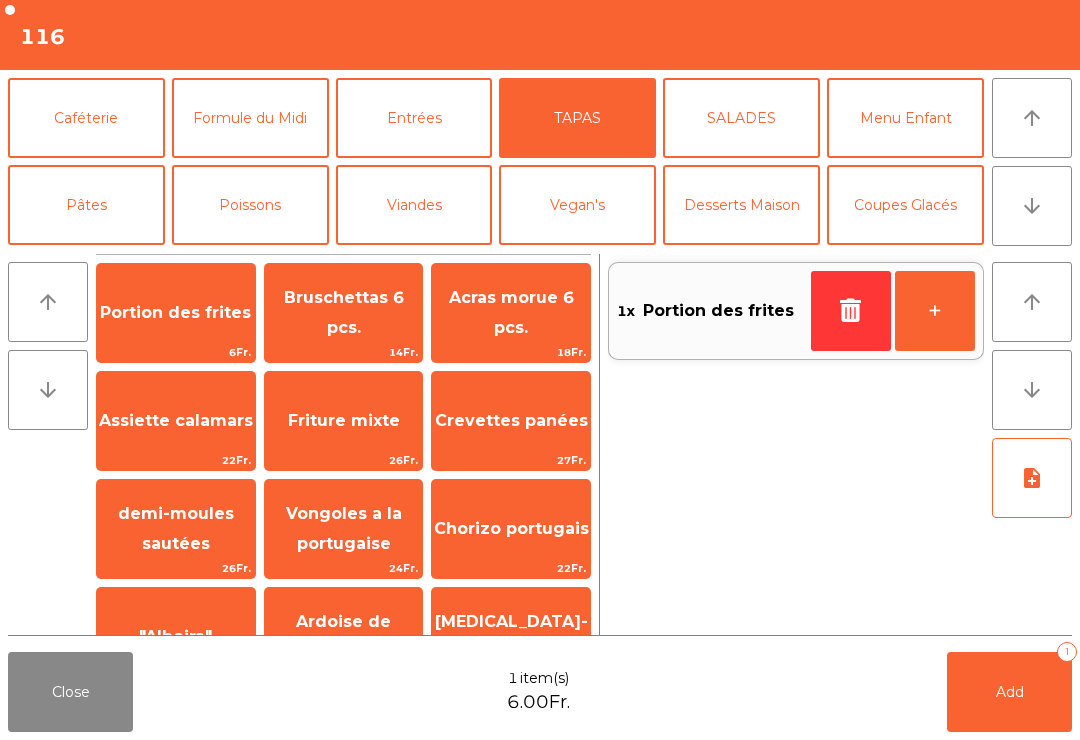 click on "Mineral" 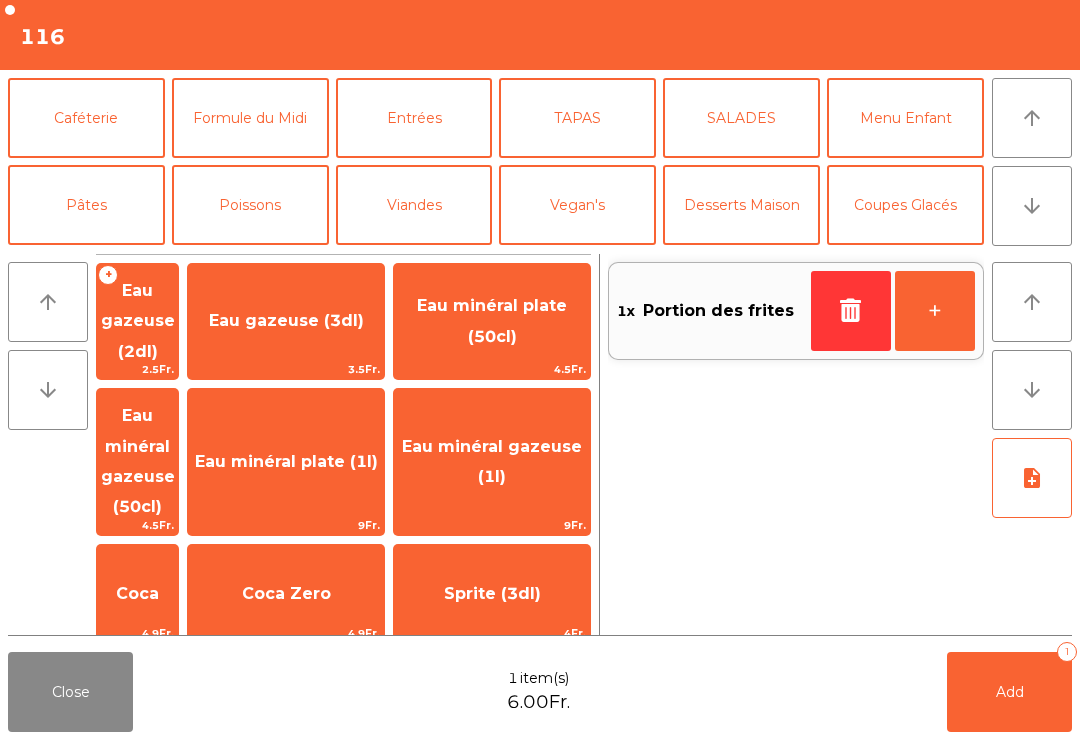 scroll, scrollTop: 144, scrollLeft: 0, axis: vertical 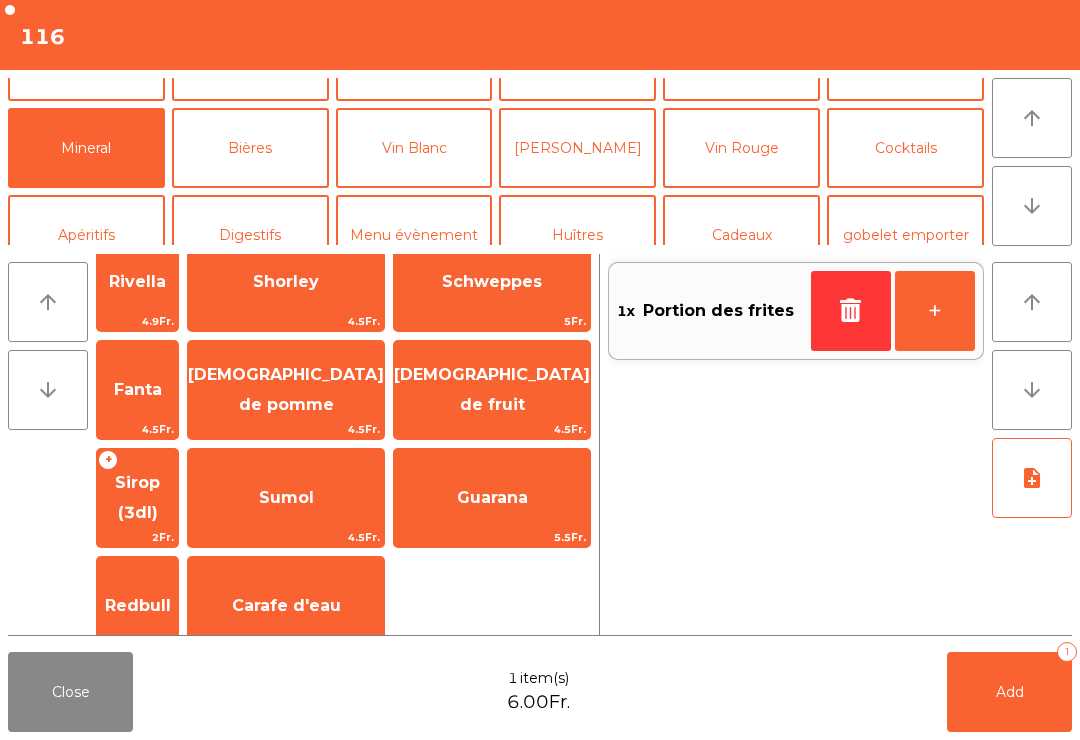 click on "Sirop (3dl)" 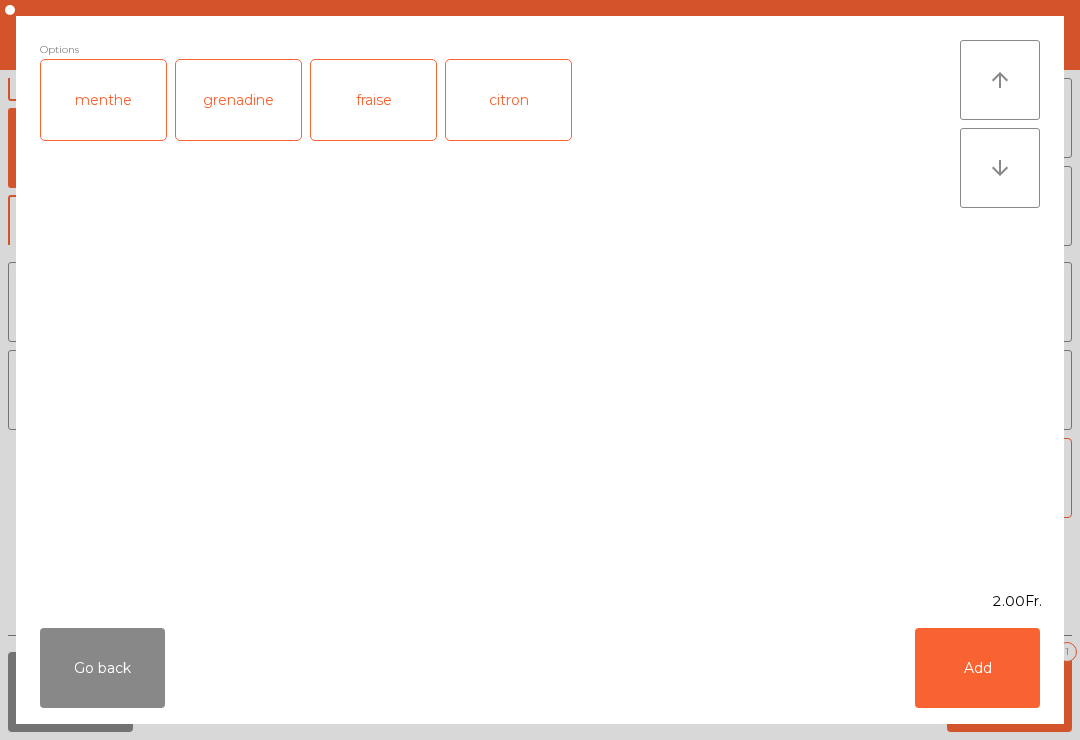 scroll, scrollTop: 492, scrollLeft: 0, axis: vertical 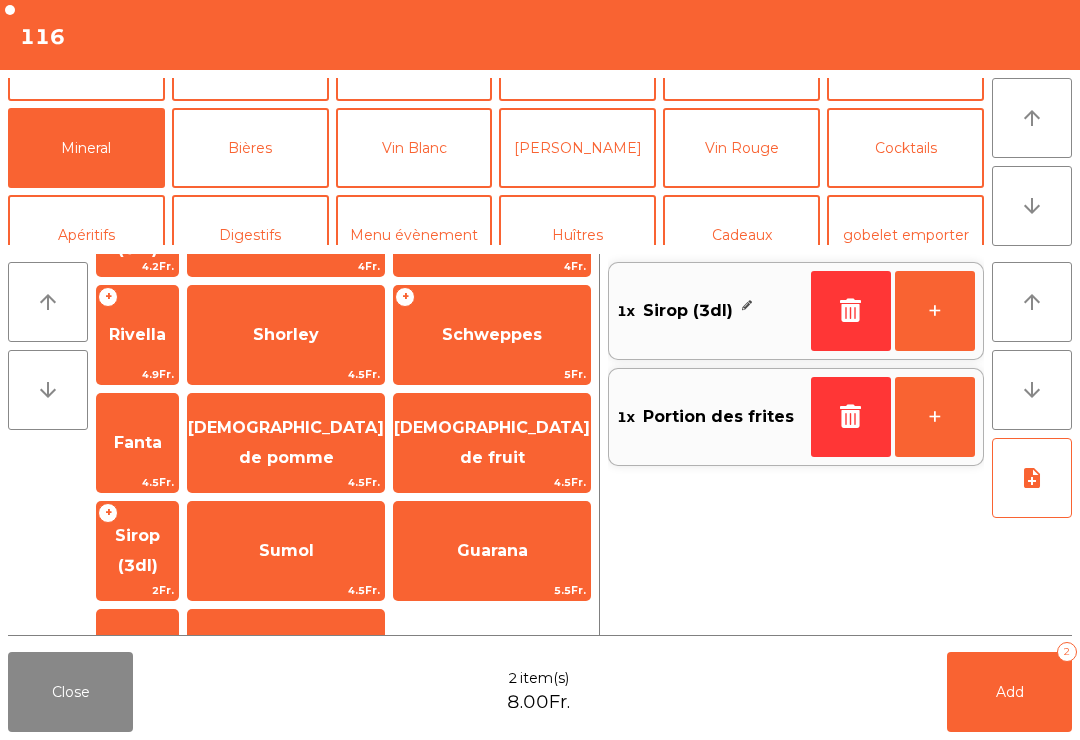 click on "+" 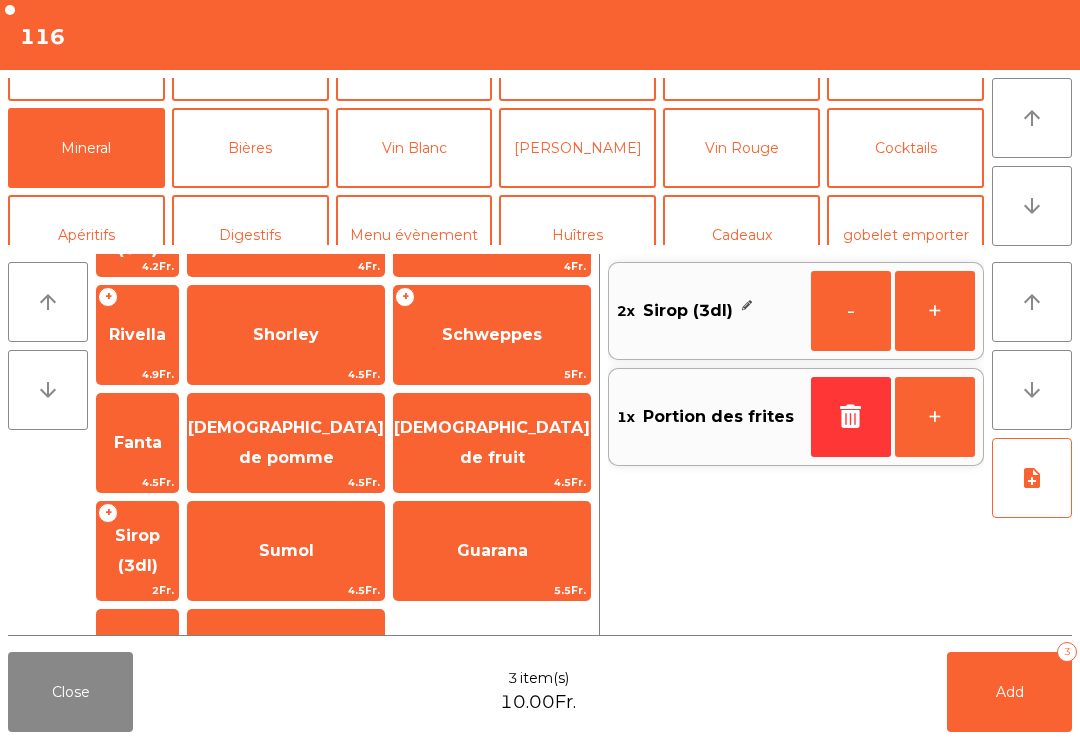 click on "Cocktails" 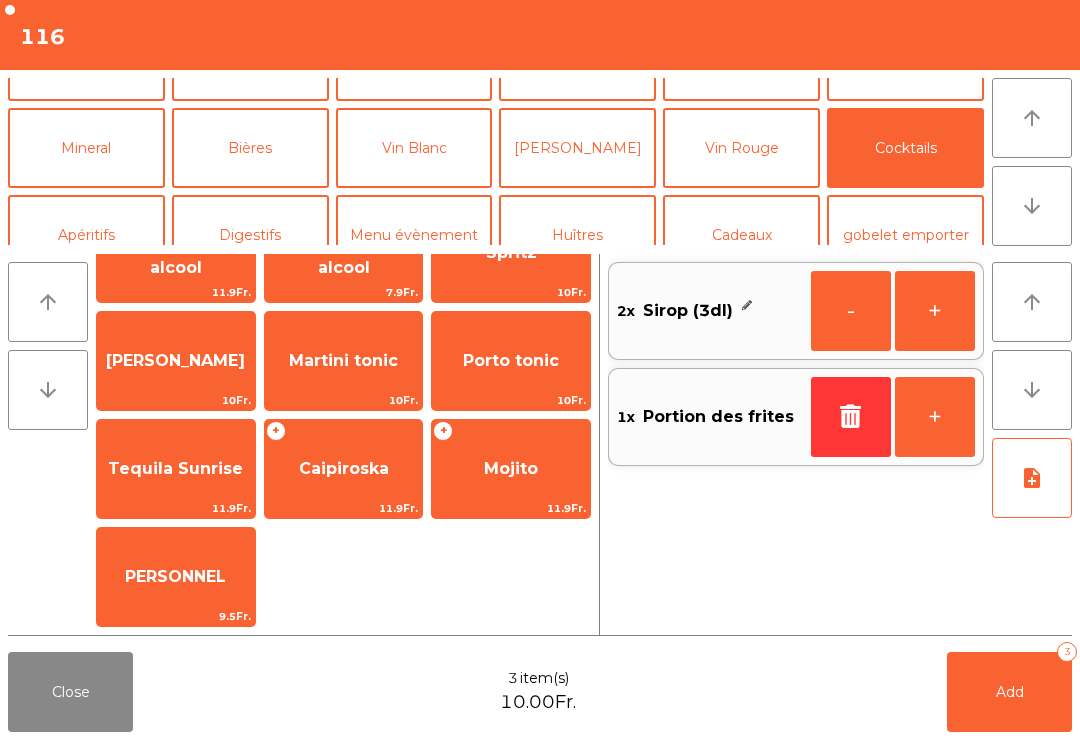 scroll, scrollTop: 0, scrollLeft: 0, axis: both 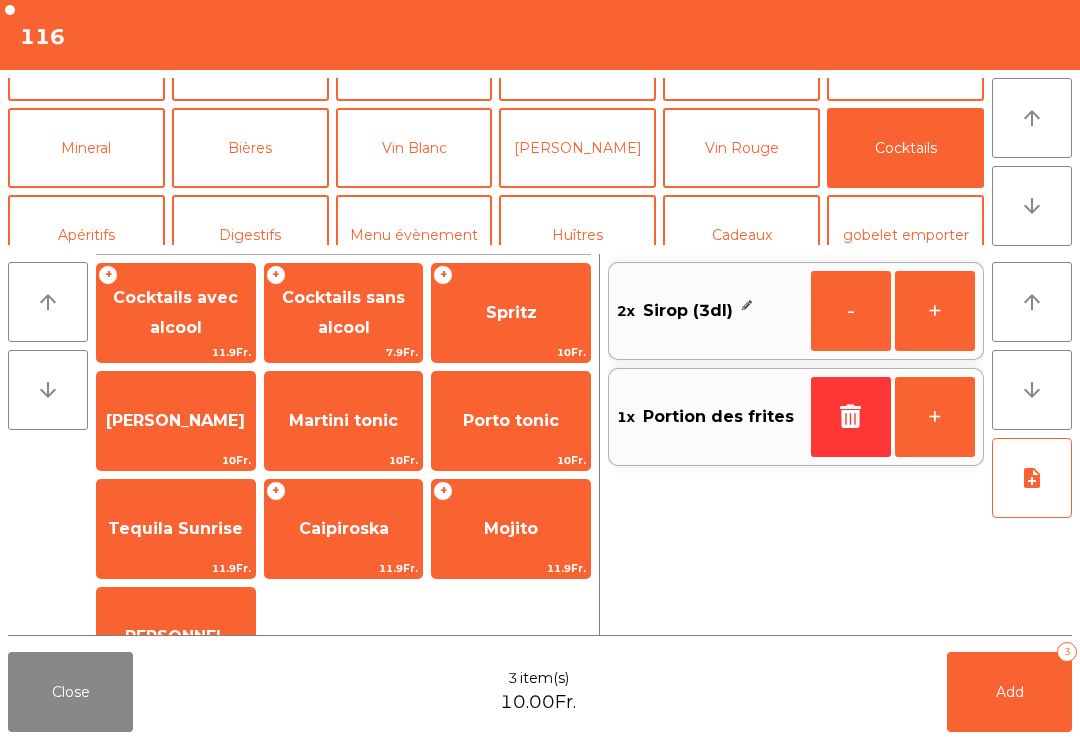 click on "Spritz" 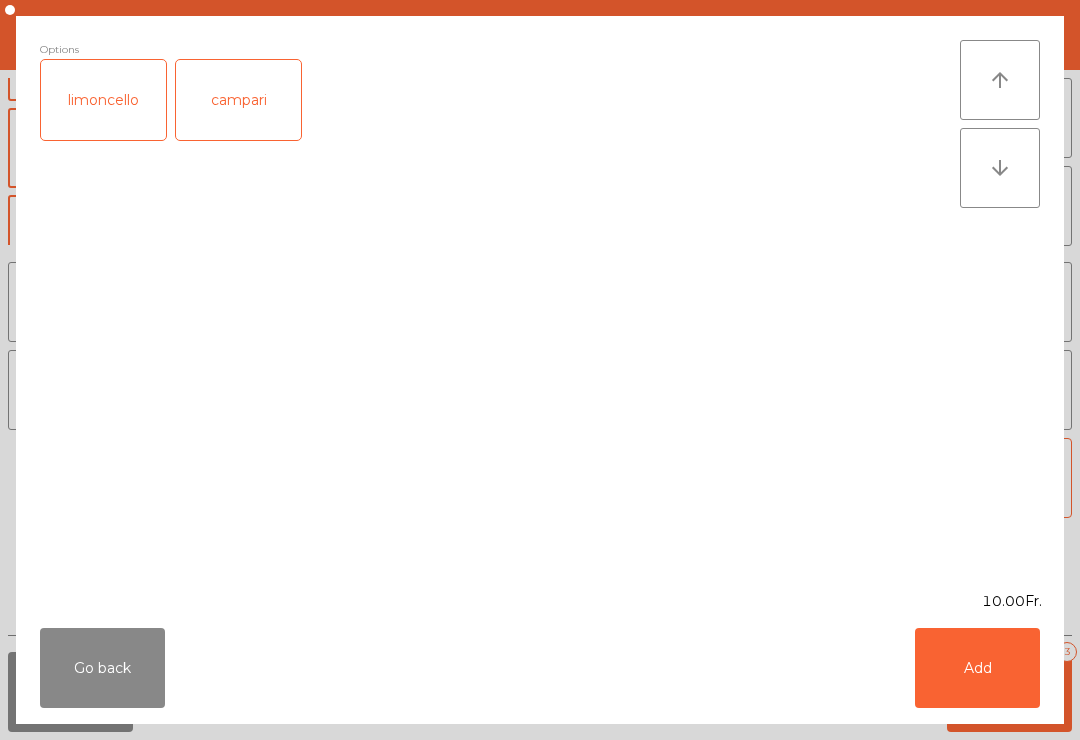 click on "Add" 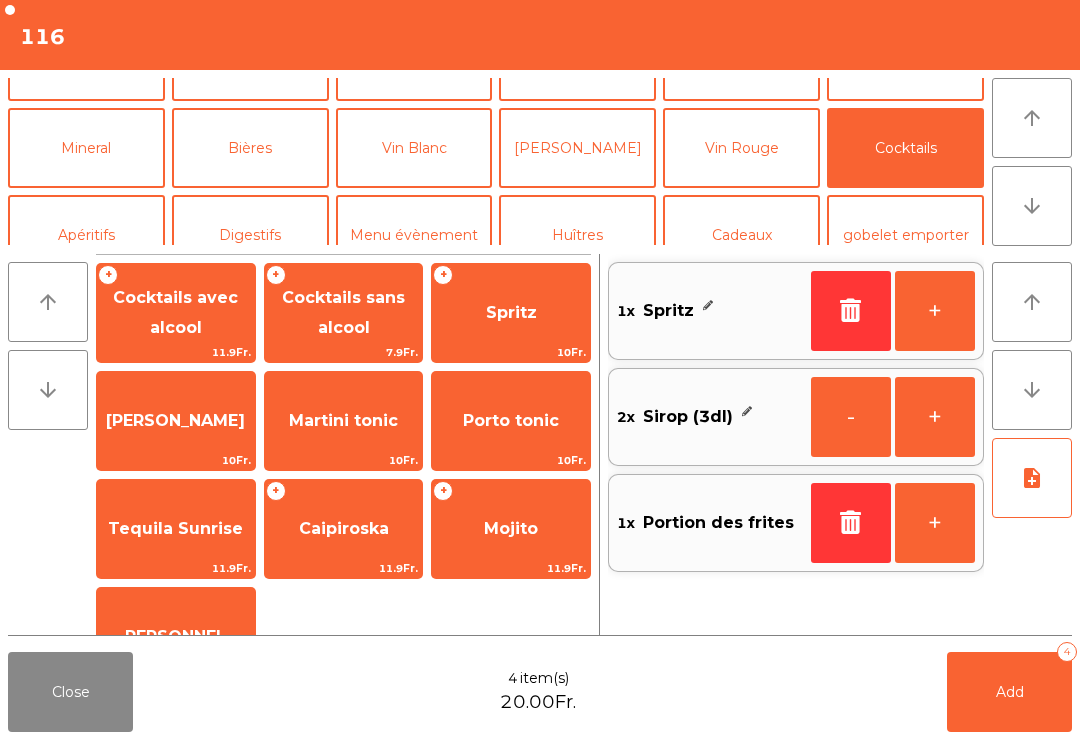 click on "Add" 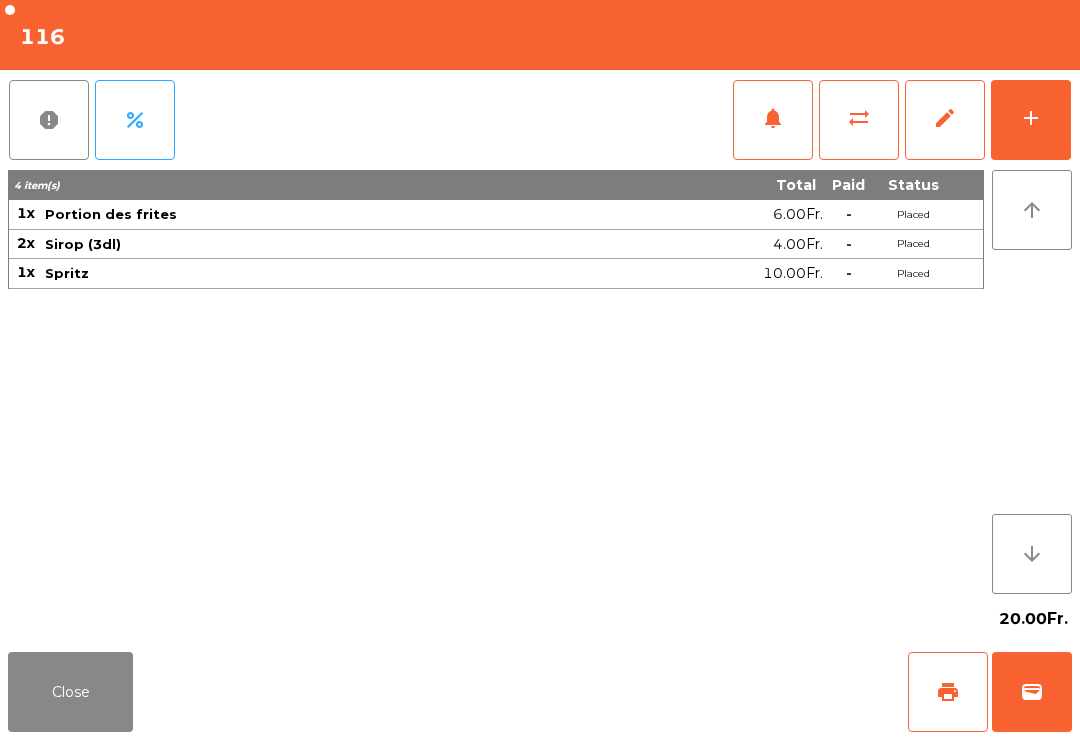 click on "Close" 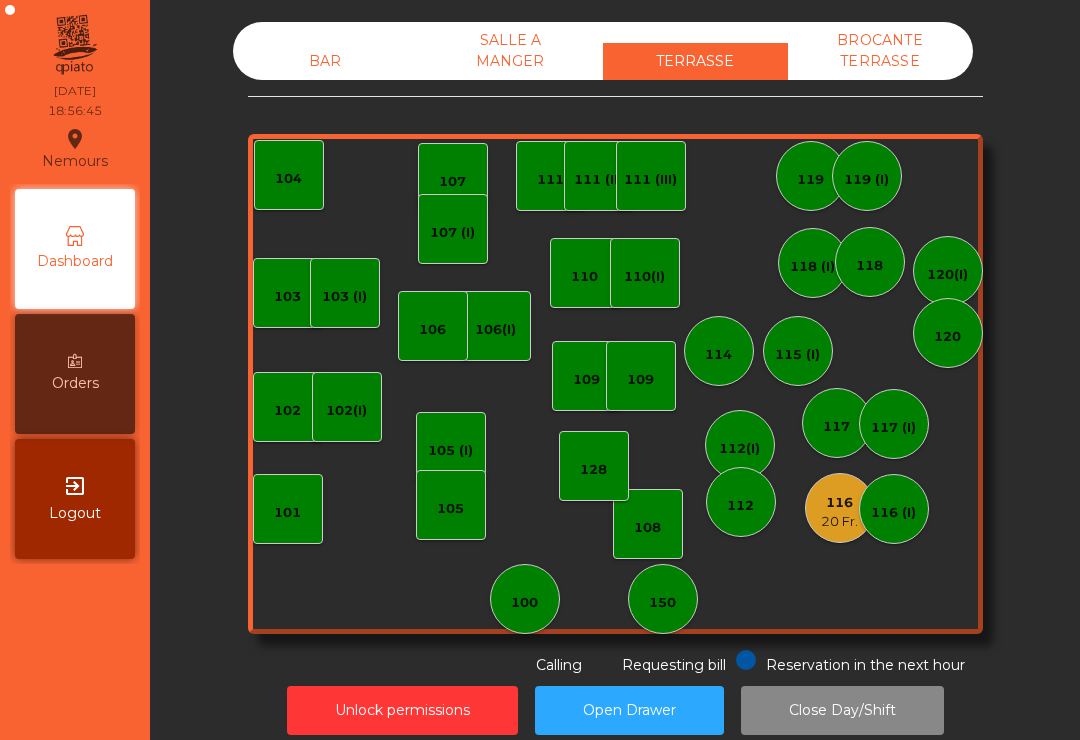 click on "BAR" 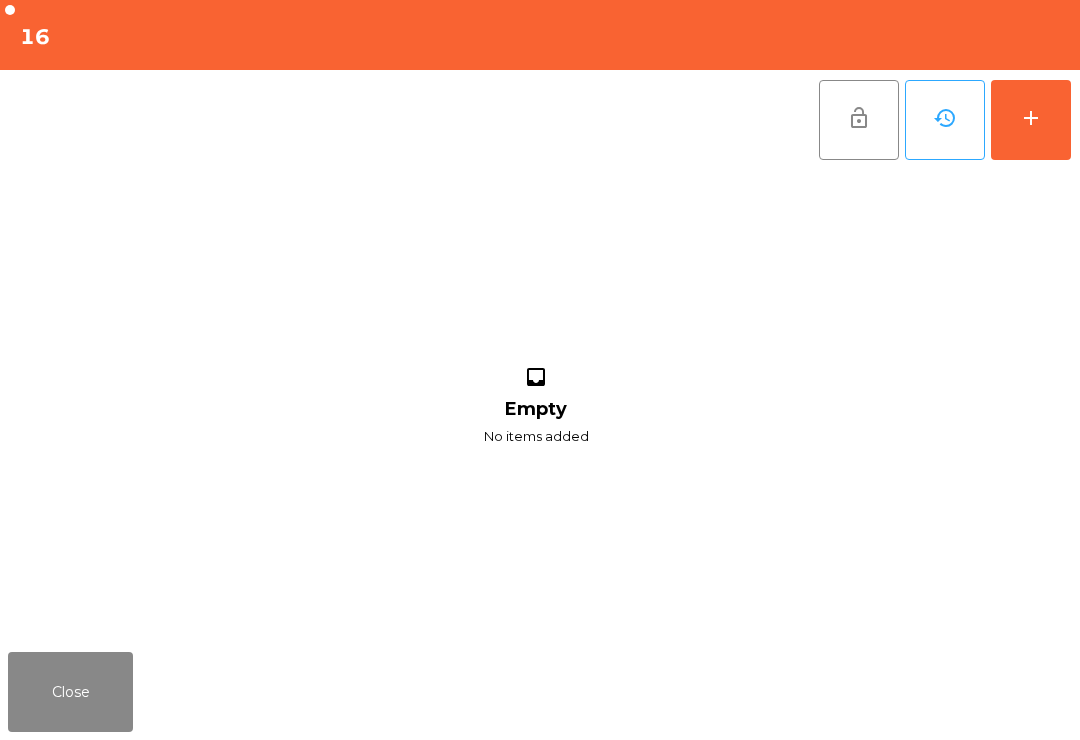 click on "add" 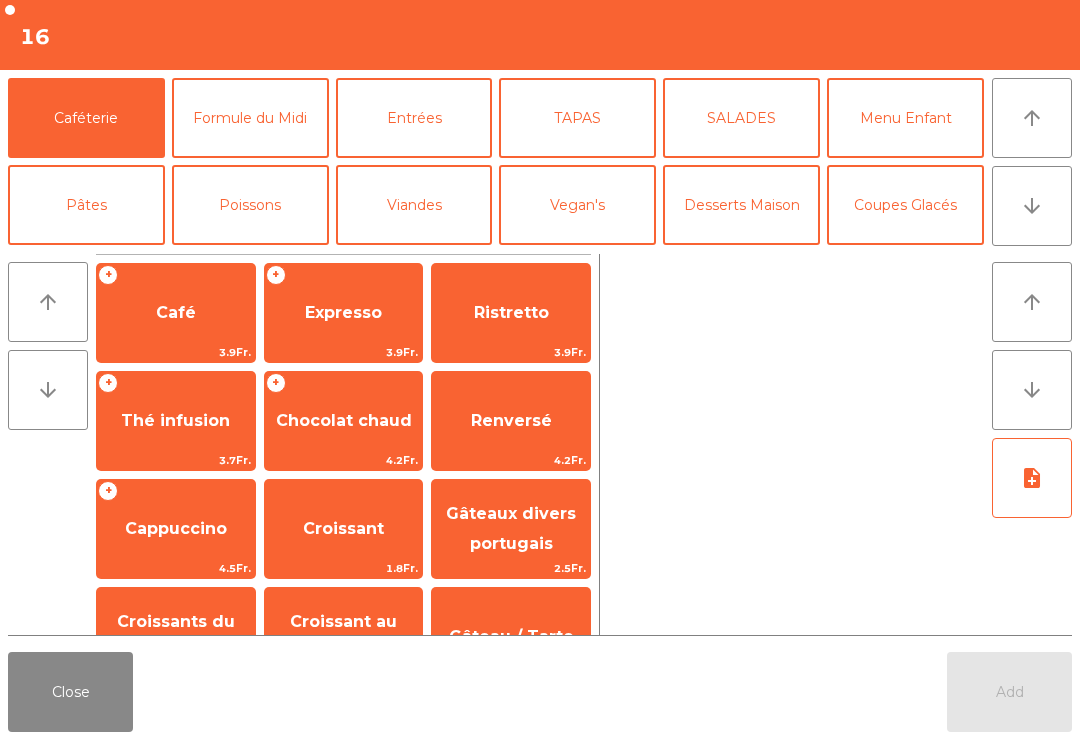 click on "Mineral" 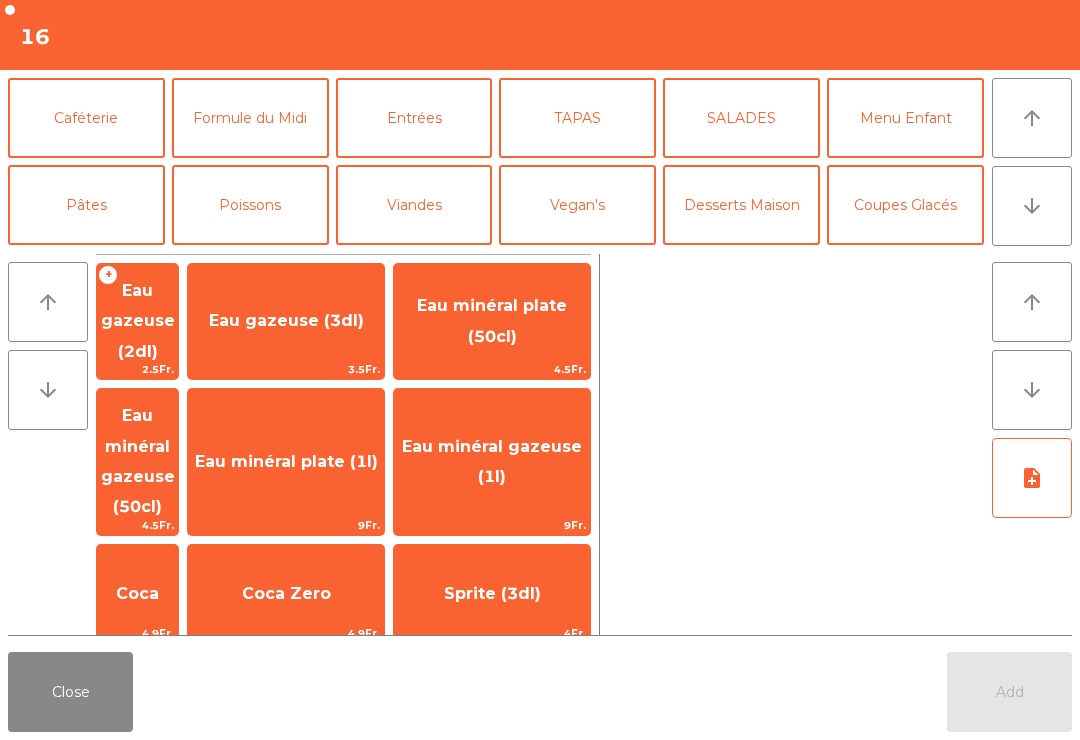 click on "Eau minéral gazeuse (1l)" 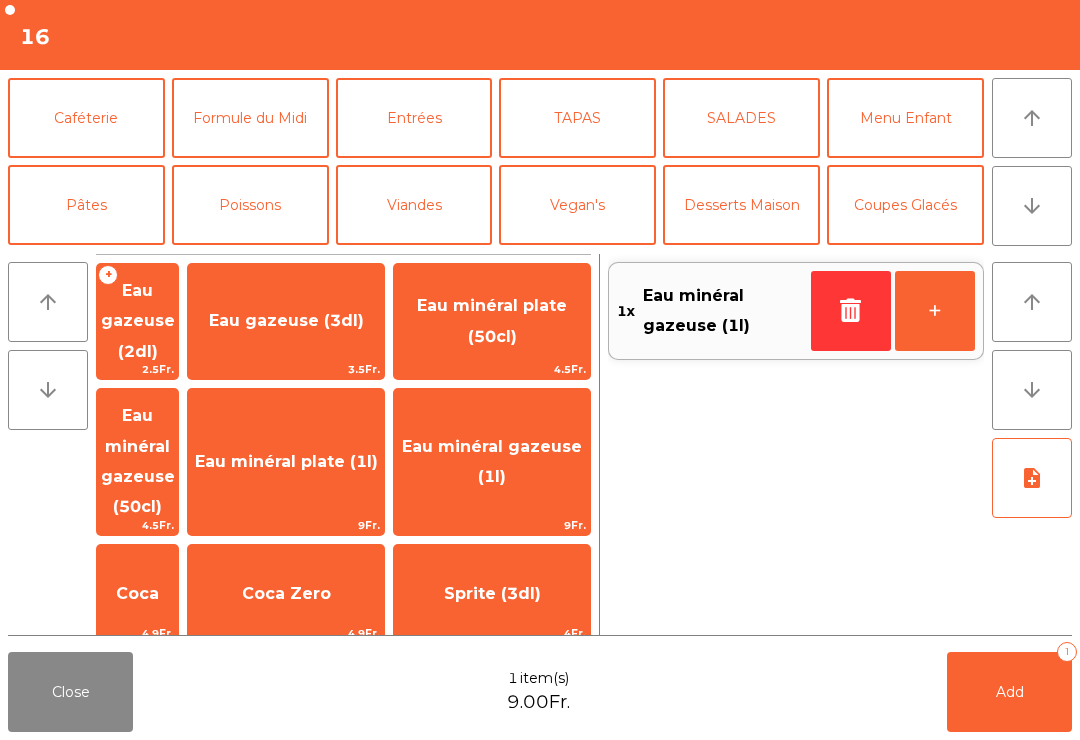 scroll, scrollTop: 120, scrollLeft: 0, axis: vertical 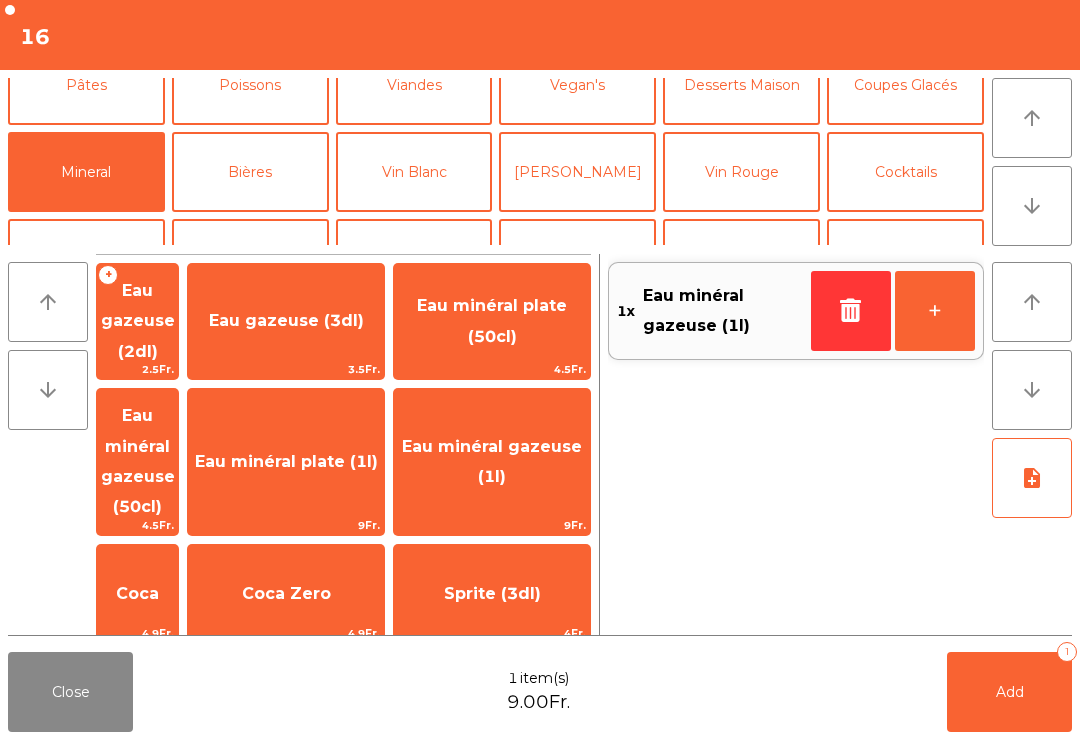 click on "Bières" 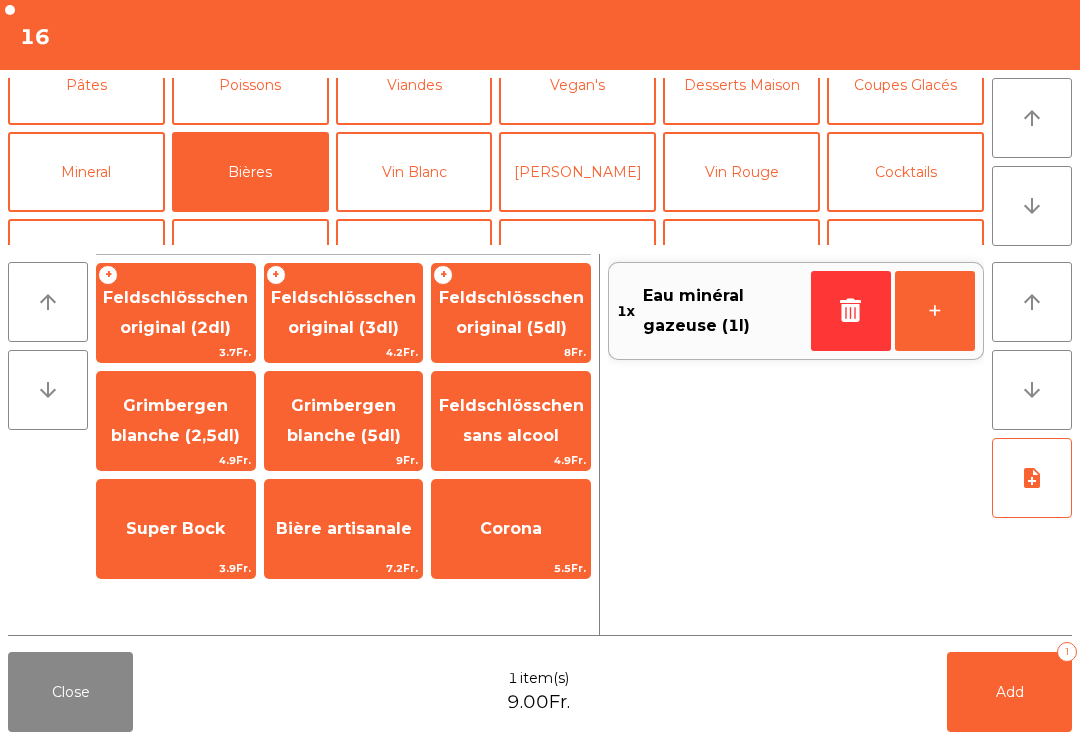click on "Feldschlösschen original (3dl)" 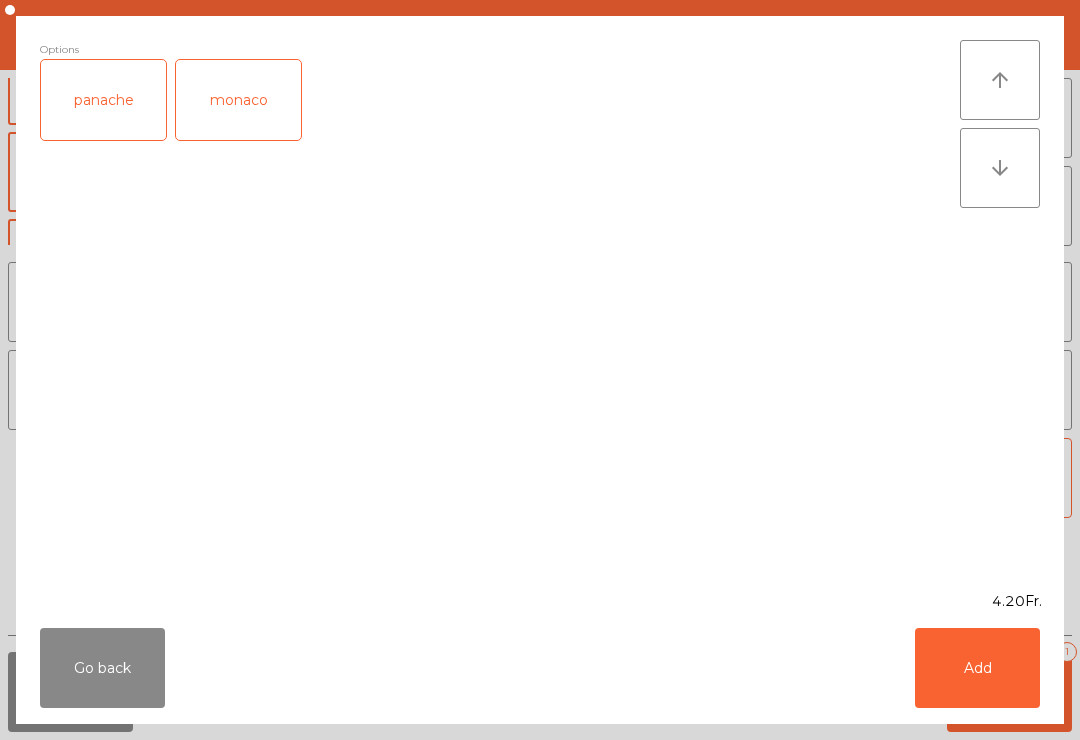 click on "Add" 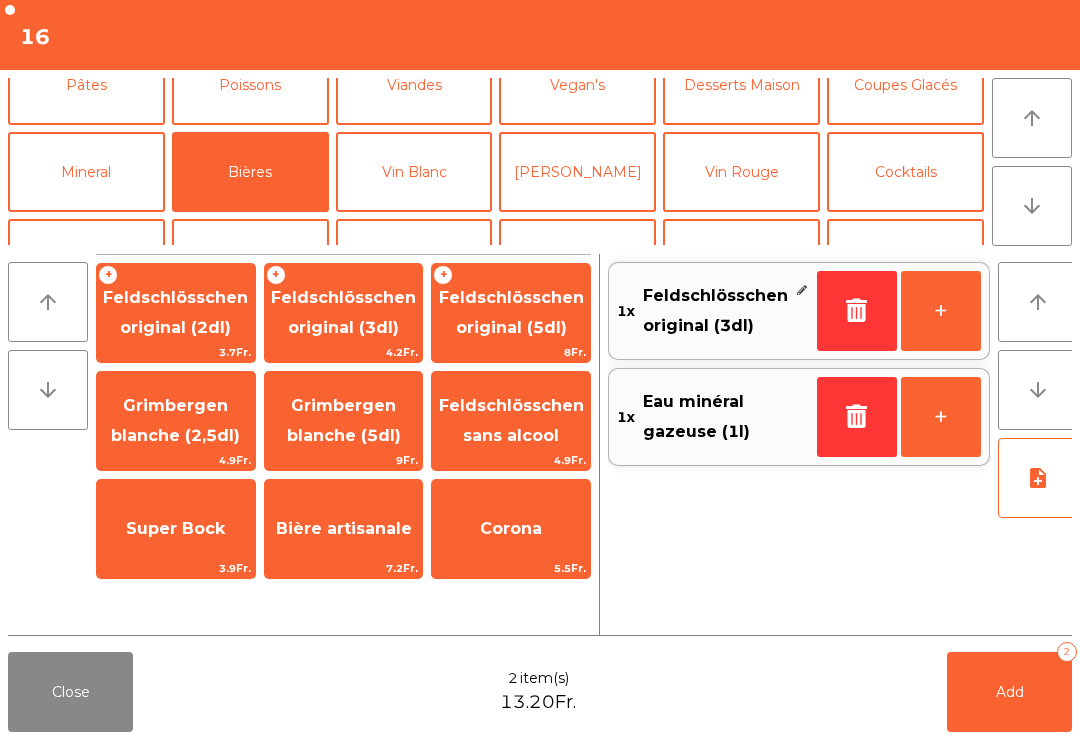 click on "Mineral" 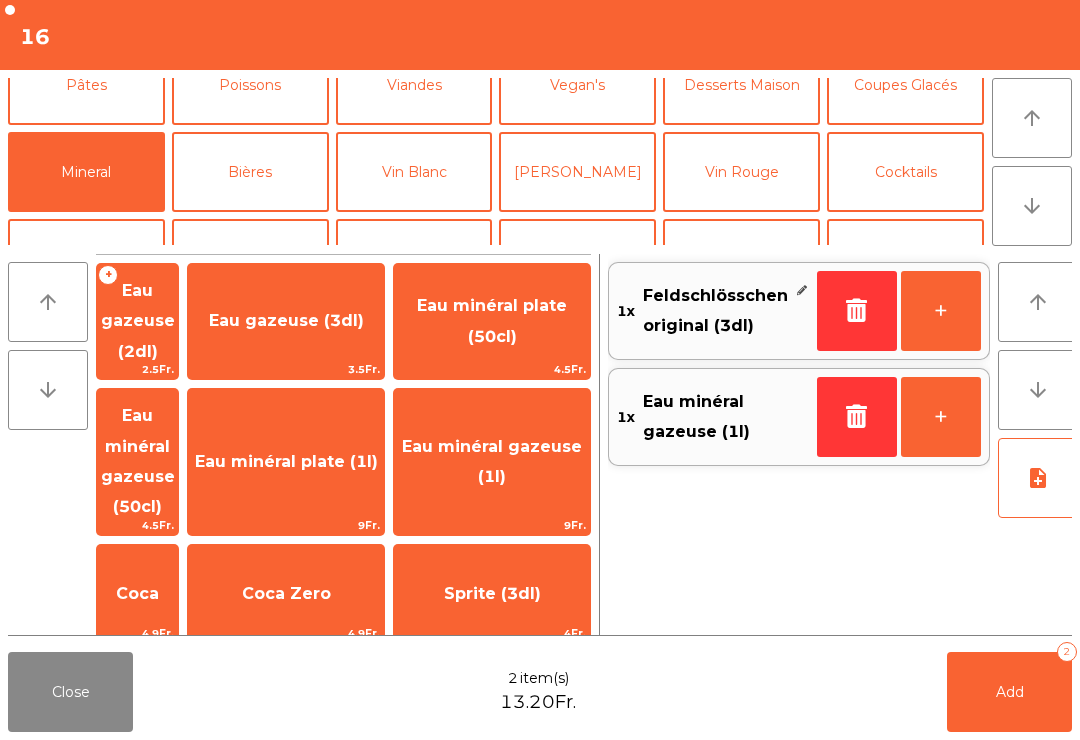 click on "Coca Zero" 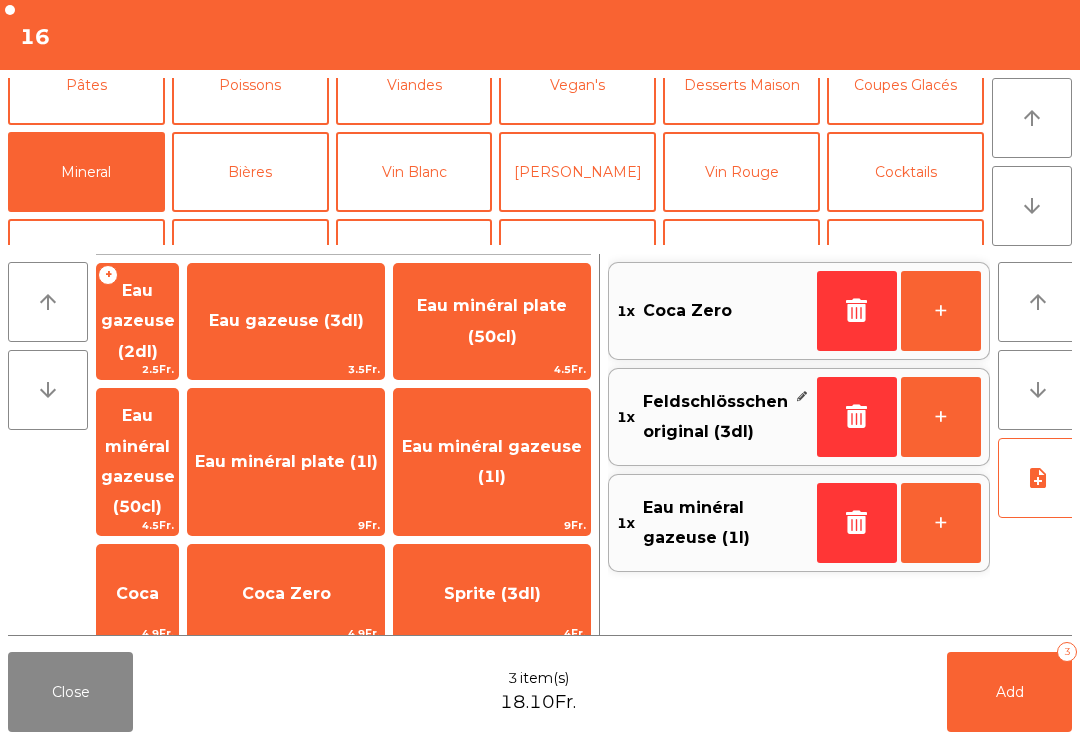 click on "Add   3" 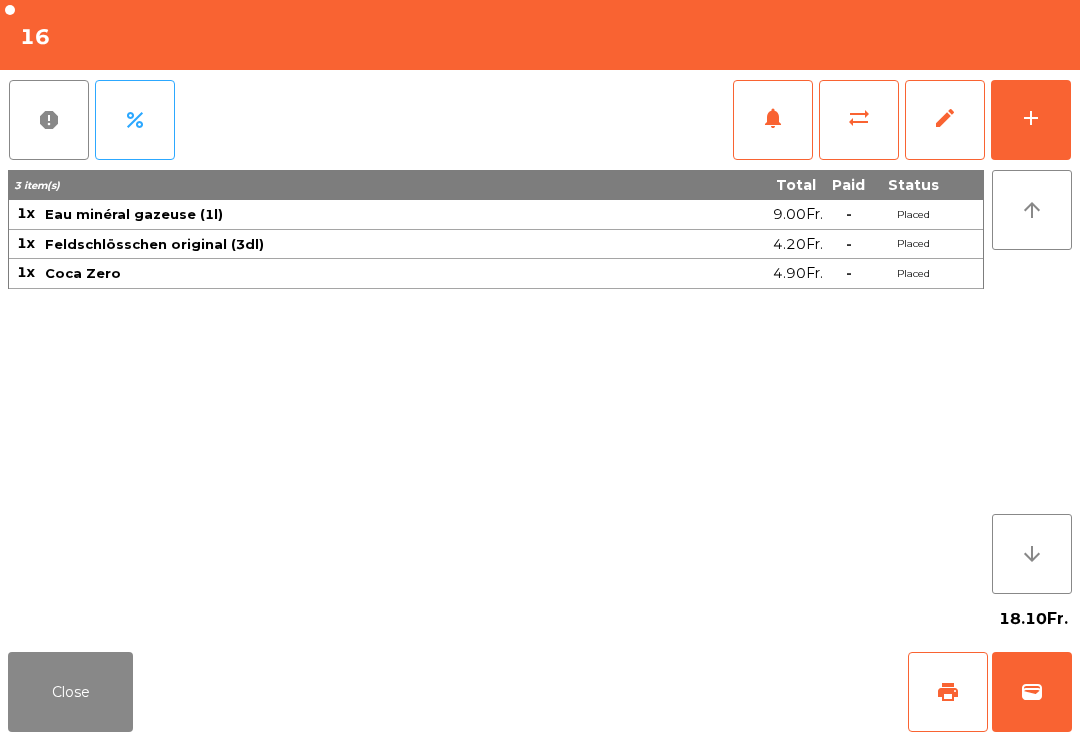 click on "Close" 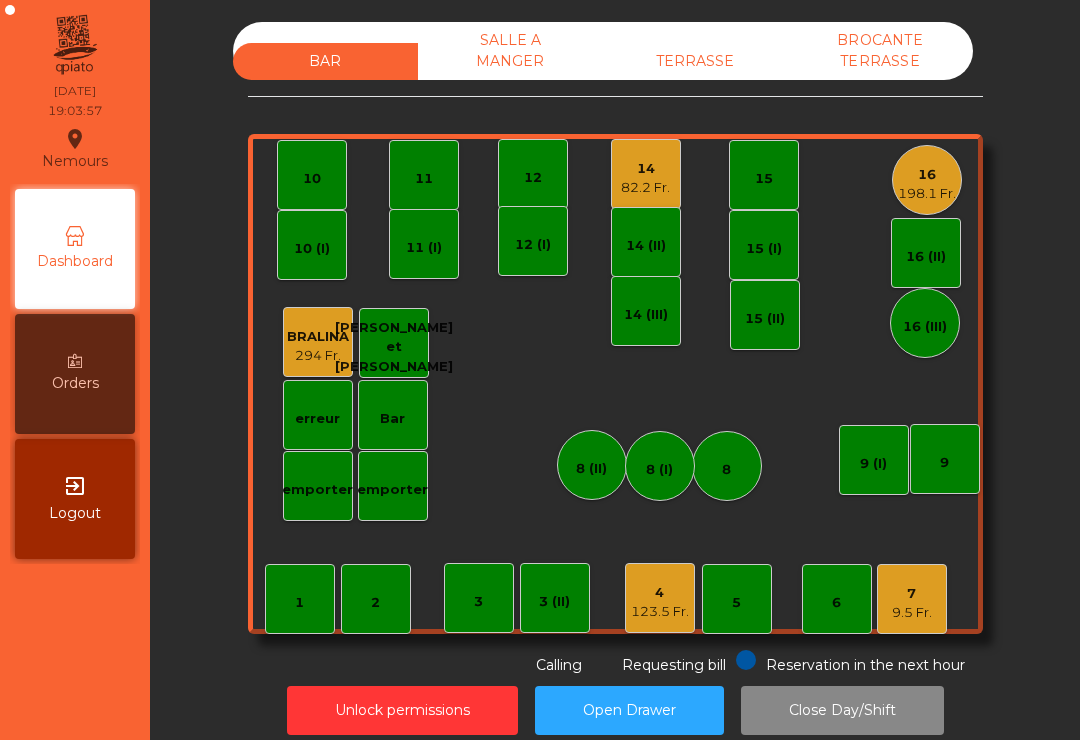 click on "TERRASSE" 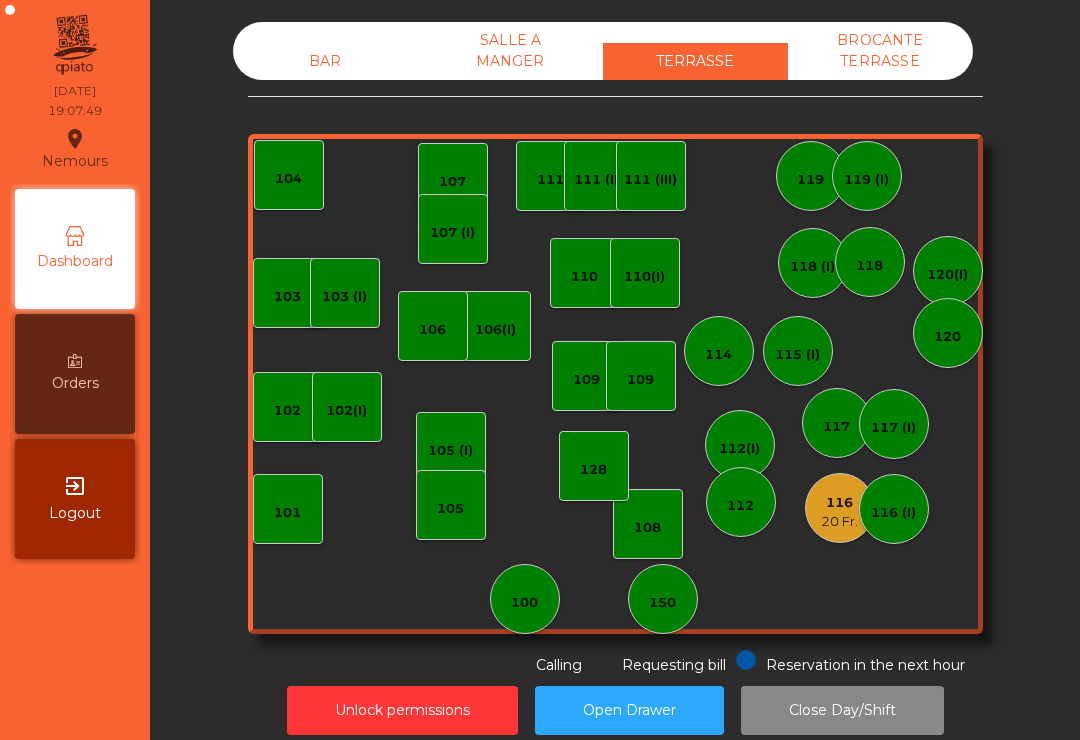 click on "BAR" 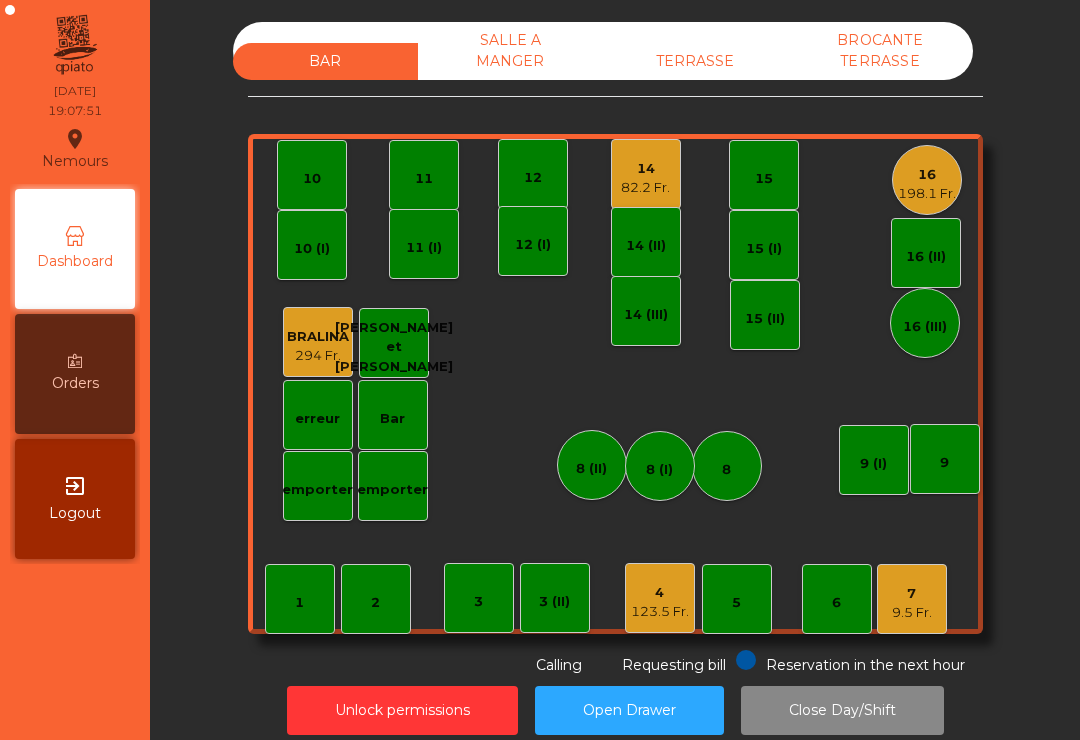 click on "10" 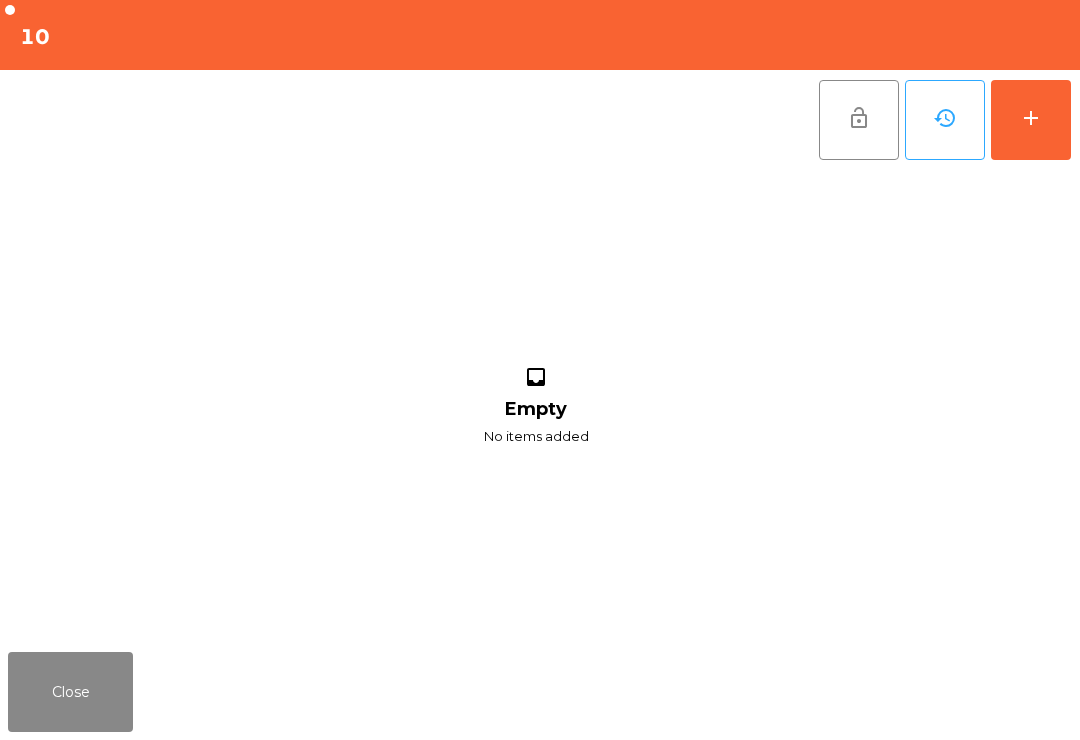 click on "add" 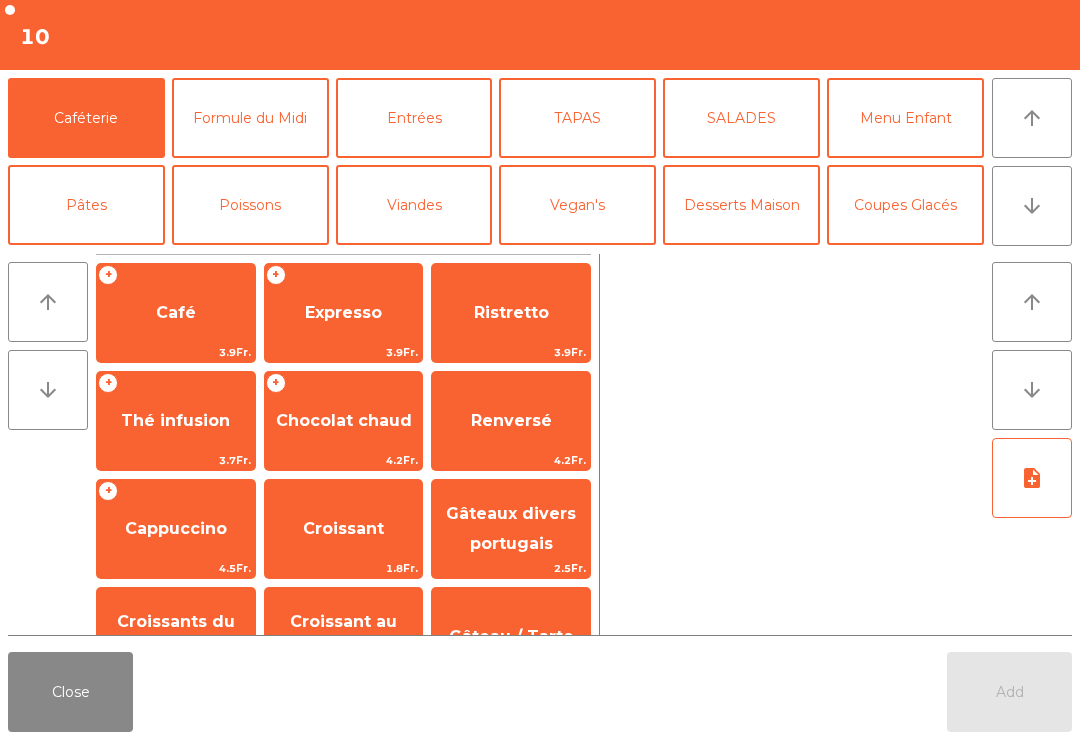 click on "arrow_downward" 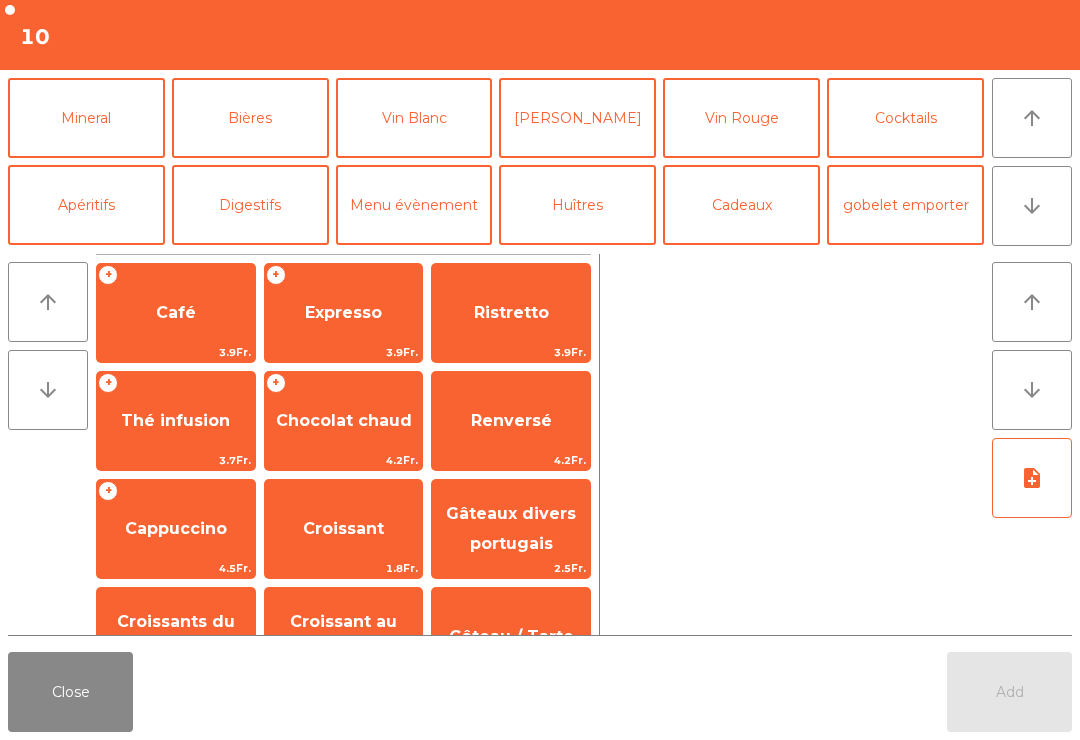 click on "Cadeaux" 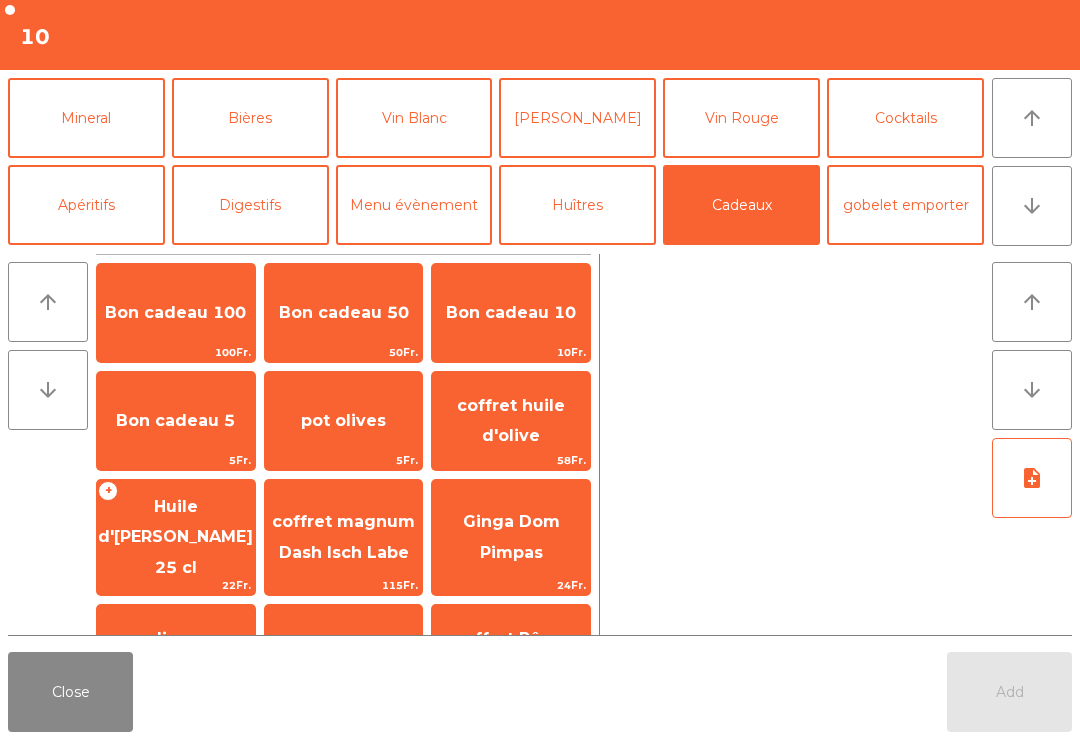 click on "arrow_upward" 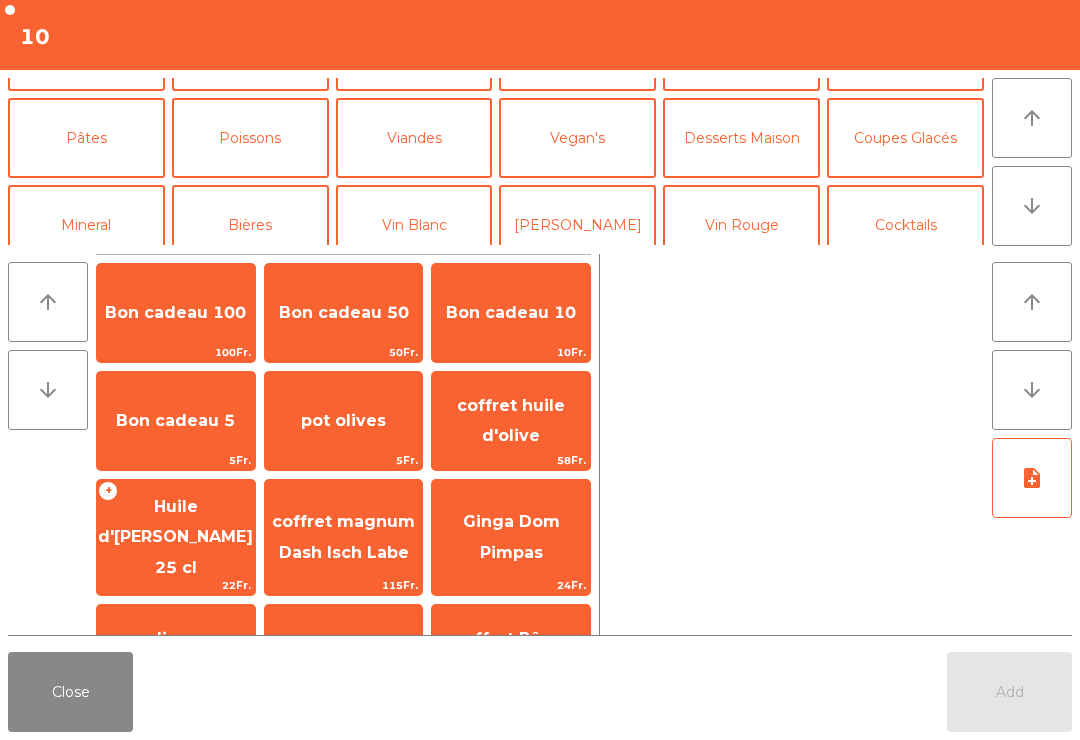 click on "arrow_downward" 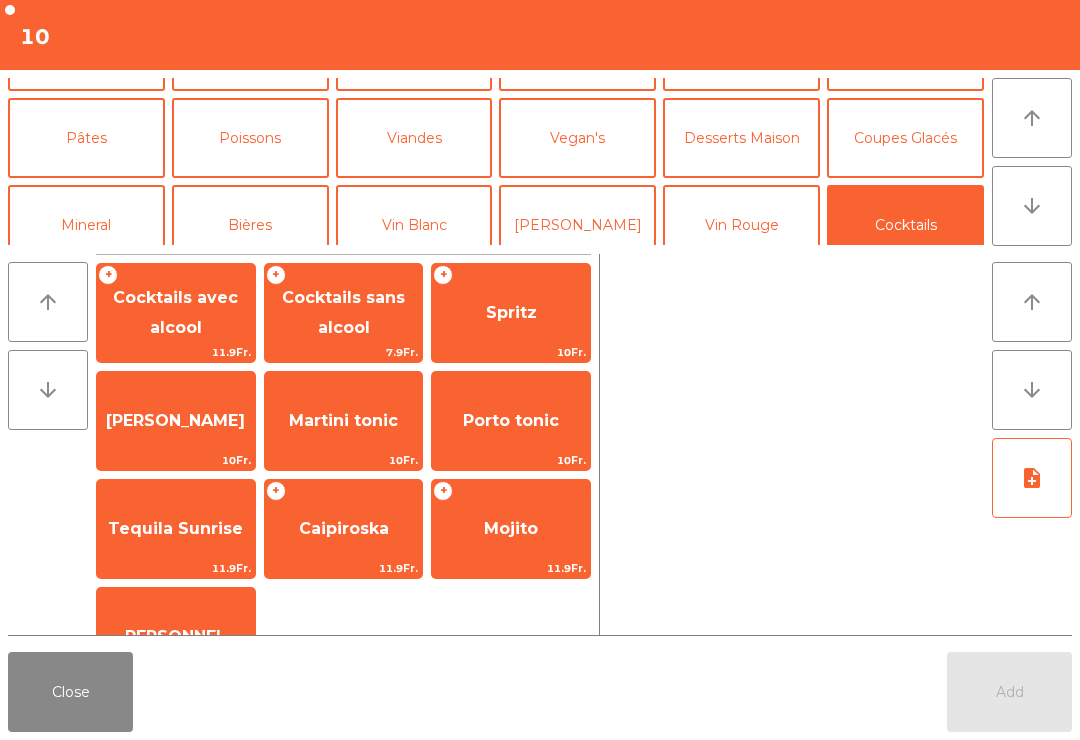 scroll, scrollTop: 174, scrollLeft: 0, axis: vertical 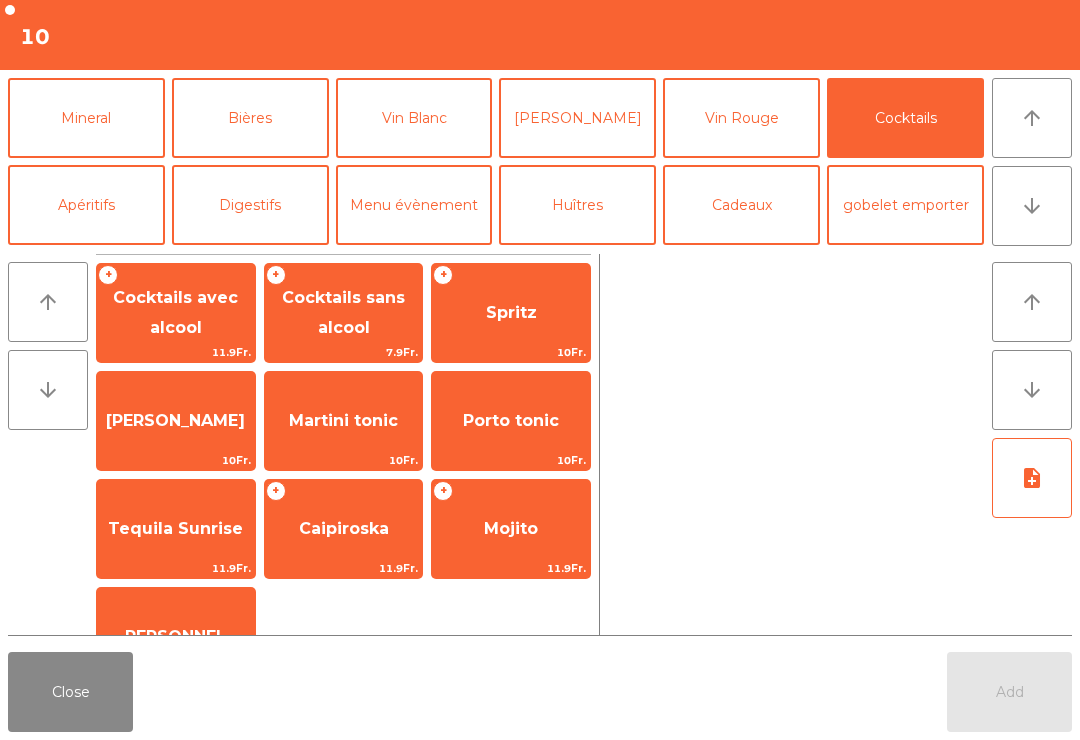 click on "Cocktails sans alcool" 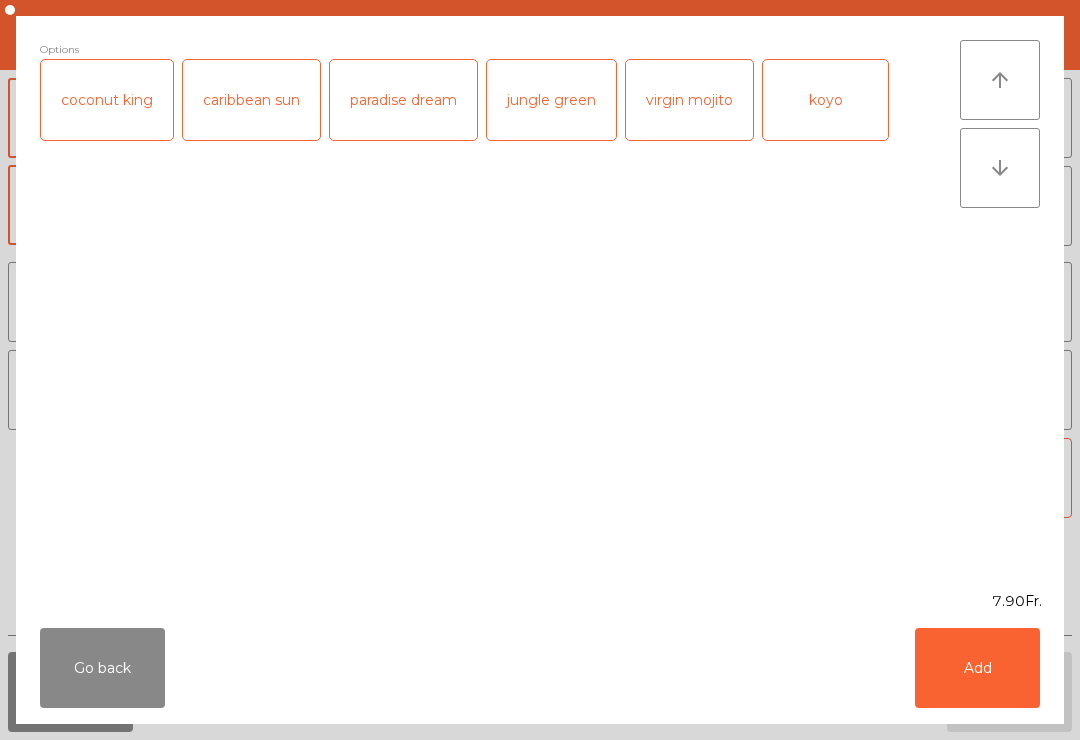 click on "jungle green" 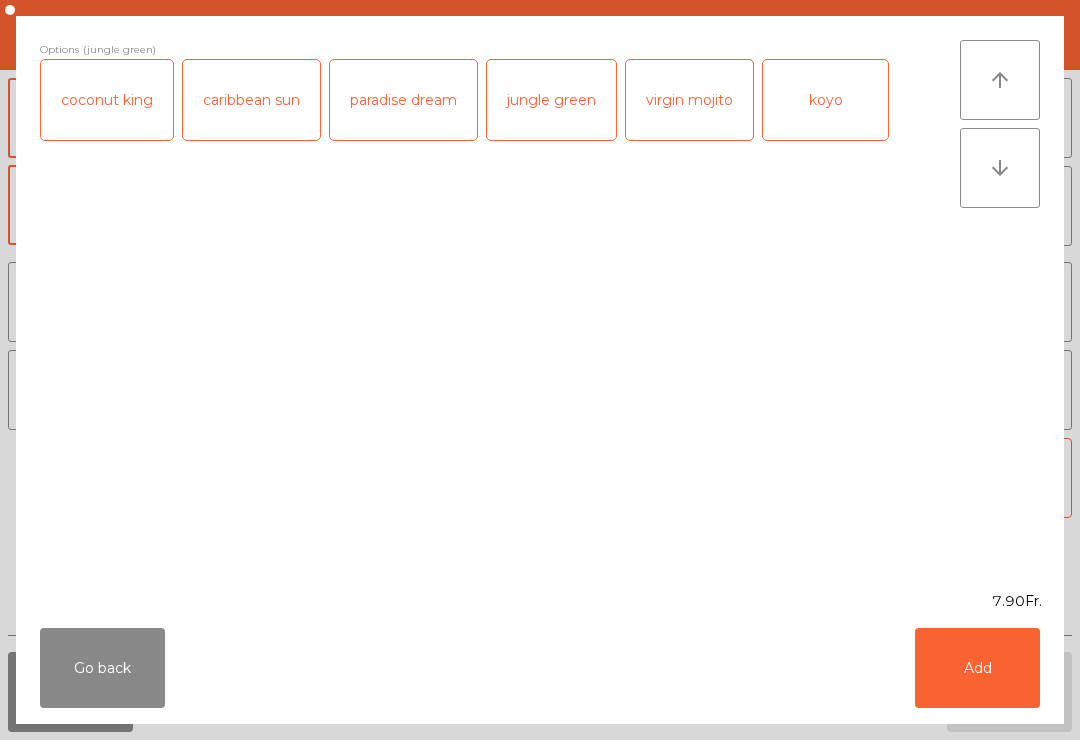click on "Add" 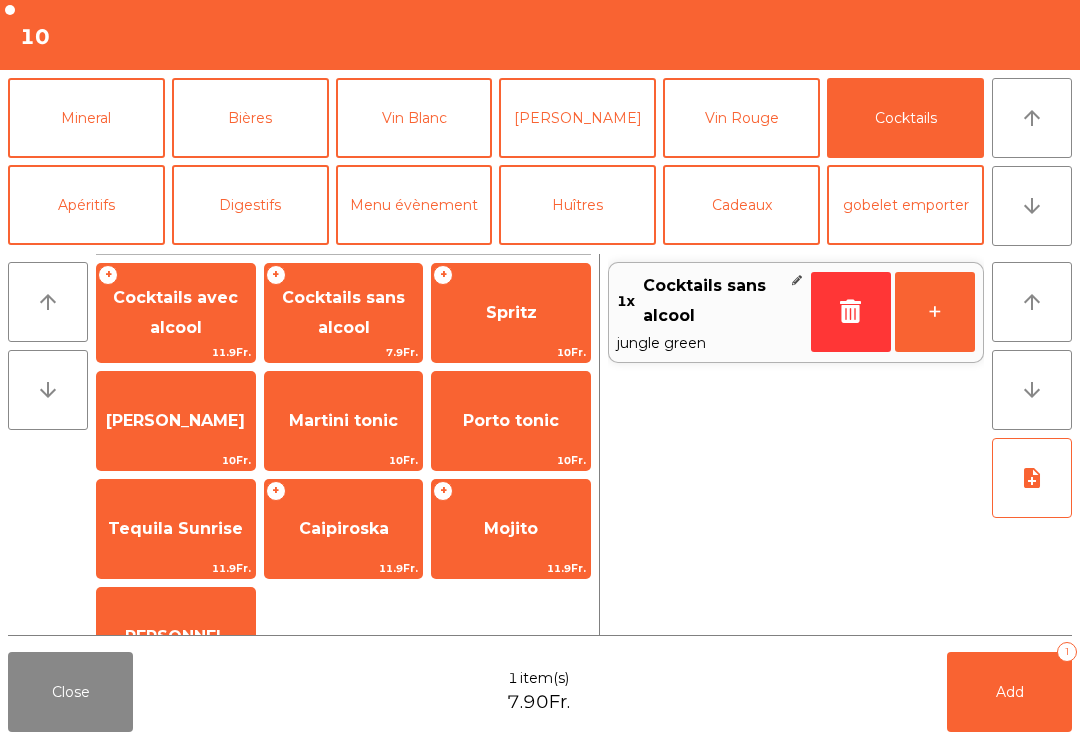 click on "Bières" 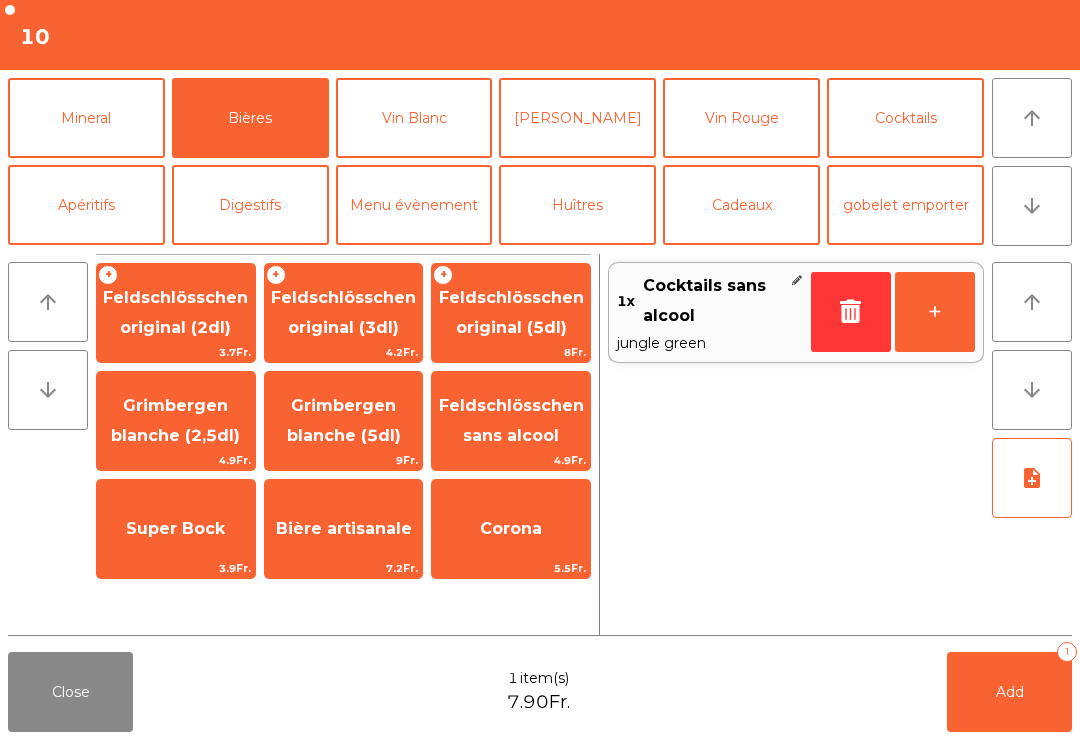 click on "Bière artisanale" 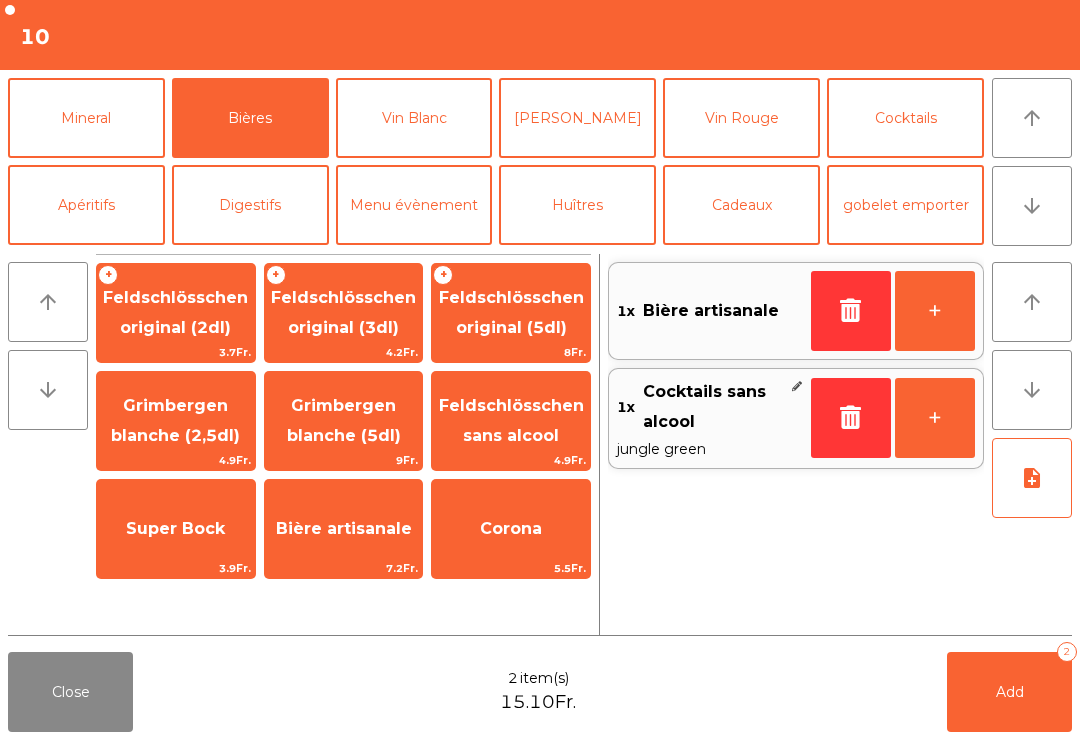 click on "Add   2" 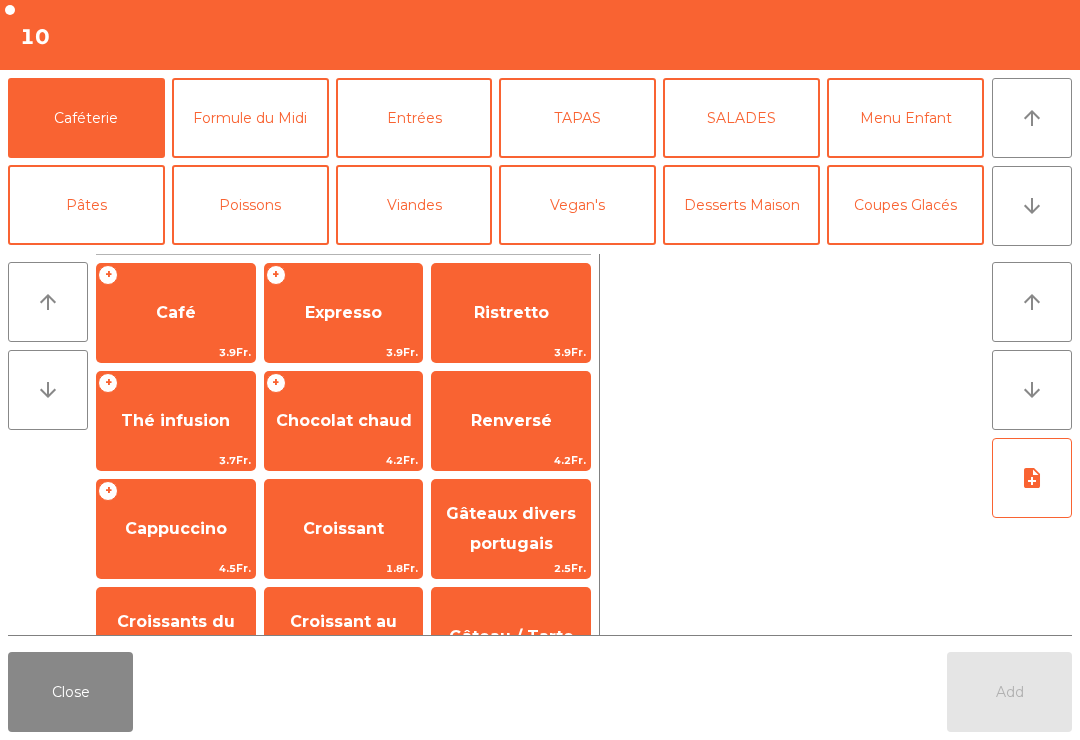 click on "Close" 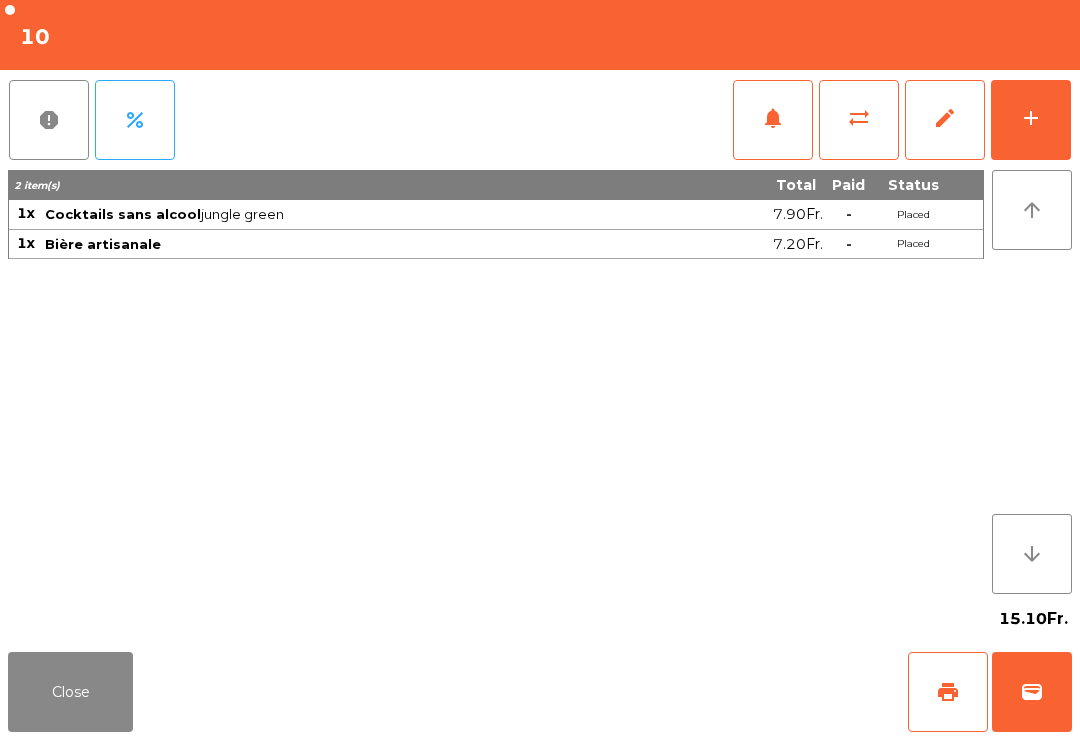 click on "Close" 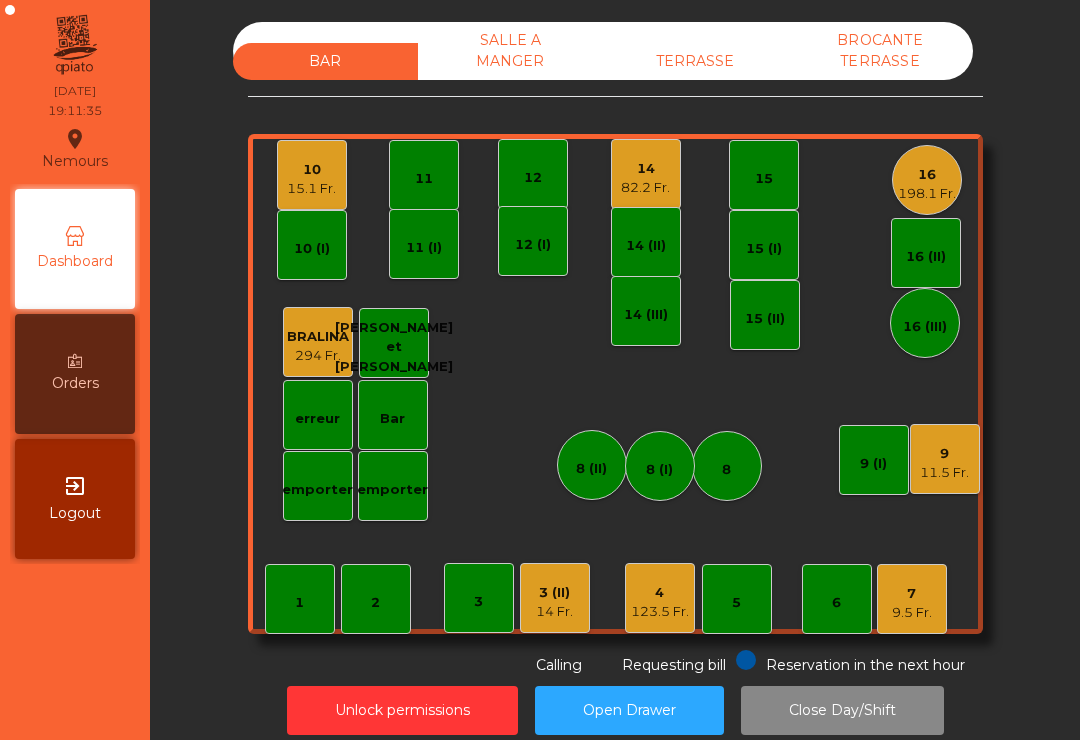 click on "16" 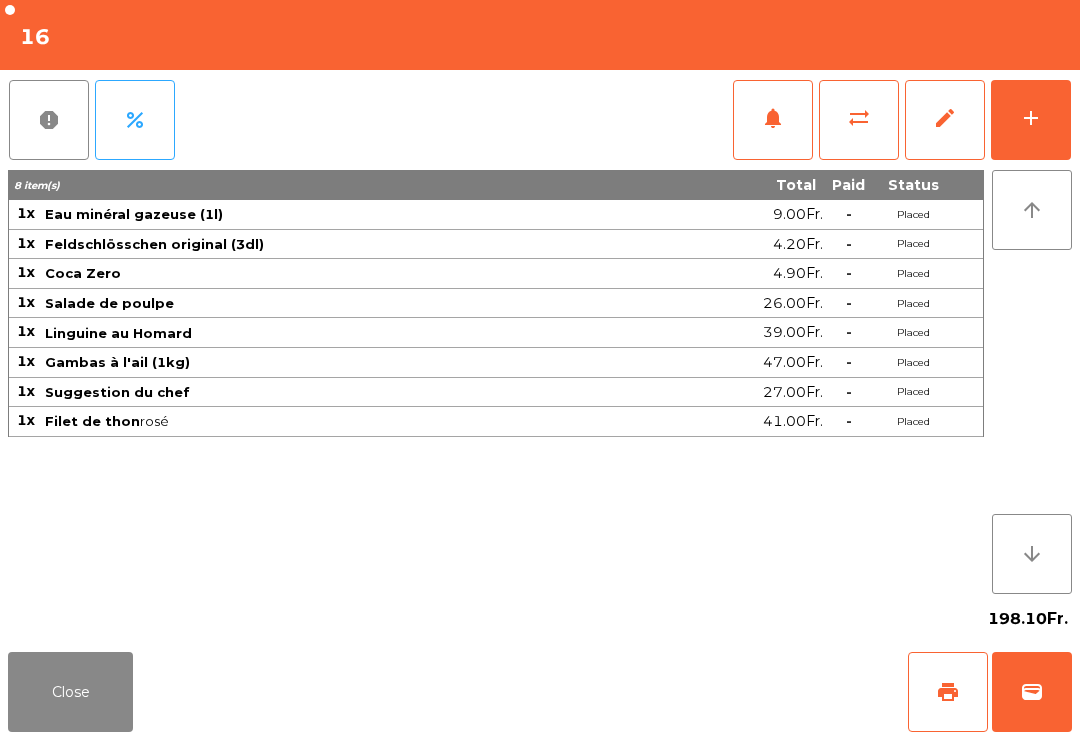click on "add" 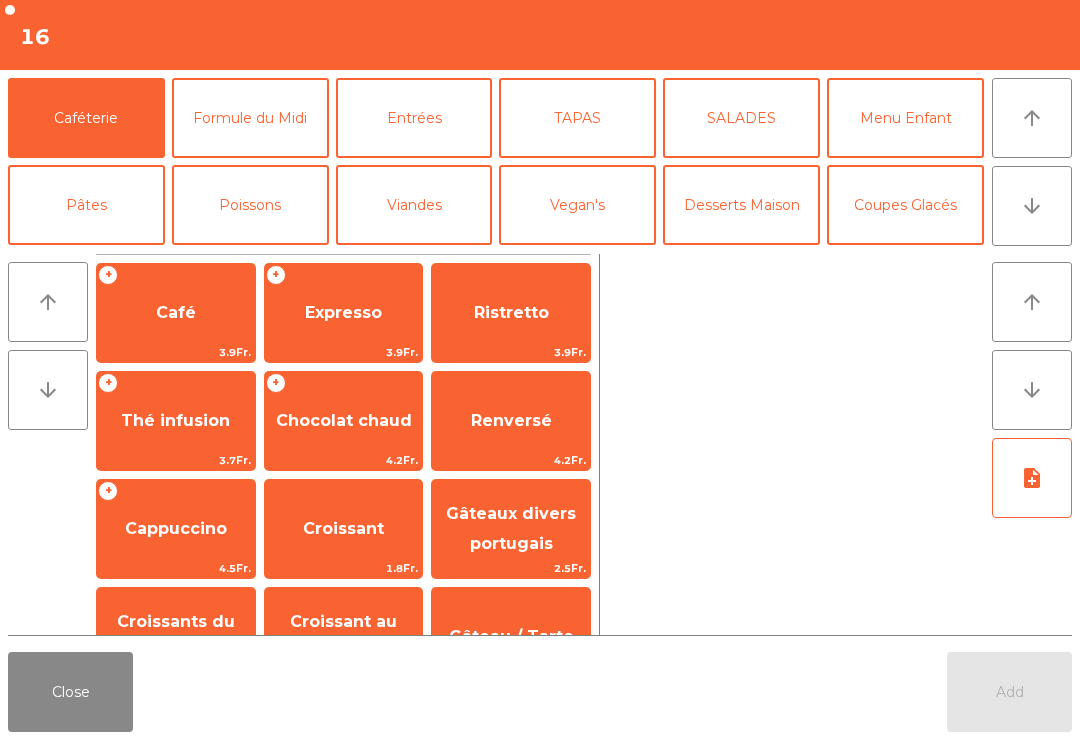 click on "arrow_downward" 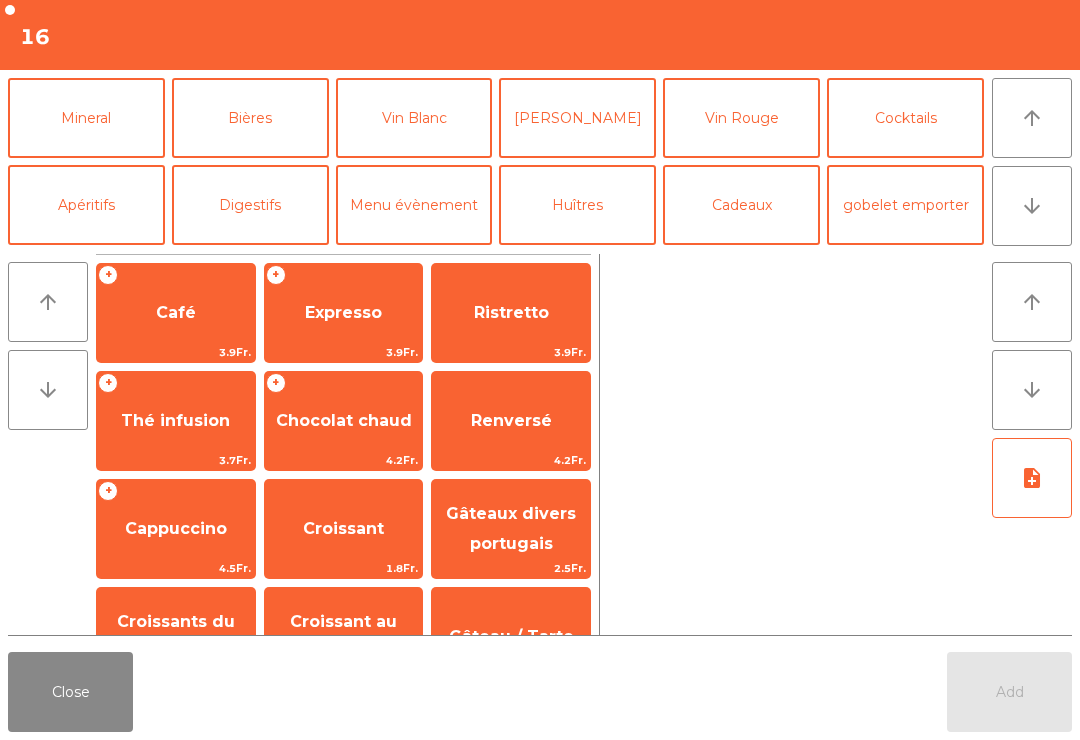 click on "[PERSON_NAME]" 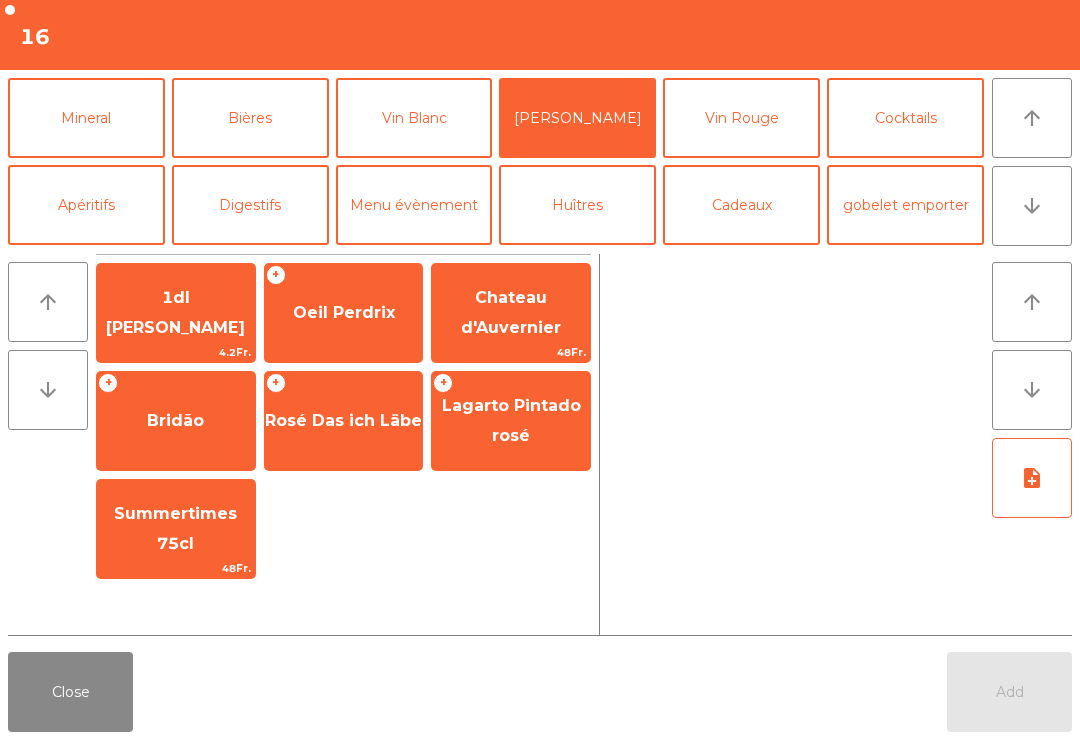 click on "Vin Rouge" 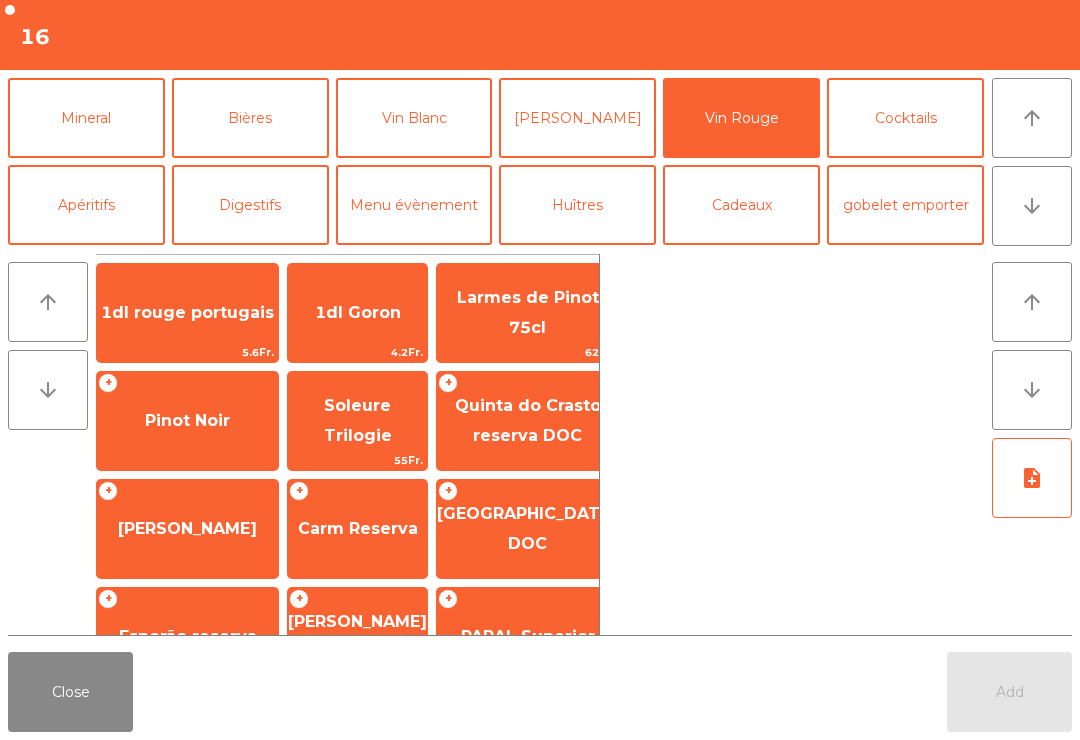 scroll, scrollTop: 215, scrollLeft: 0, axis: vertical 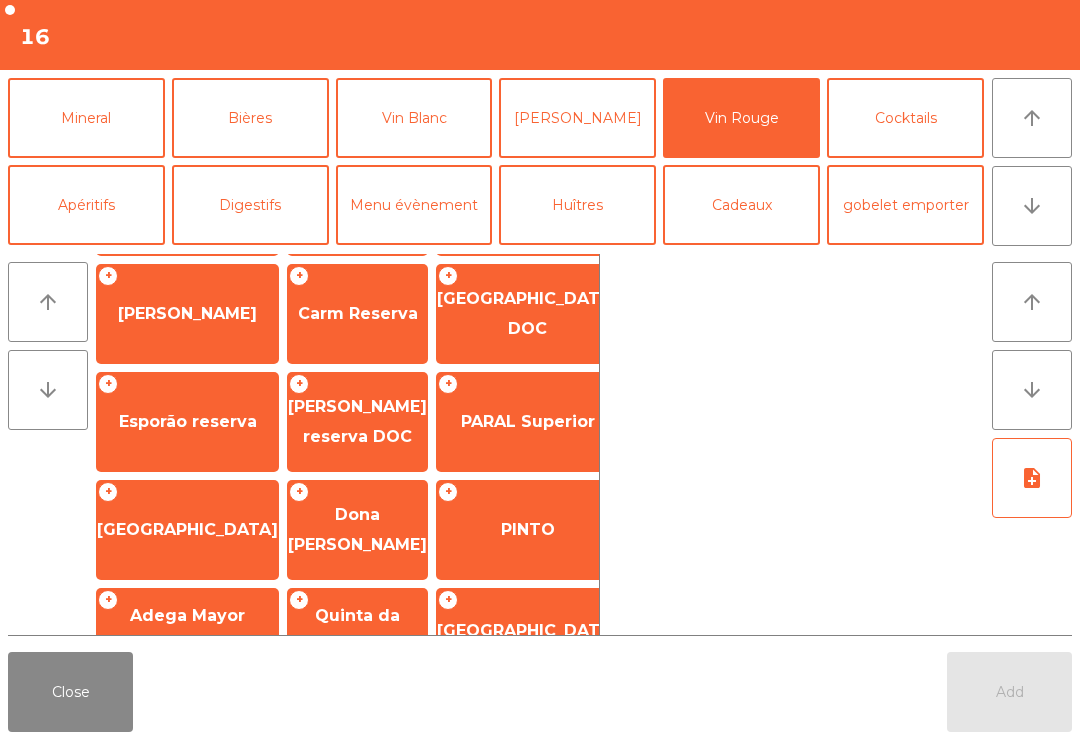 click on "Das ich Läbe" 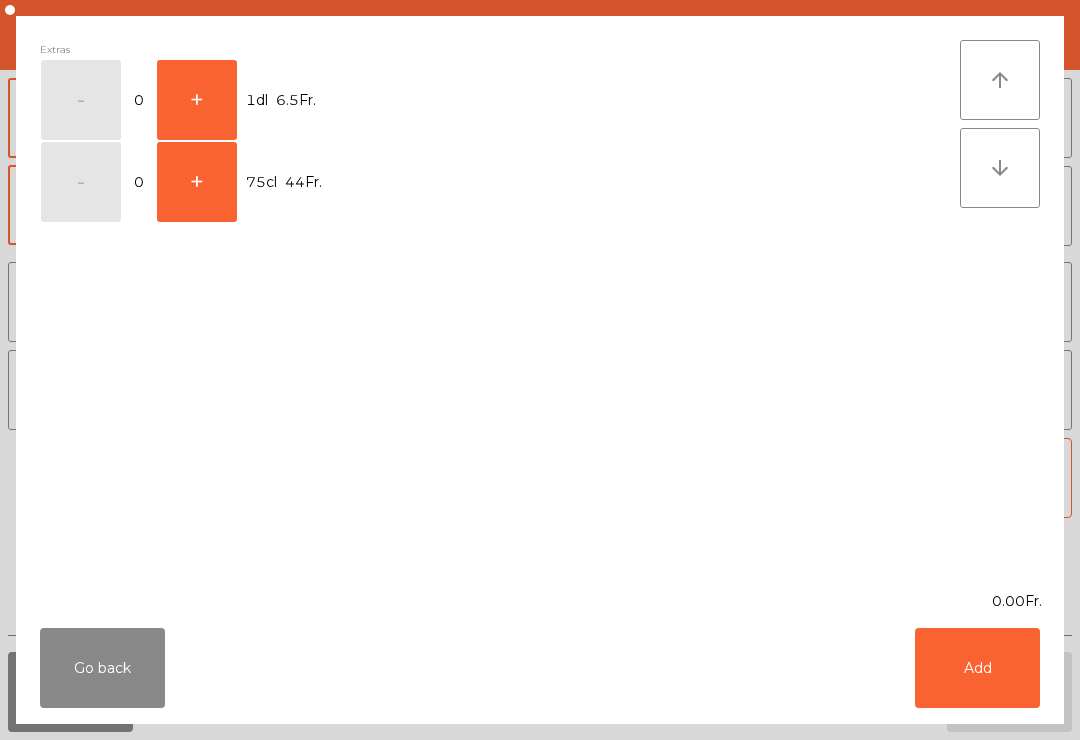 scroll, scrollTop: 488, scrollLeft: 0, axis: vertical 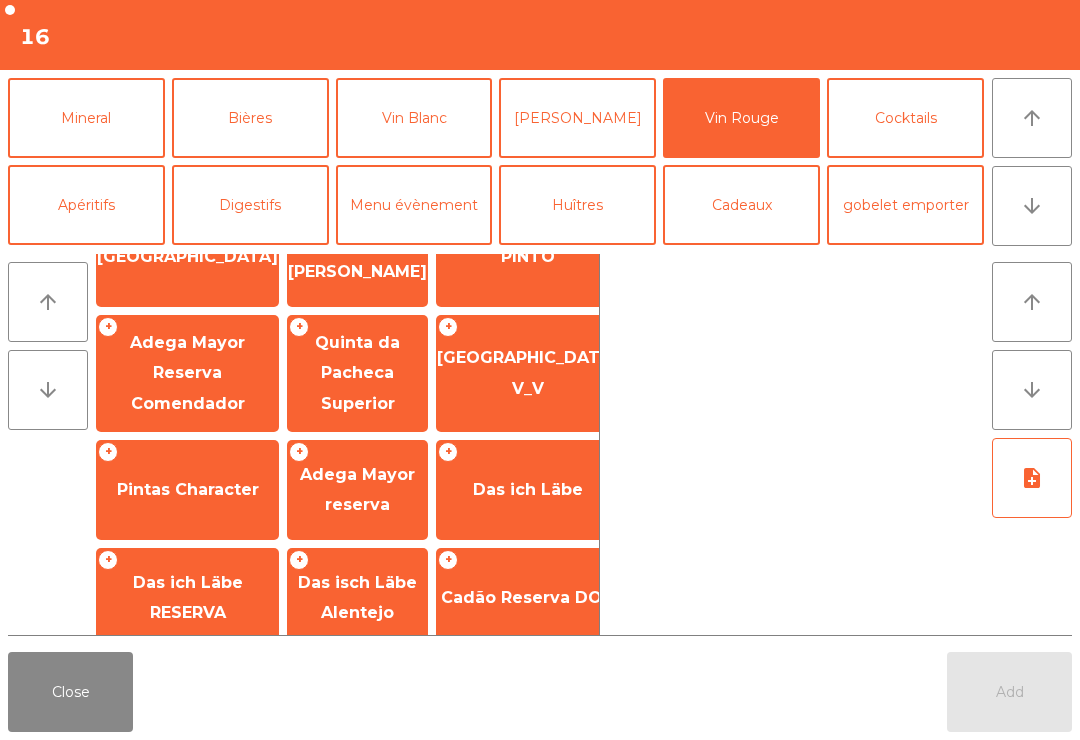 click on "Das ich Läbe RESERVA" 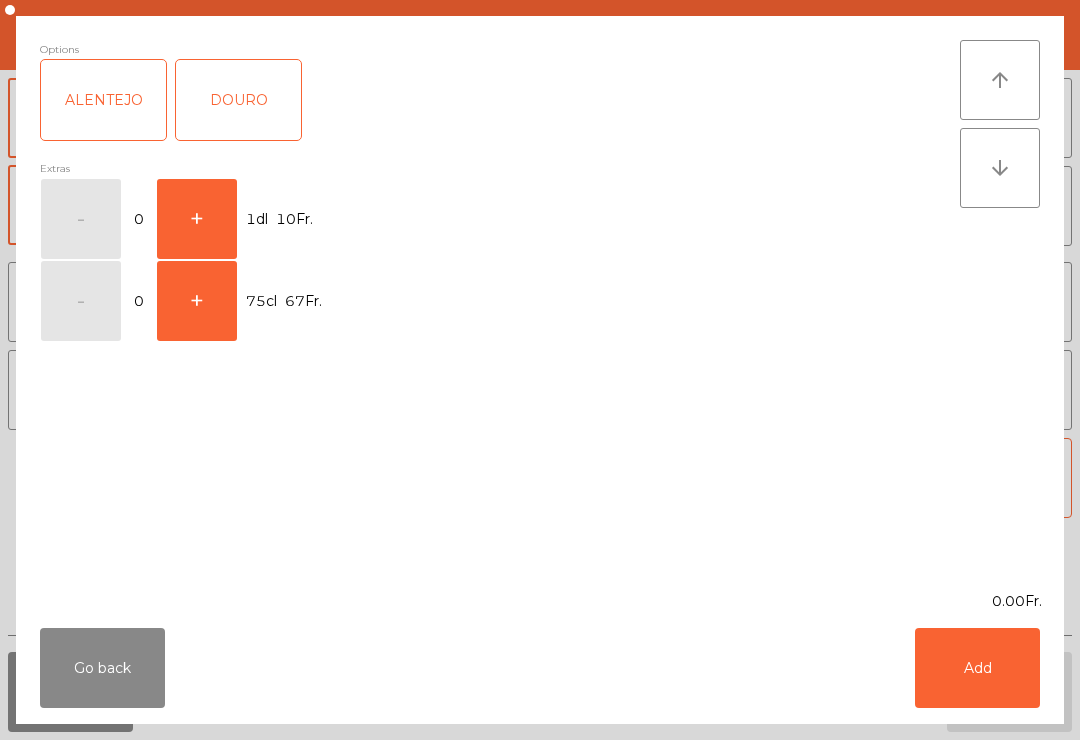 click on "+" 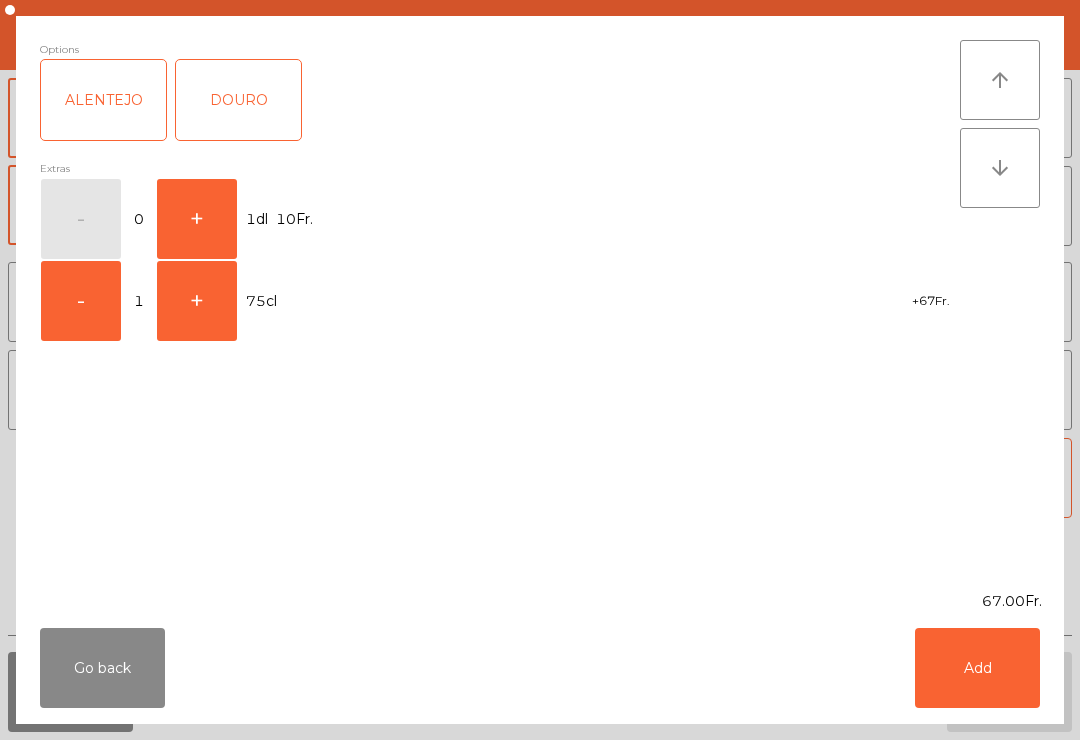 click on "DOURO" 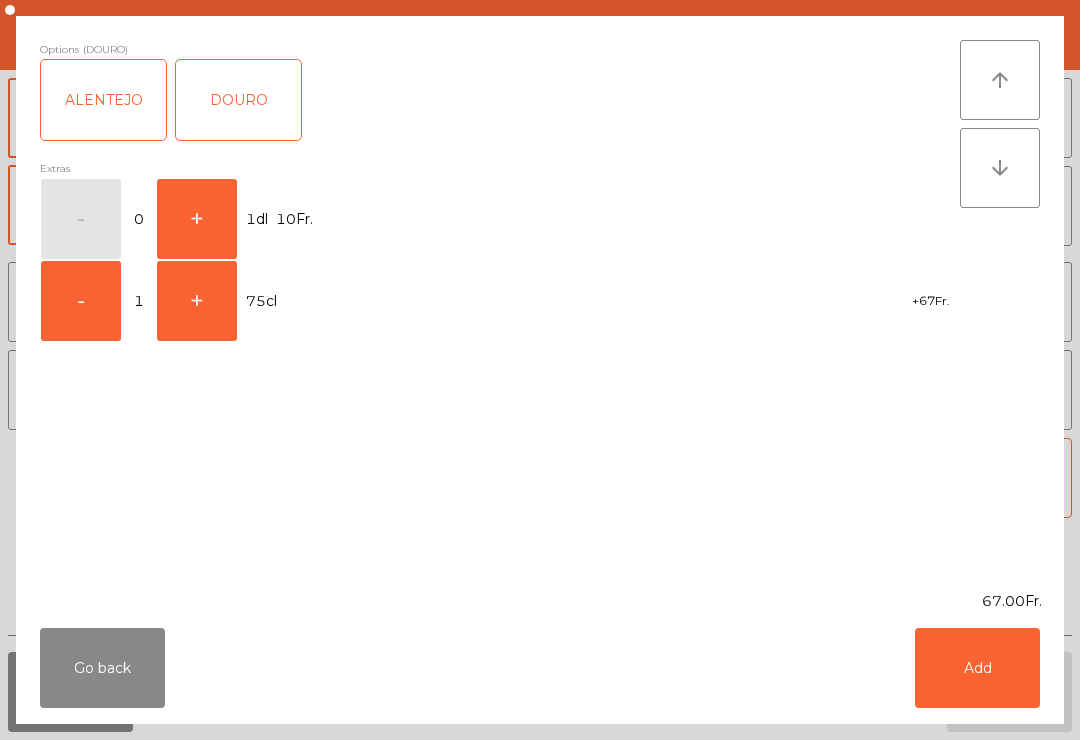 click on "Add" 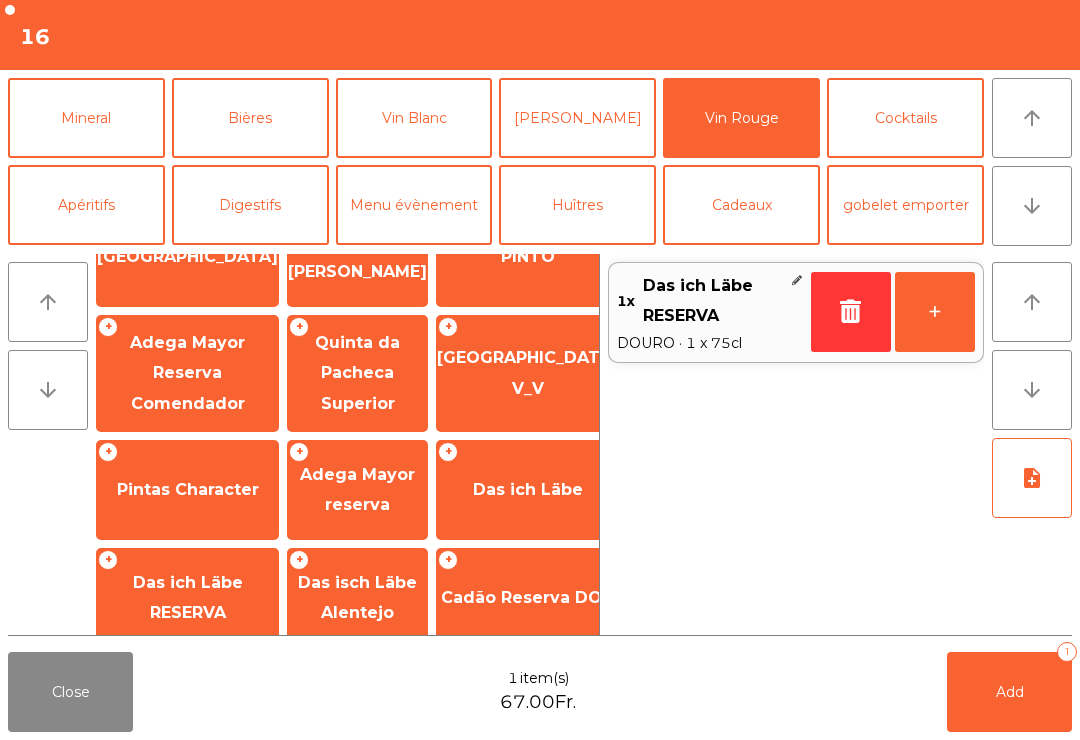 click on "Add   1" 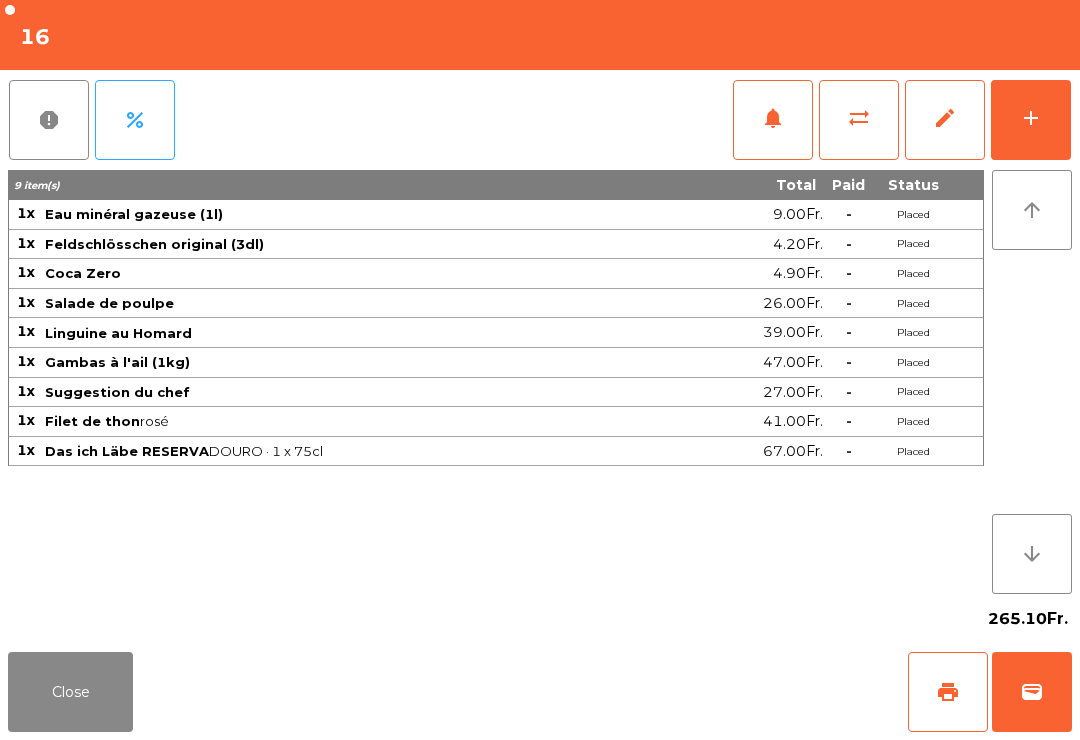 click on "Close" 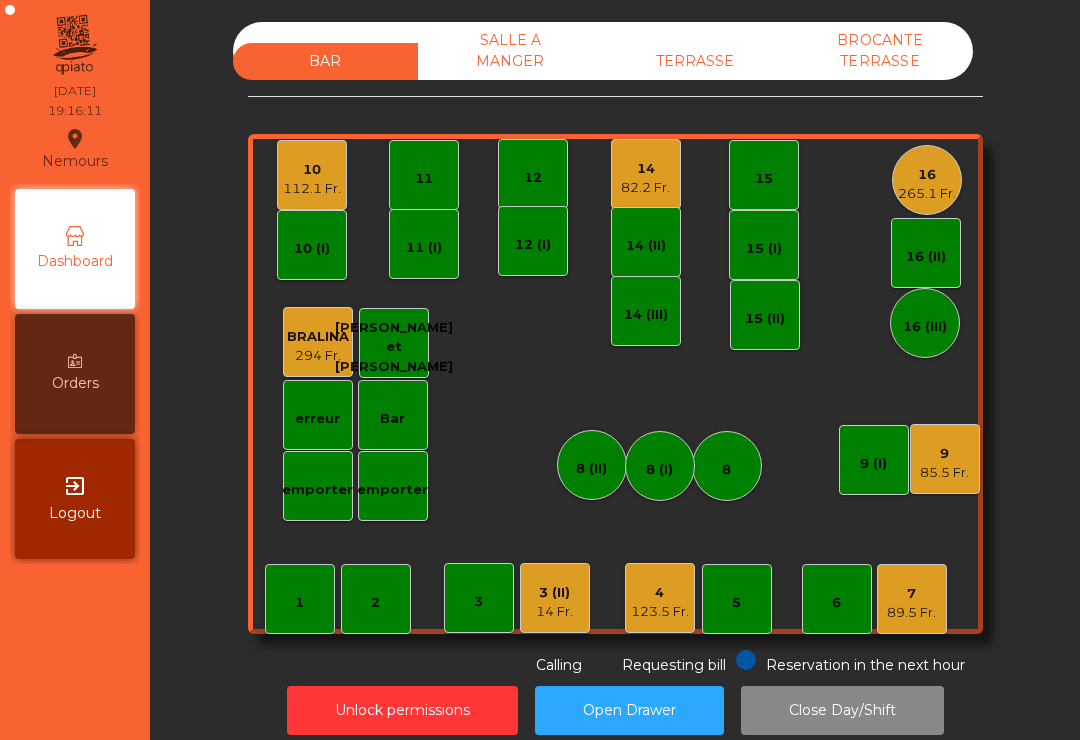 click on "14 Fr." 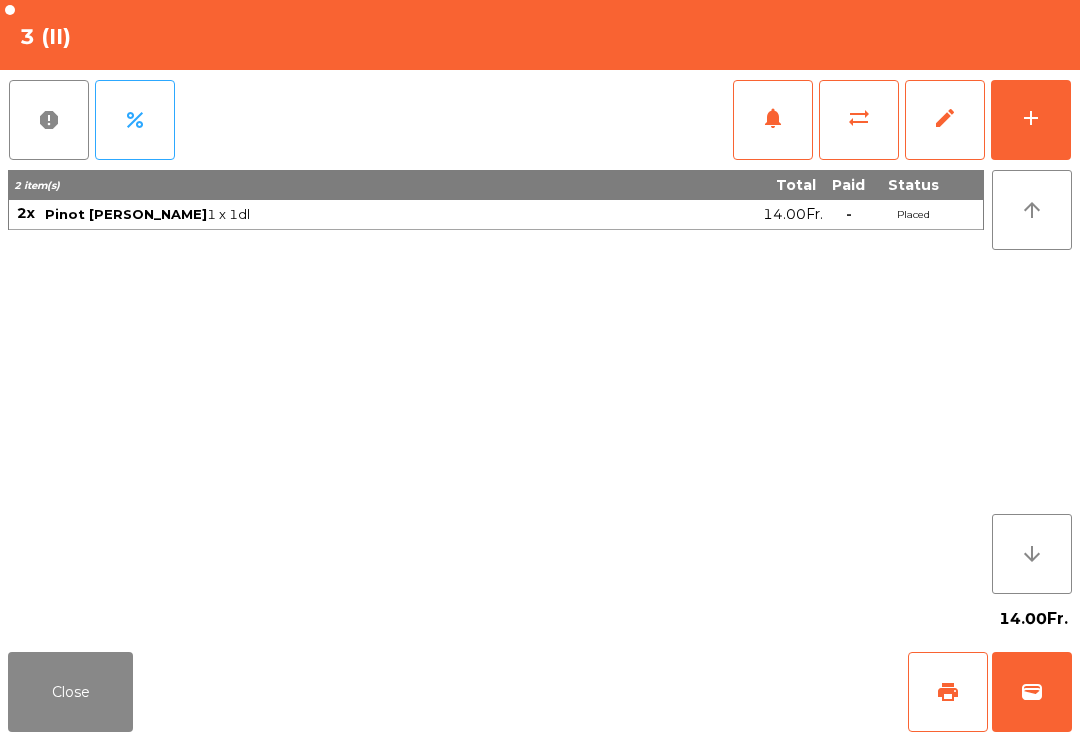 click on "add" 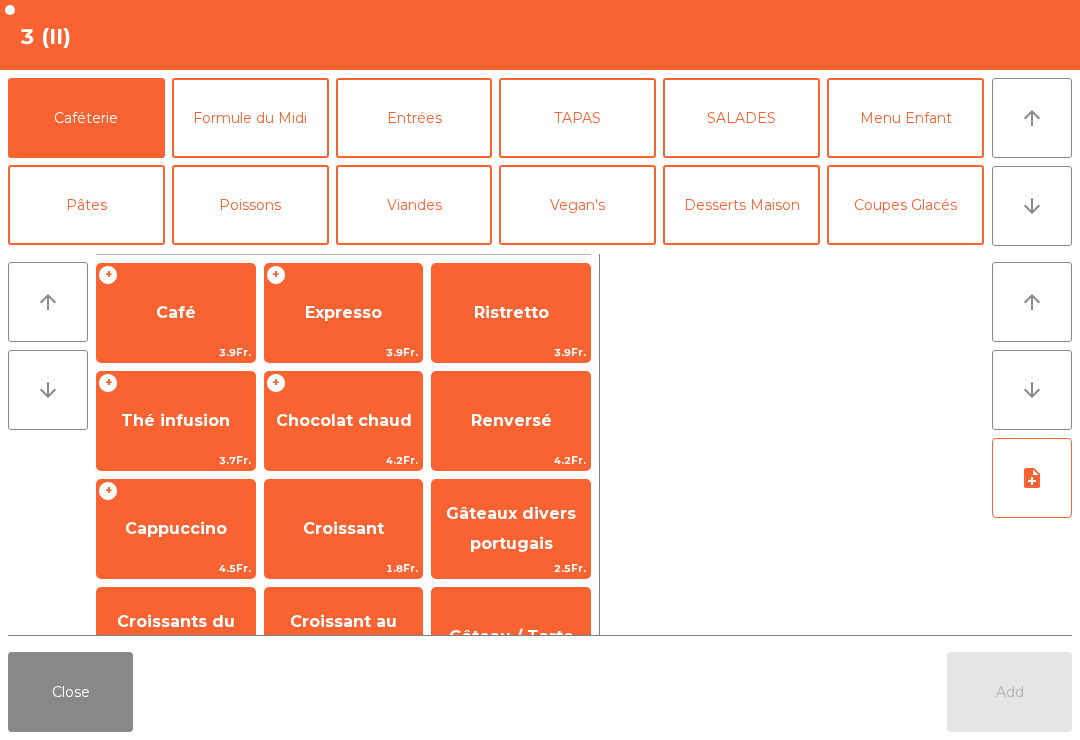 click on "Formule du Midi" 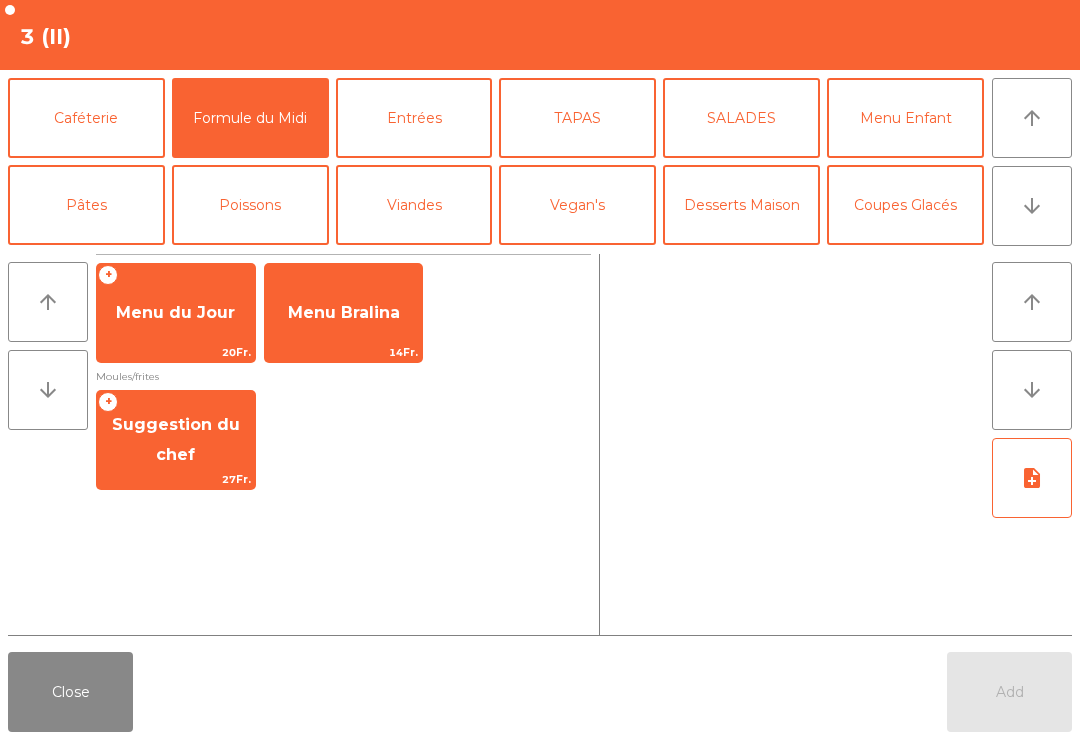 click on "Suggestion du chef" 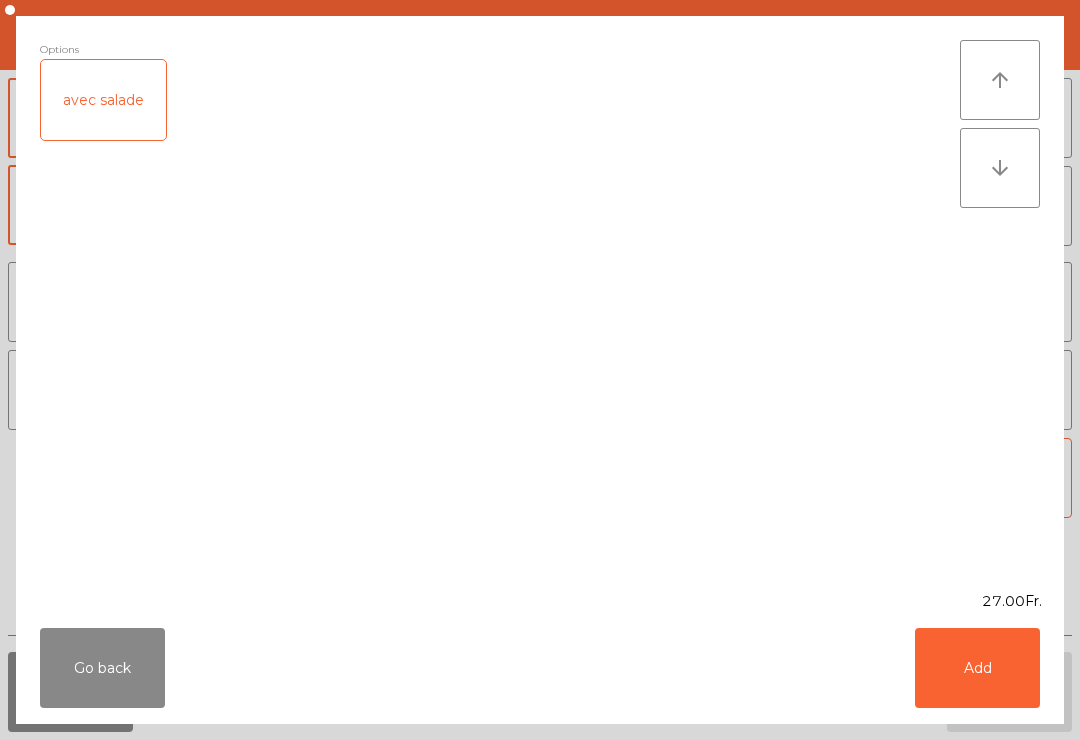 click on "Add" 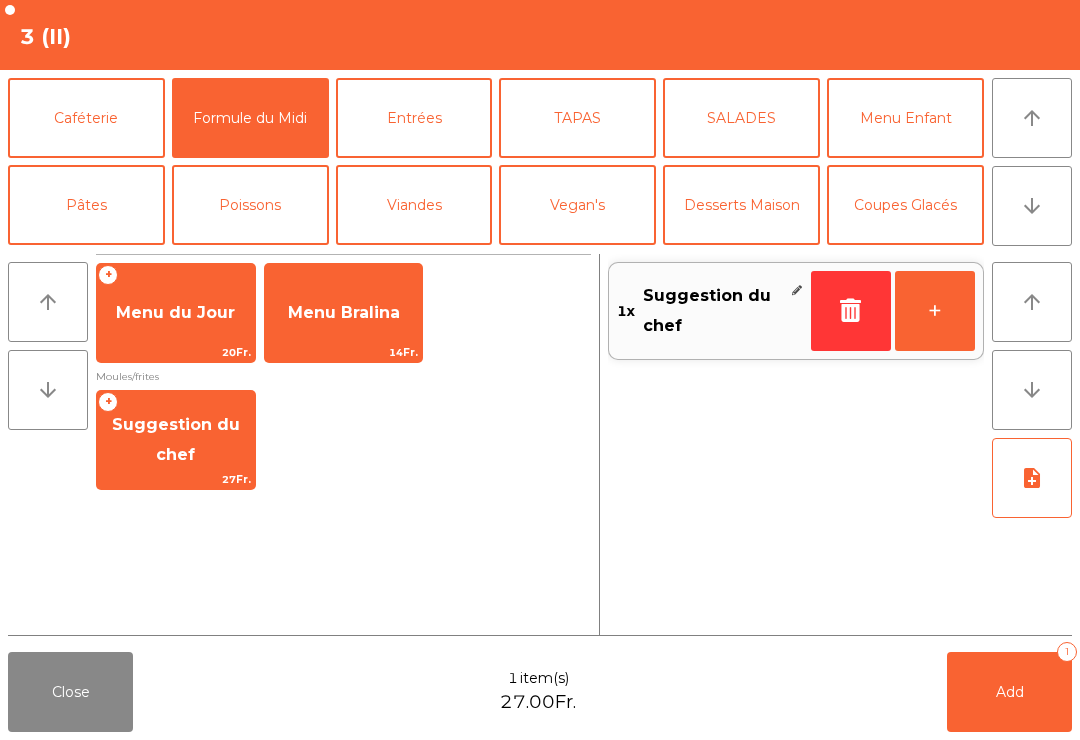 click on "Poissons" 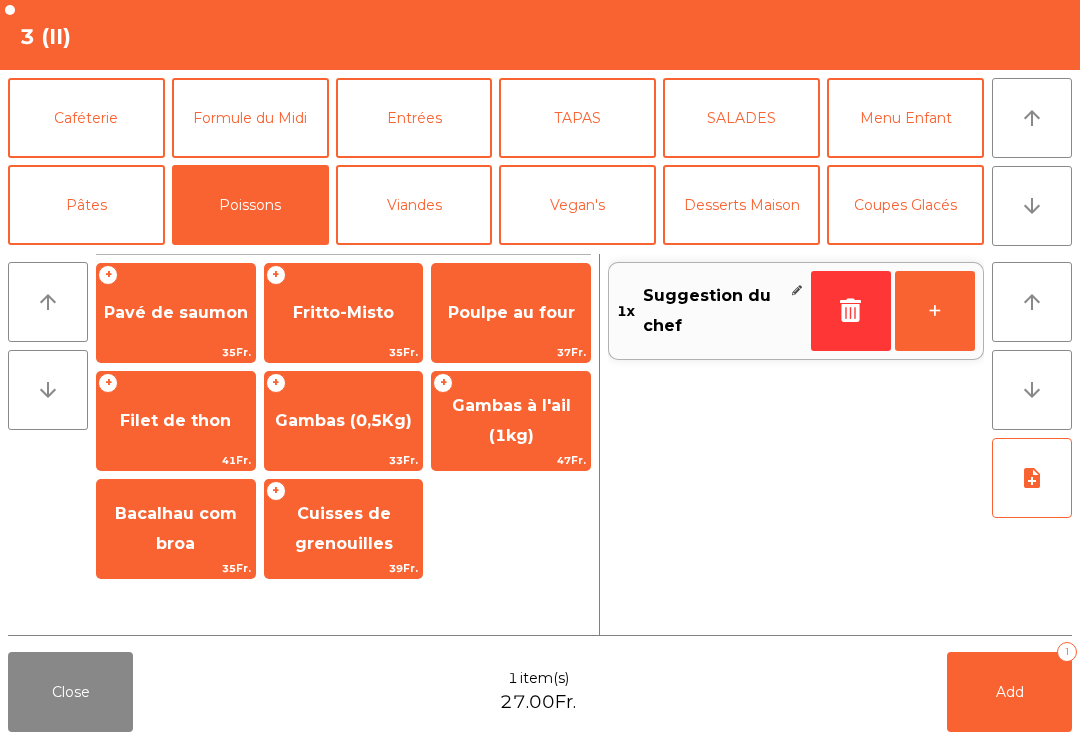 click on "37Fr." 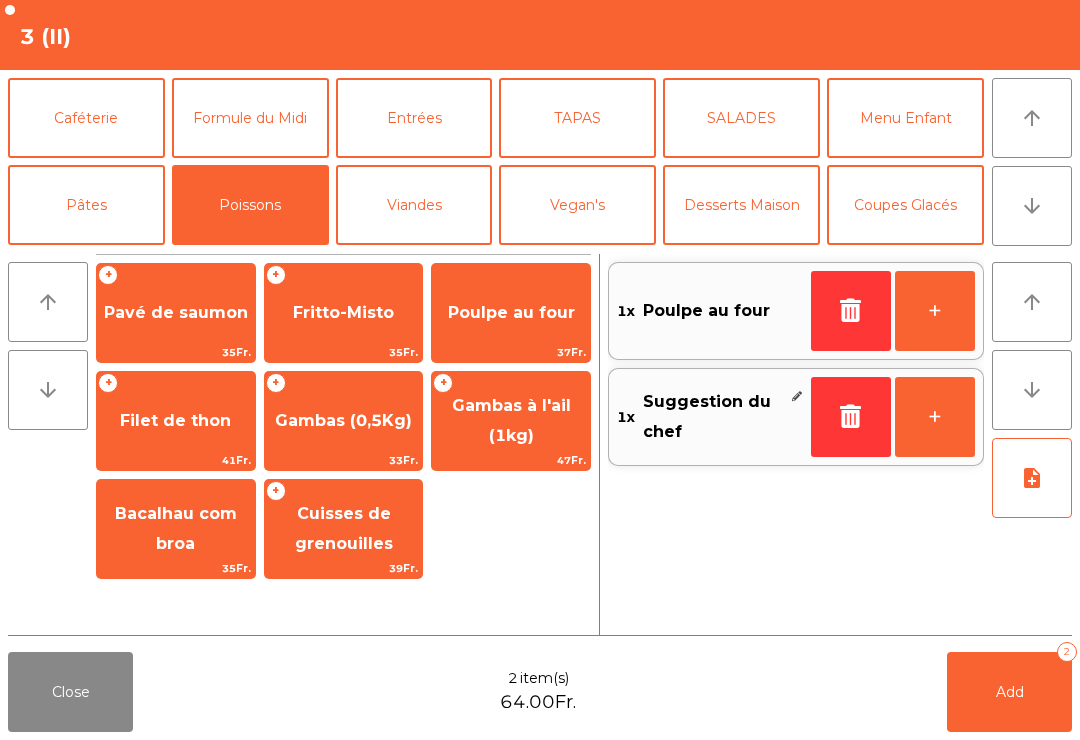 click on "Add   2" 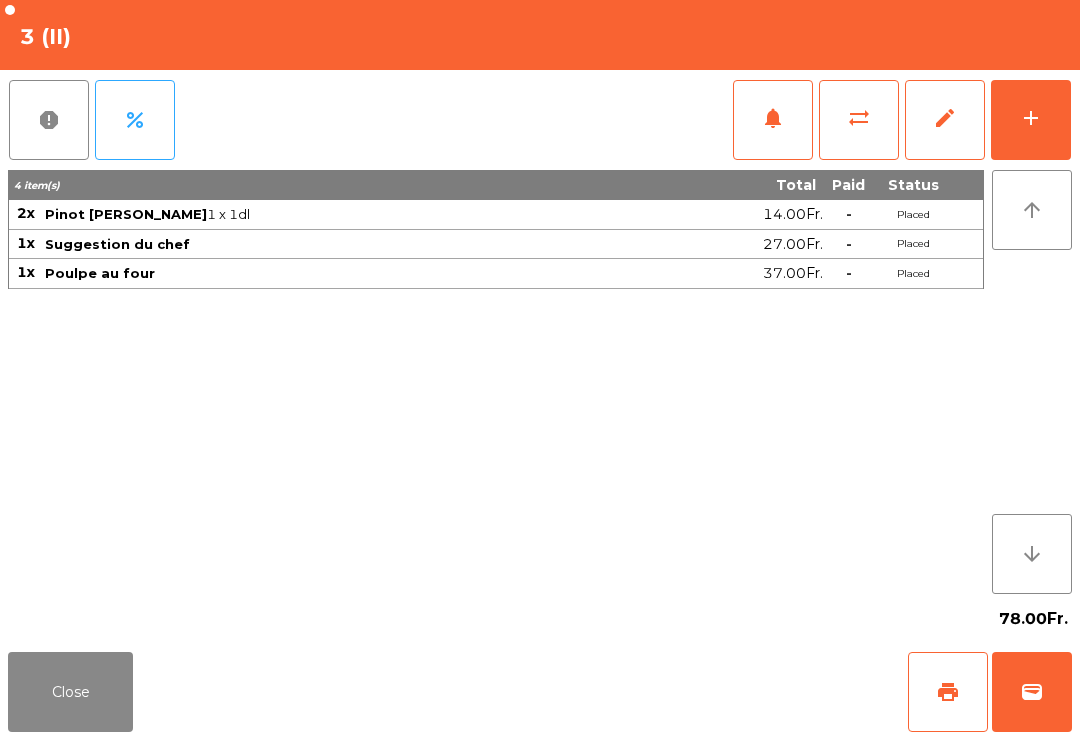 click on "Close" 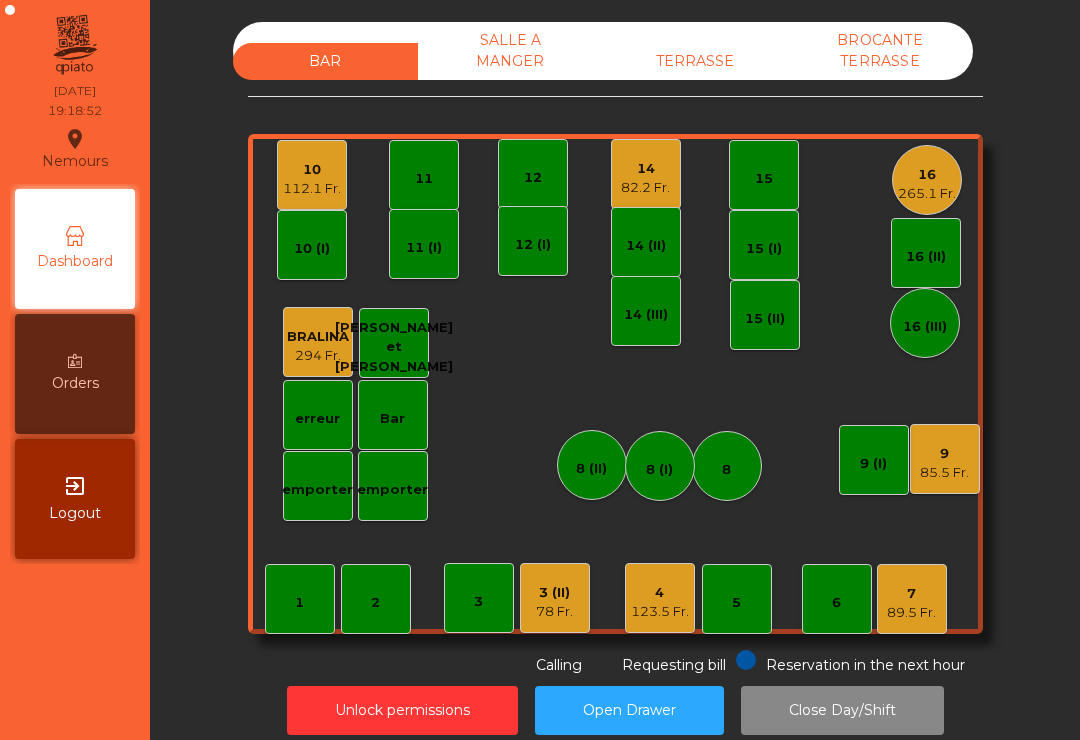 click on "16" 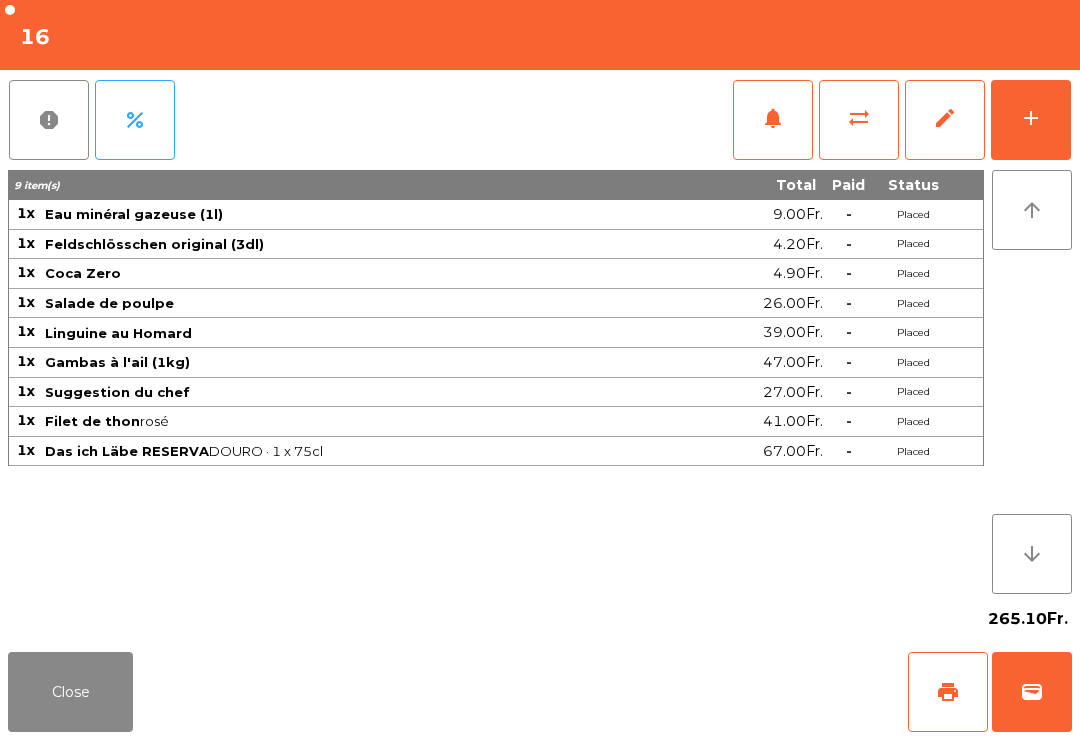 click on "notifications" 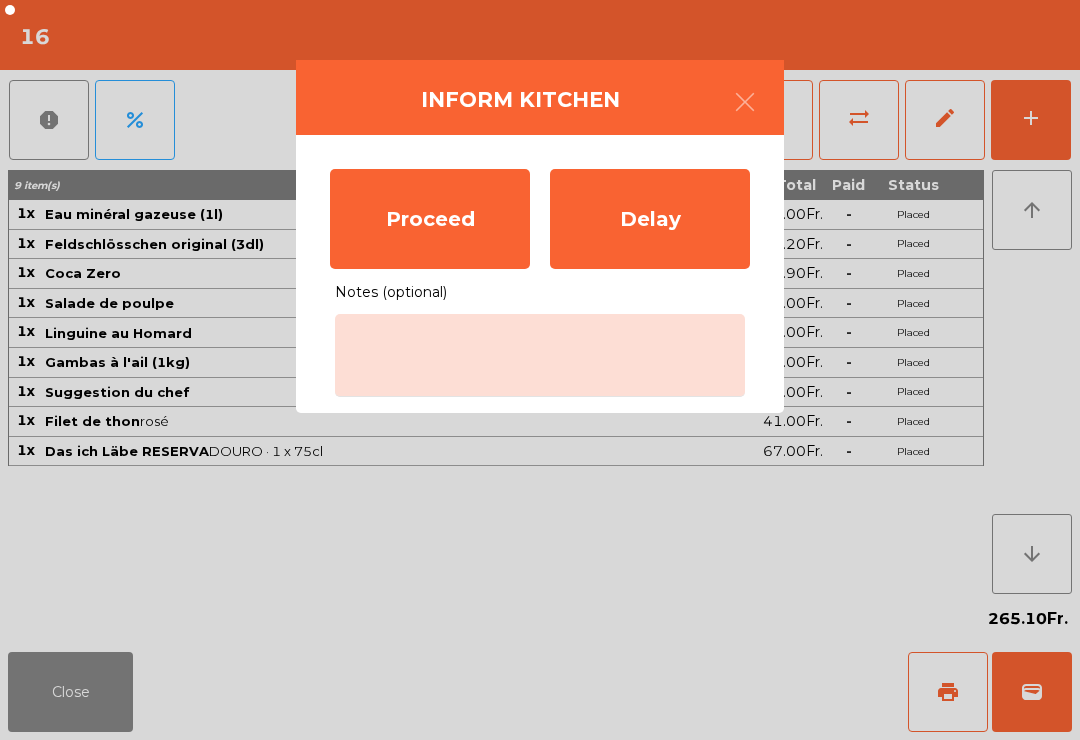 click on "Proceed" 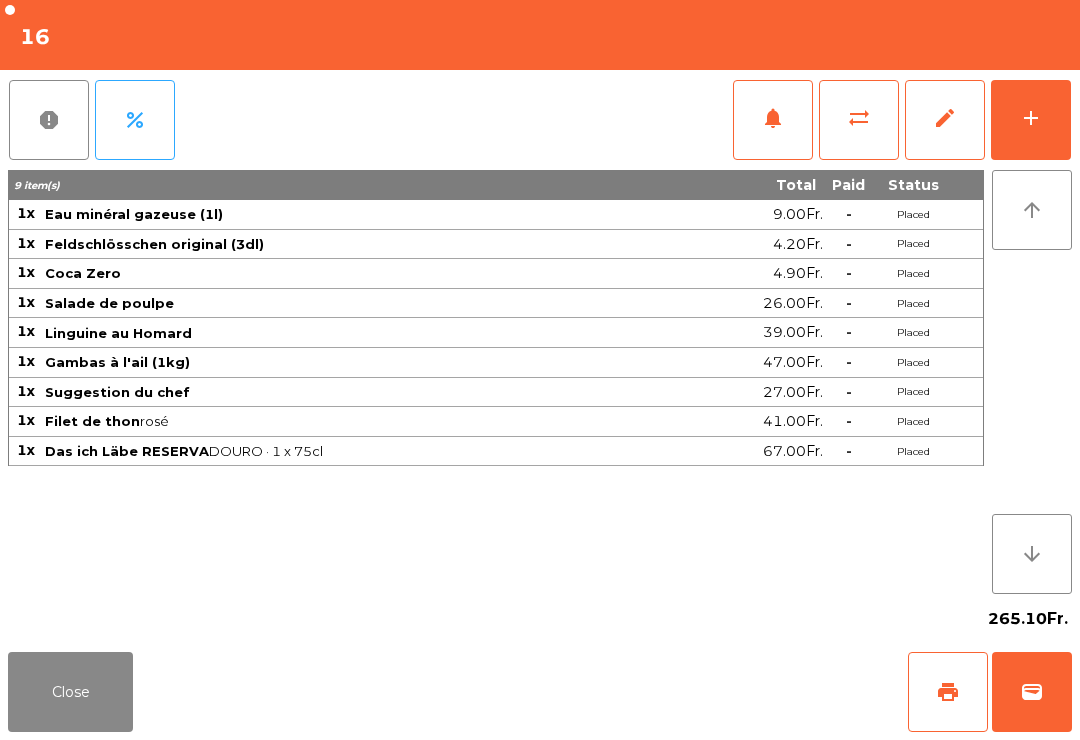 click on "Close" 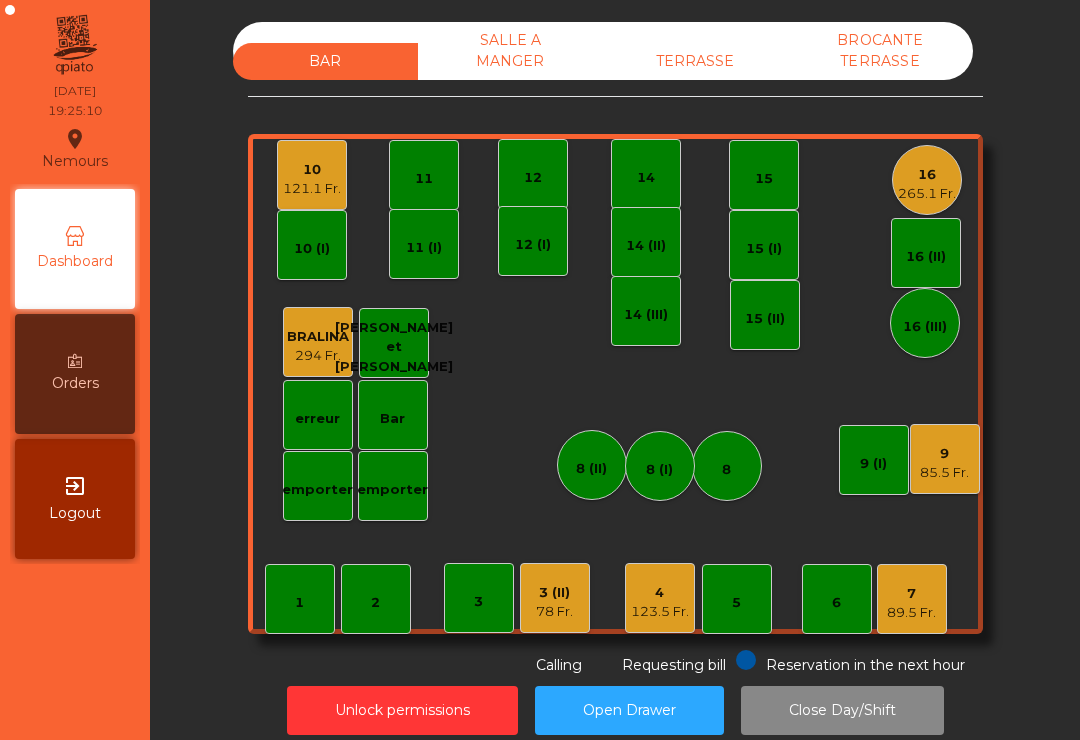 click on "12" 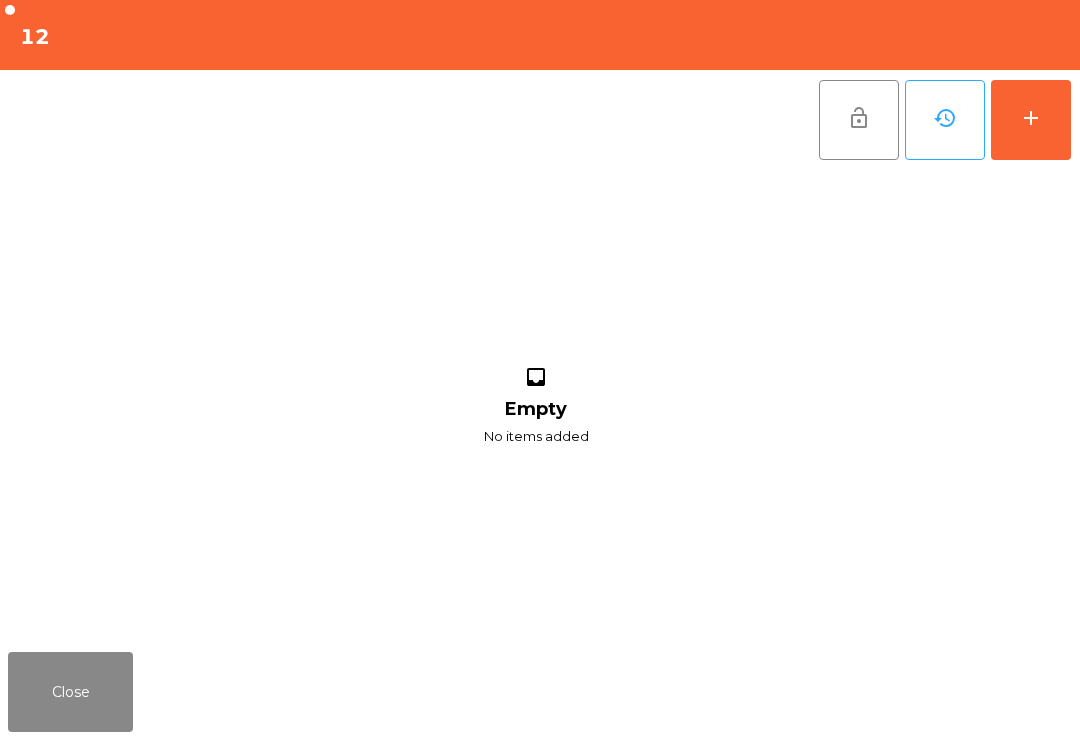 click on "inbox Empty No items added" 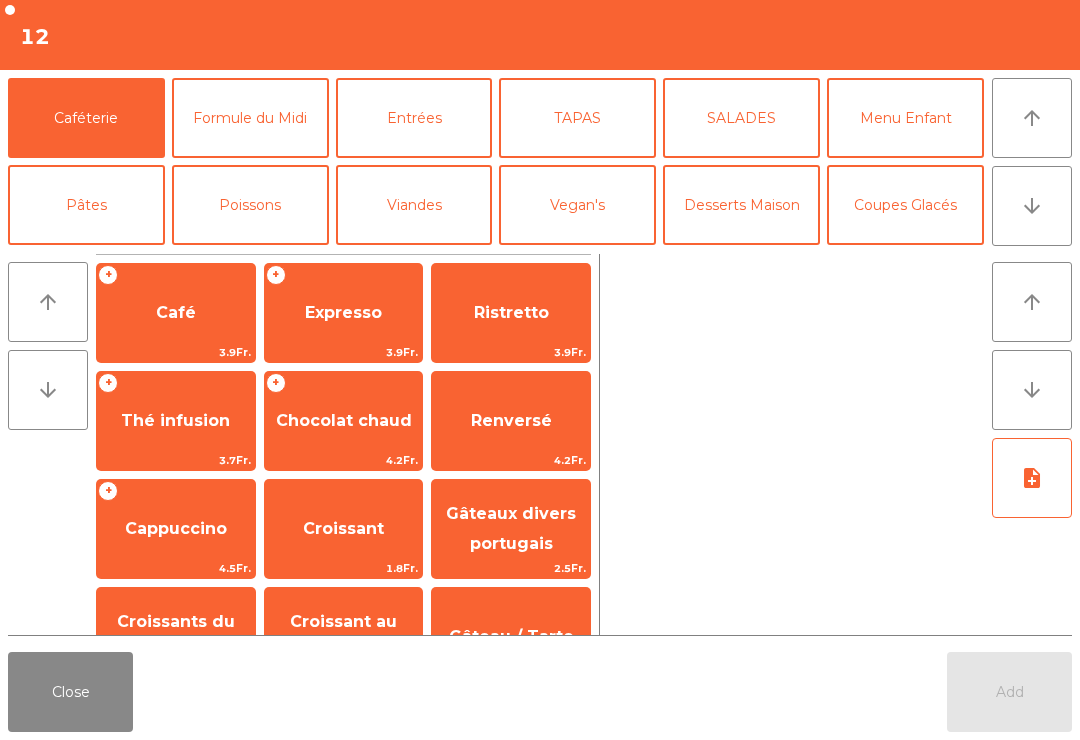 click on "arrow_downward" 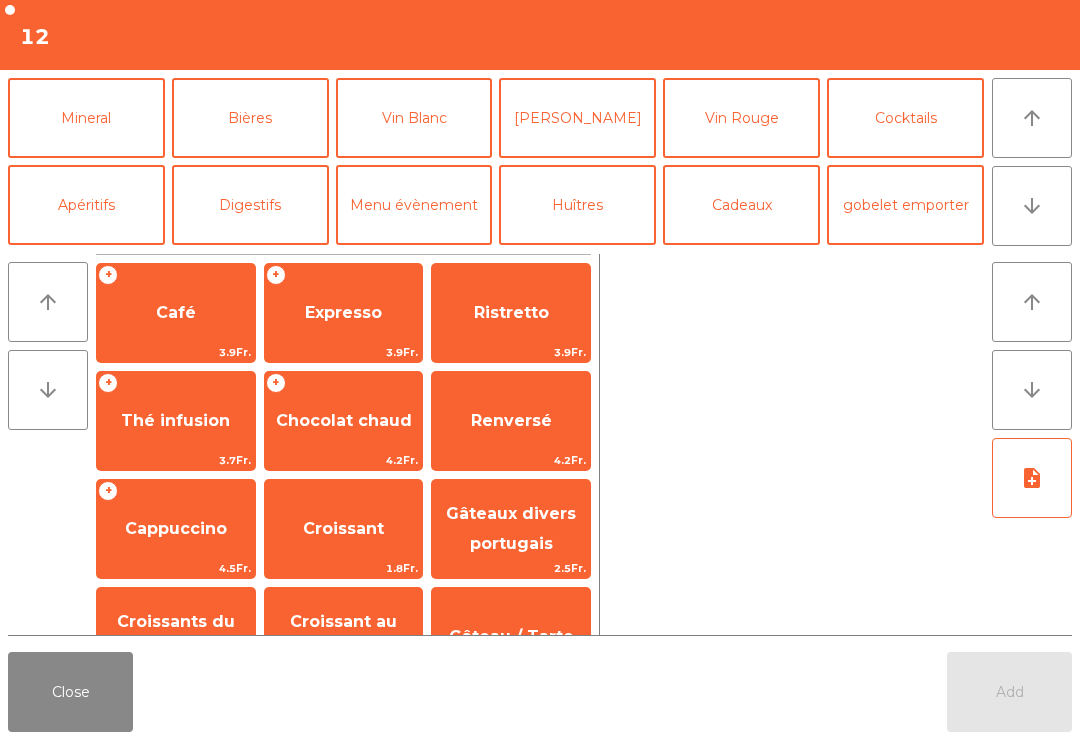 click on "Cocktails" 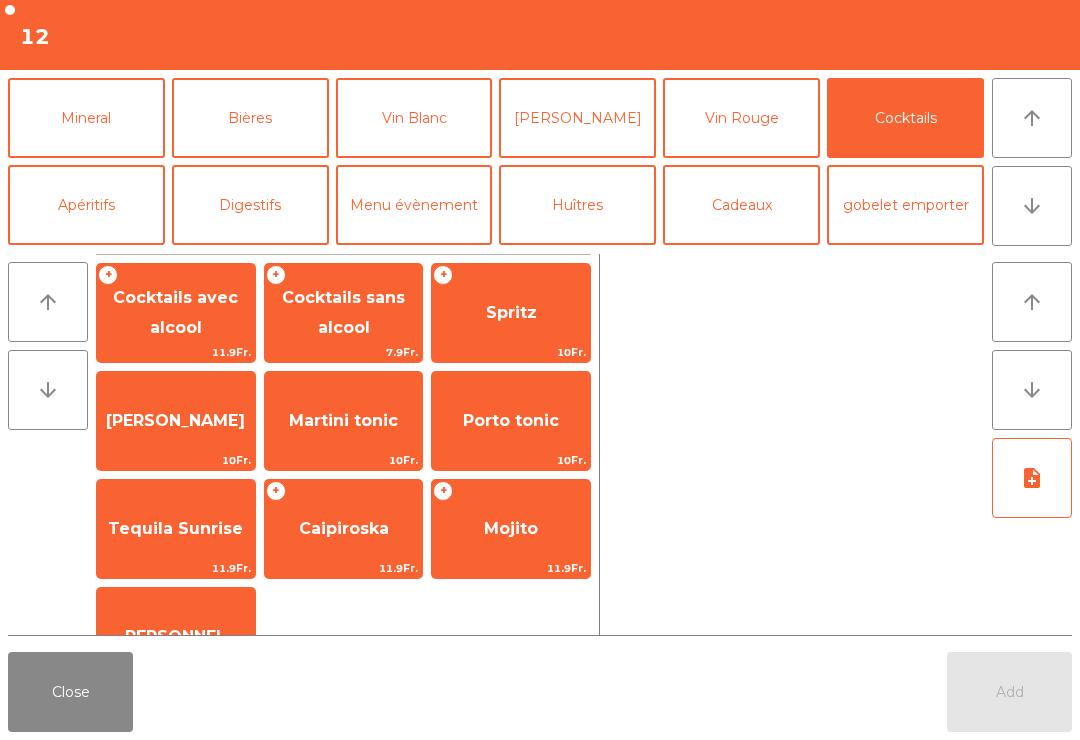 click on "Spritz" 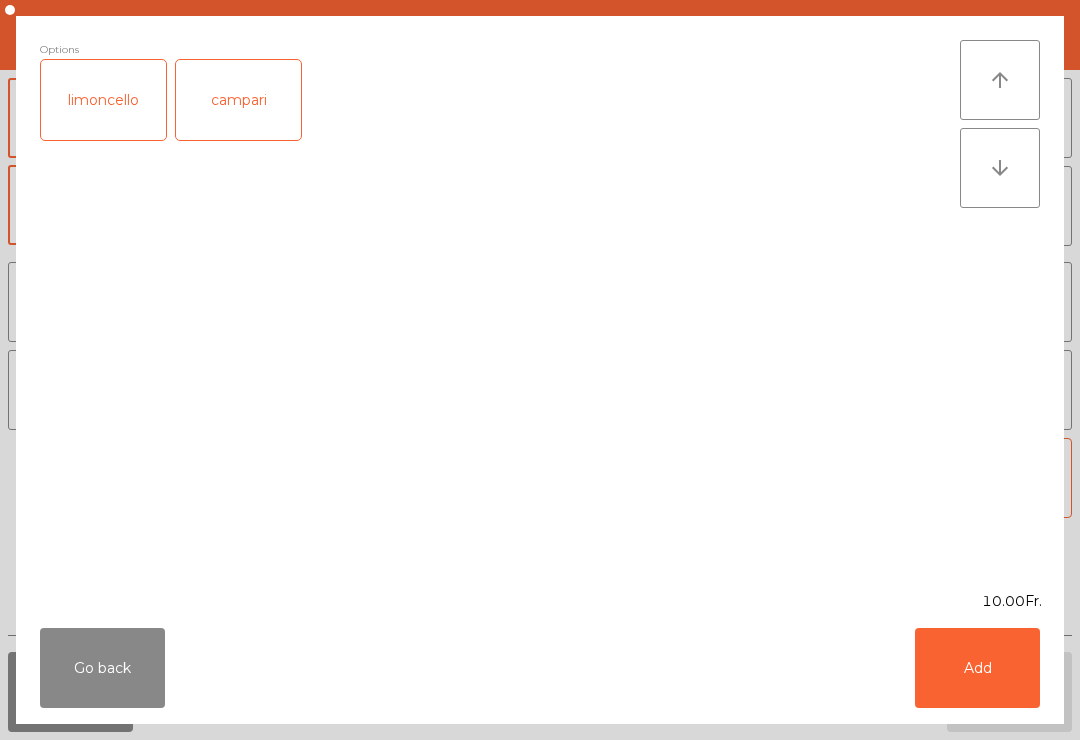 click on "Add" 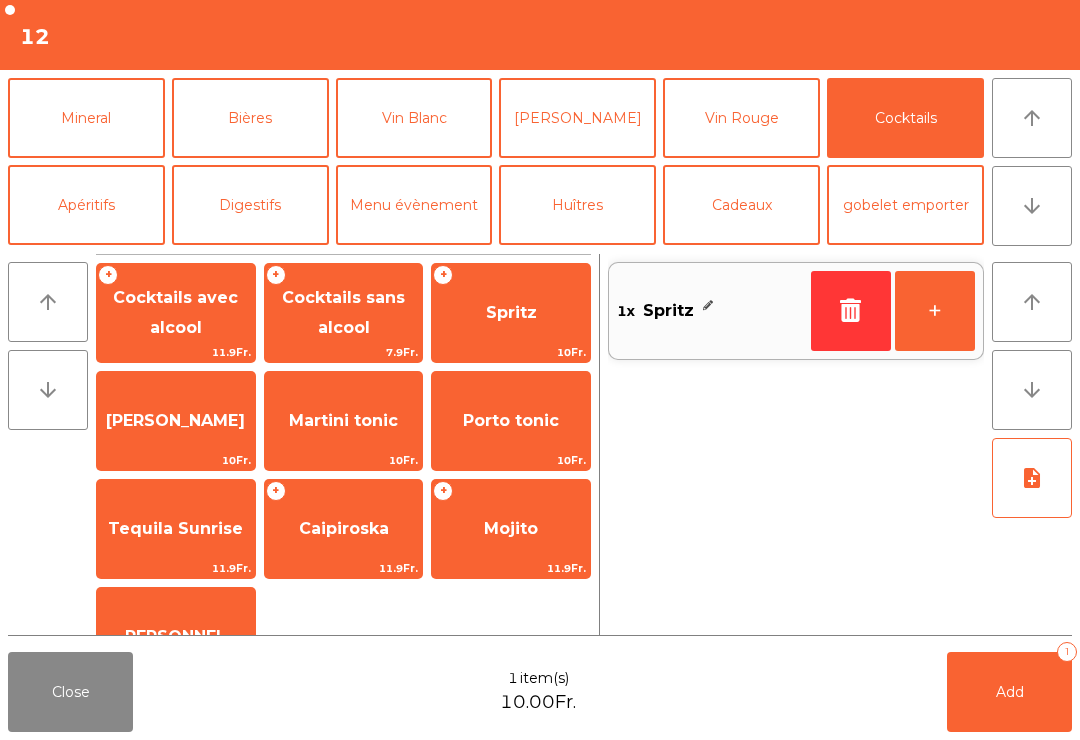 scroll, scrollTop: 174, scrollLeft: 0, axis: vertical 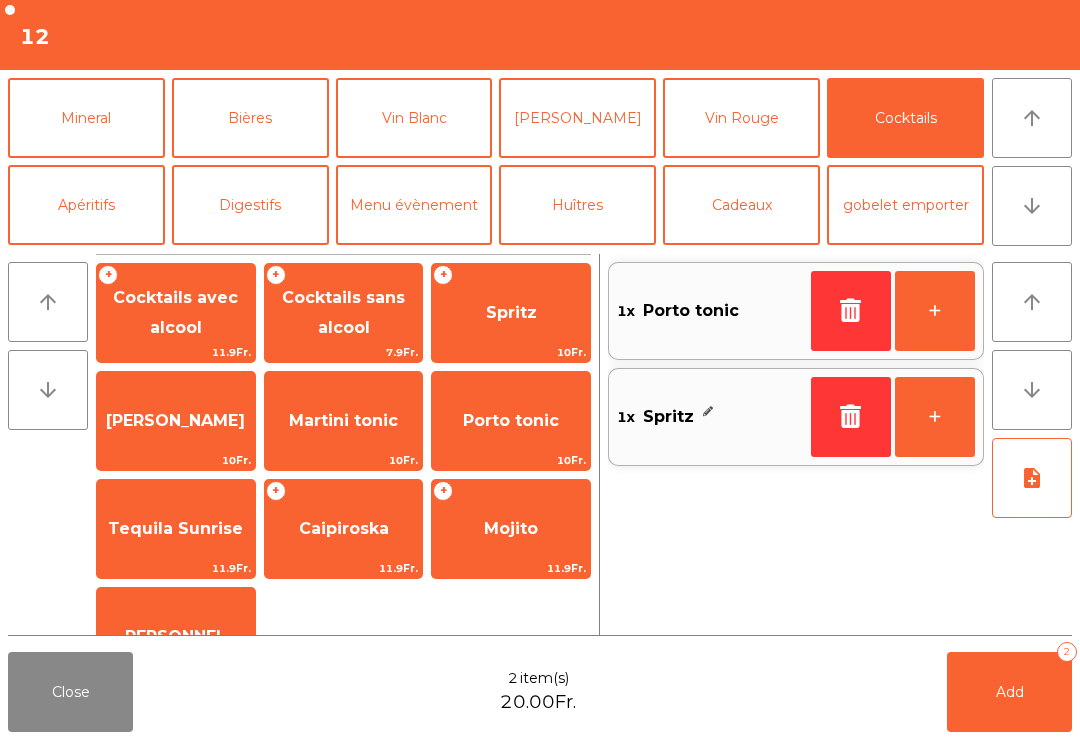 click on "Add   2" 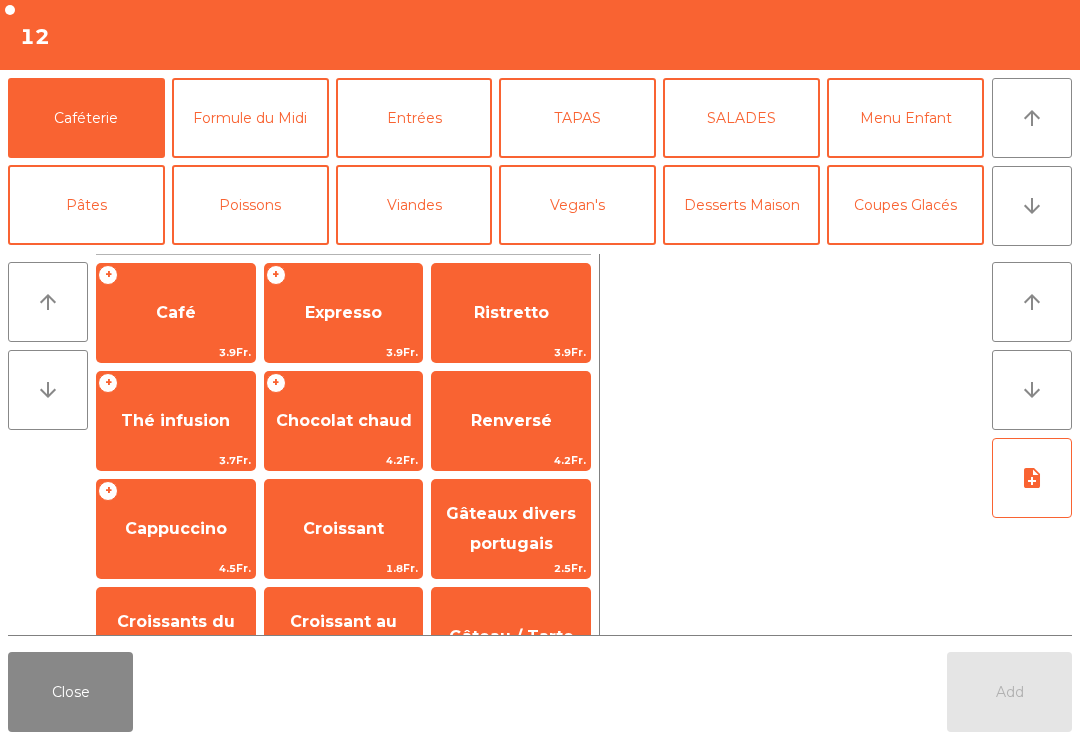 click on "Close" 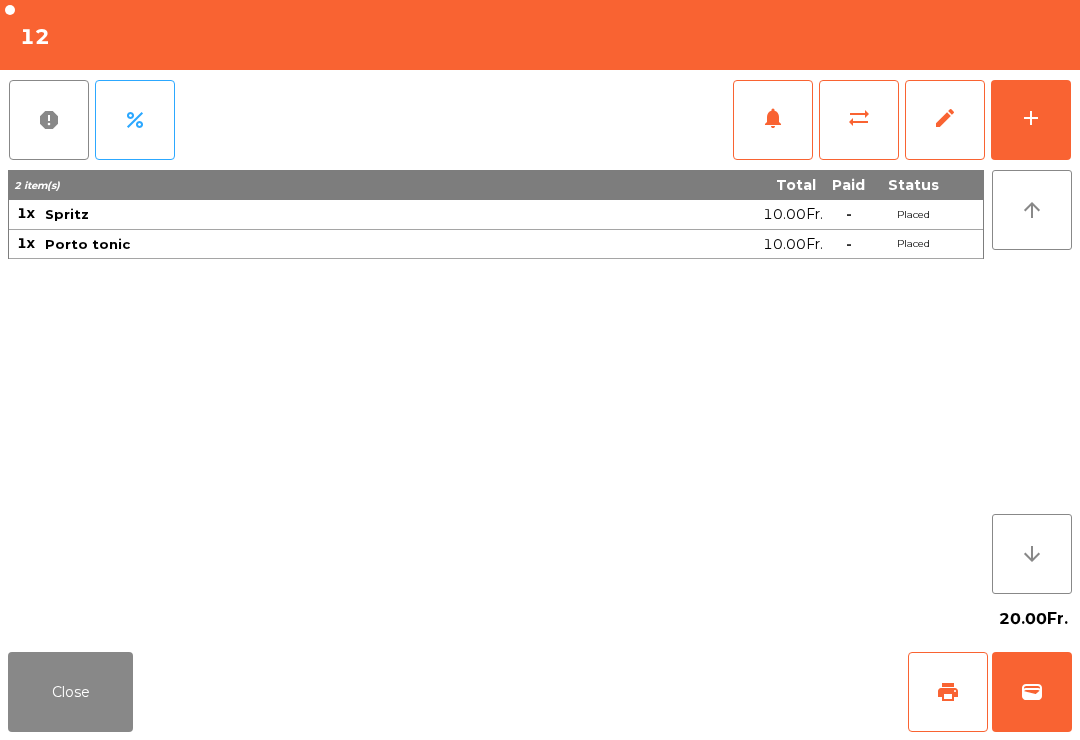 click on "Close" 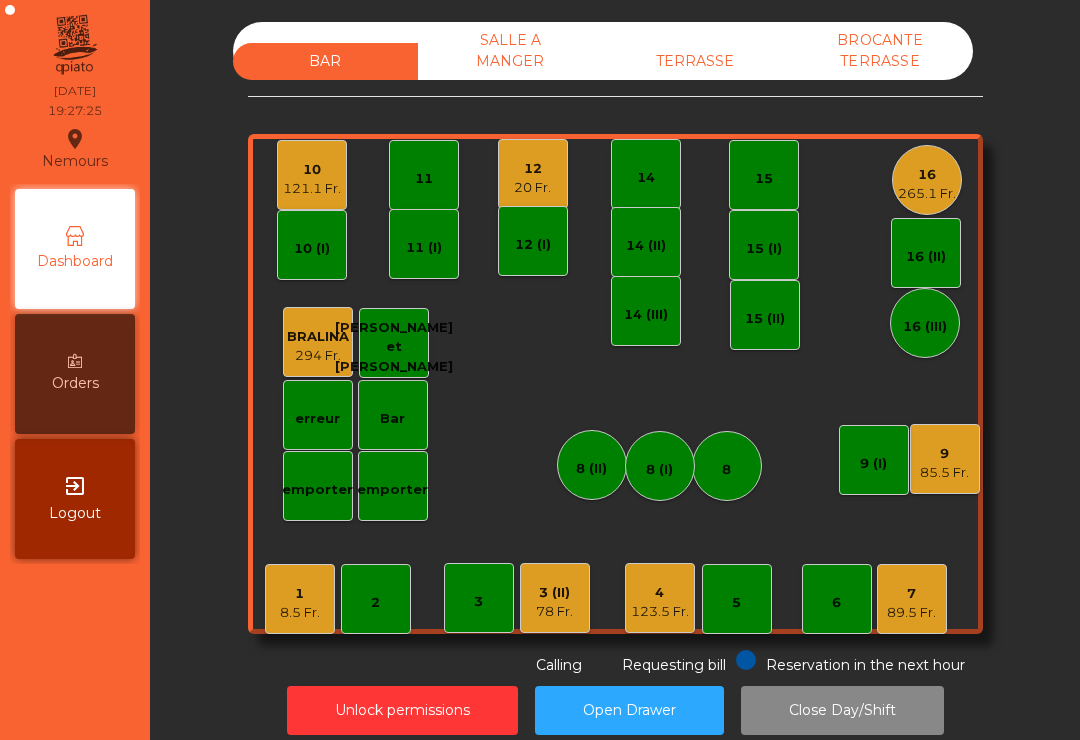click on "10" 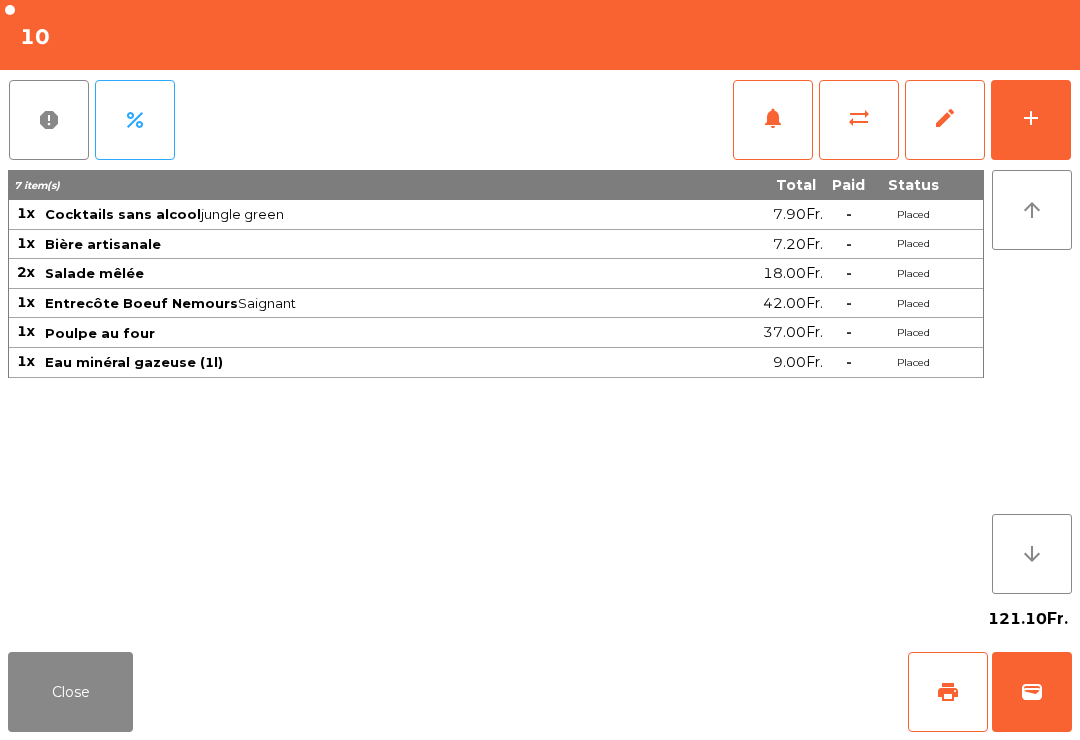 click on "notifications" 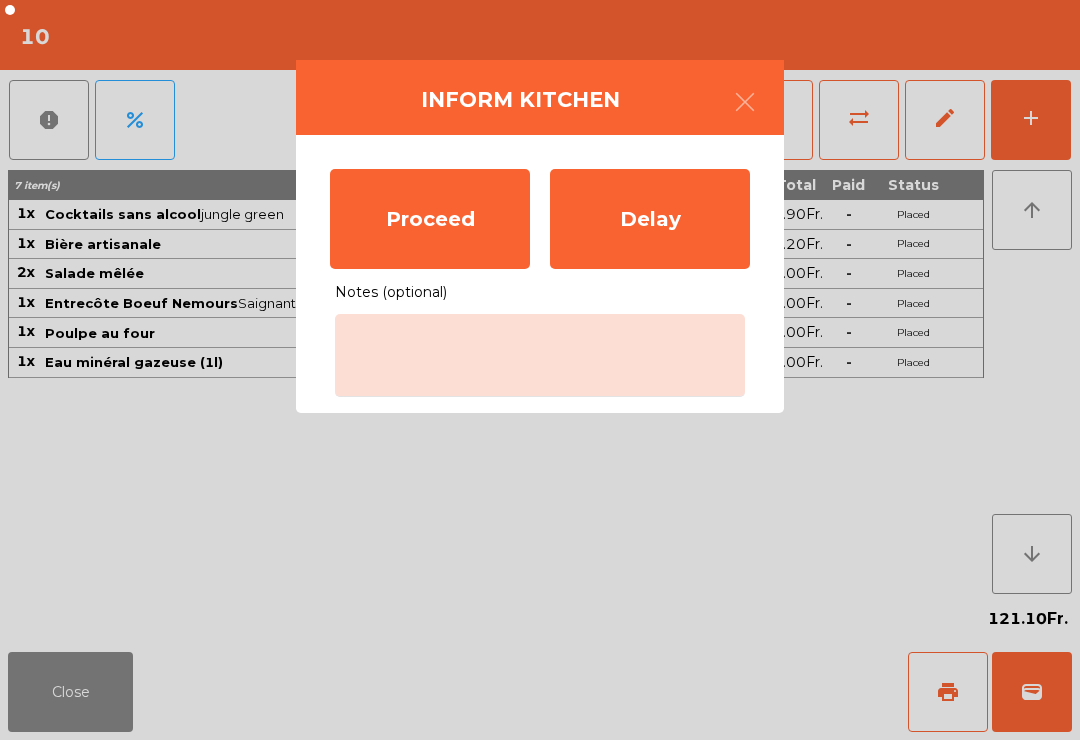 click on "Proceed" 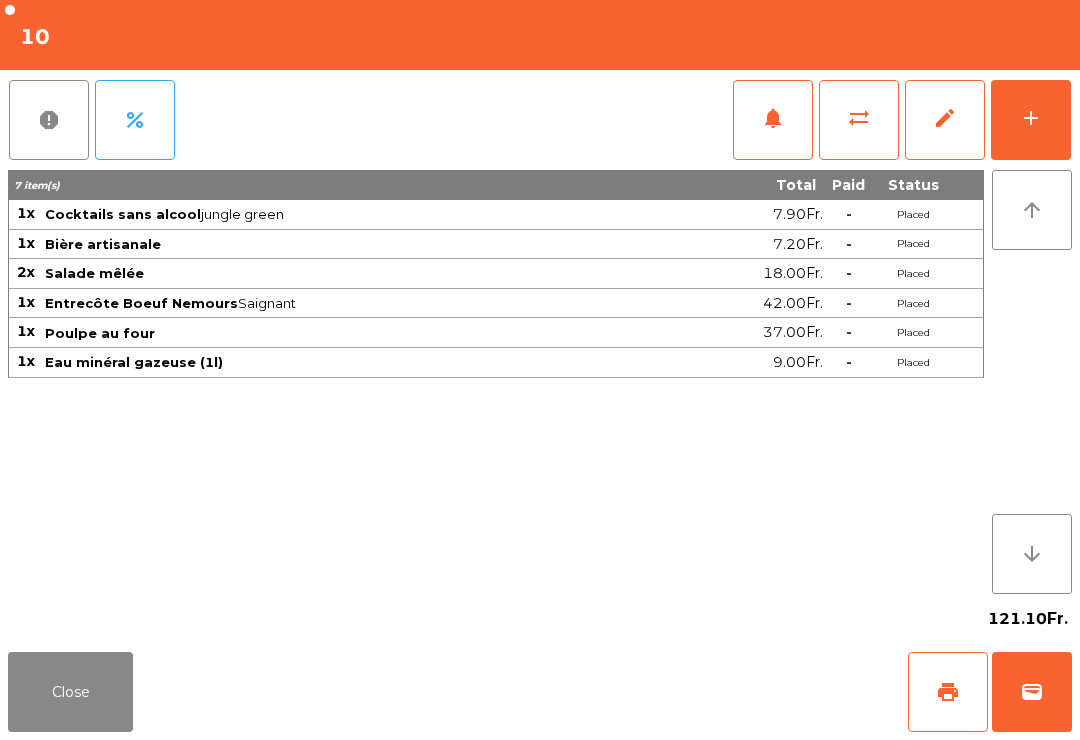 click on "Close" 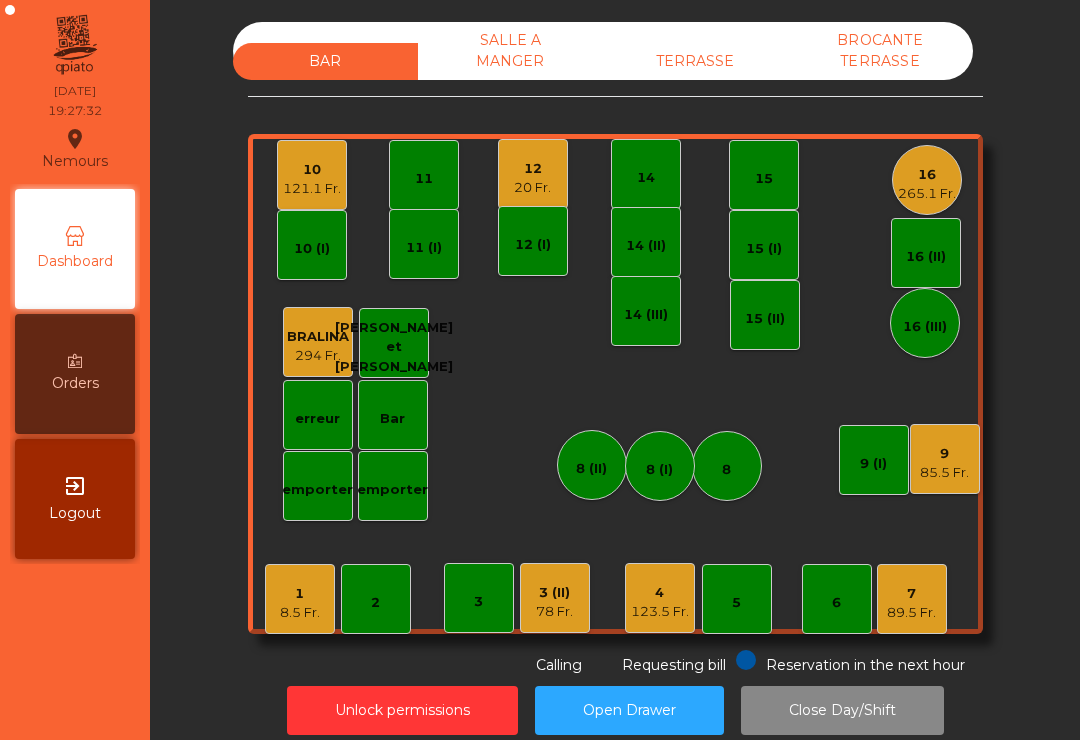 click on "89.5 Fr." 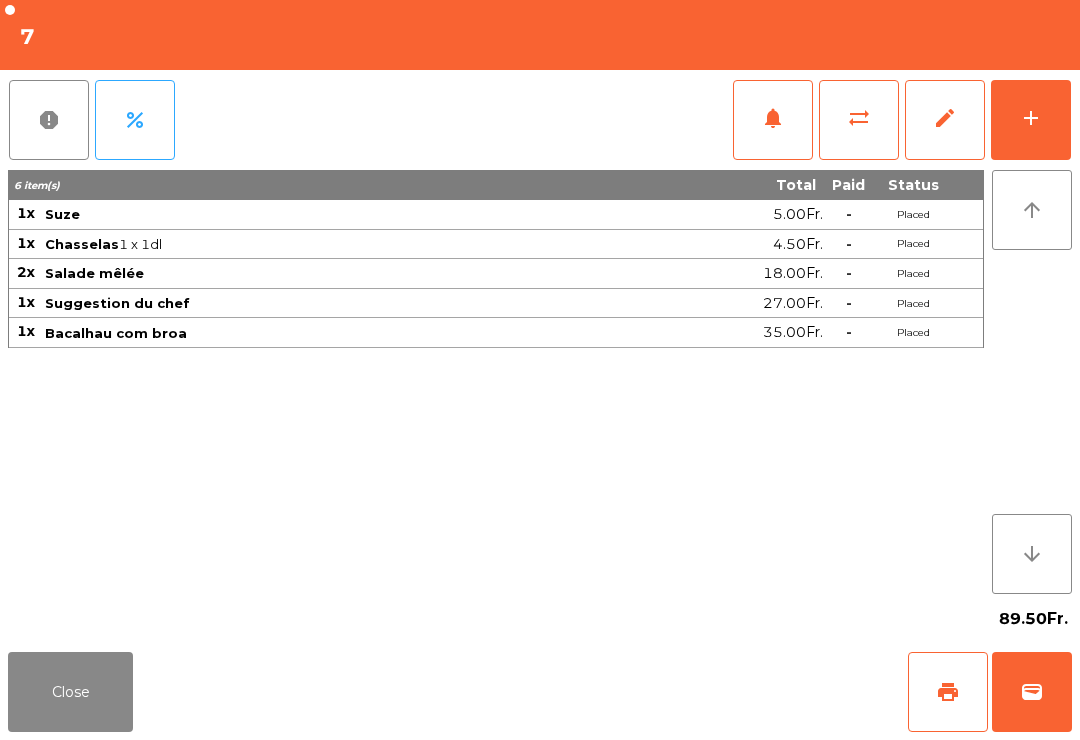 click on "notifications" 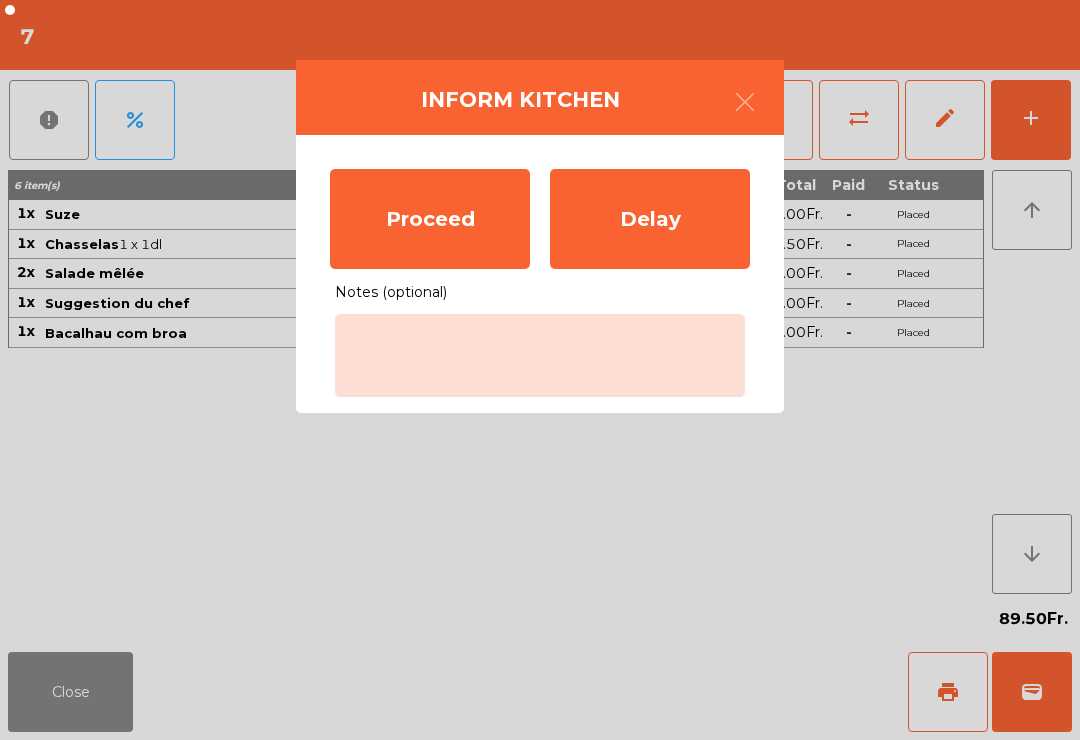 click on "Proceed" 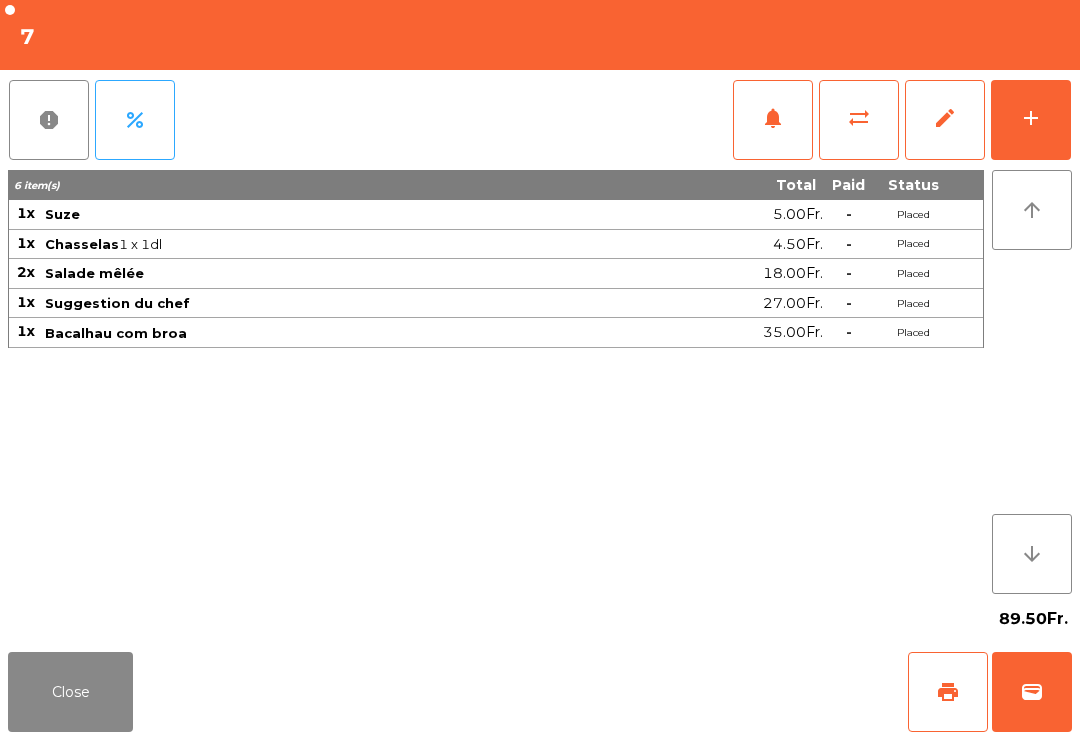 click on "Close" 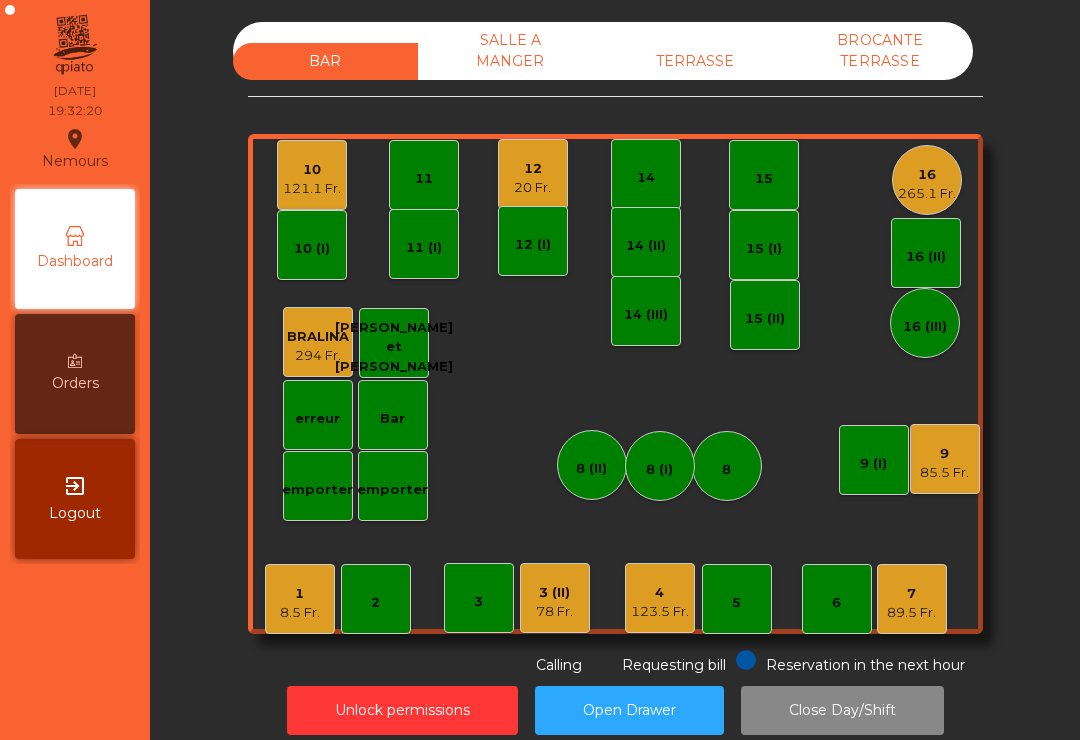 click on "10   121.1 Fr." 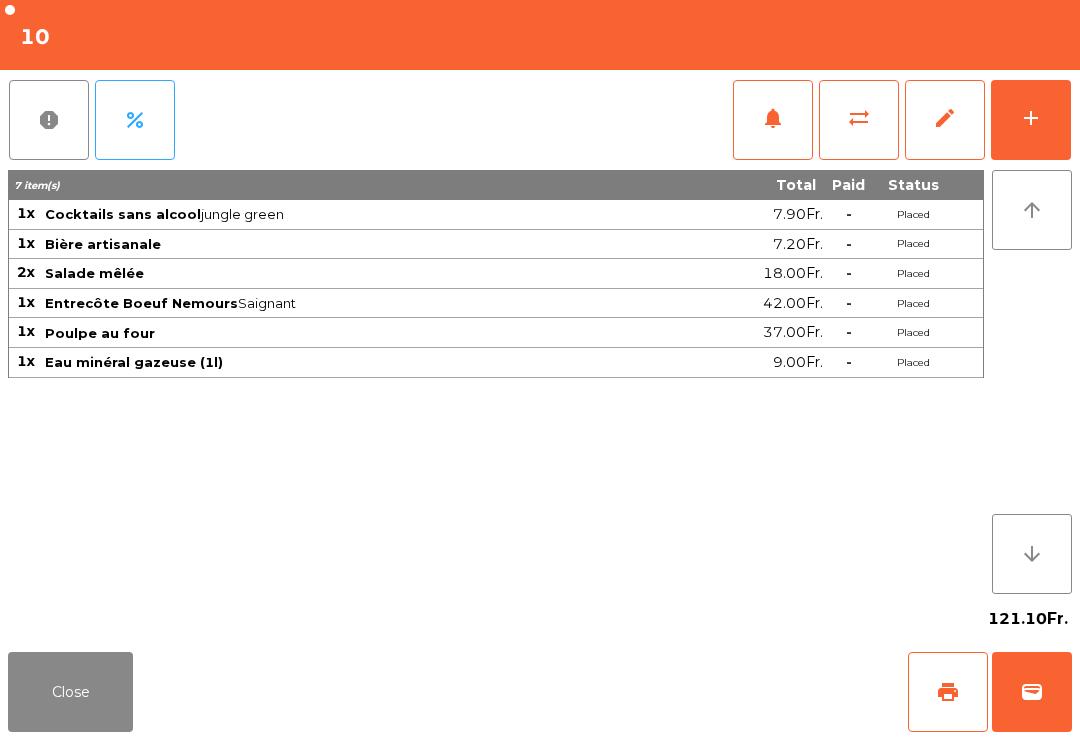 click on "notifications" 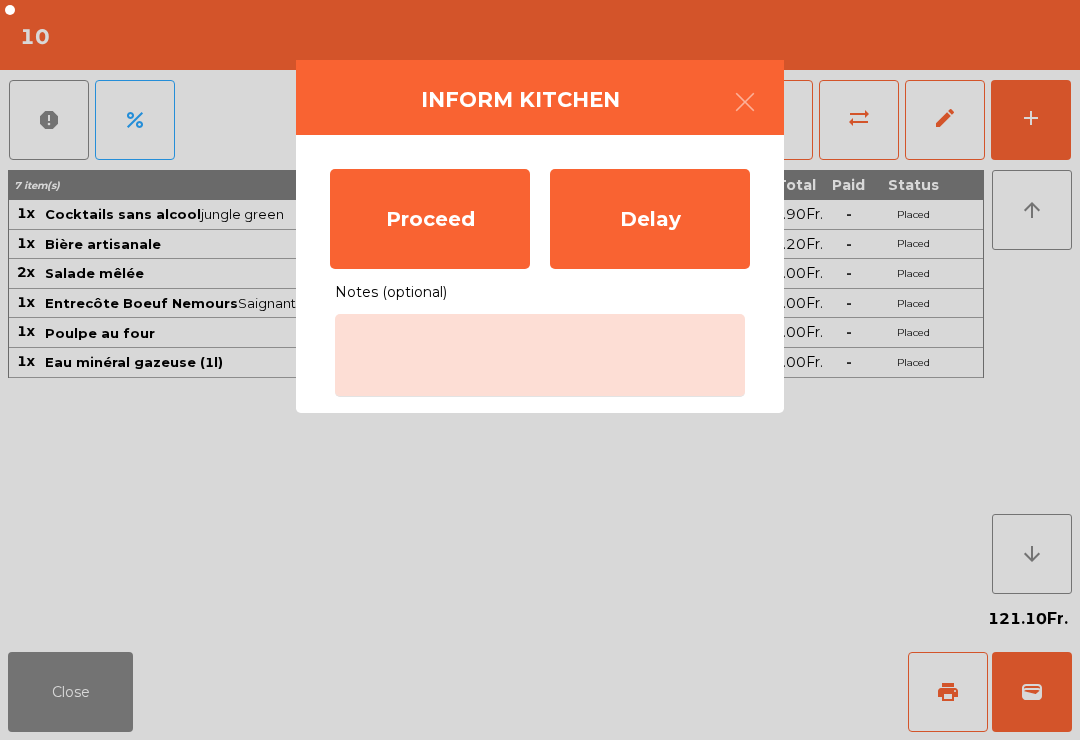 click on "Proceed" 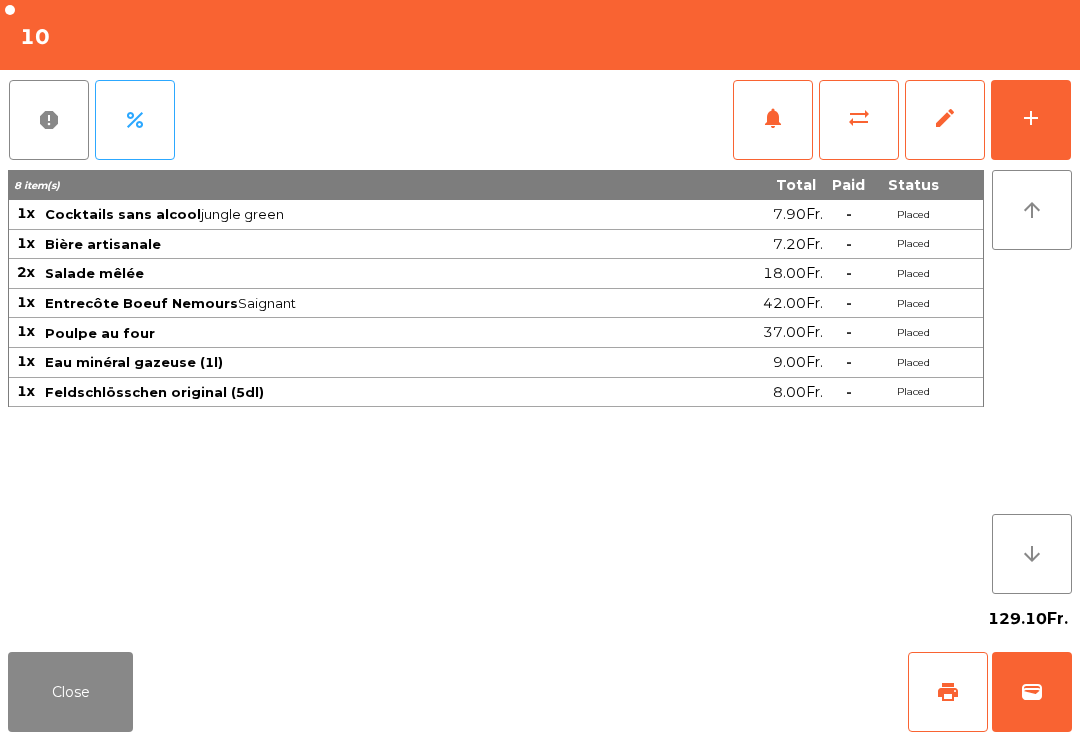 click on "Close" 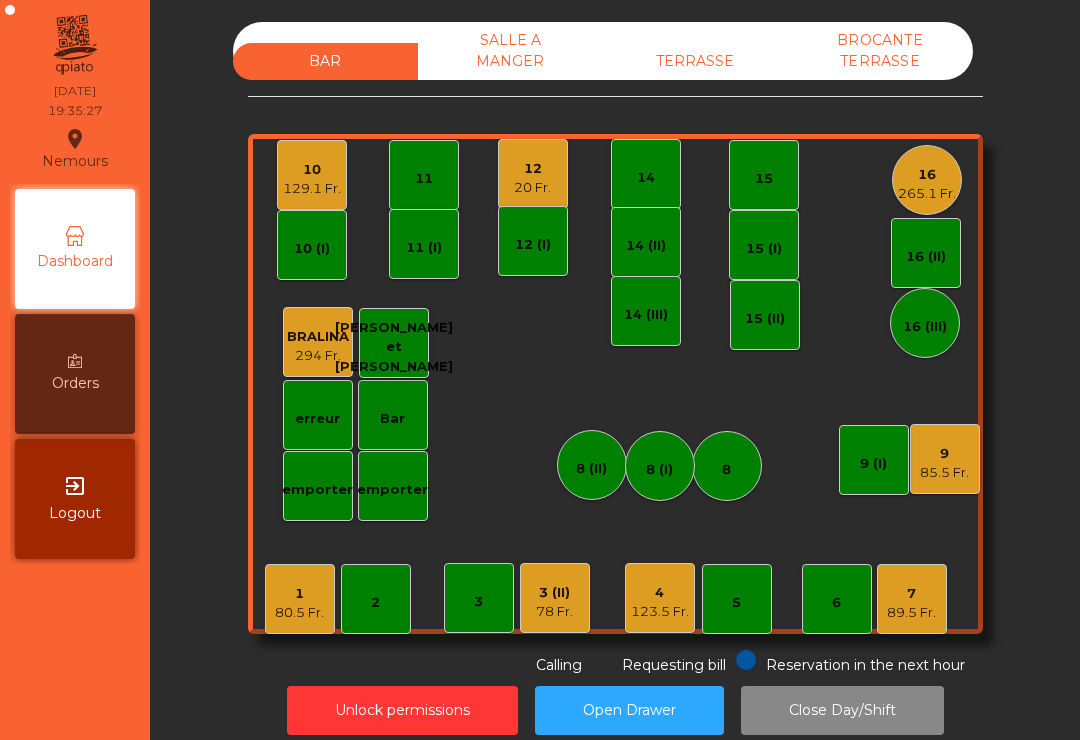 click on "9" 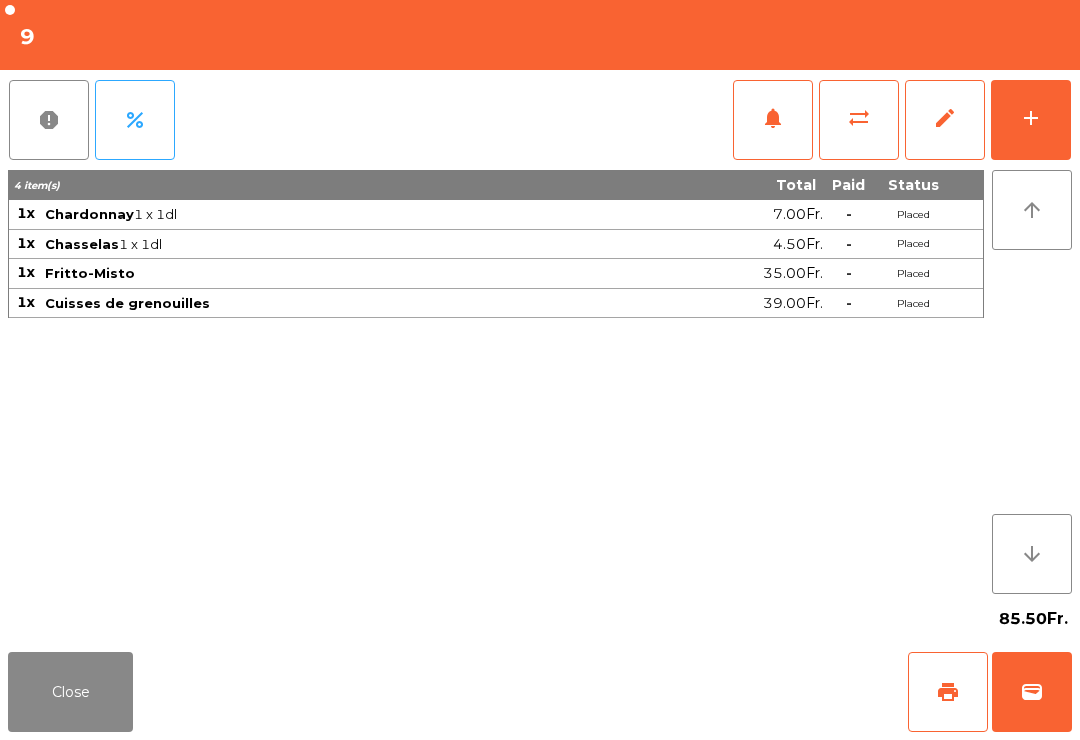 click on "add" 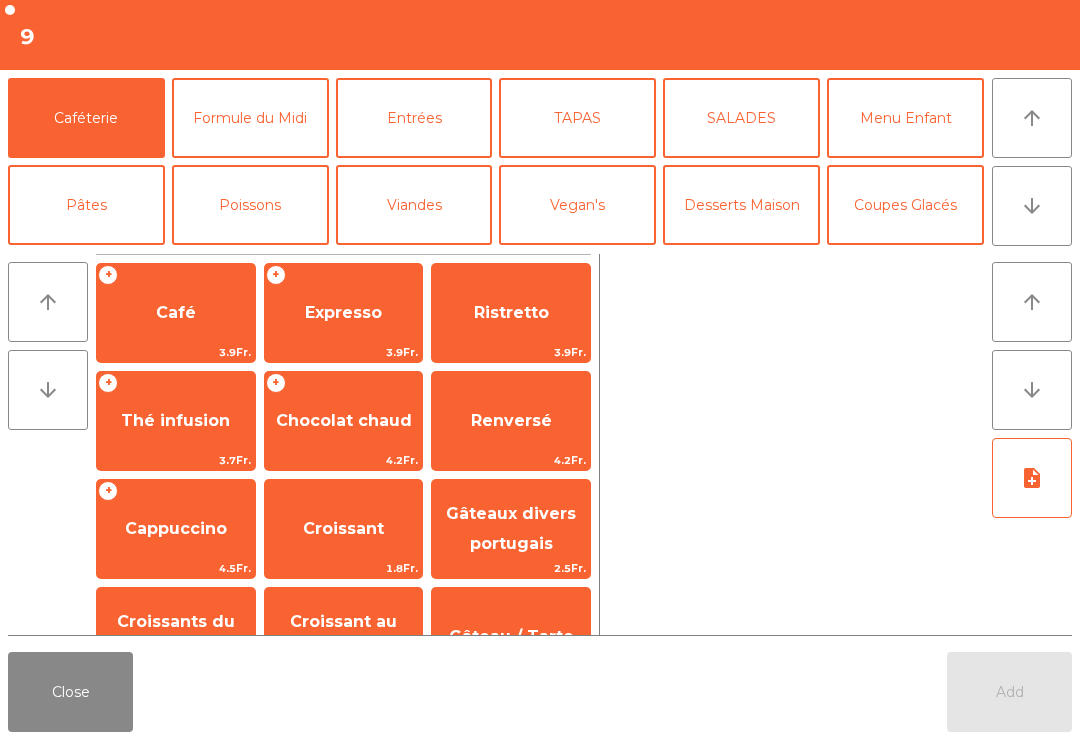click on "Close" 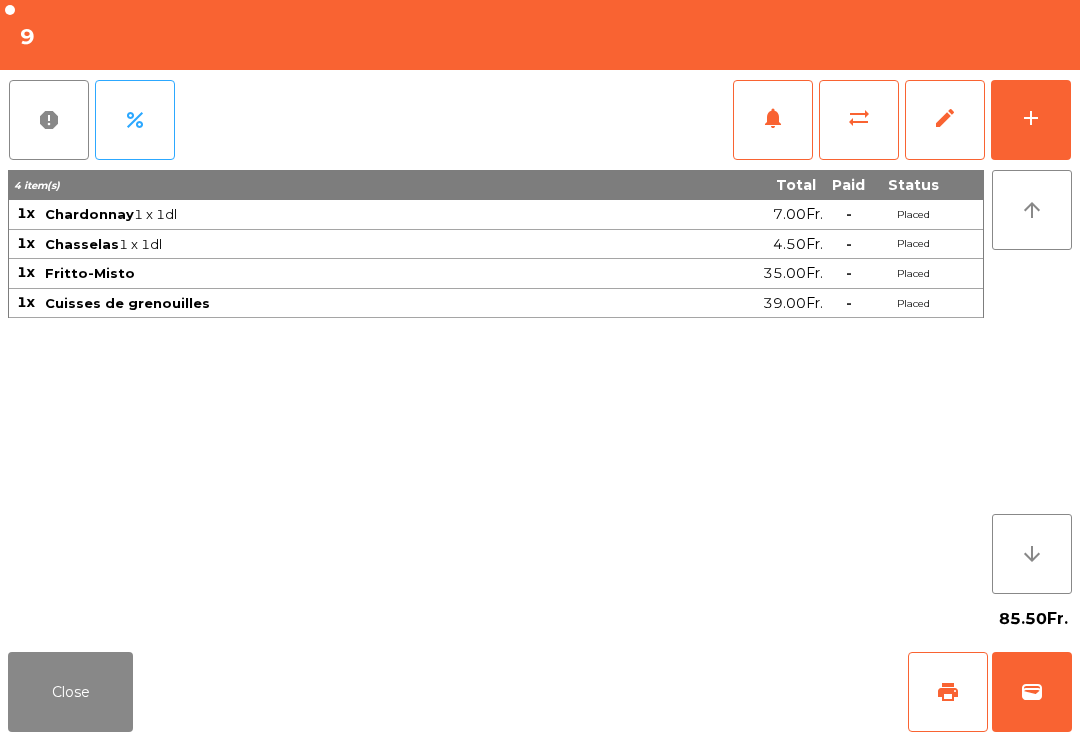 click on "Close" 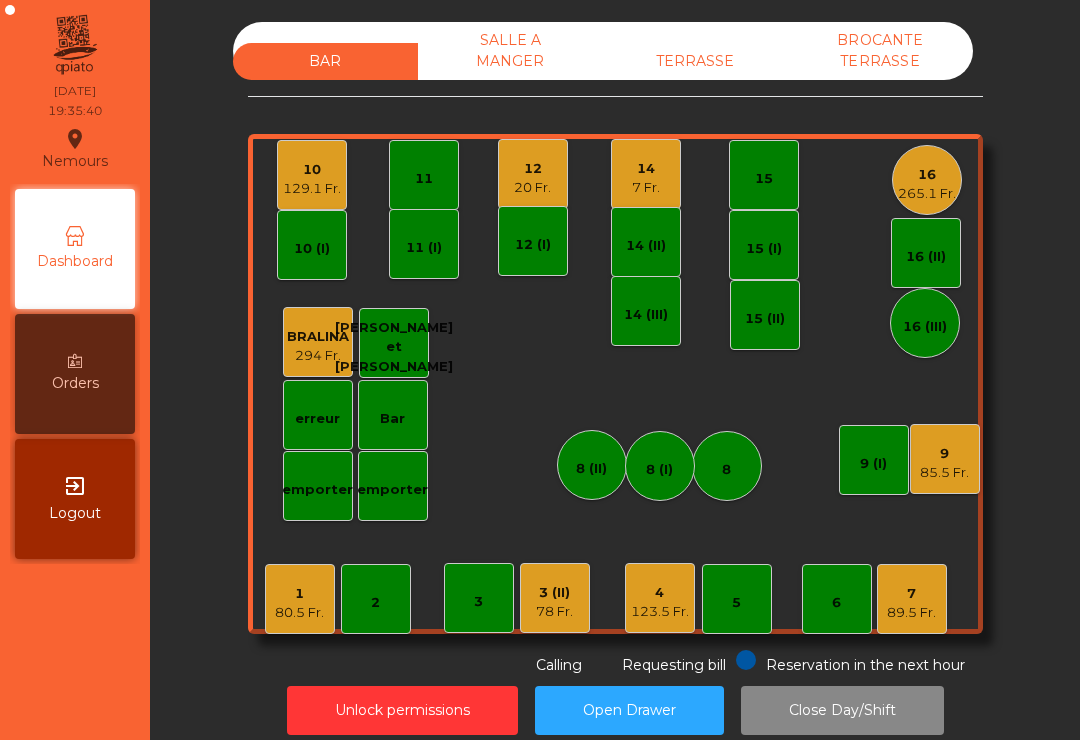 click on "14" 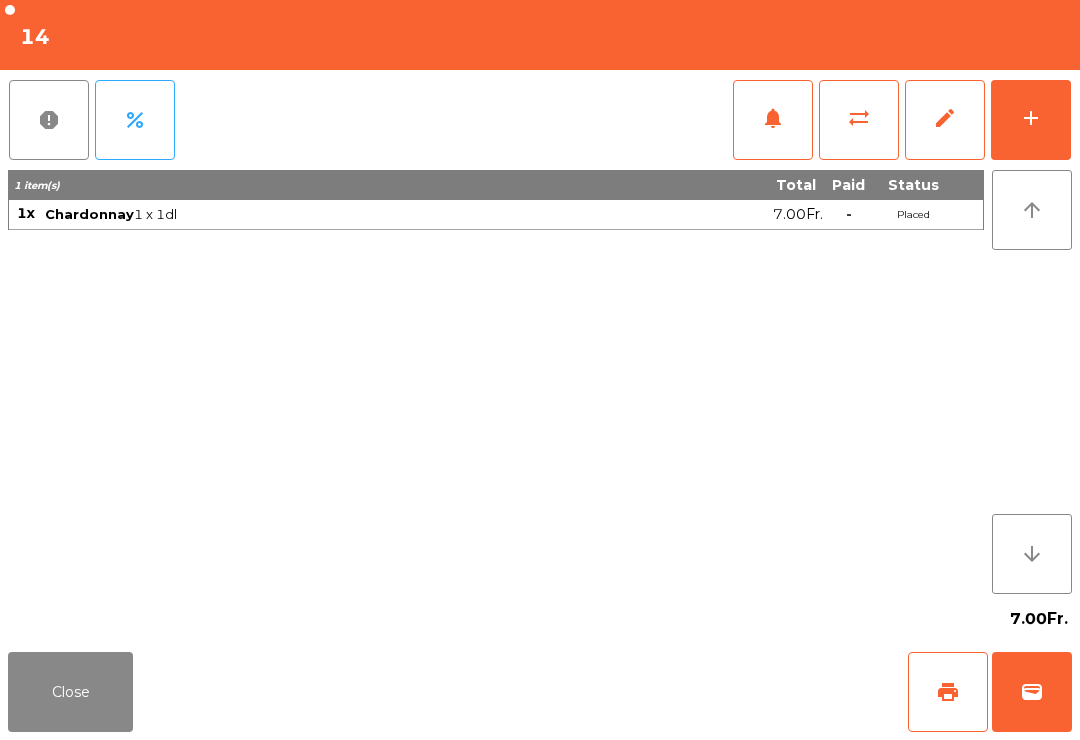 click on "add" 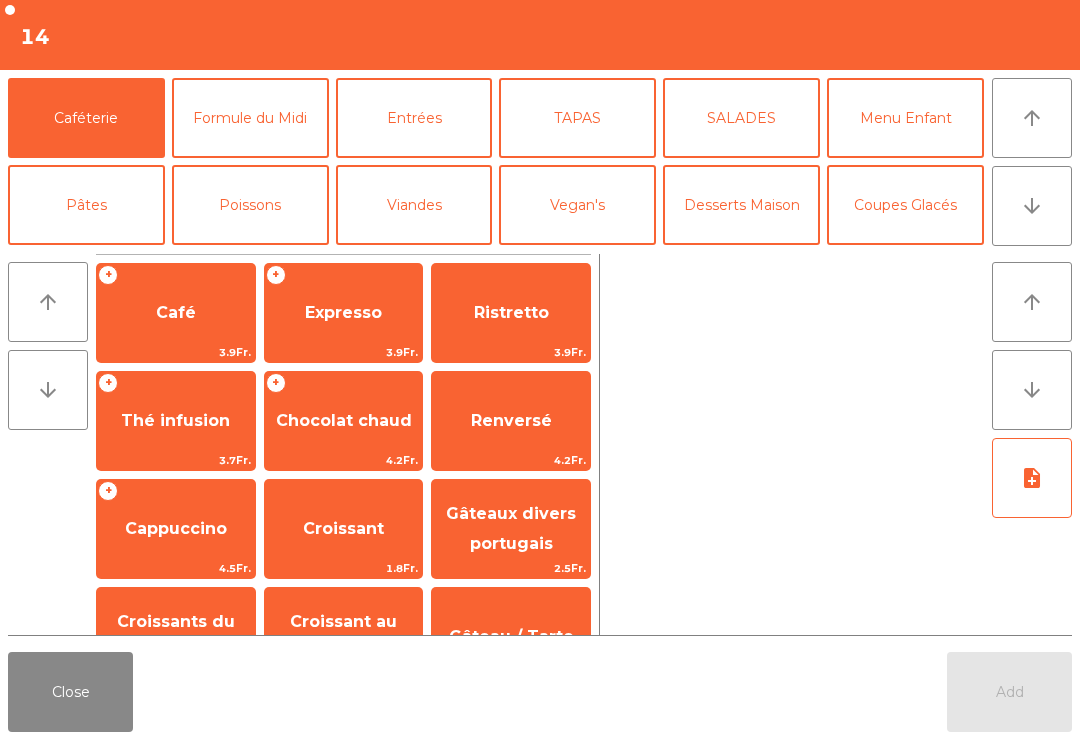 click on "Poissons" 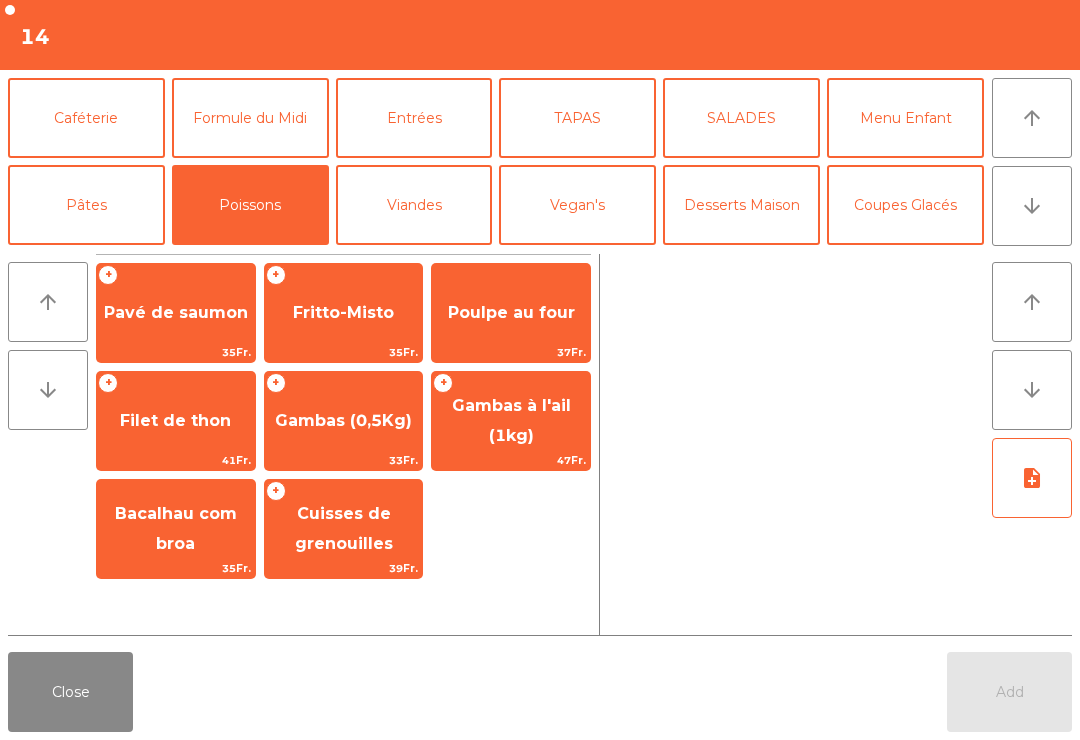 click on "Poulpe au four" 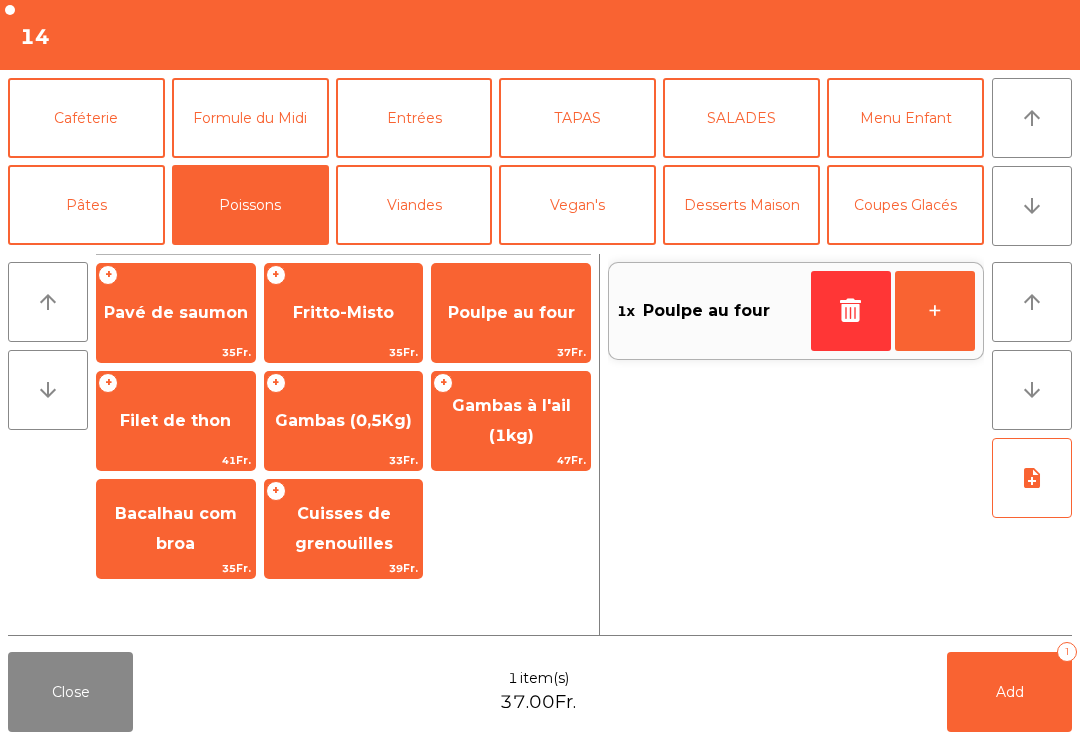 click on "Add   1" 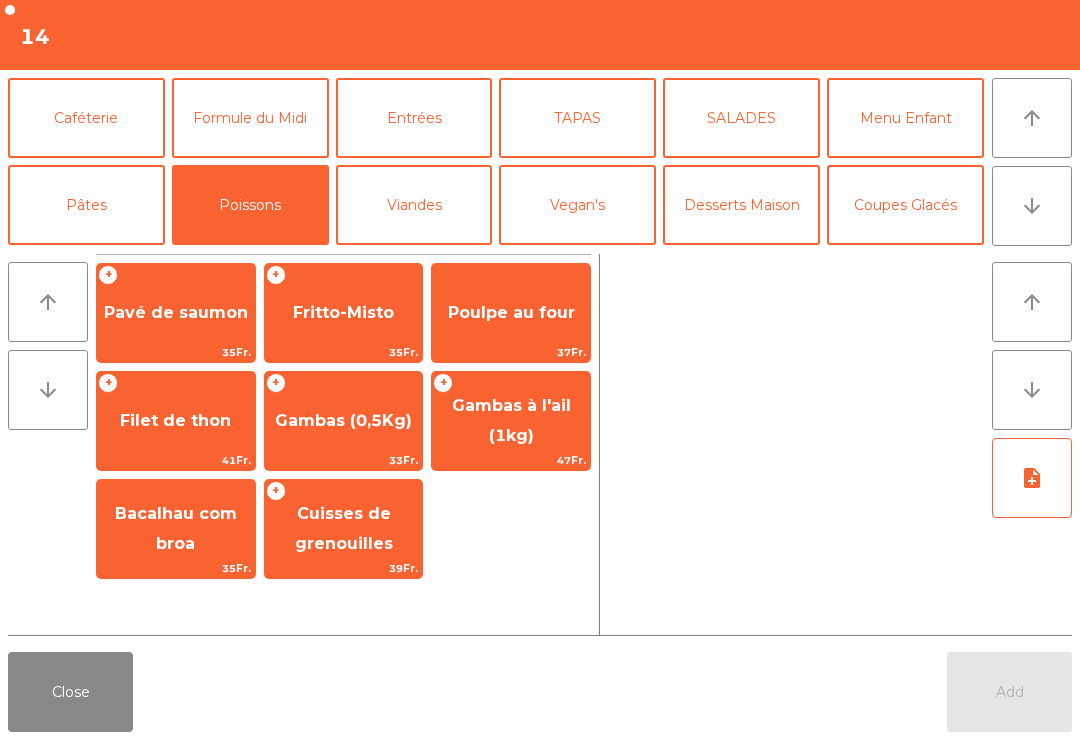 click on "Close" 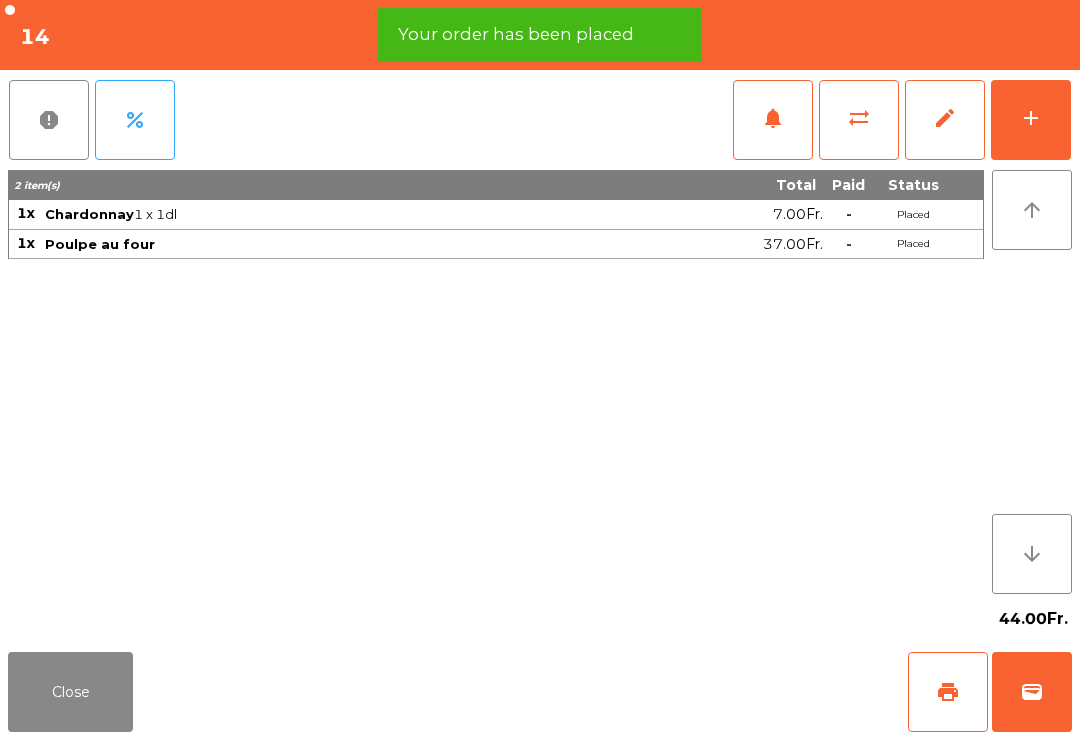click on "Close" 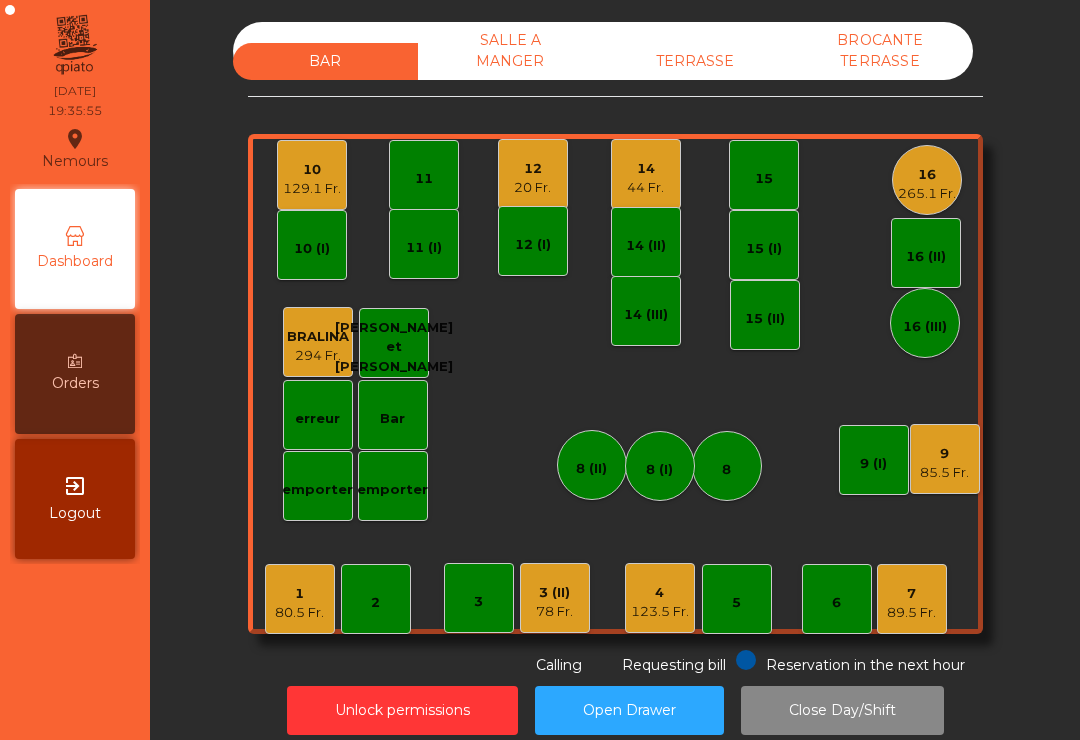 click on "85.5 Fr." 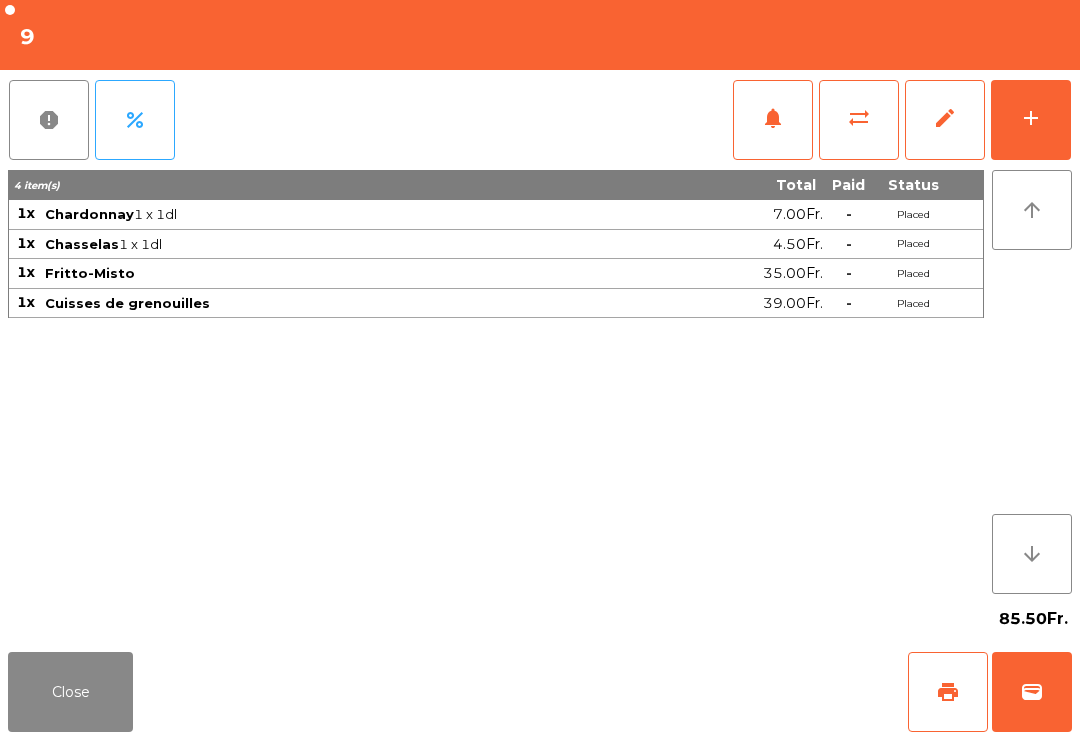 click on "add" 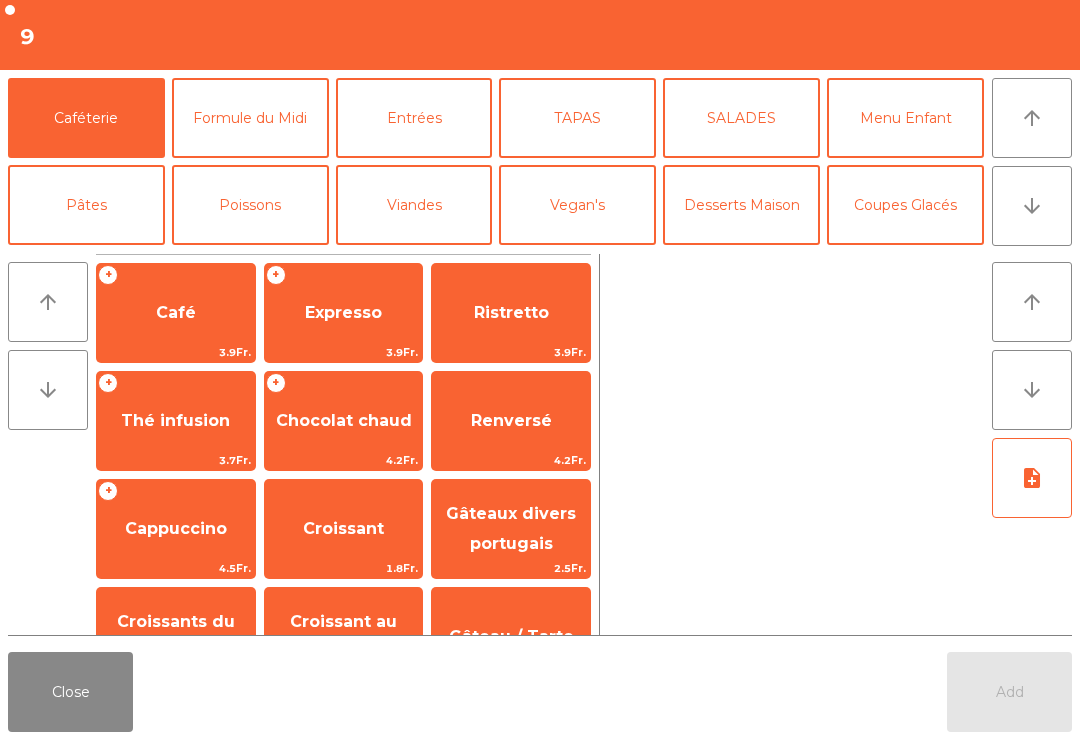 click on "arrow_downward" 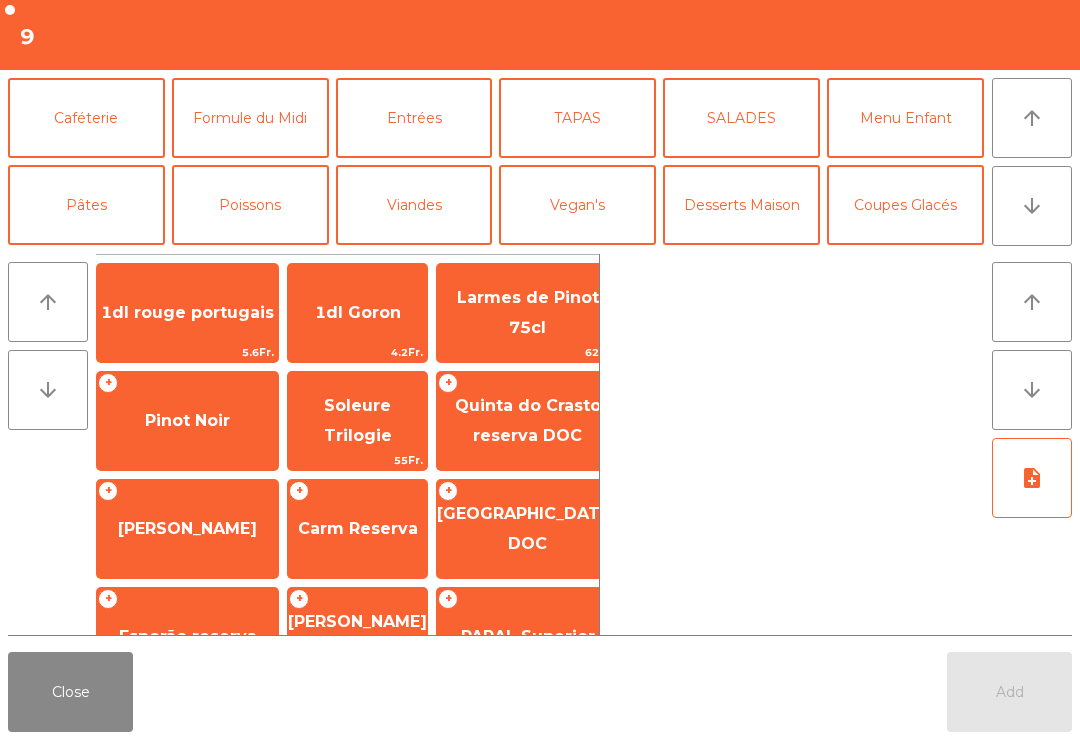 scroll, scrollTop: 174, scrollLeft: 0, axis: vertical 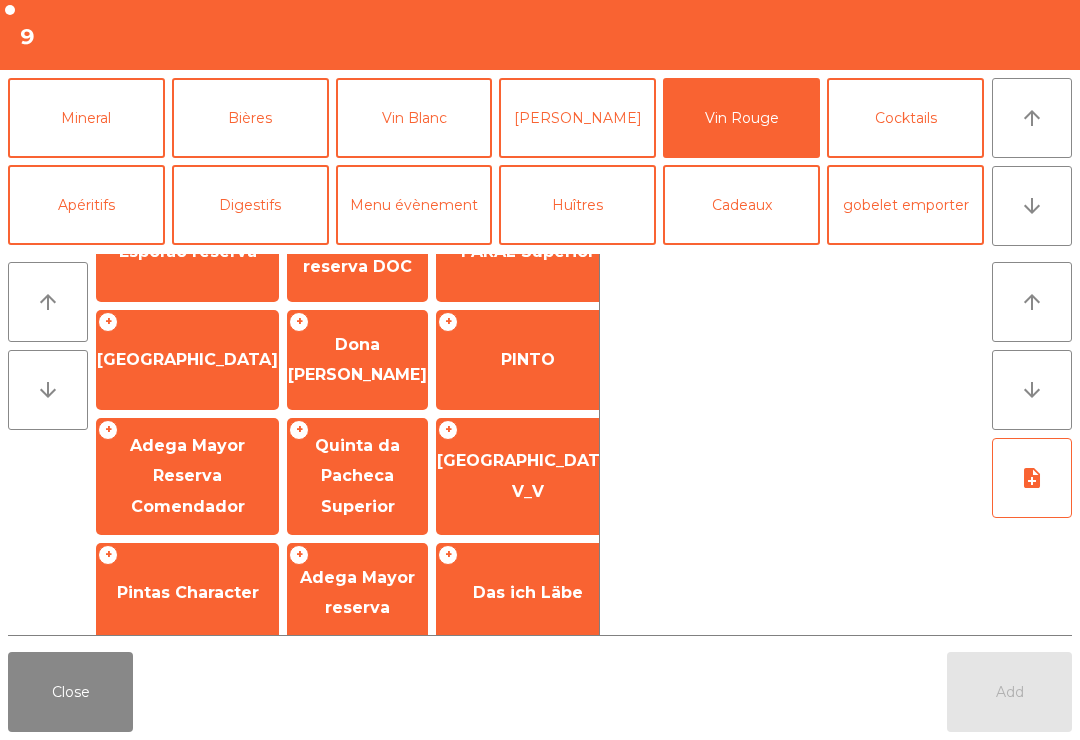 click on "Quinta da Pacheca  Superior" 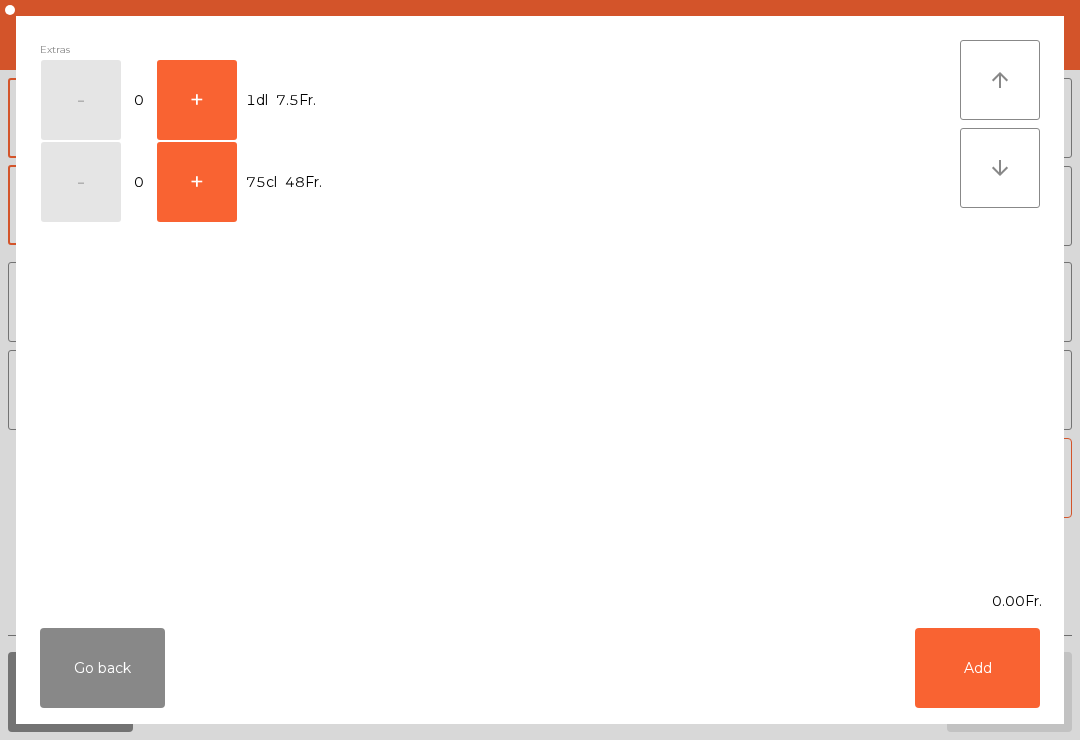 click on "+" 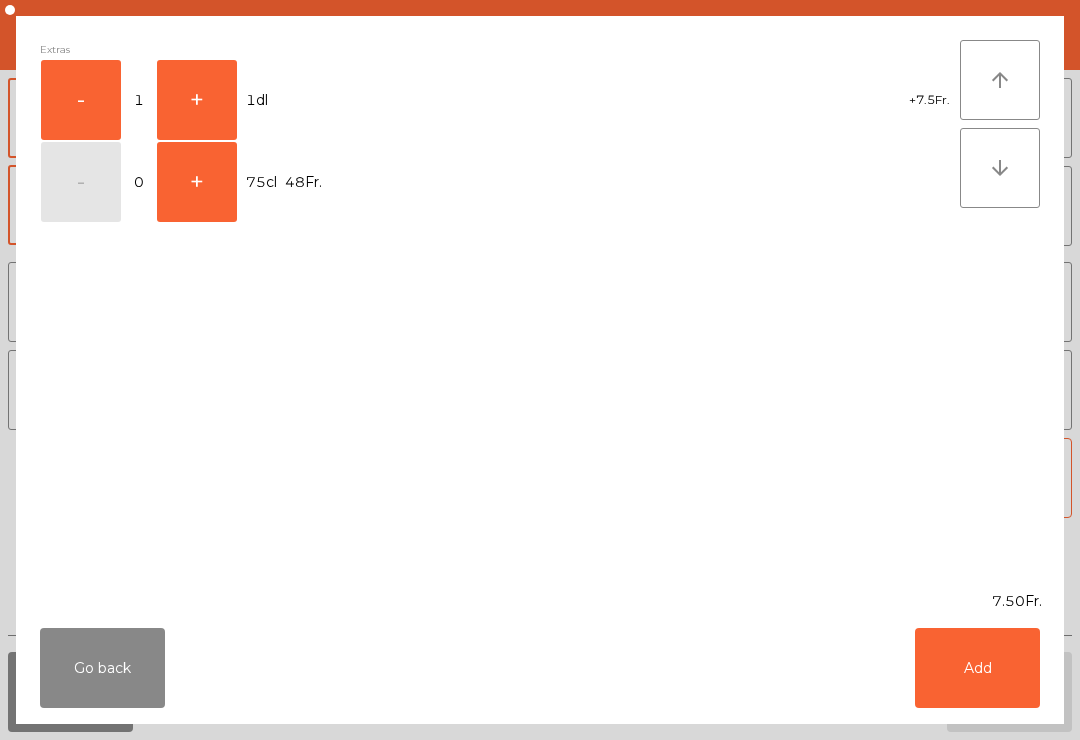 click on "Add" 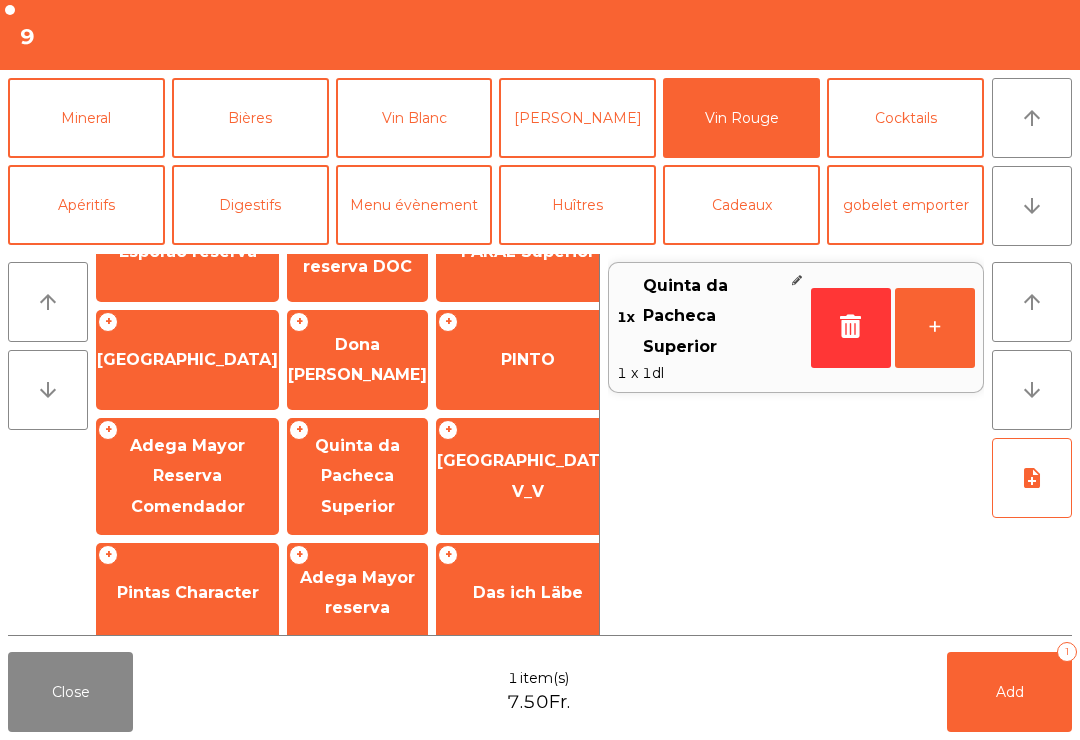 click on "[PERSON_NAME]" 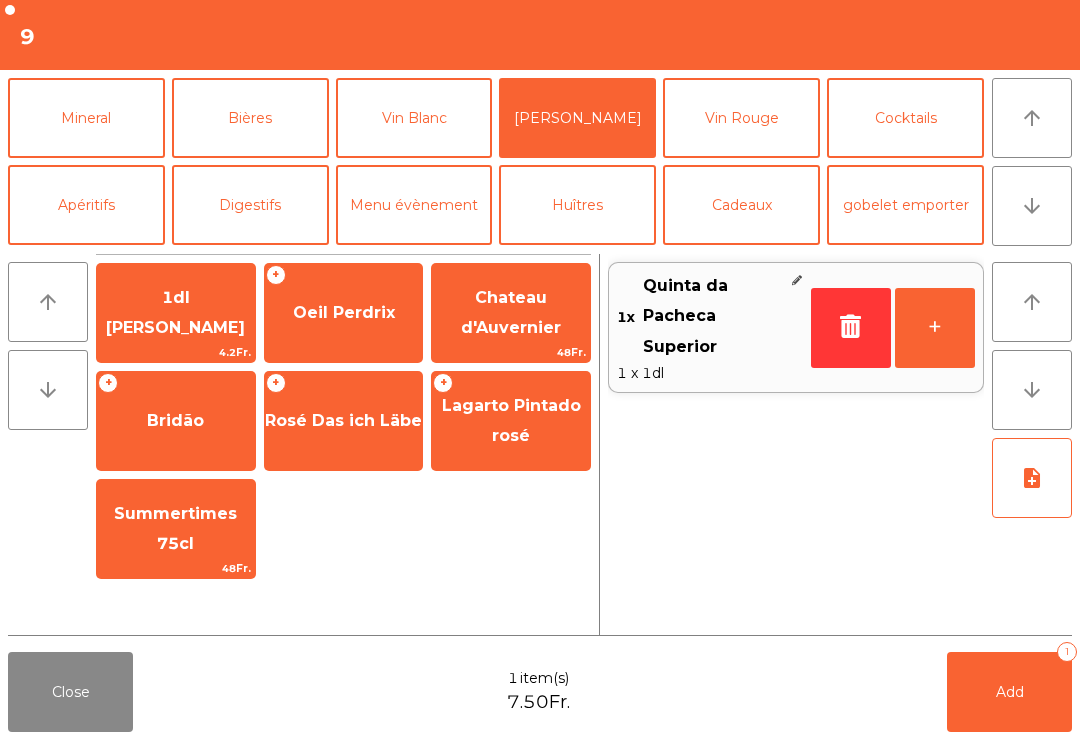 scroll, scrollTop: 0, scrollLeft: 0, axis: both 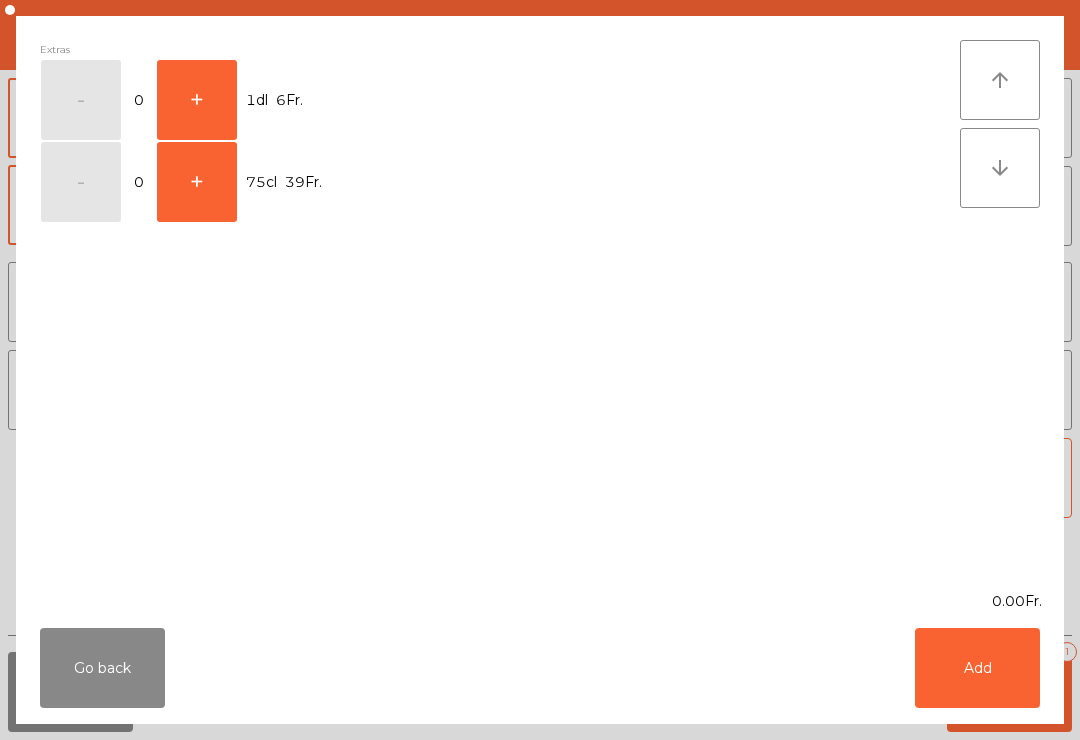 click on "+" 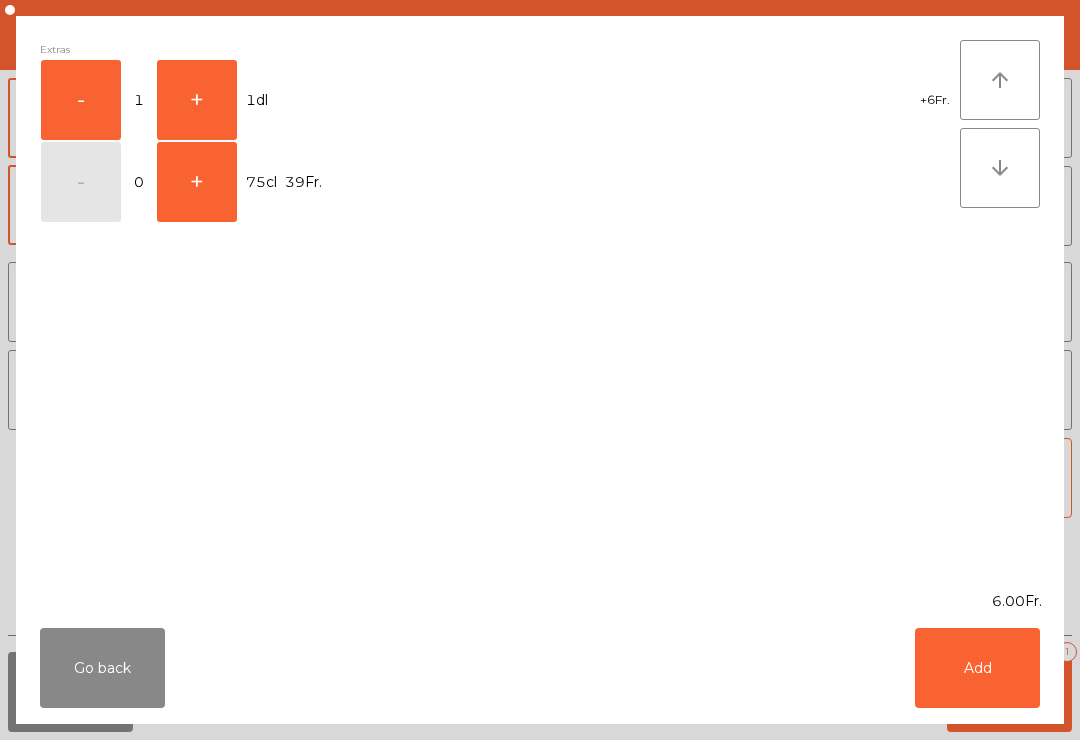 click on "+" 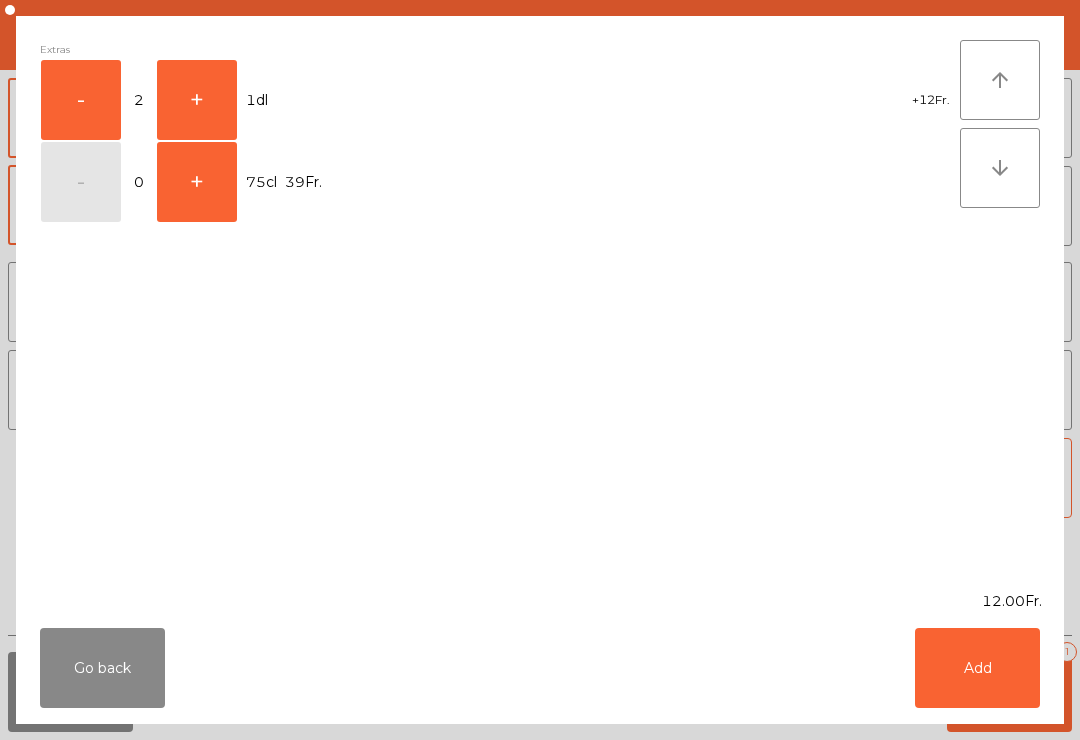 click on "Add" 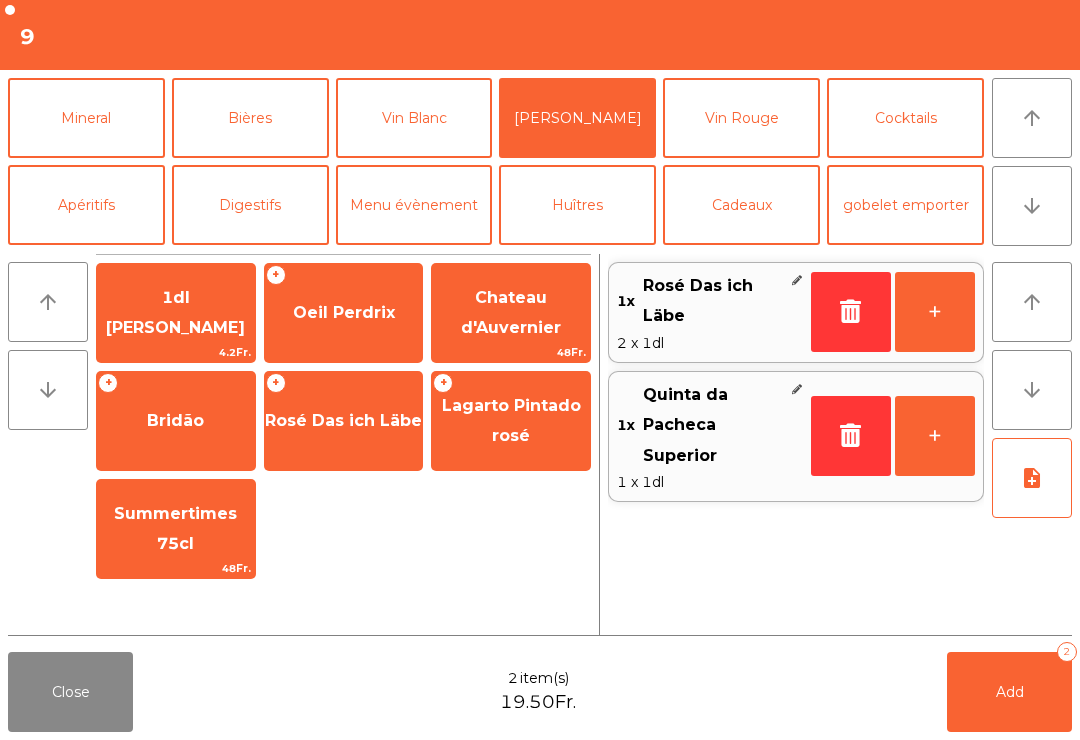 click on "Add   2" 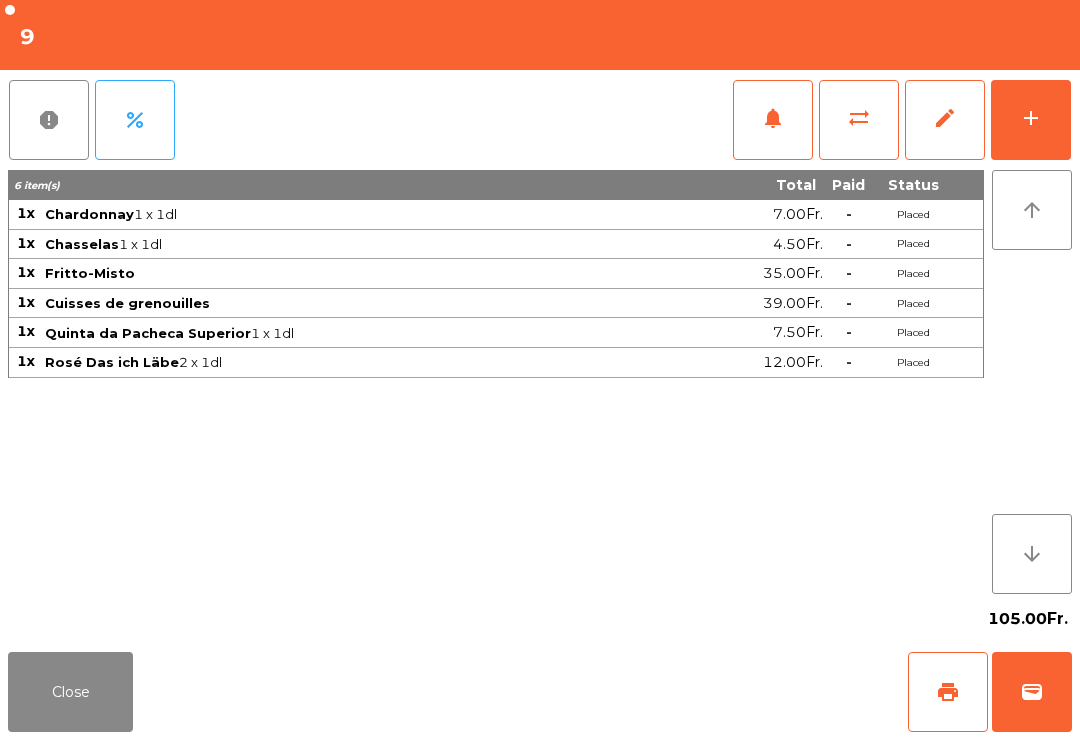 click on "Close" 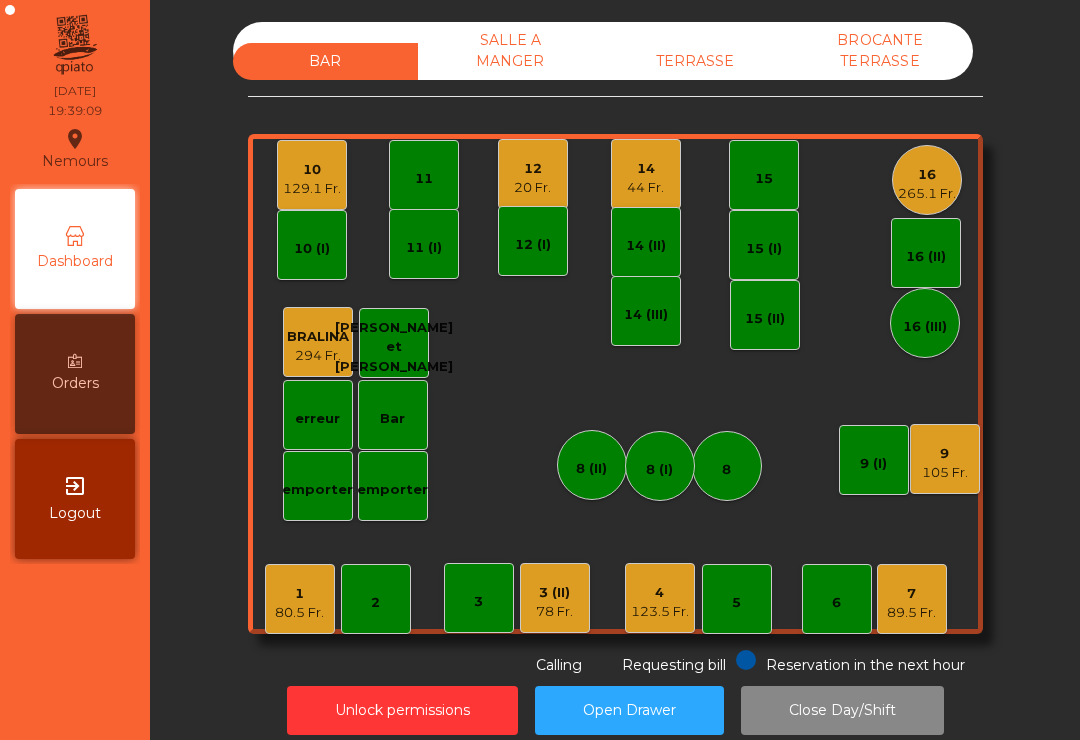 click on "11" 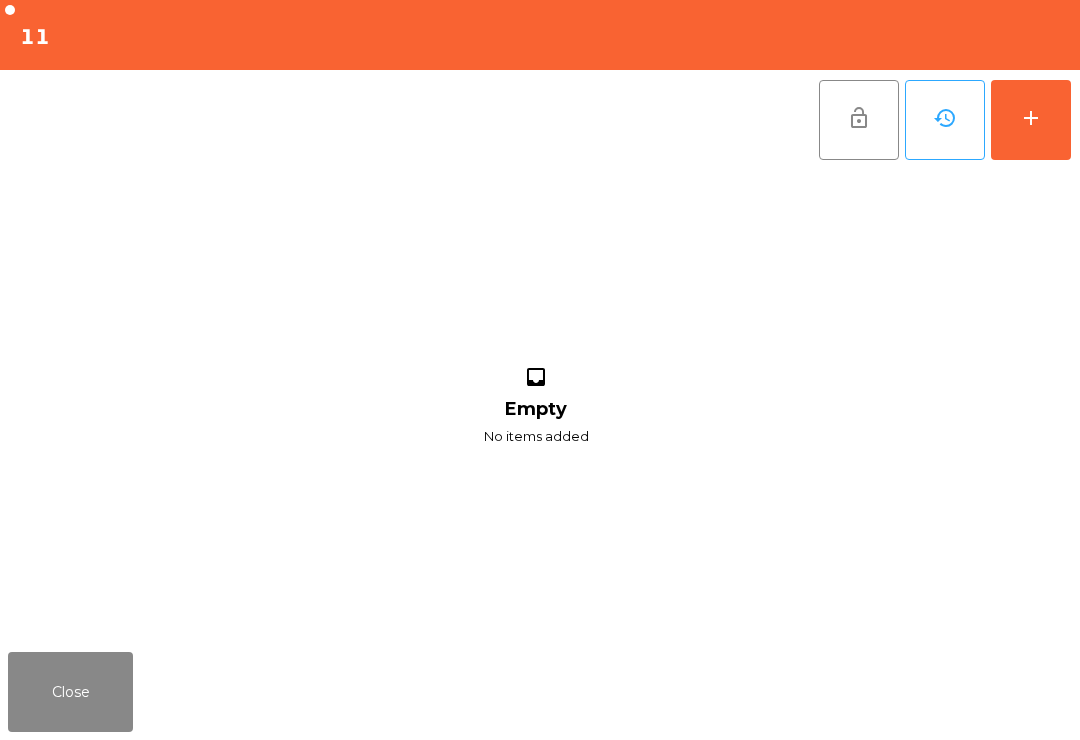 click on "add" 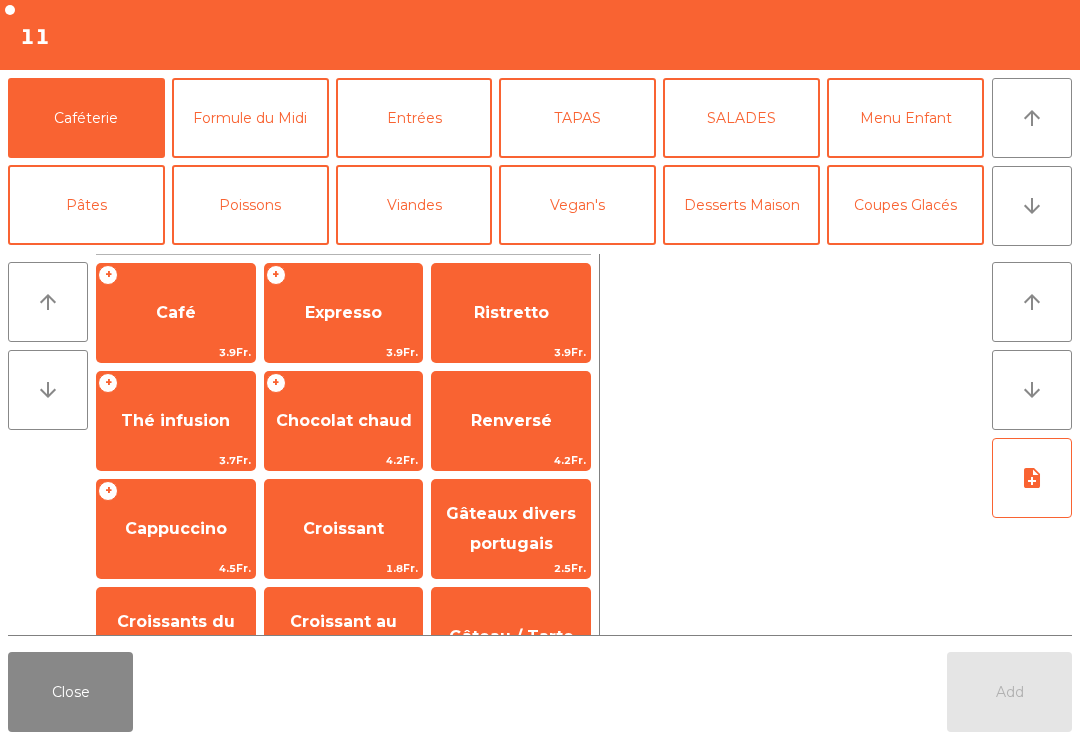 click on "arrow_downward" 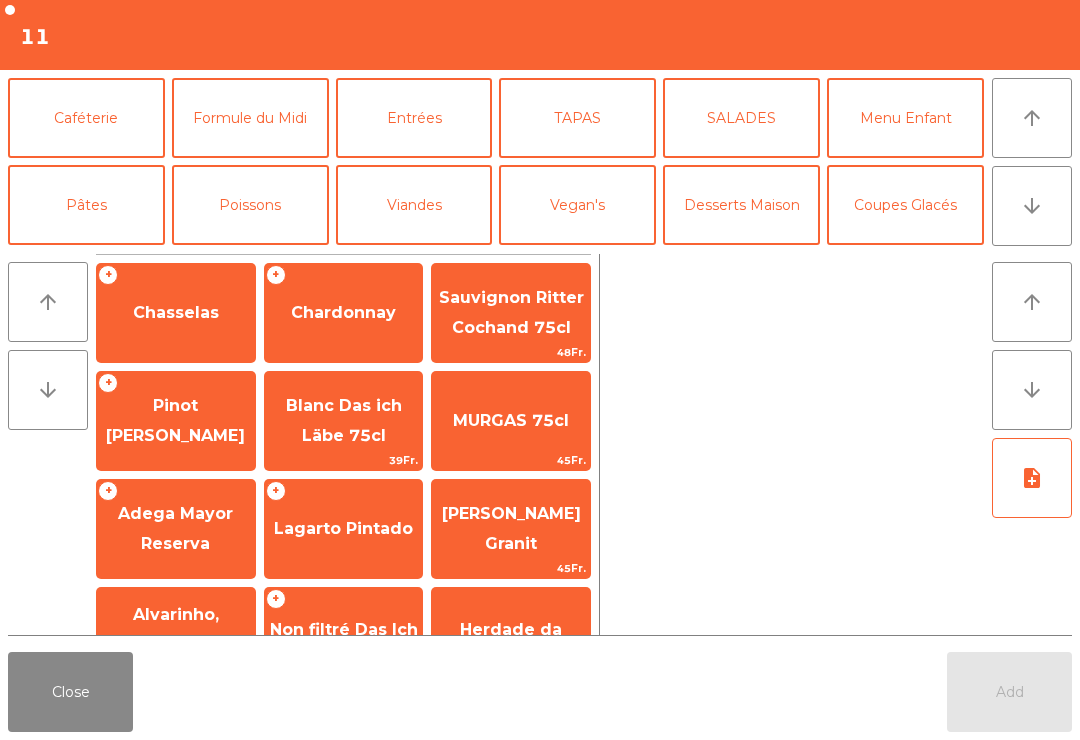 scroll, scrollTop: 174, scrollLeft: 0, axis: vertical 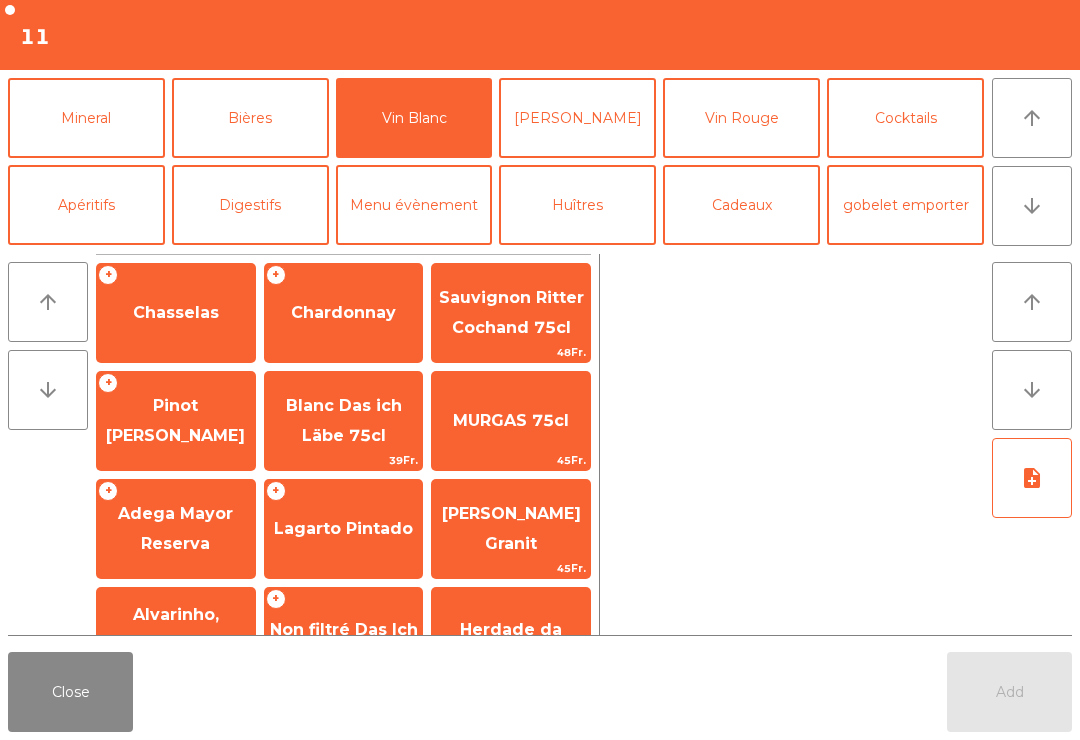 click on "Chasselas" 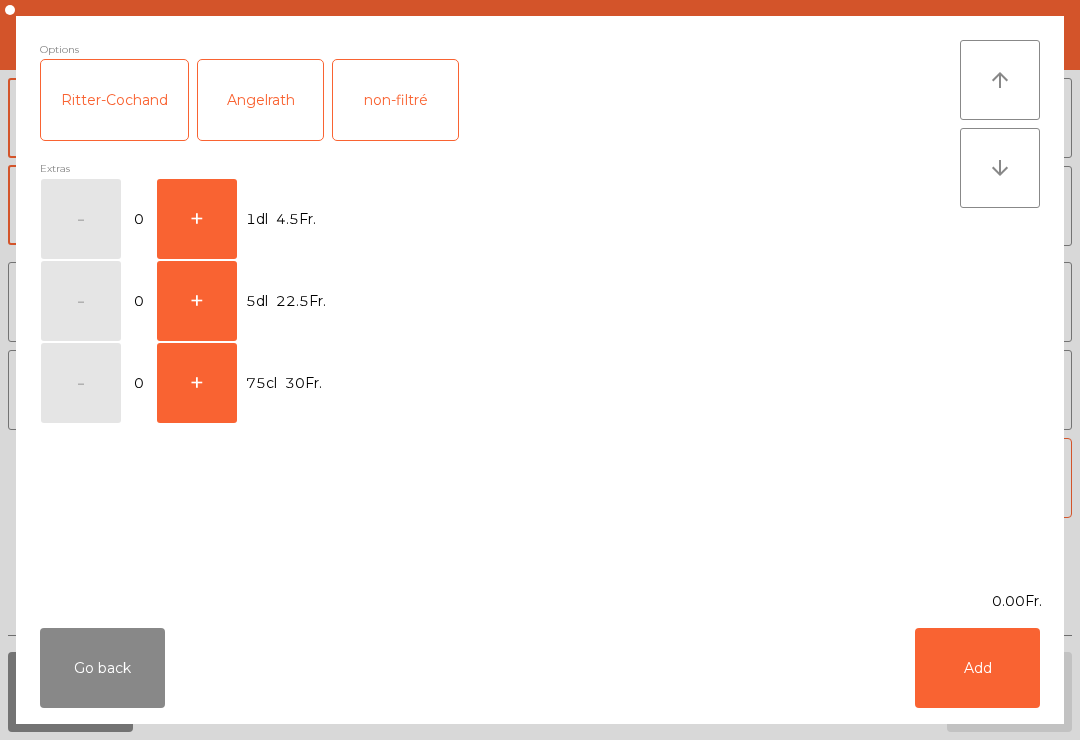 click on "+" 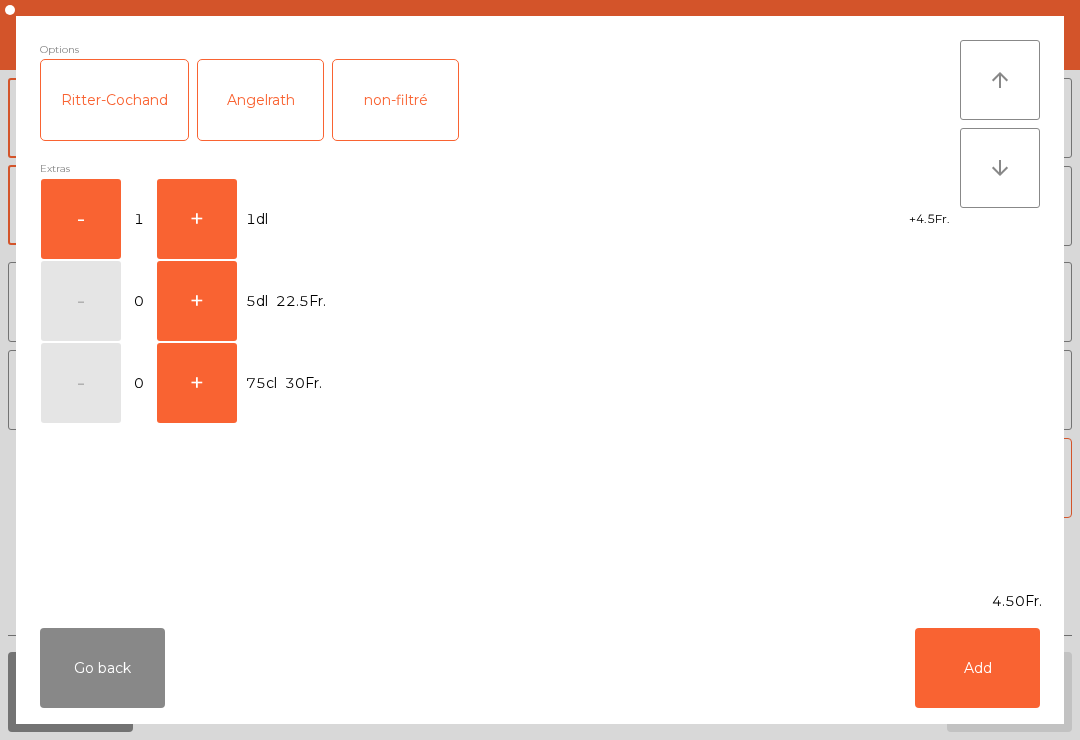 click on "Add" 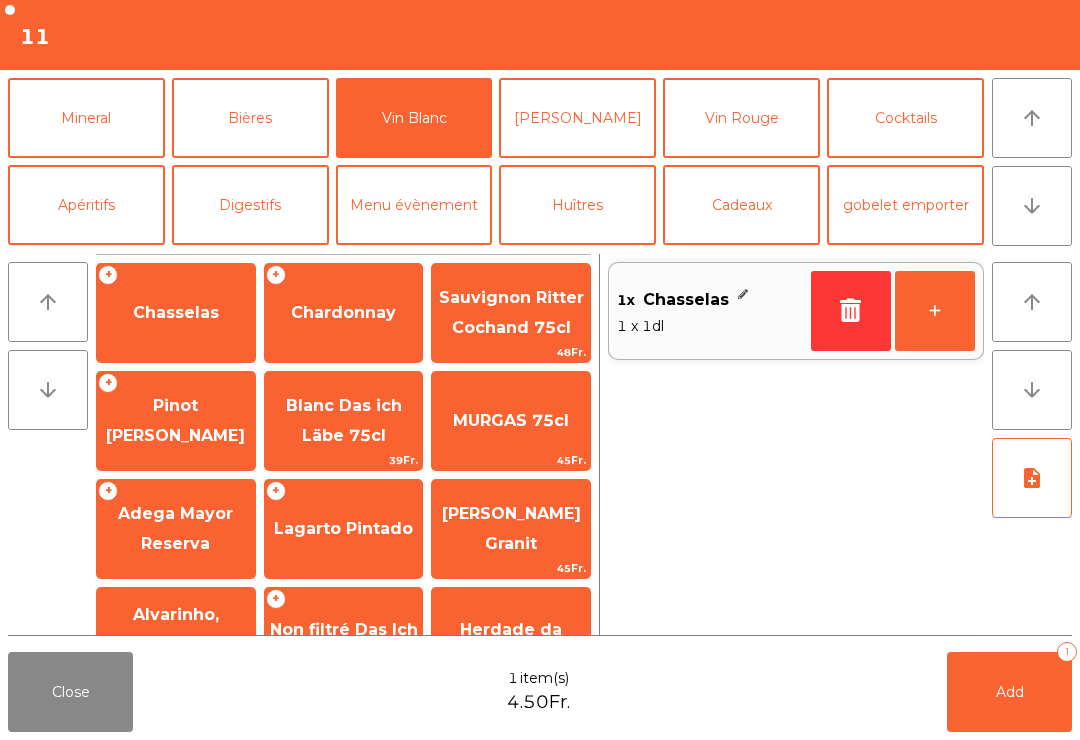 click on "Apéritifs" 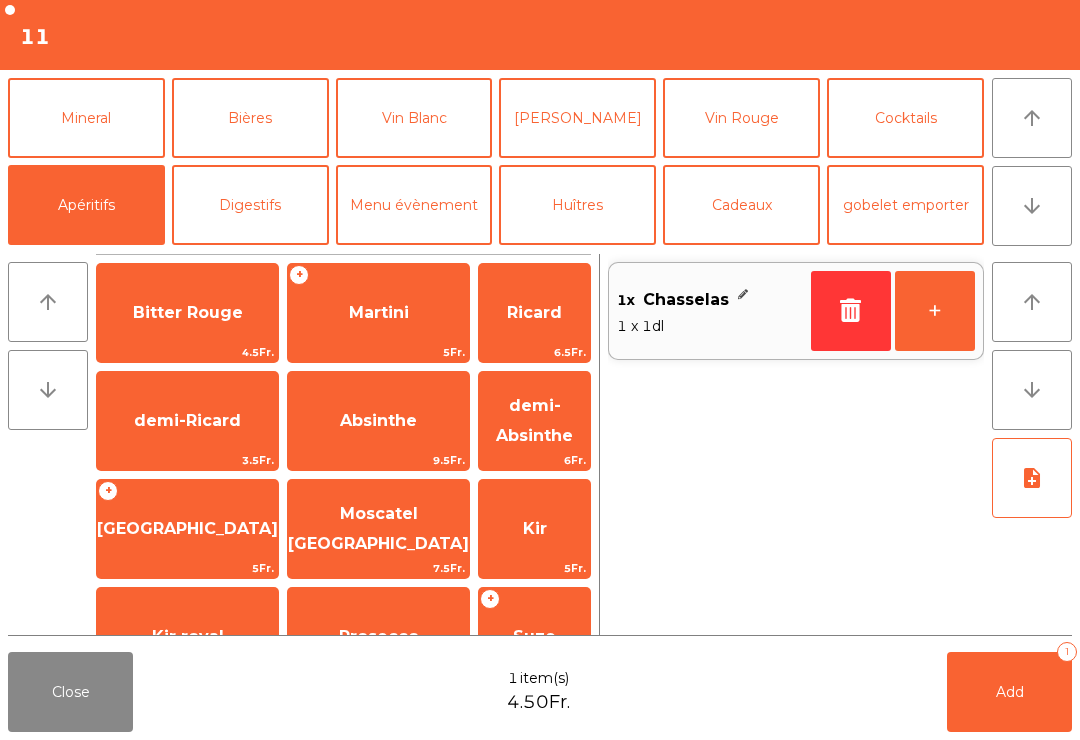 click on "Prosecco" 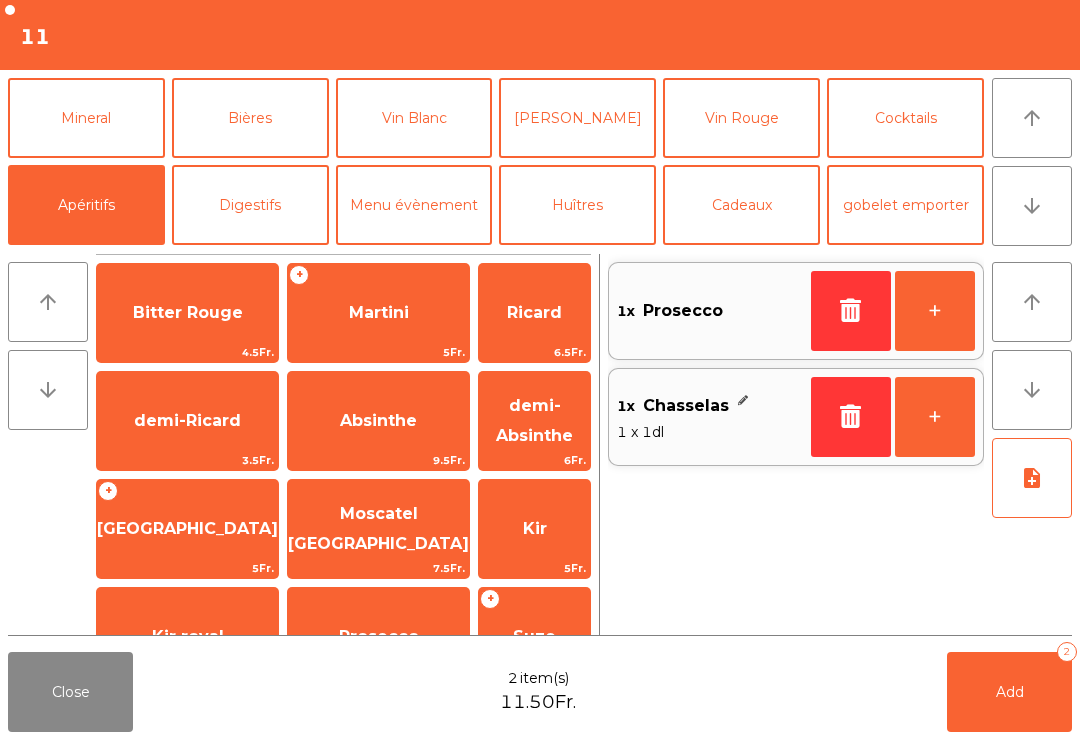 click on "Prosecco" 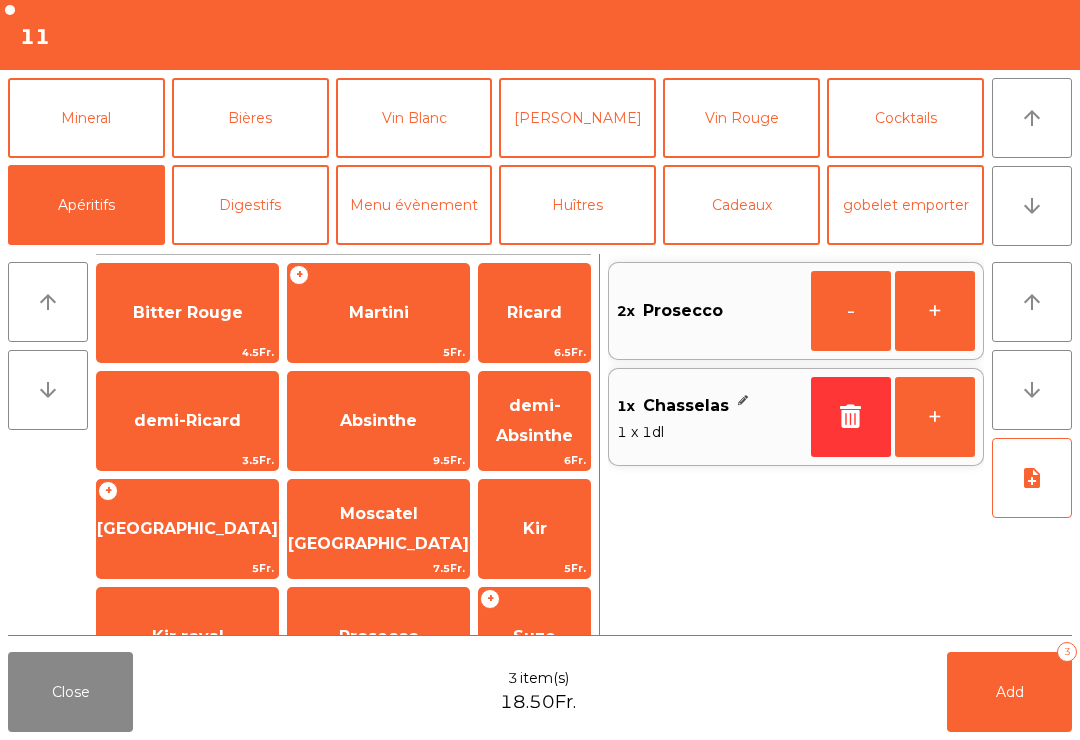 scroll, scrollTop: 168, scrollLeft: 0, axis: vertical 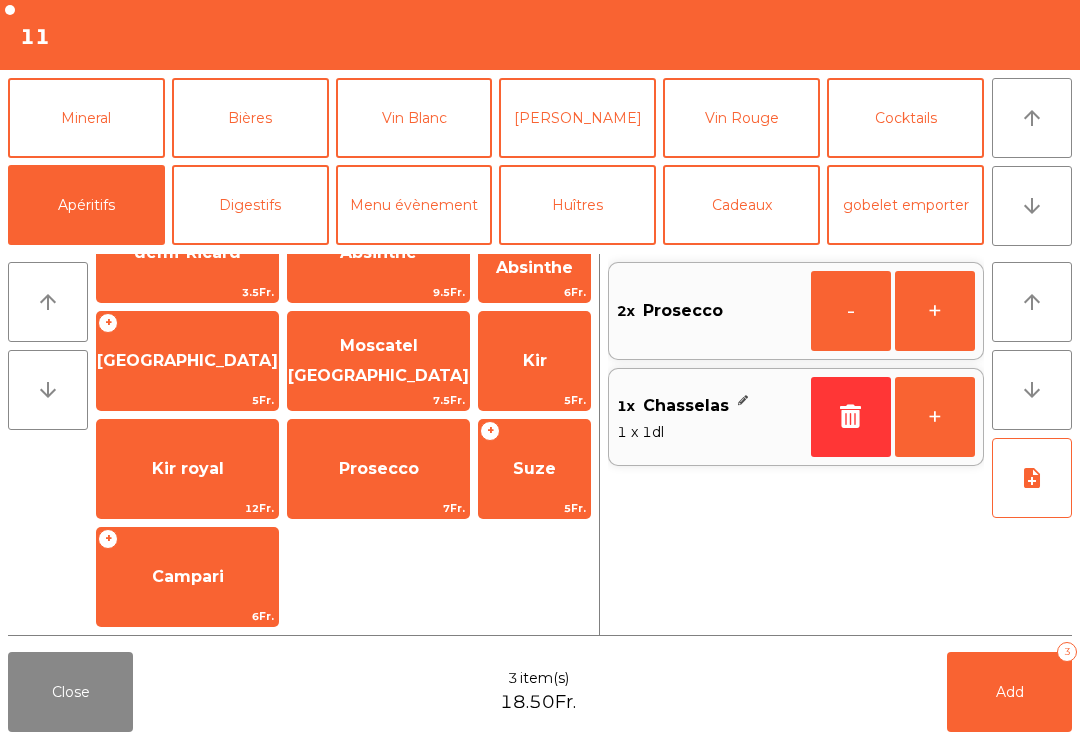 click on "-" 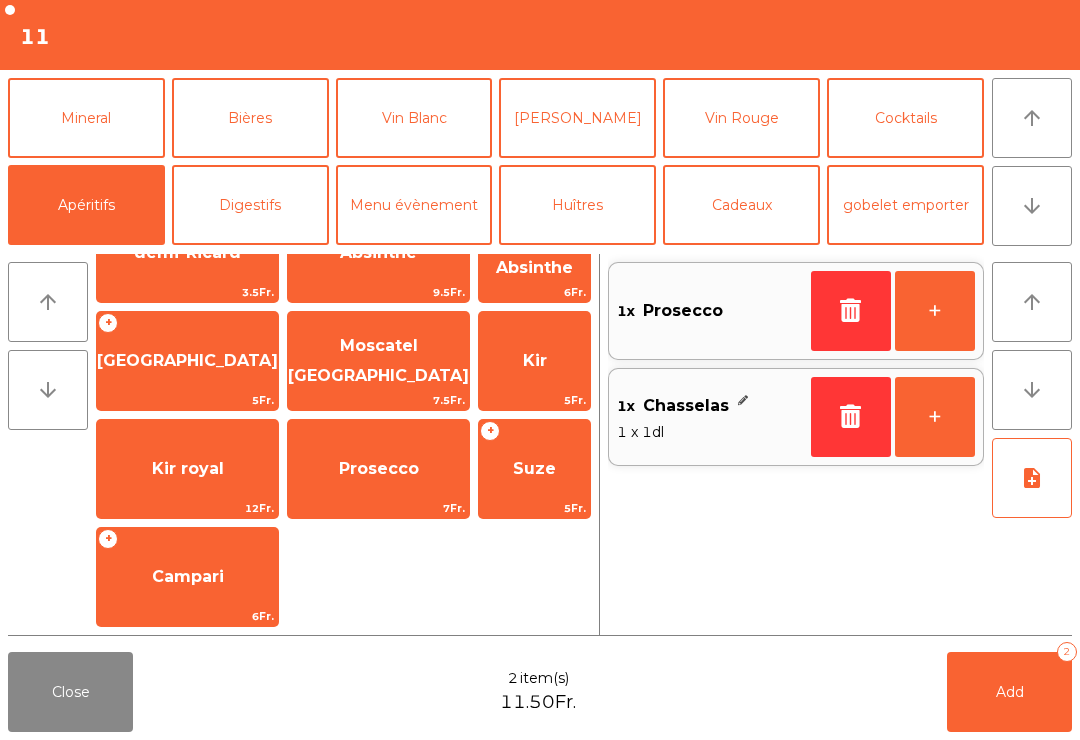 click on "Add" 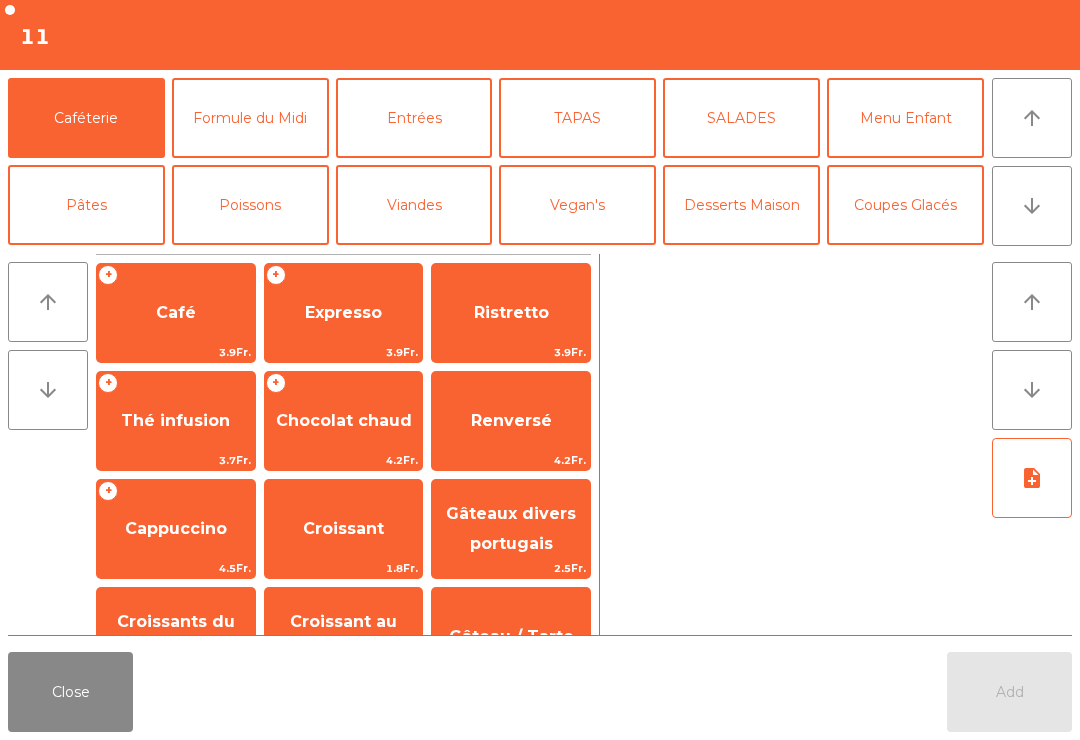 click on "Close" 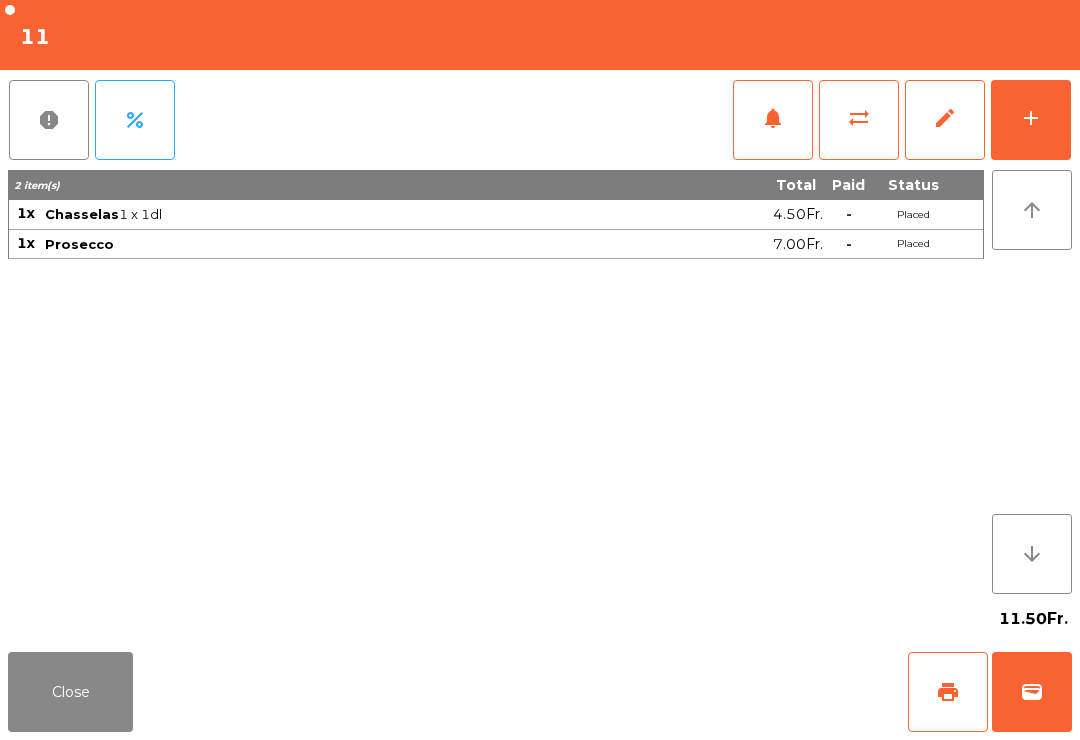 click on "Close" 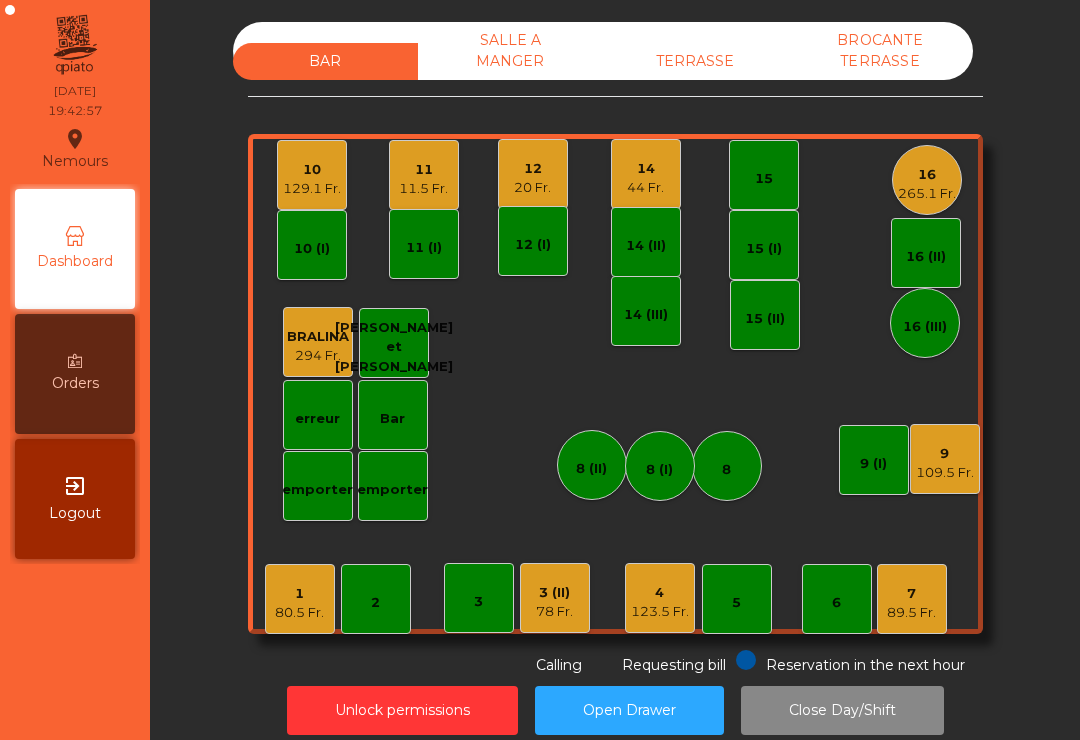 click on "3 (II)" 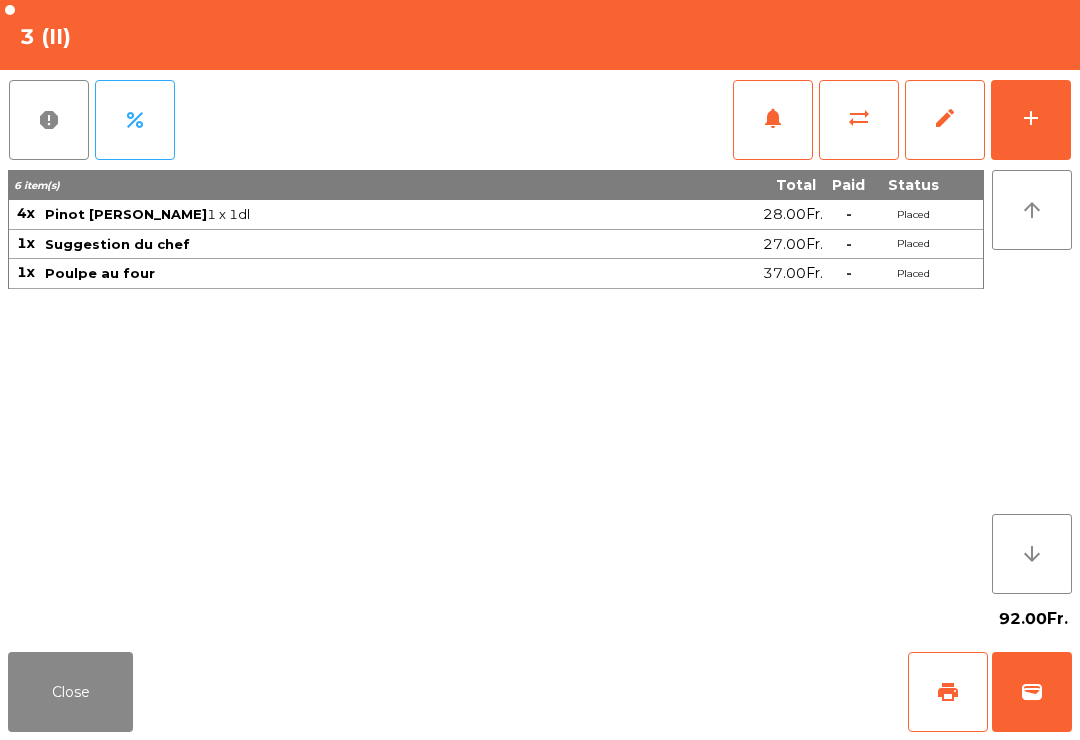 click on "Close" 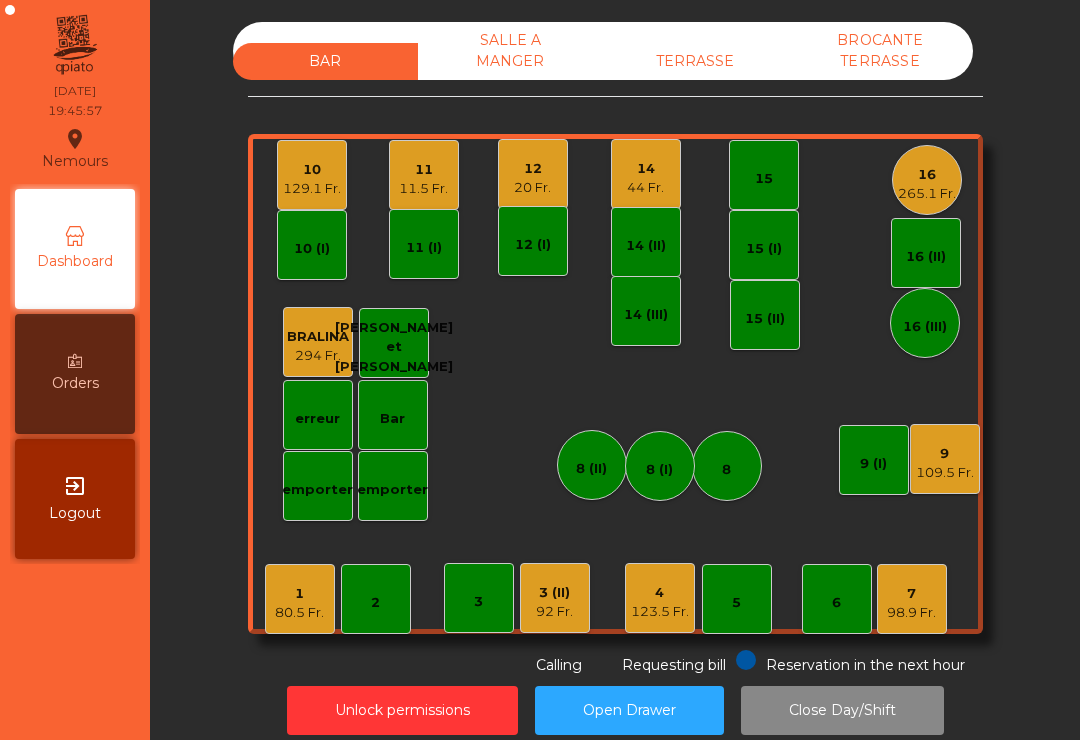click on "20 Fr." 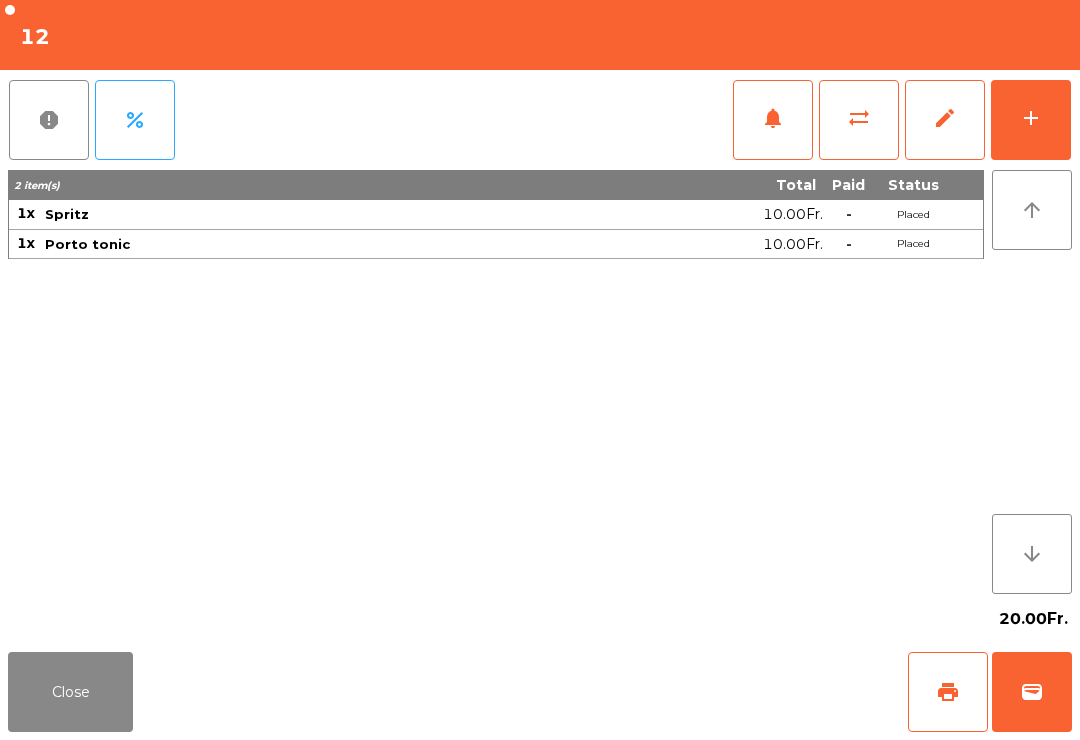 click on "add" 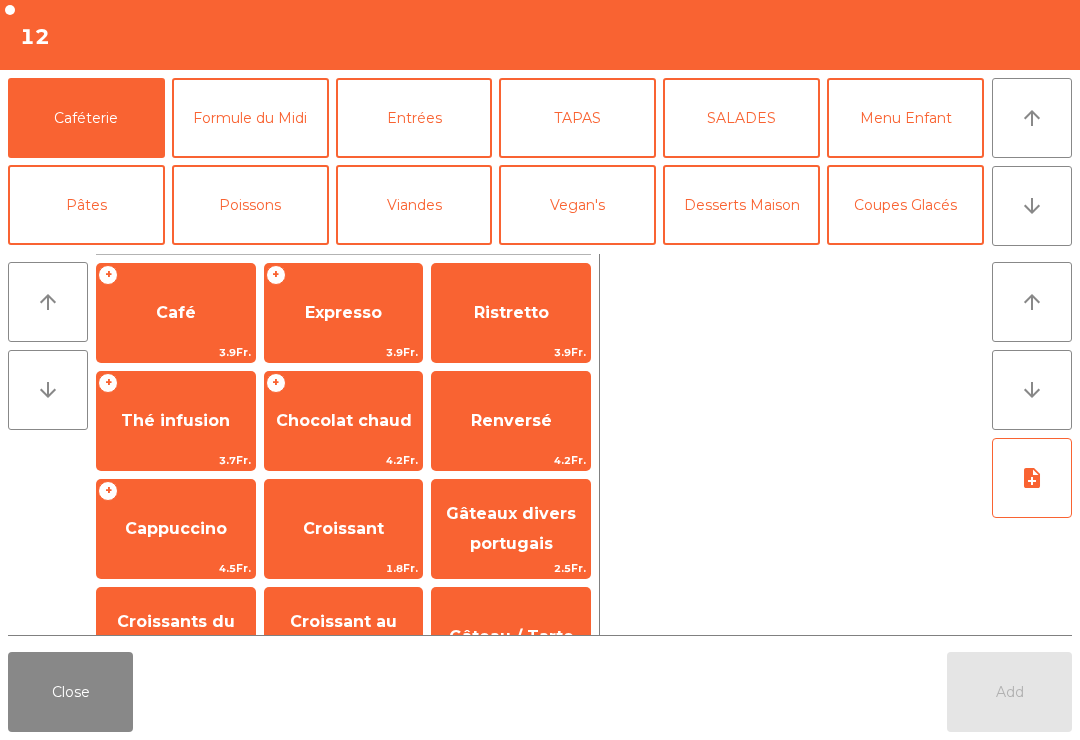 click on "Poissons" 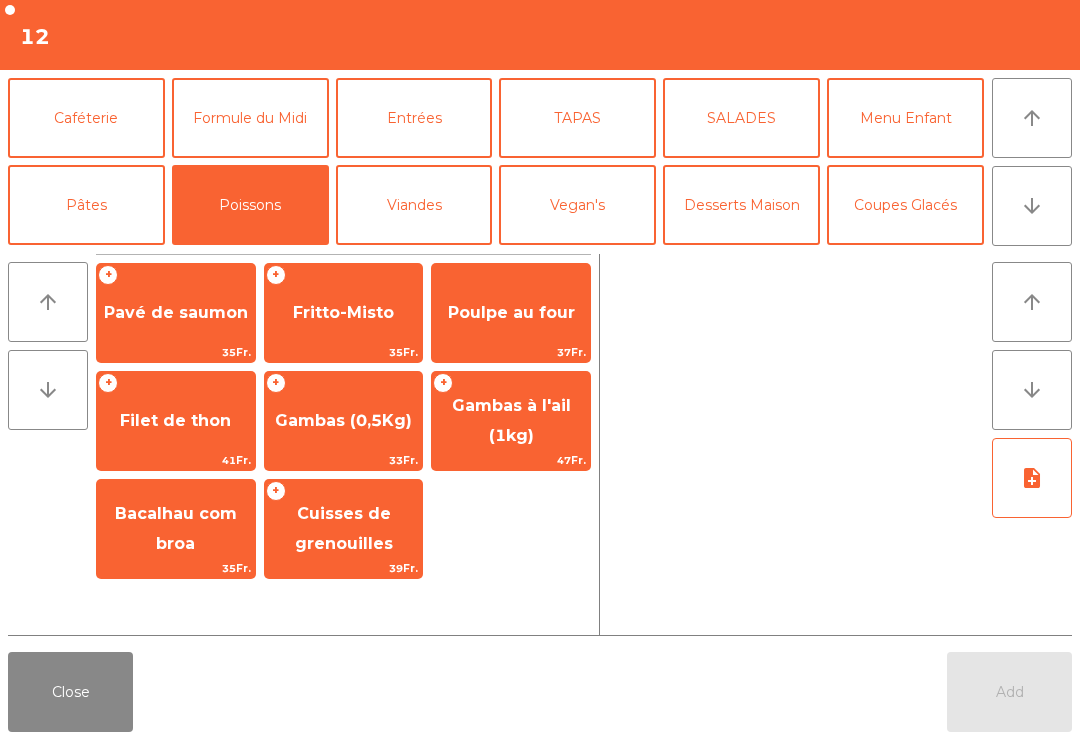 click on "Poulpe au four" 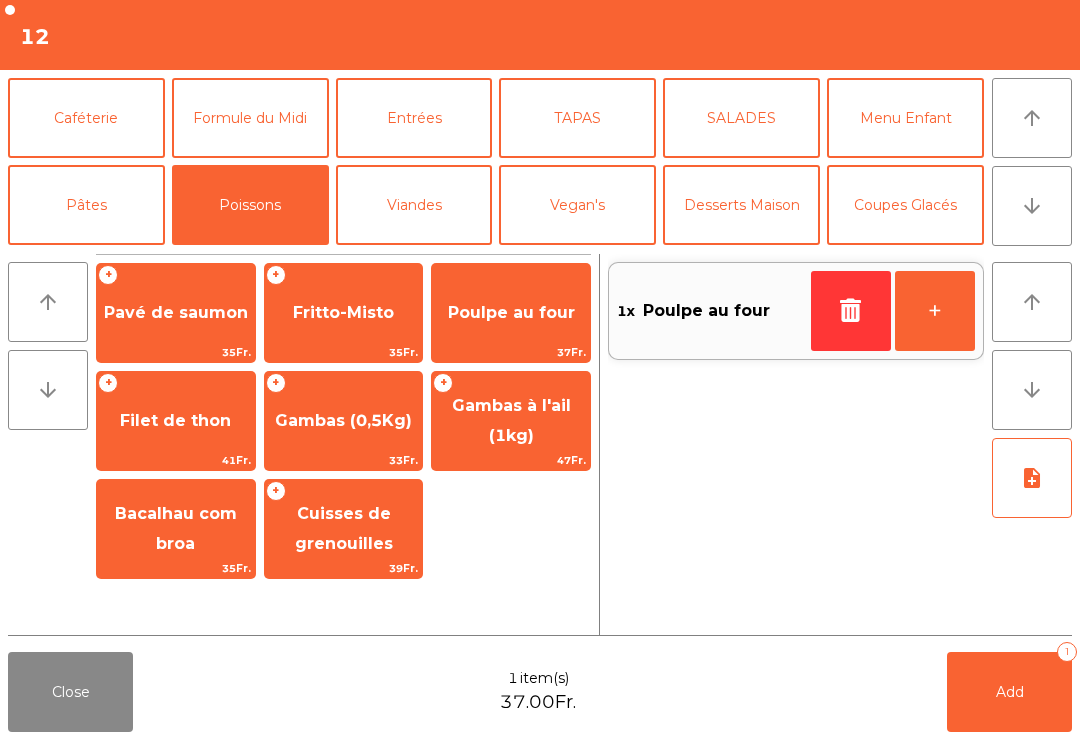 click on "Gambas (0,5Kg)" 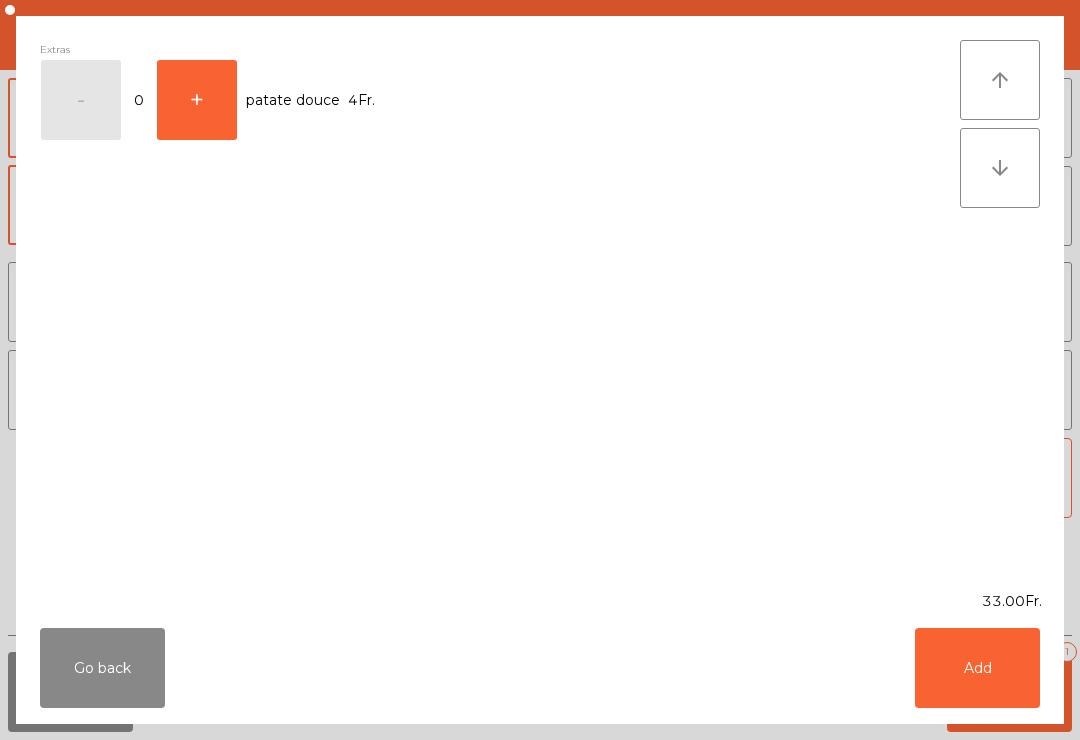 click on "Add" 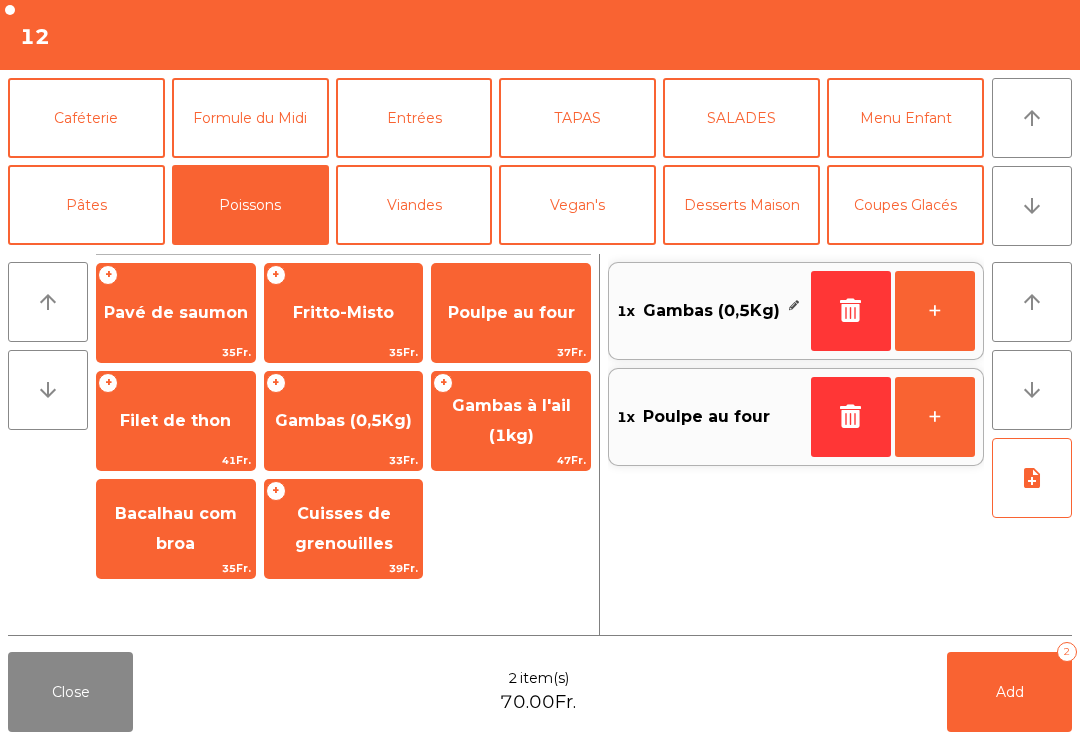 click on "note_add" 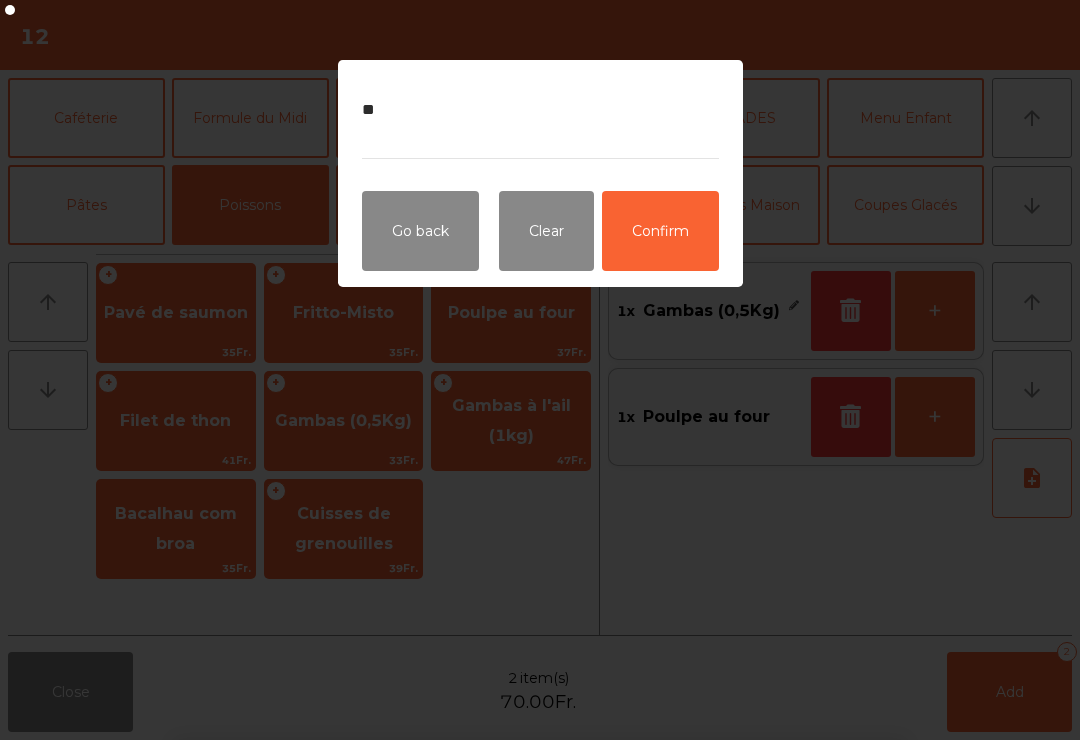 click on "Confirm" 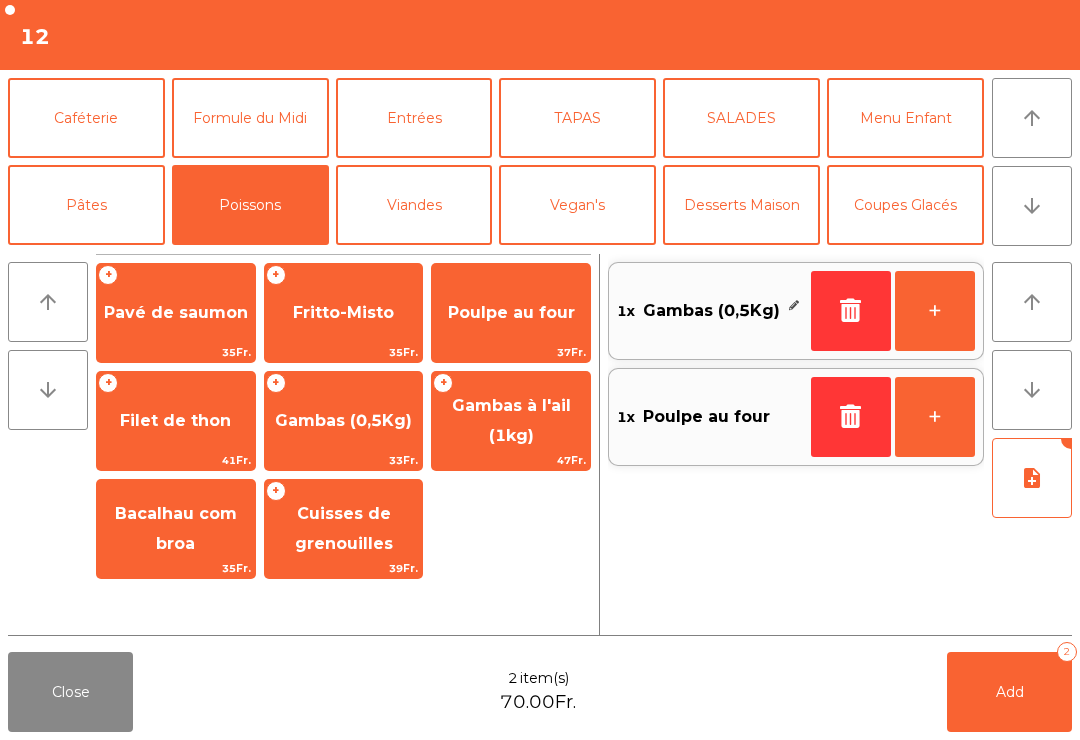 click on "Add" 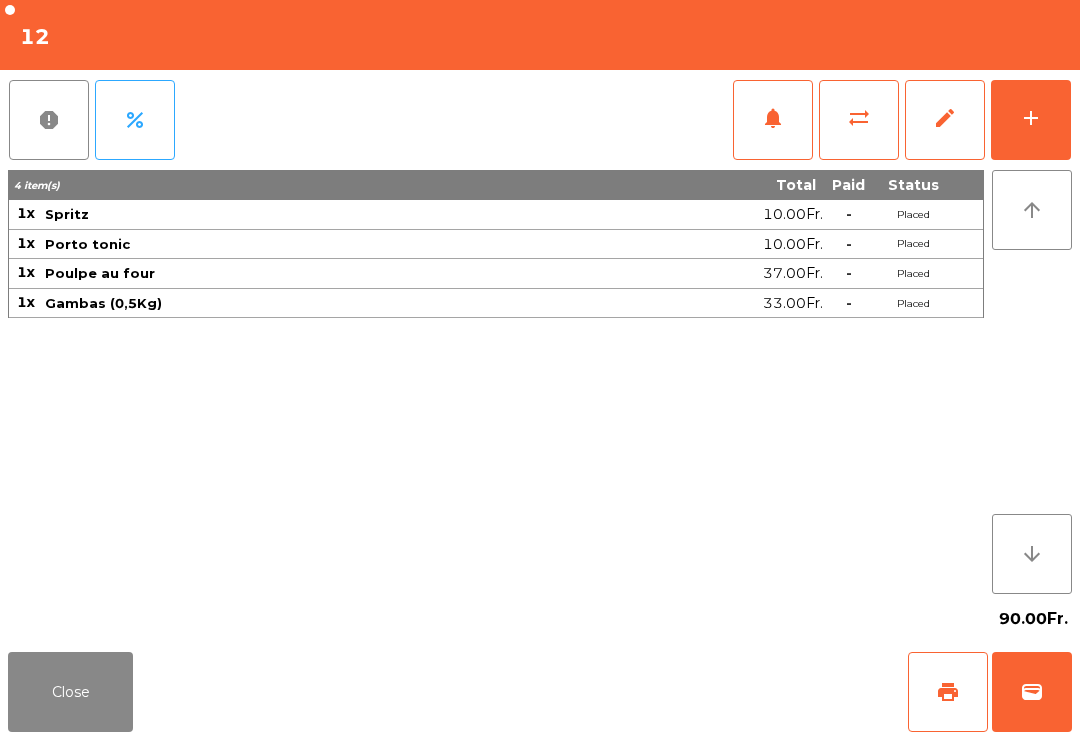 click on "Close" 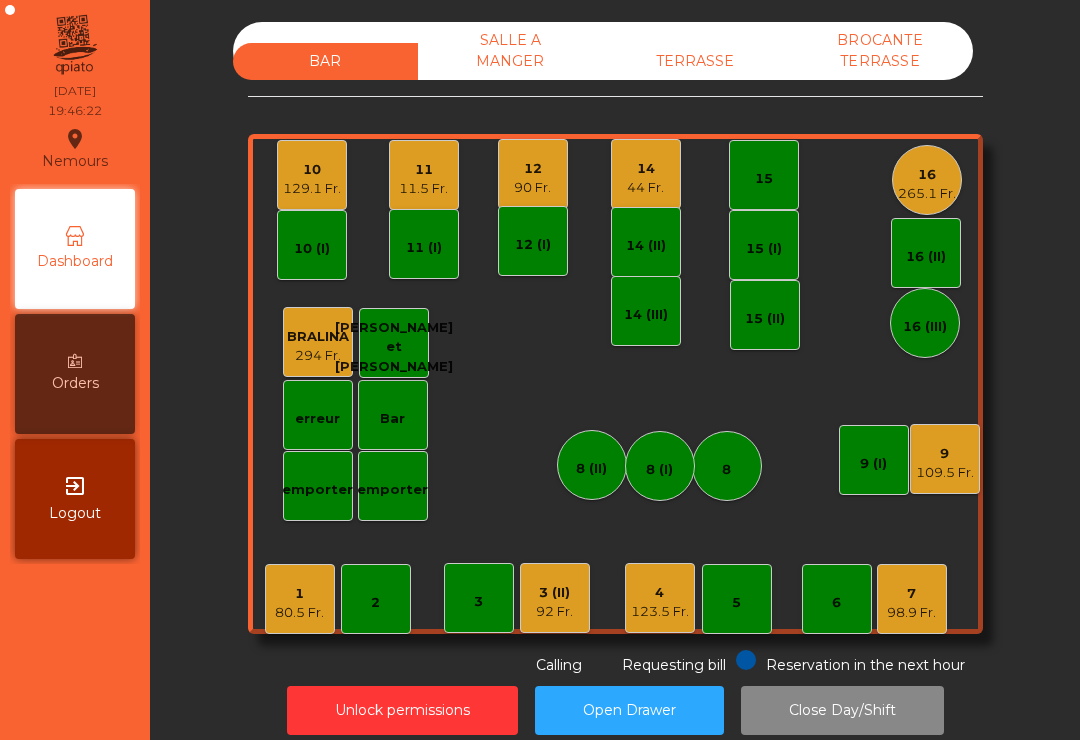 click on "4" 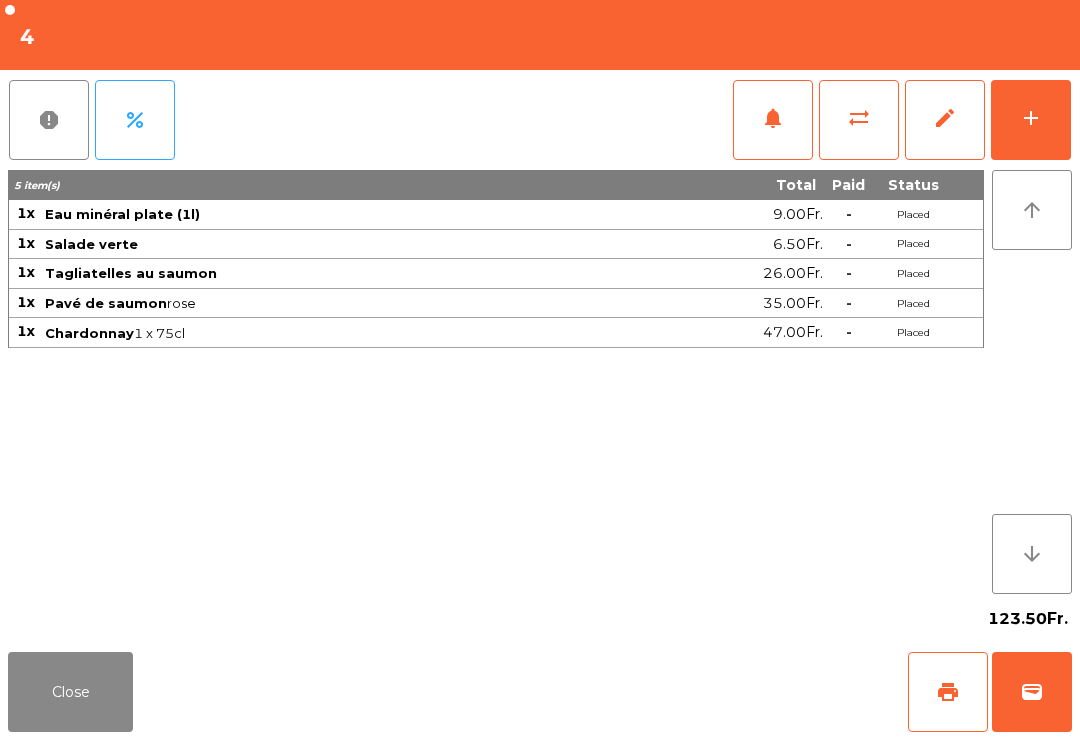 click on "print" 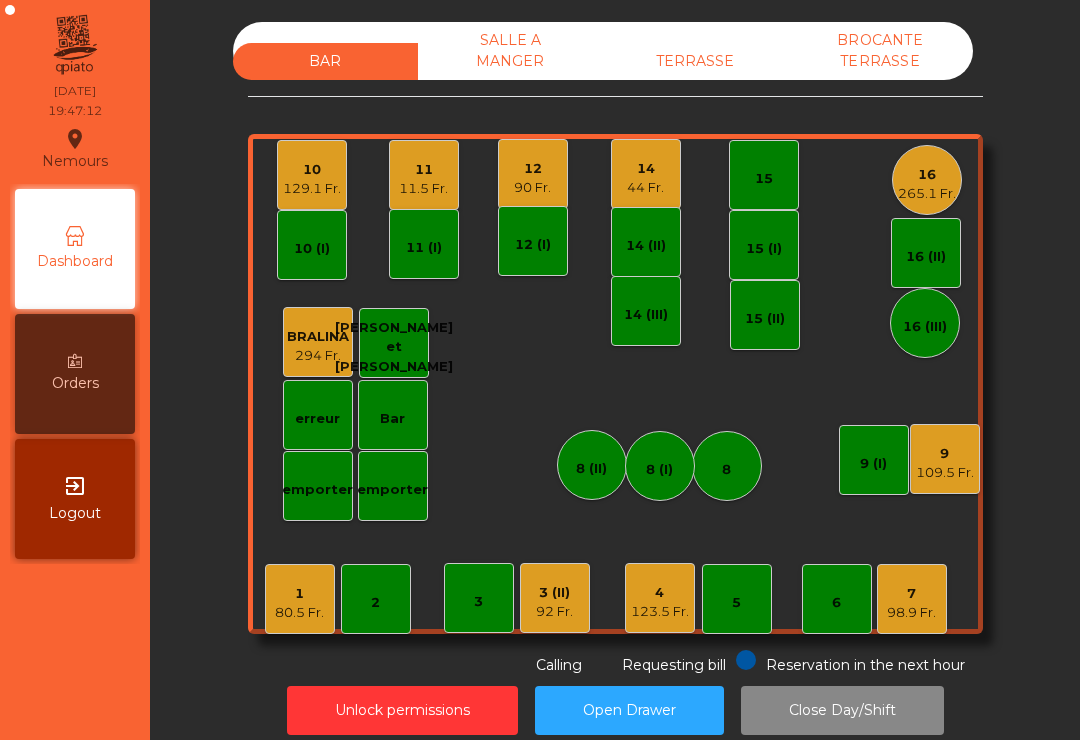 click on "123.5 Fr." 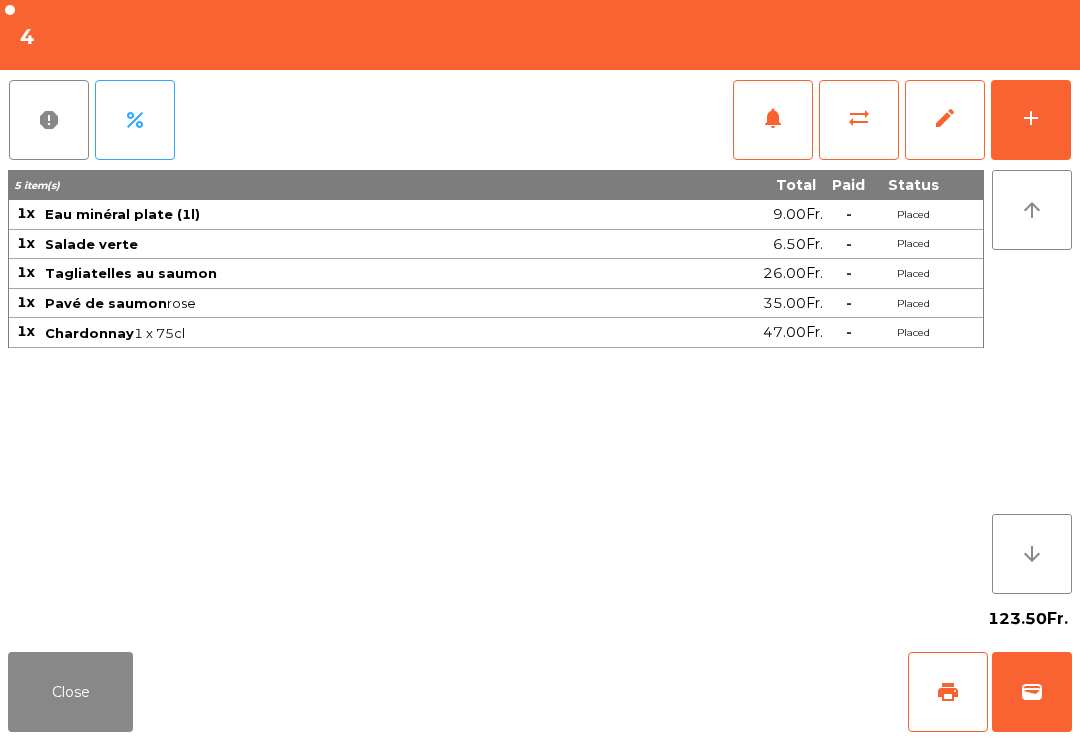 click on "print" 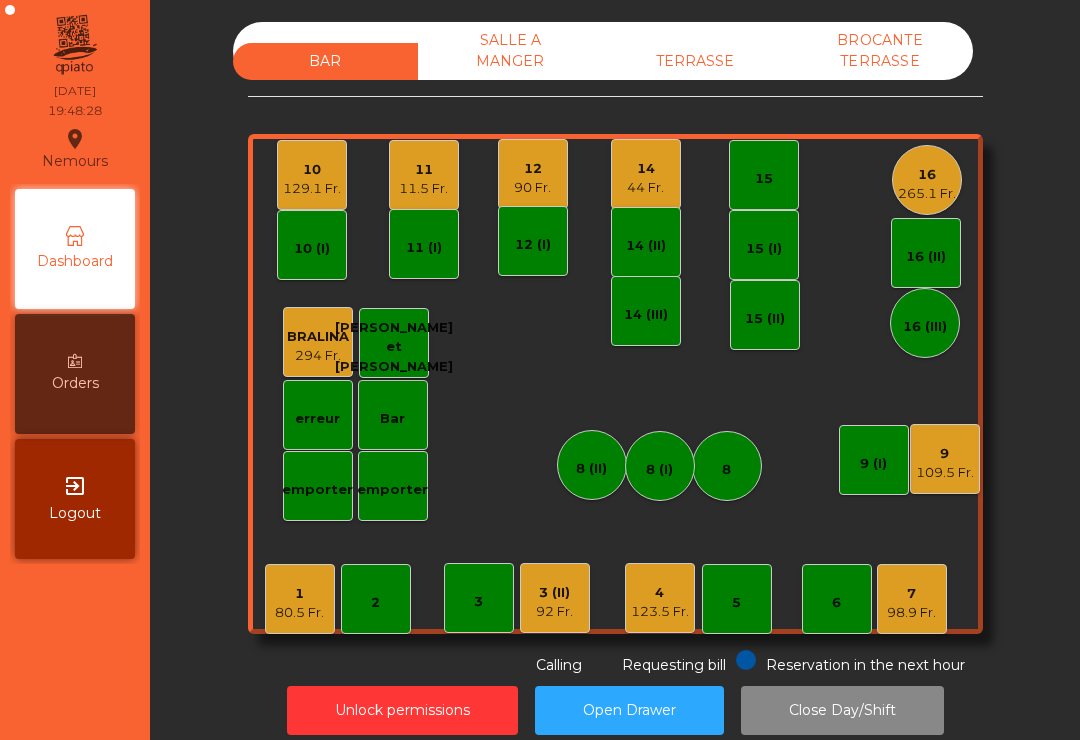 click on "11.5 Fr." 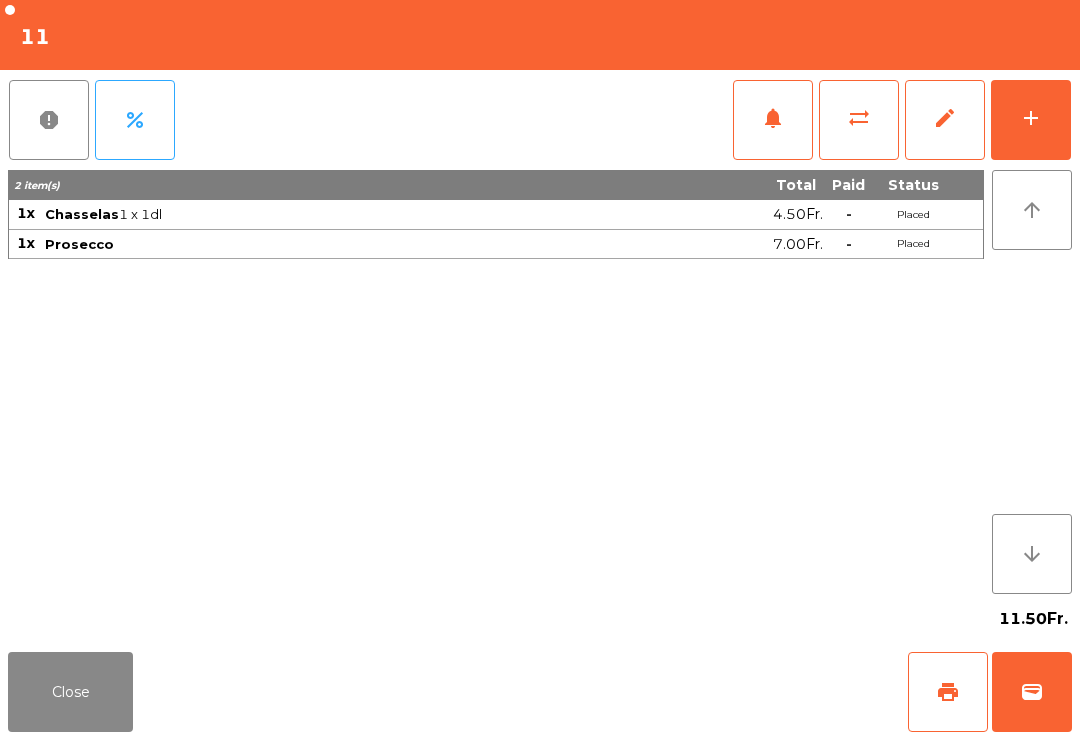 click on "add" 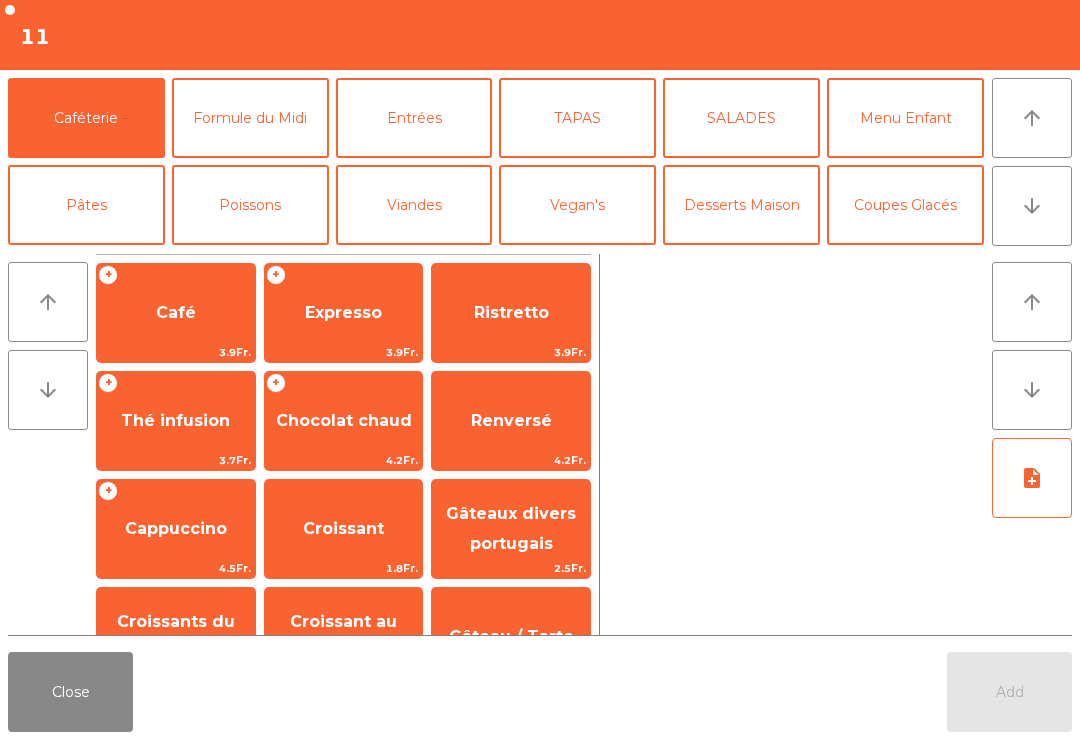 click on "Poissons" 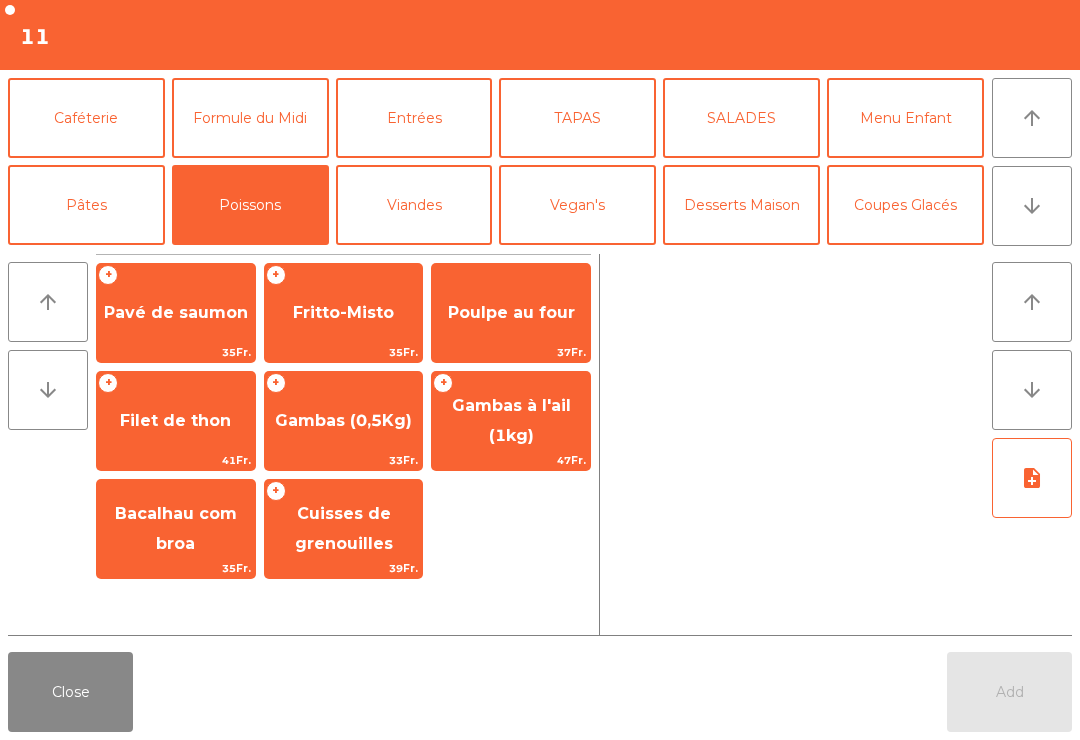 click on "Gambas (0,5Kg)" 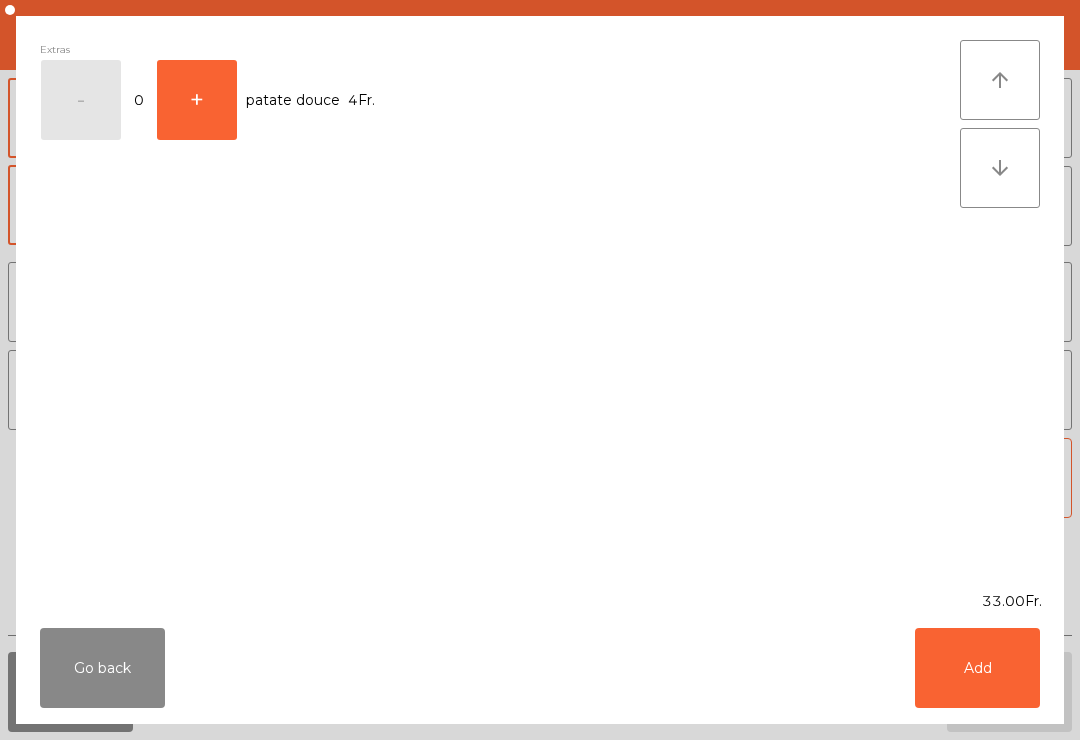 click on "Add" 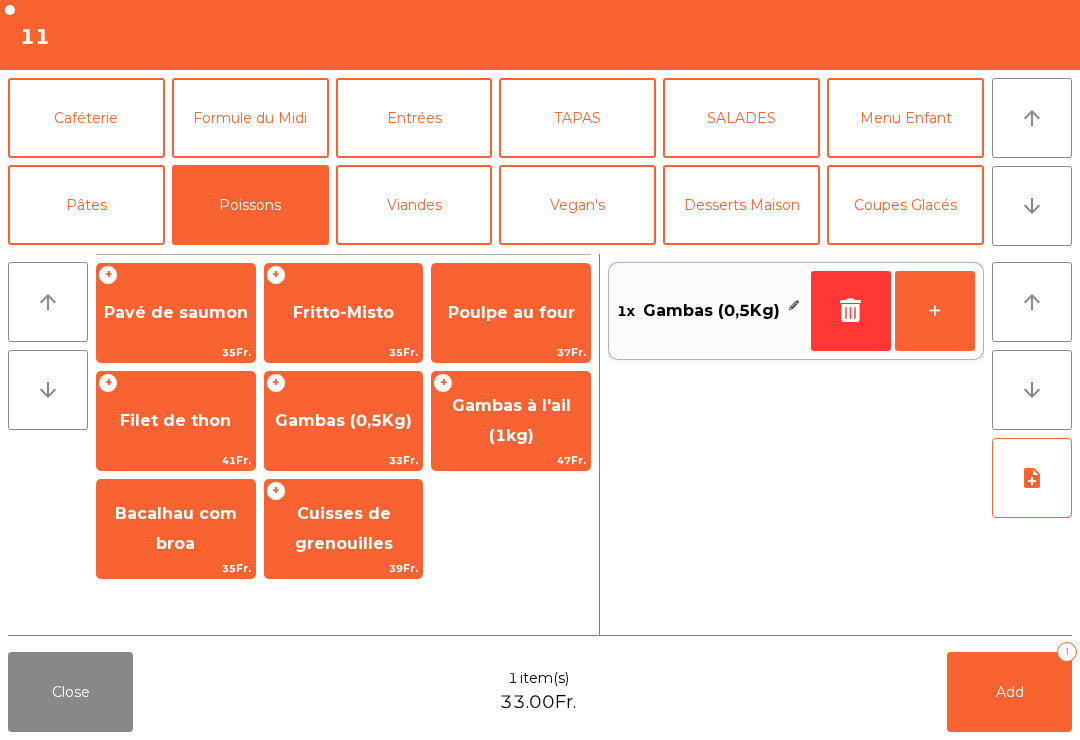 click on "Poulpe au four" 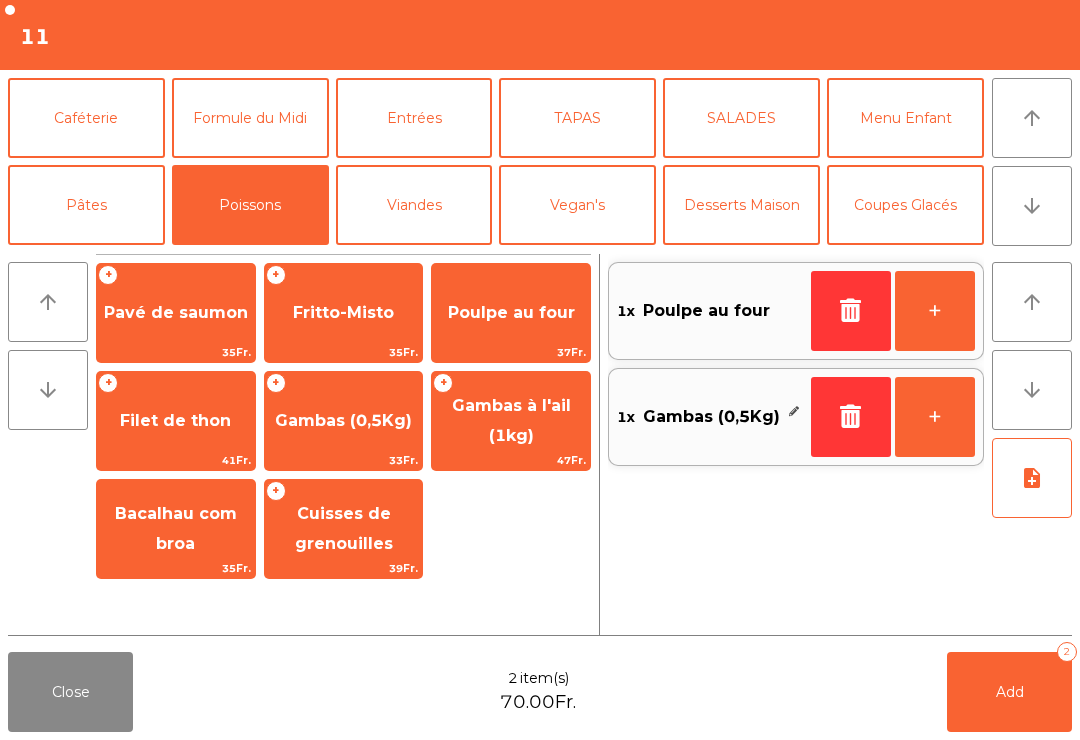 click on "note_add" 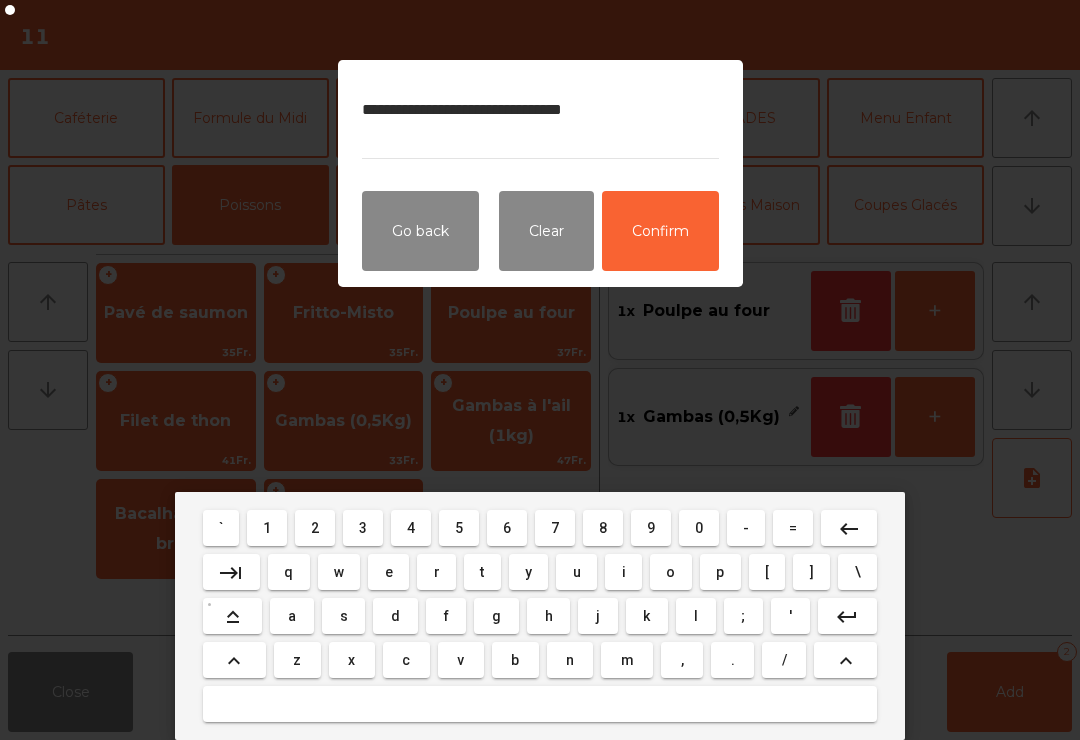 click on "**********" at bounding box center (540, 121) 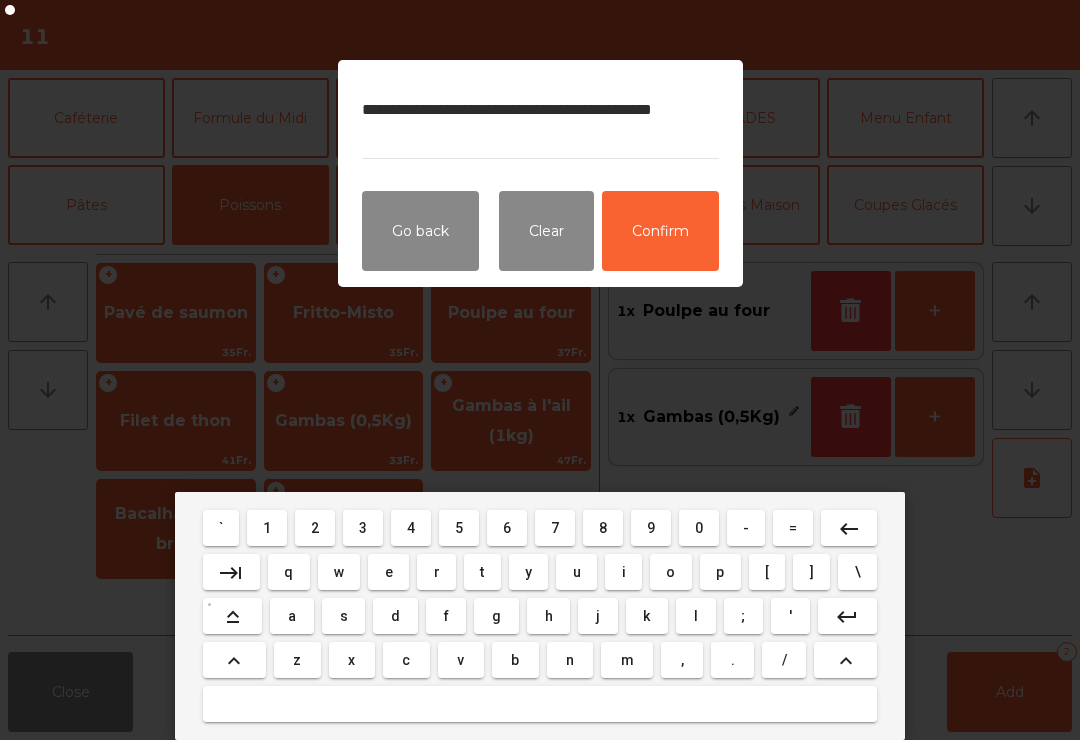 type on "**********" 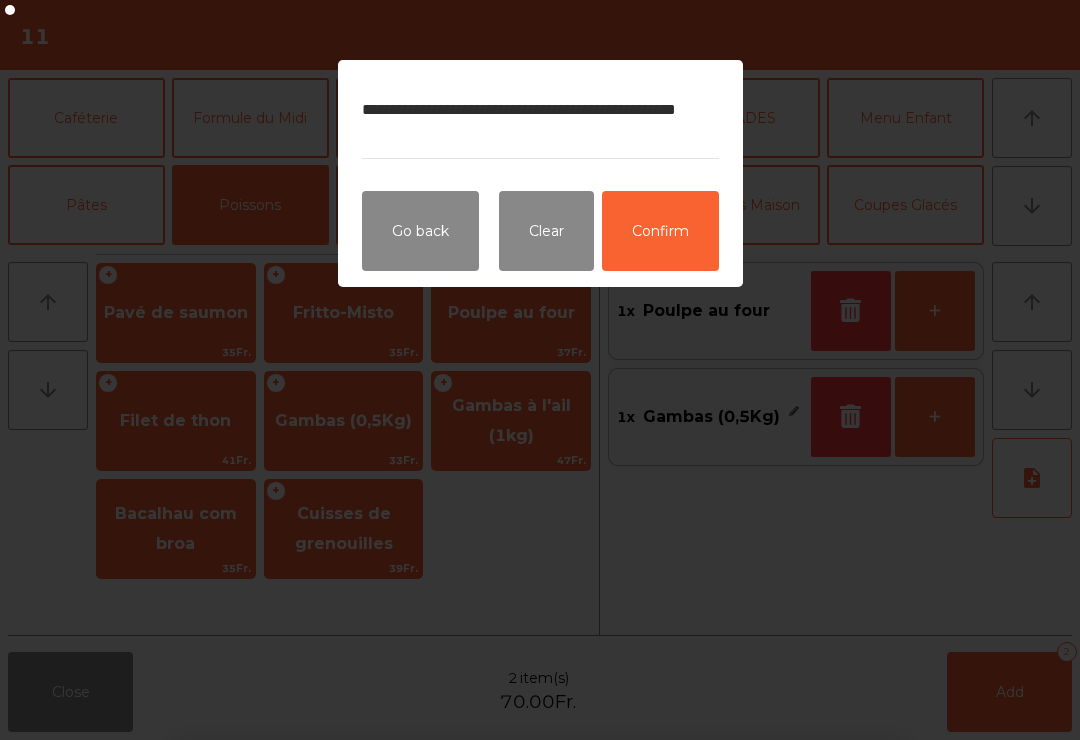 click on "Confirm" 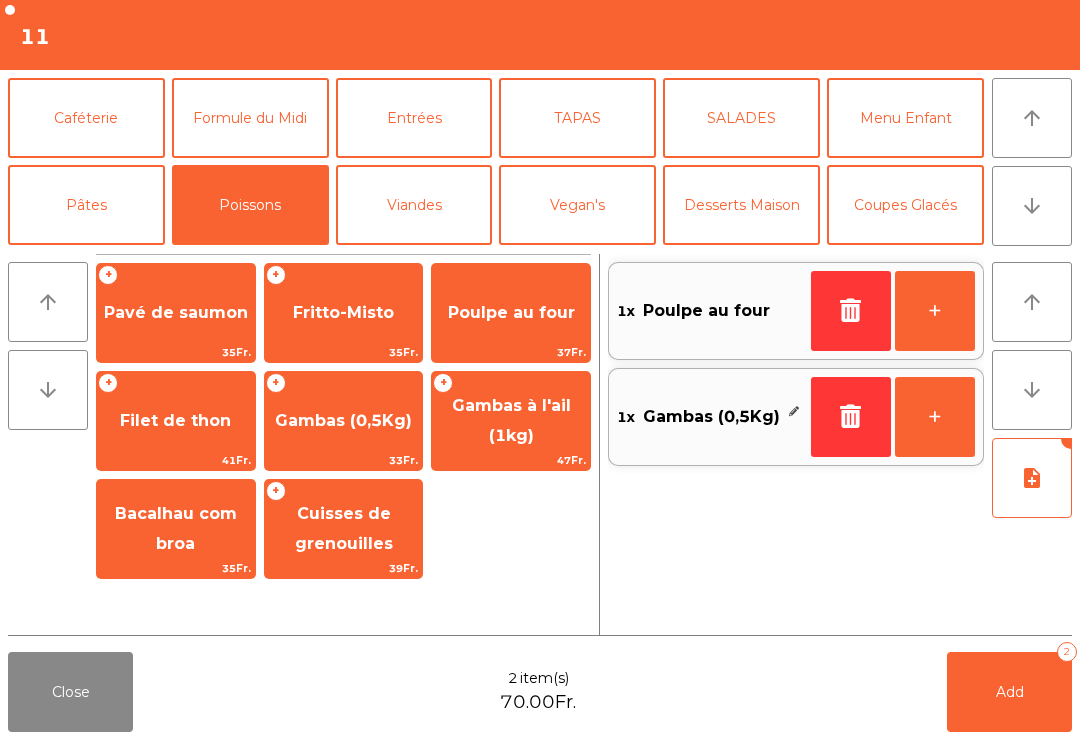 click on "Add   2" 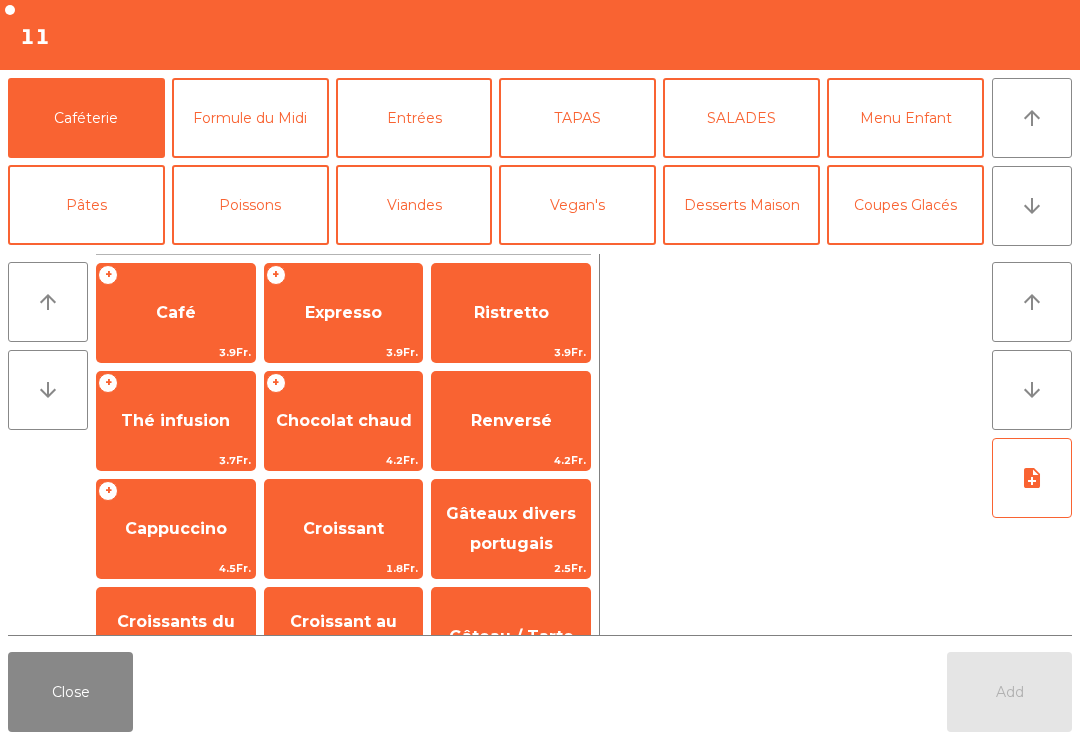 click on "Close" 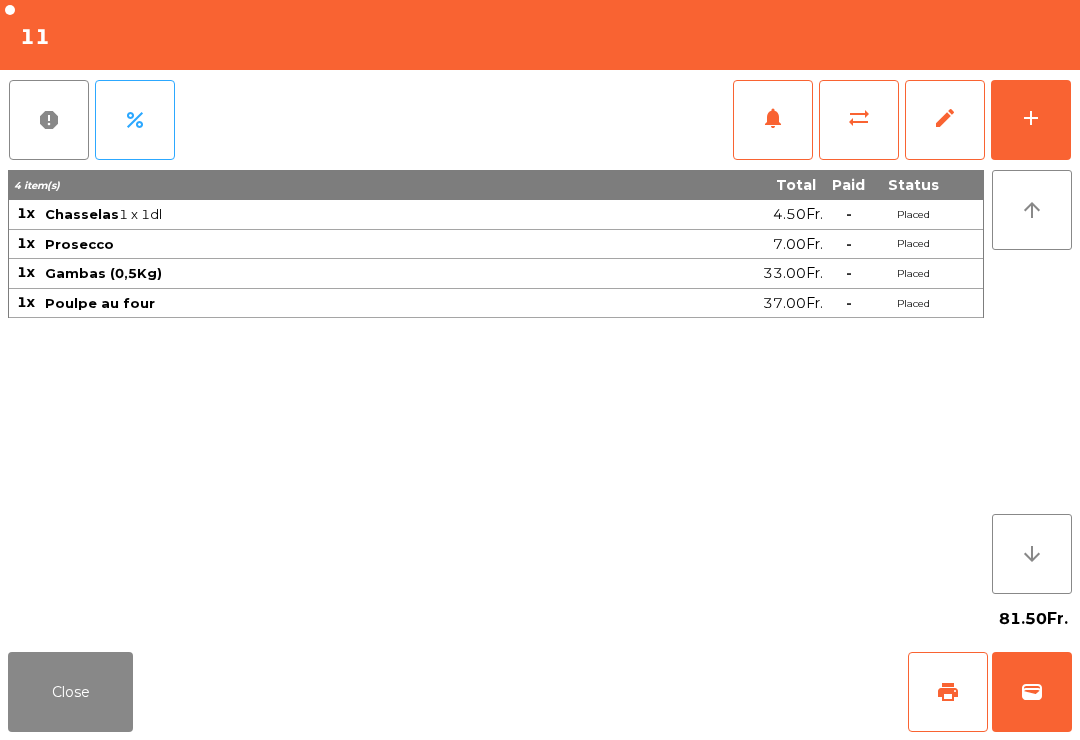 click on "Close" 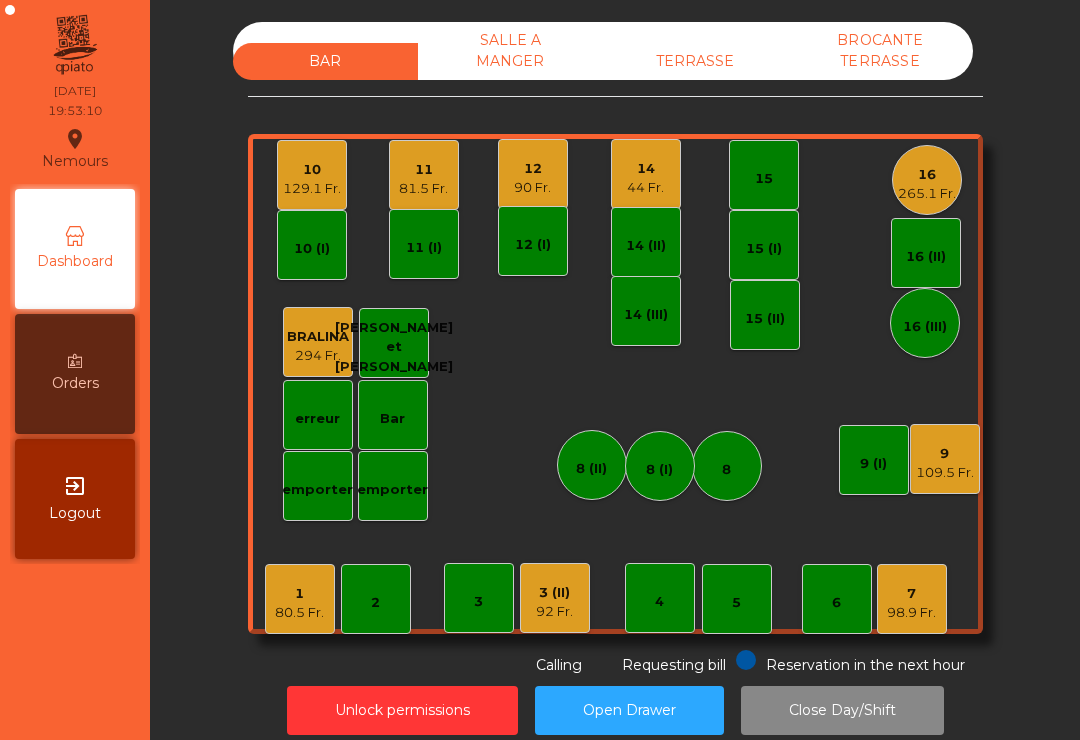 click on "14" 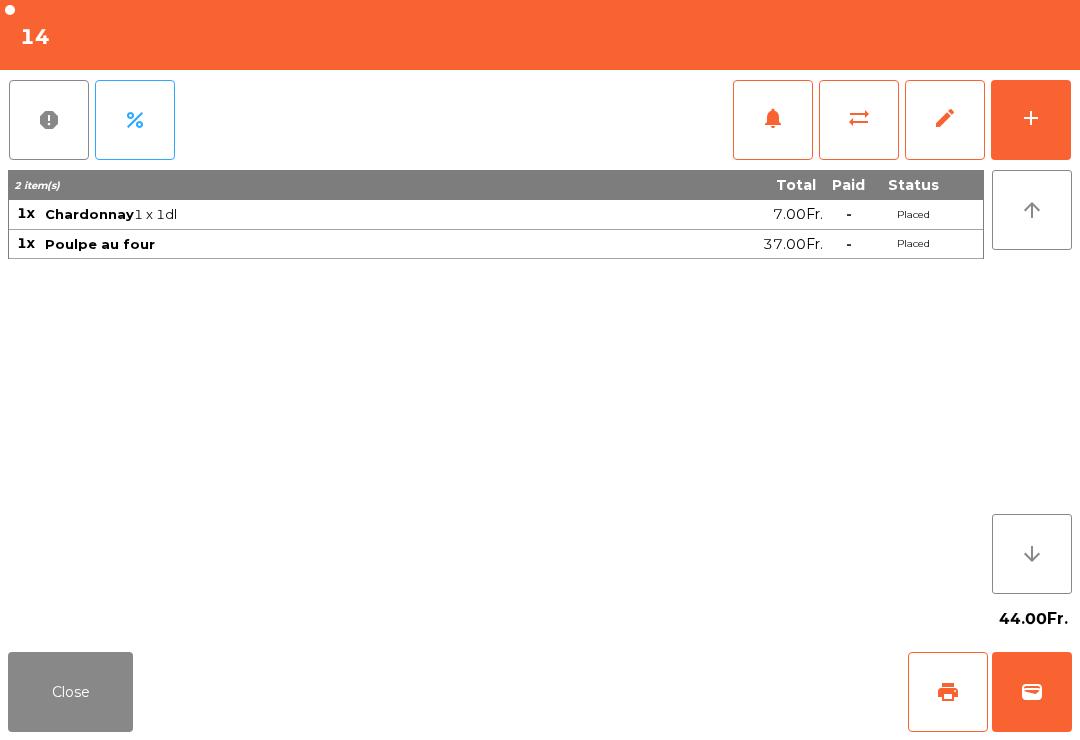 click on "Close" 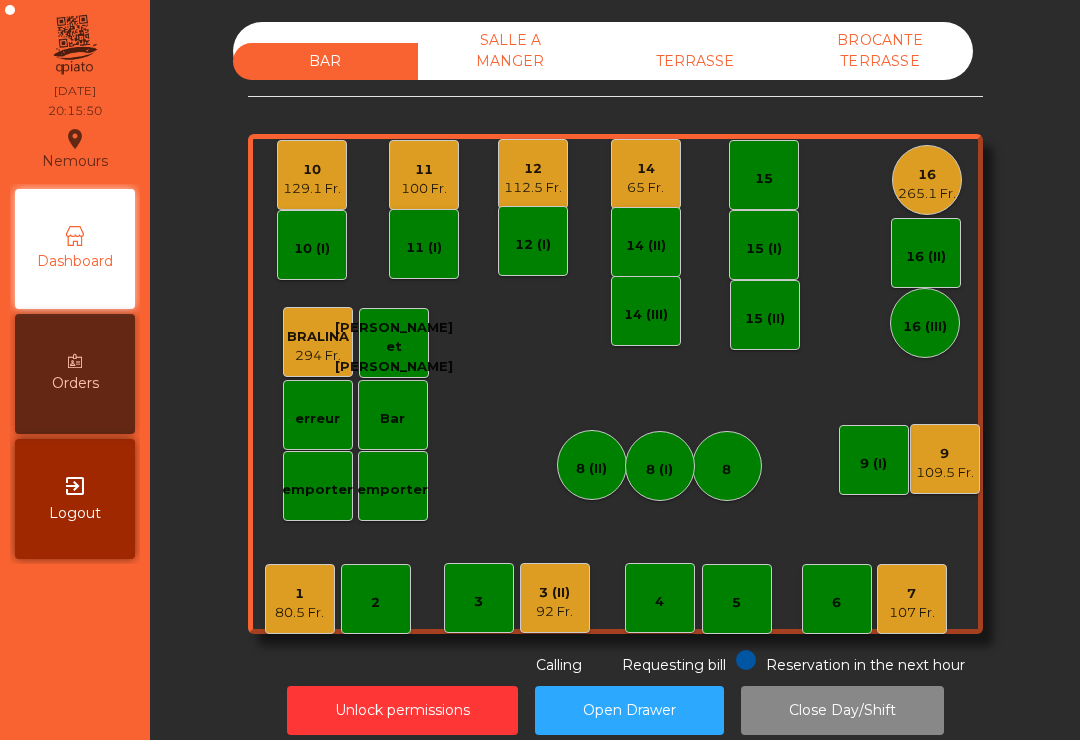 scroll, scrollTop: 0, scrollLeft: 0, axis: both 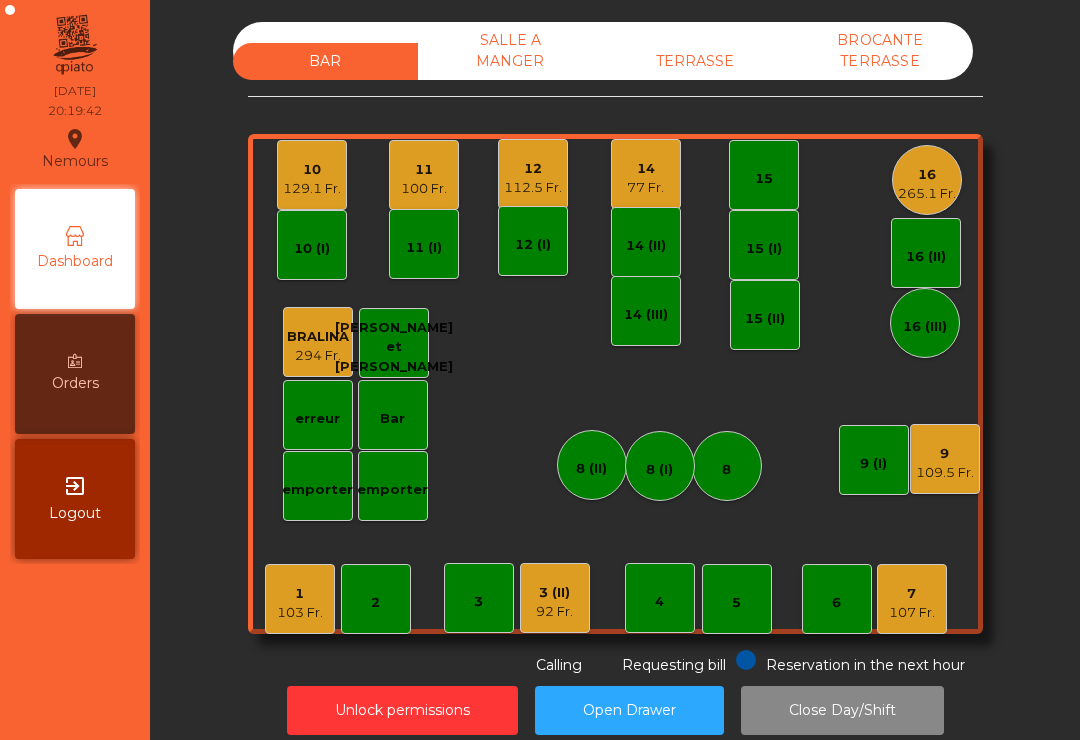 click on "100 Fr." 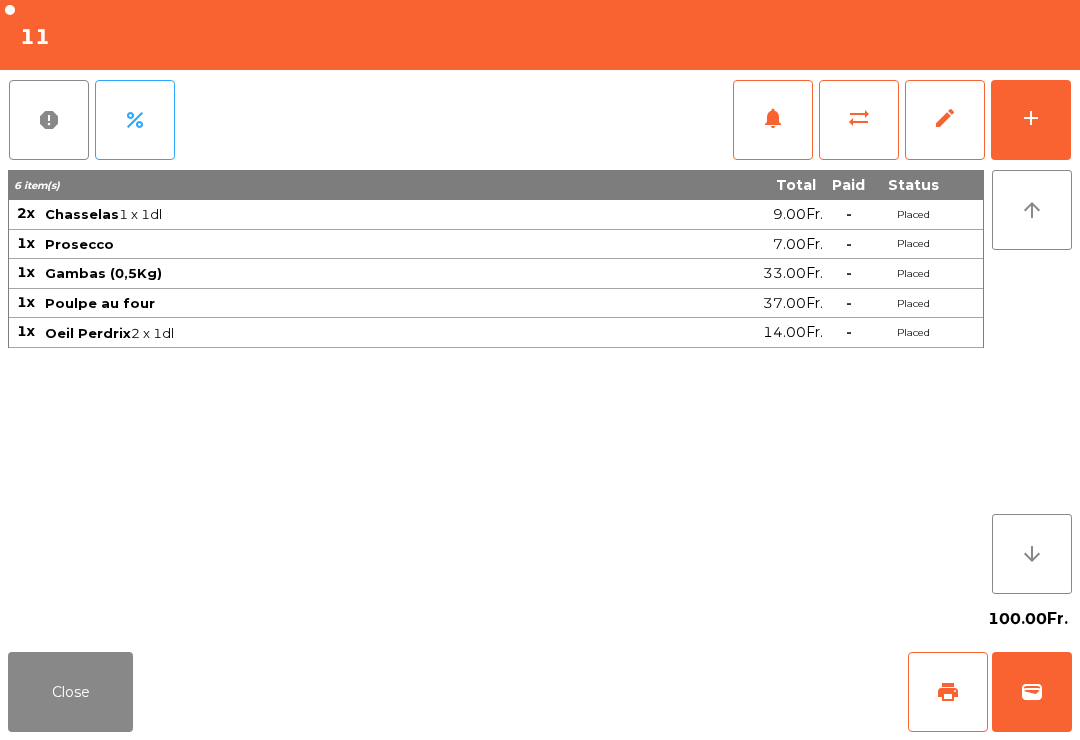 click on "add" 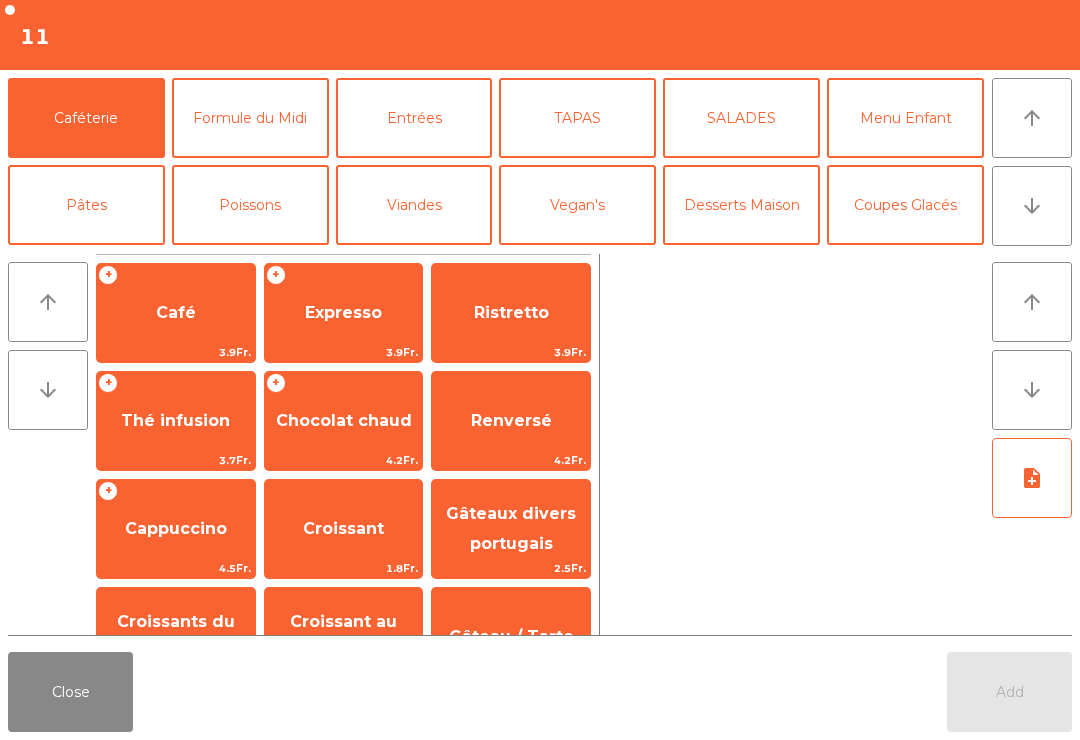 click on "arrow_downward" 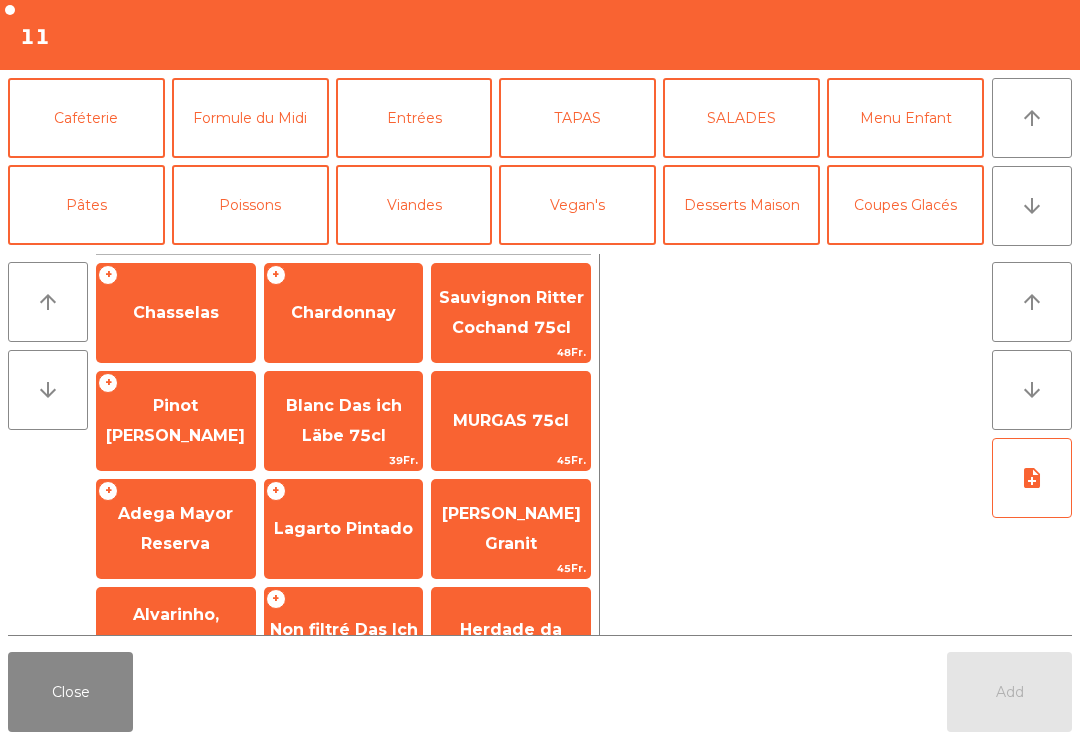 scroll, scrollTop: 174, scrollLeft: 0, axis: vertical 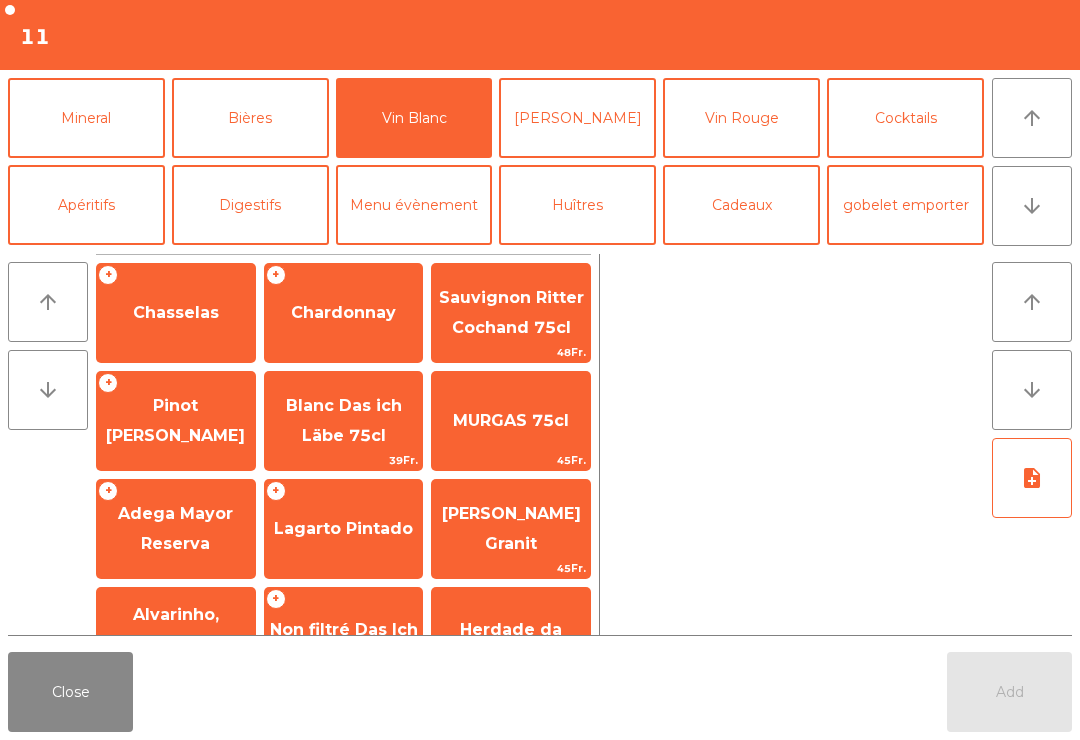click on "Chasselas" 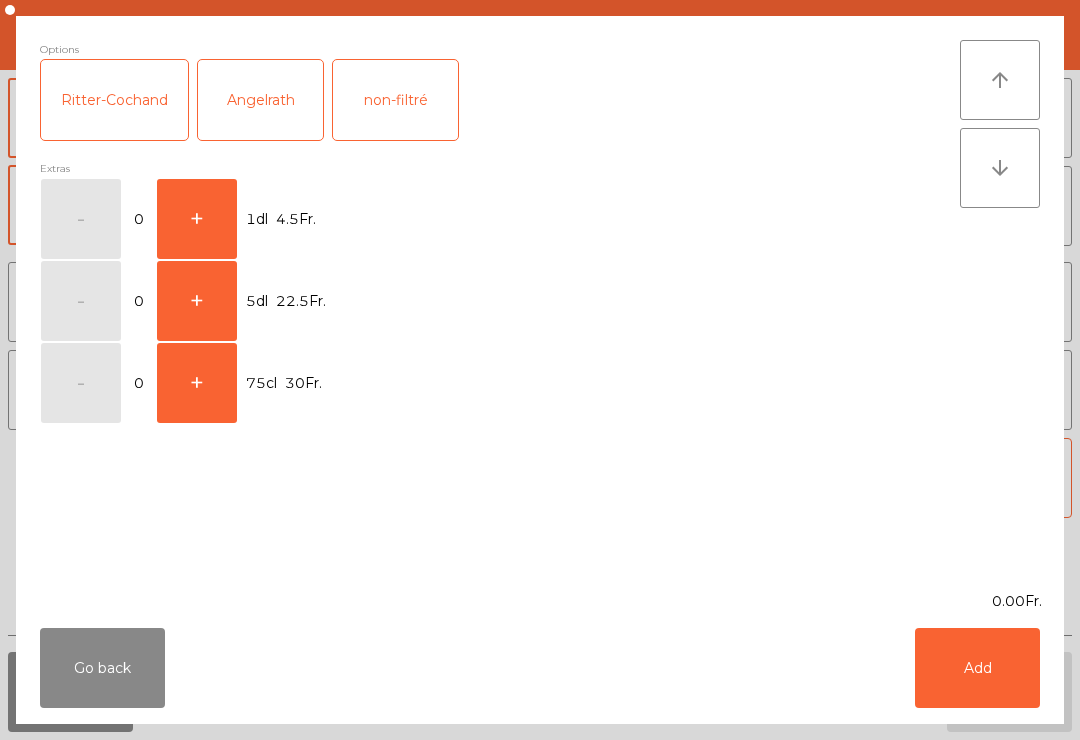 click on "+" 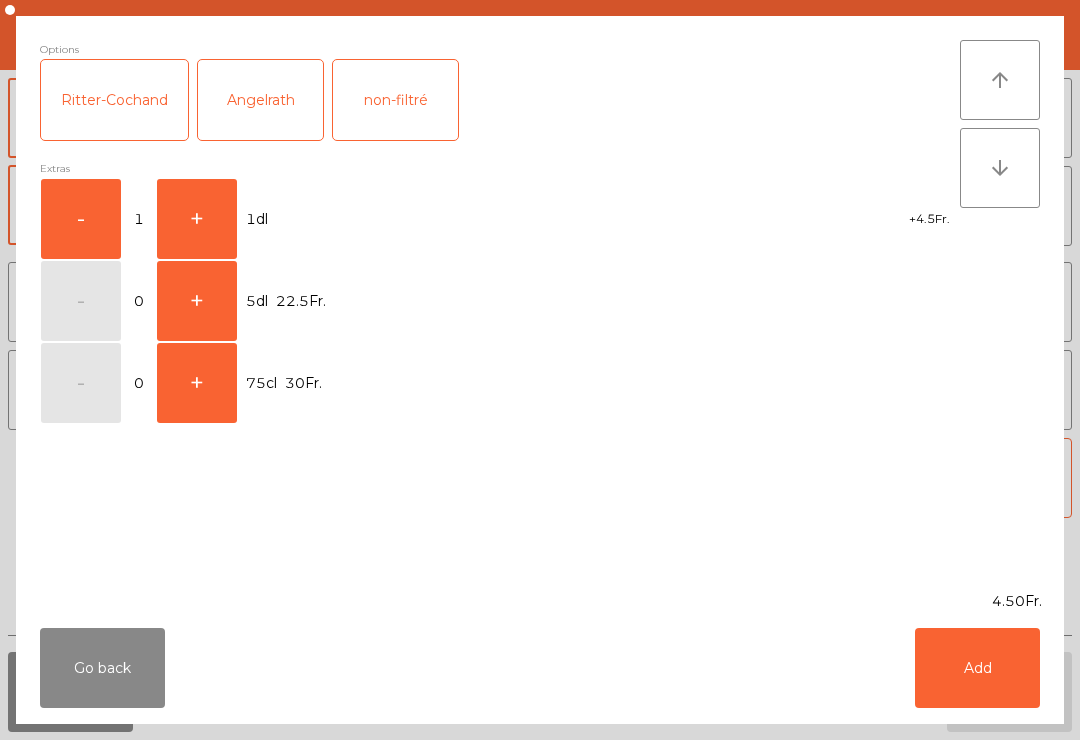 click on "Go back   Add" 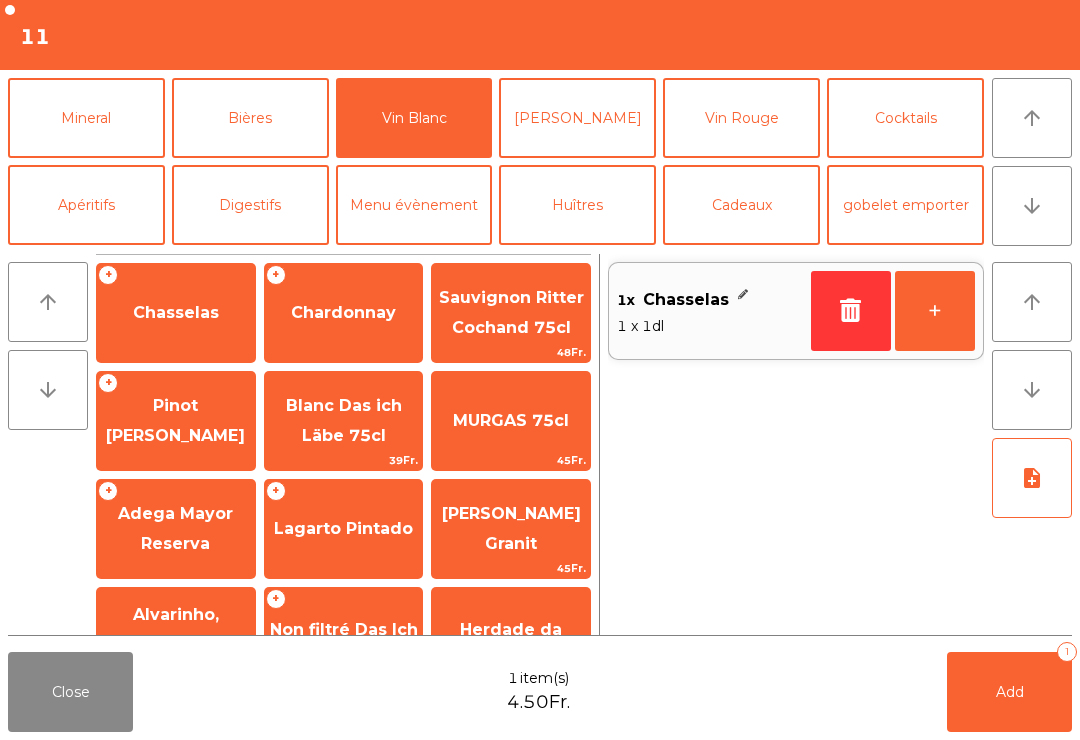 click on "Add" 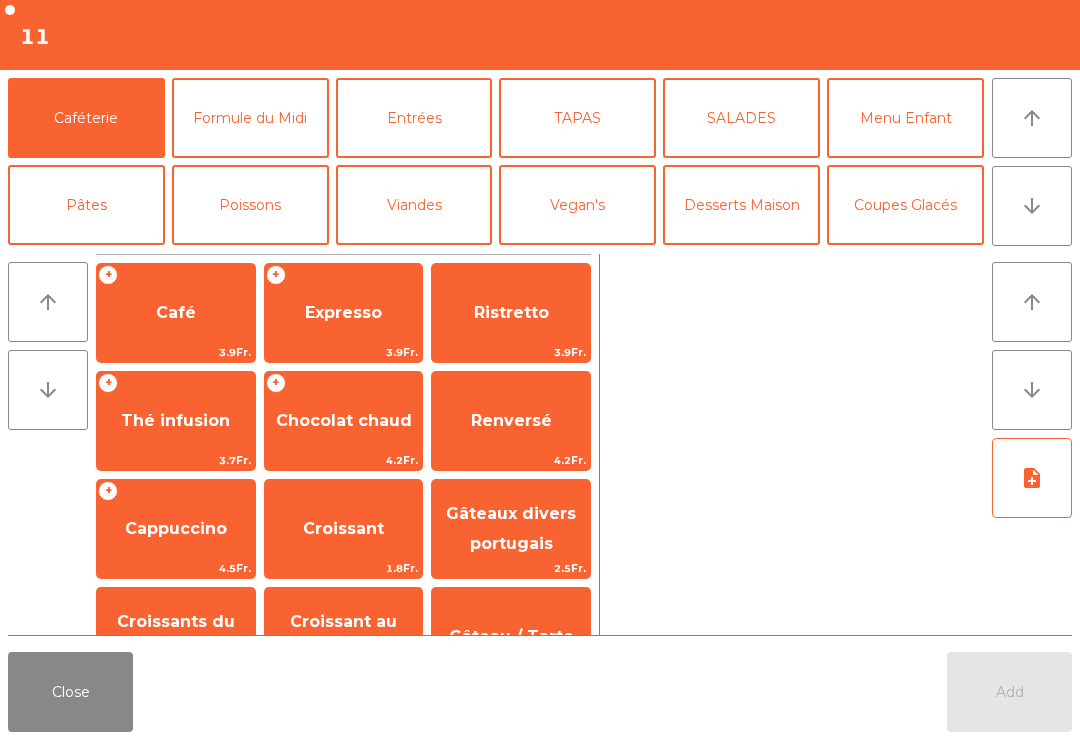 click on "Close" 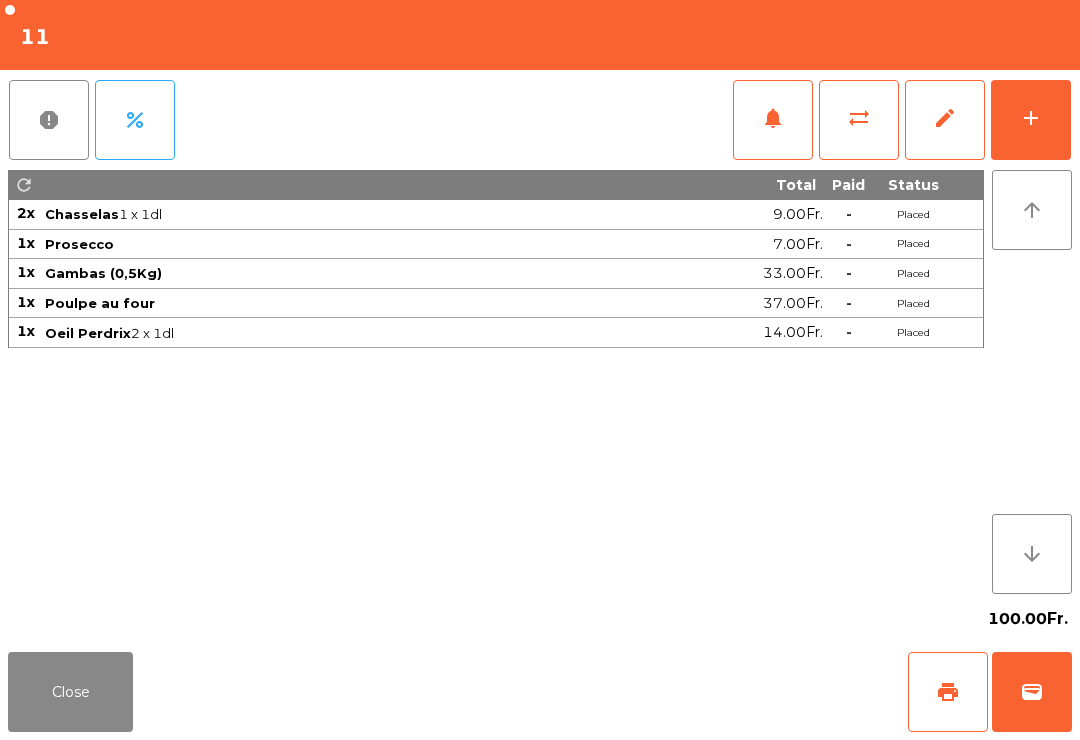 click on "Close   print   wallet" 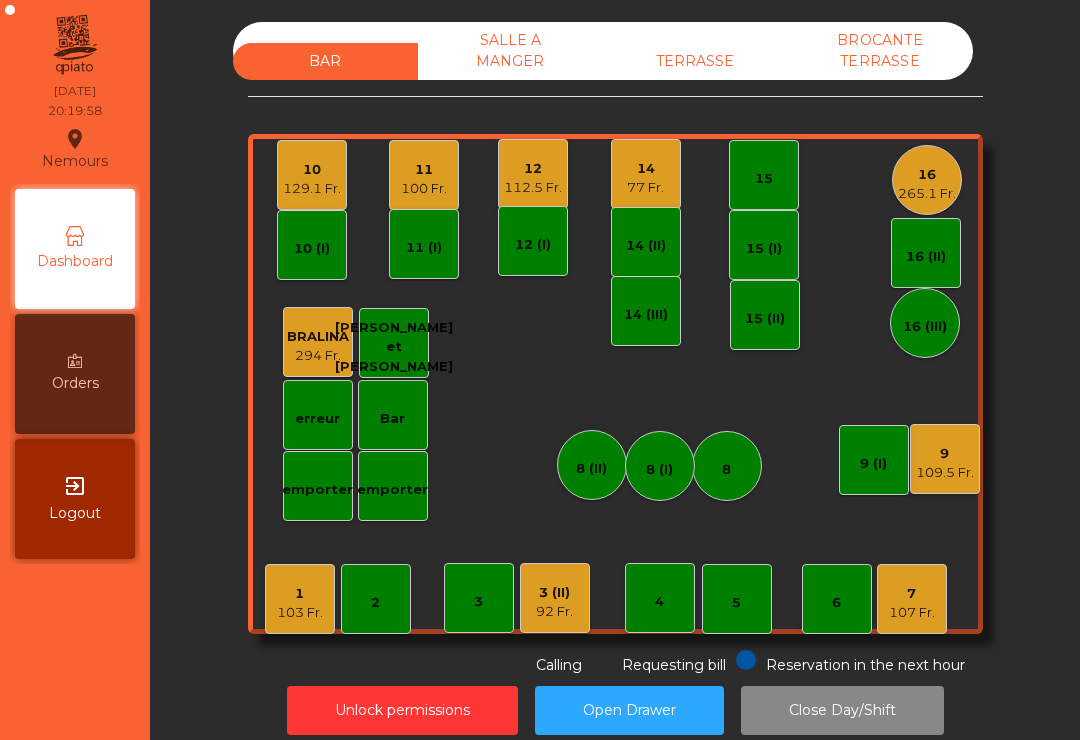 click on "16" 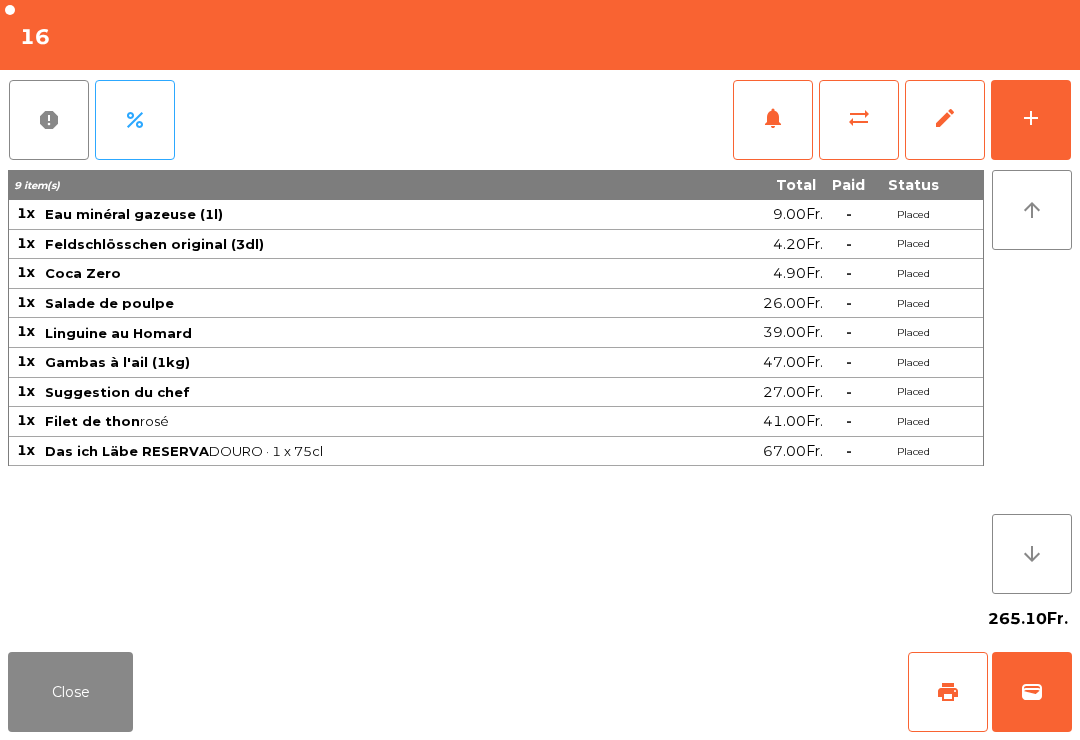 click on "add" 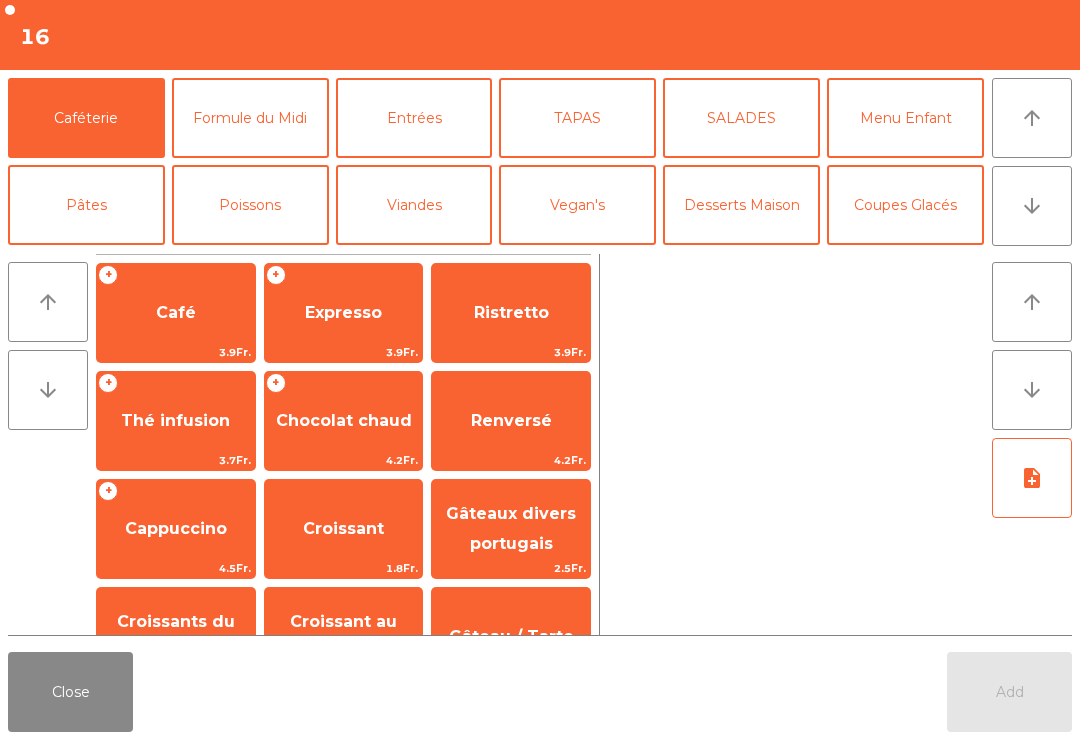 click on "Desserts Maison" 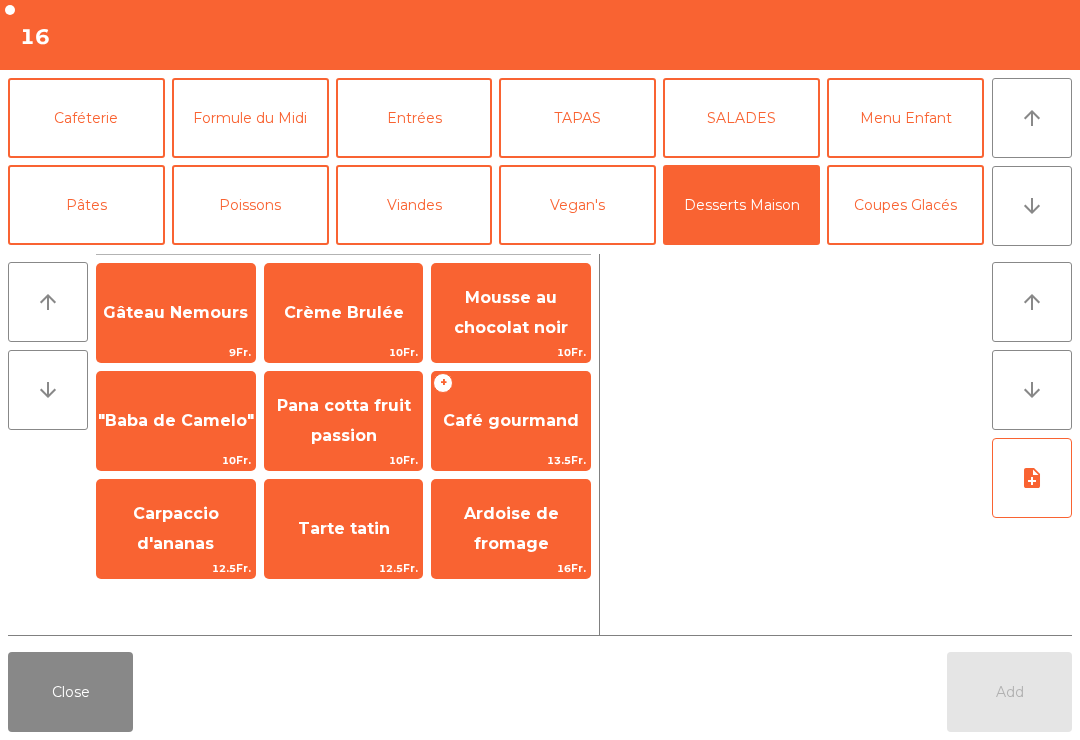 scroll, scrollTop: 38, scrollLeft: 0, axis: vertical 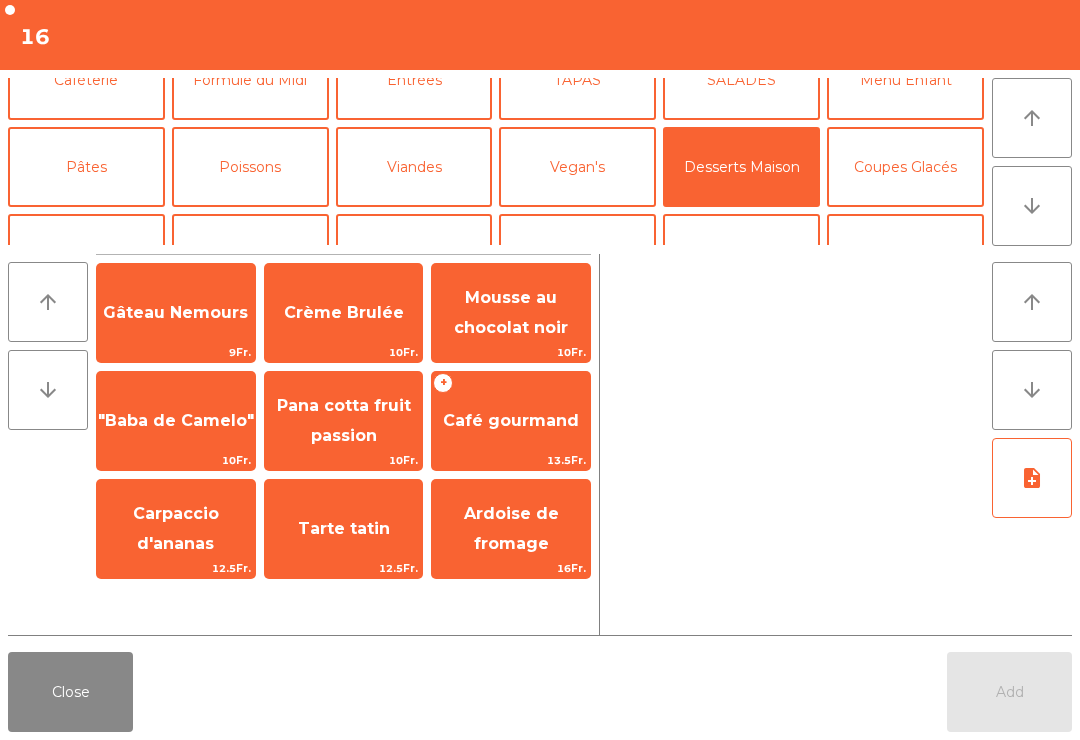 click on "Café gourmand" 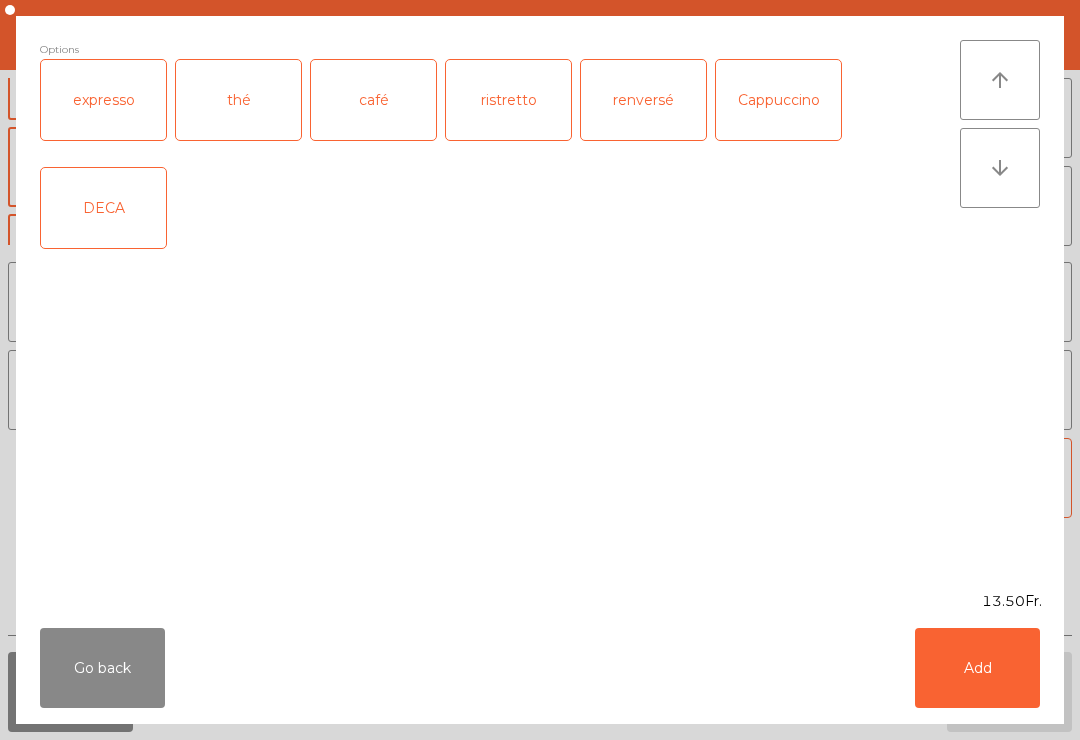 click on "expresso" 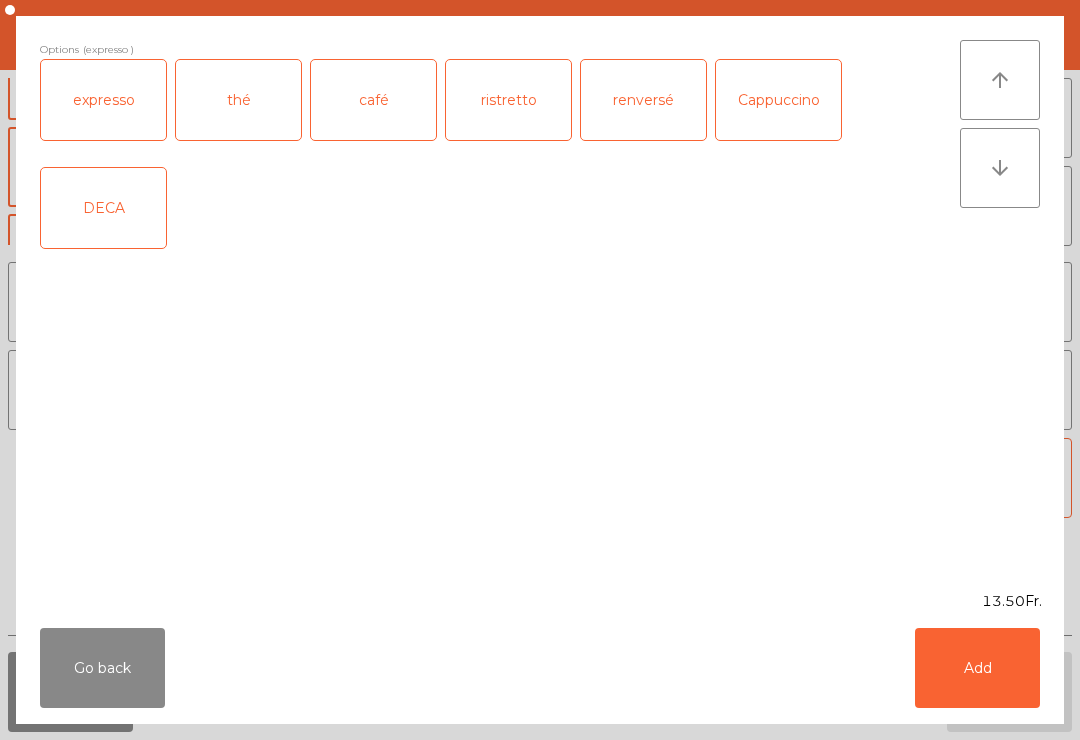 click on "Add" 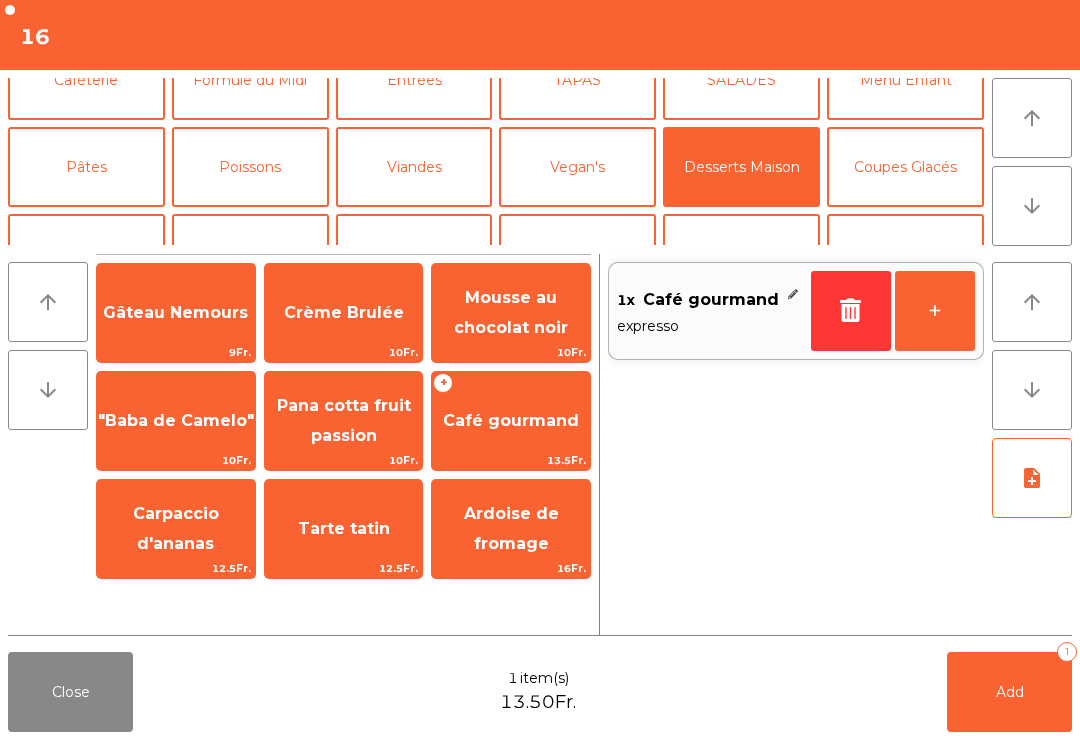 click on "+" 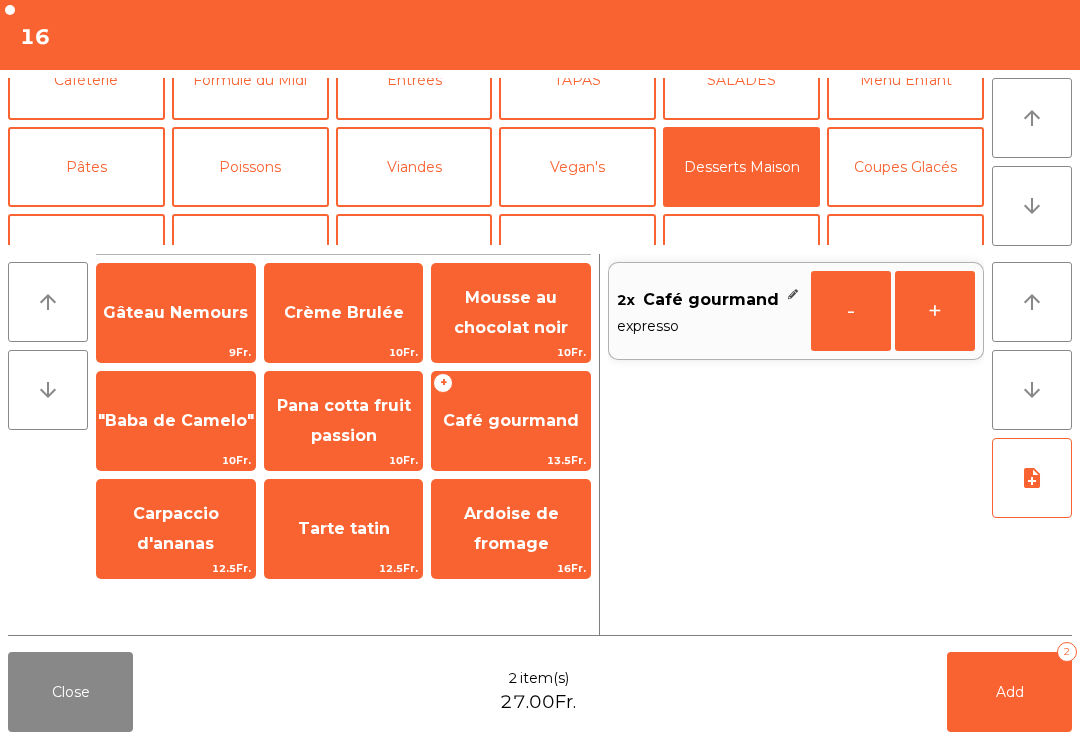 scroll, scrollTop: 38, scrollLeft: 0, axis: vertical 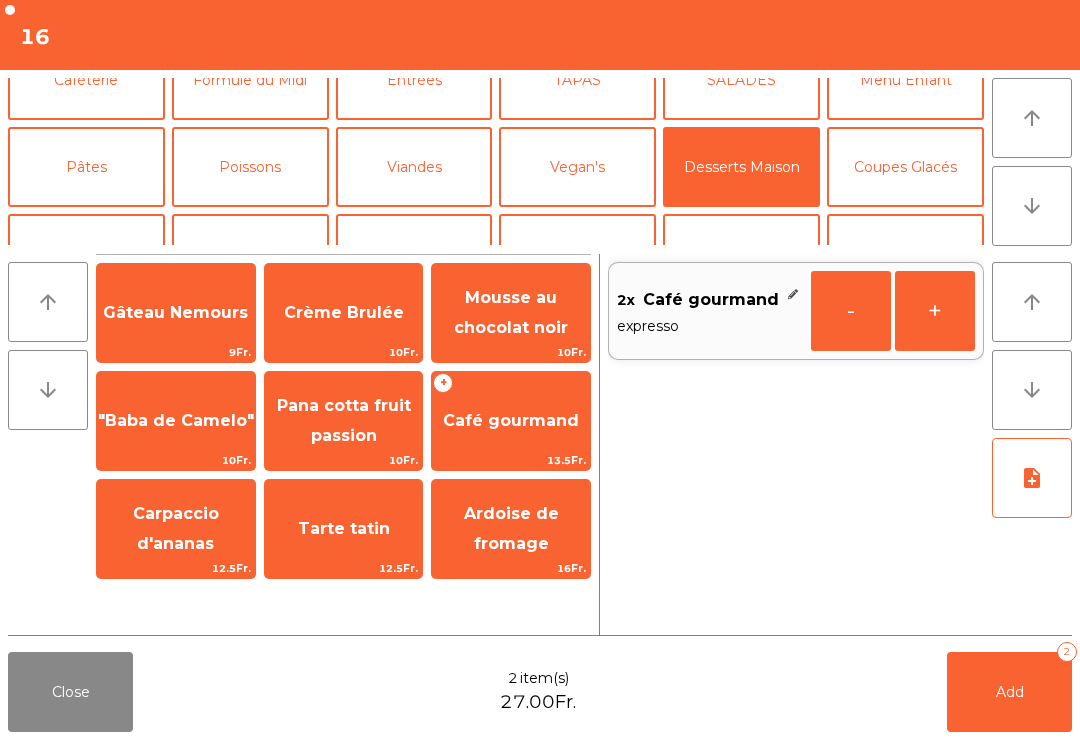 click on "Café gourmand" 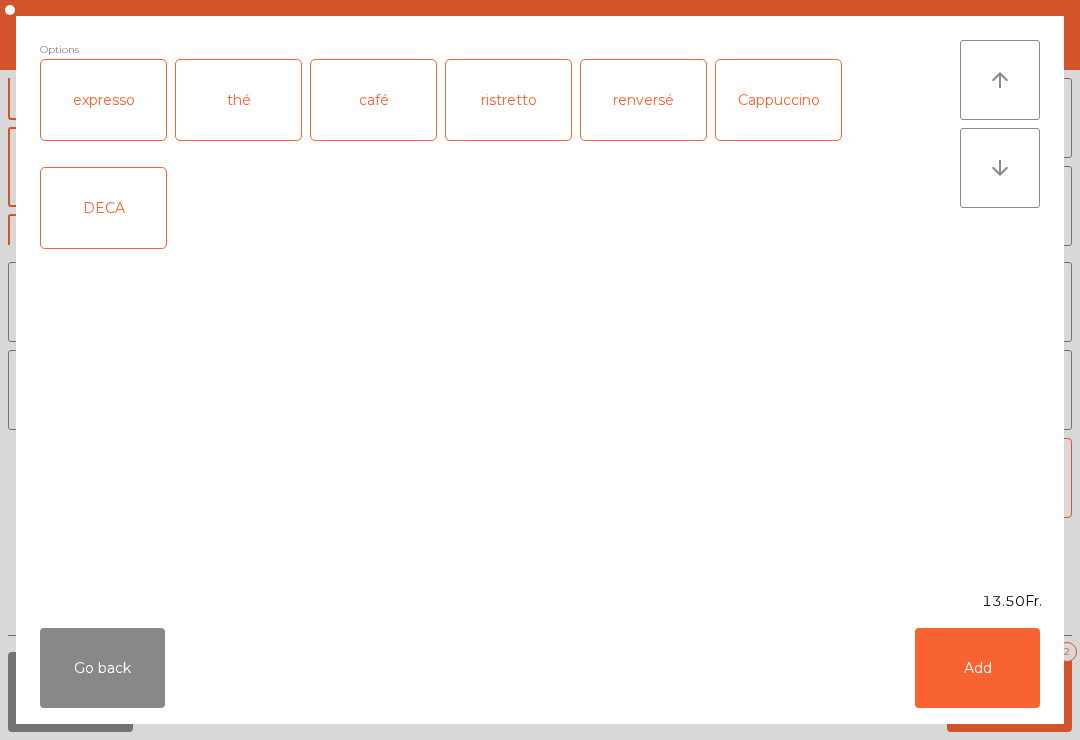 click on "café" 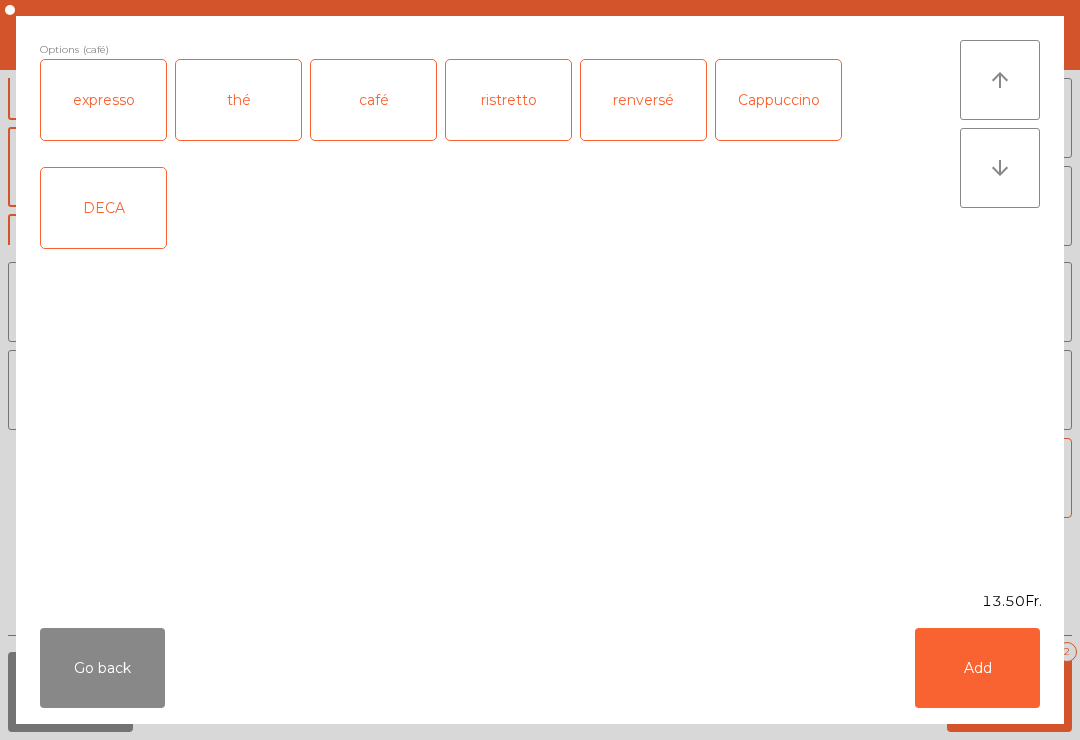 click on "Add" 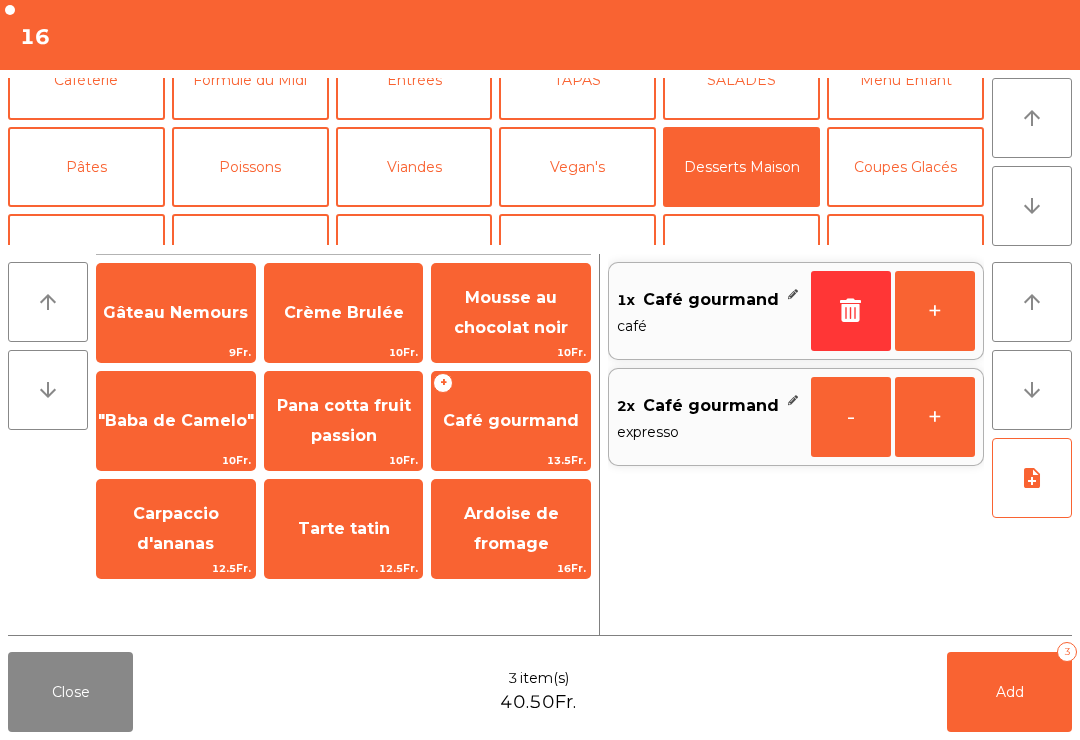 click on "Add" 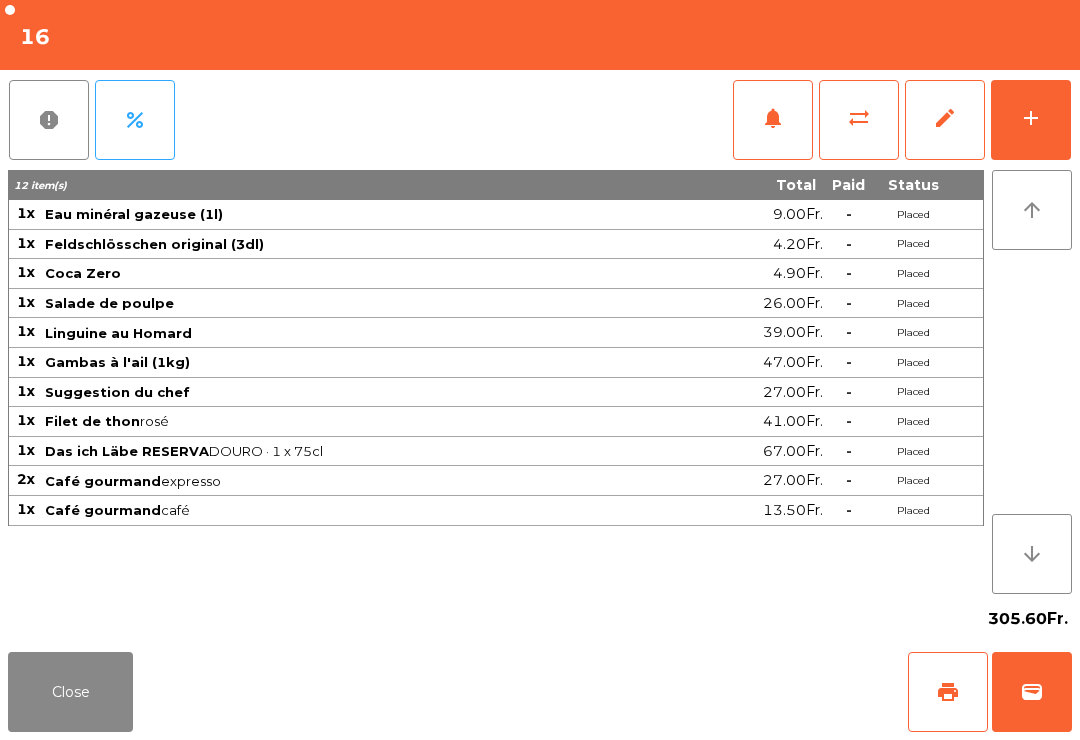 click on "Close" 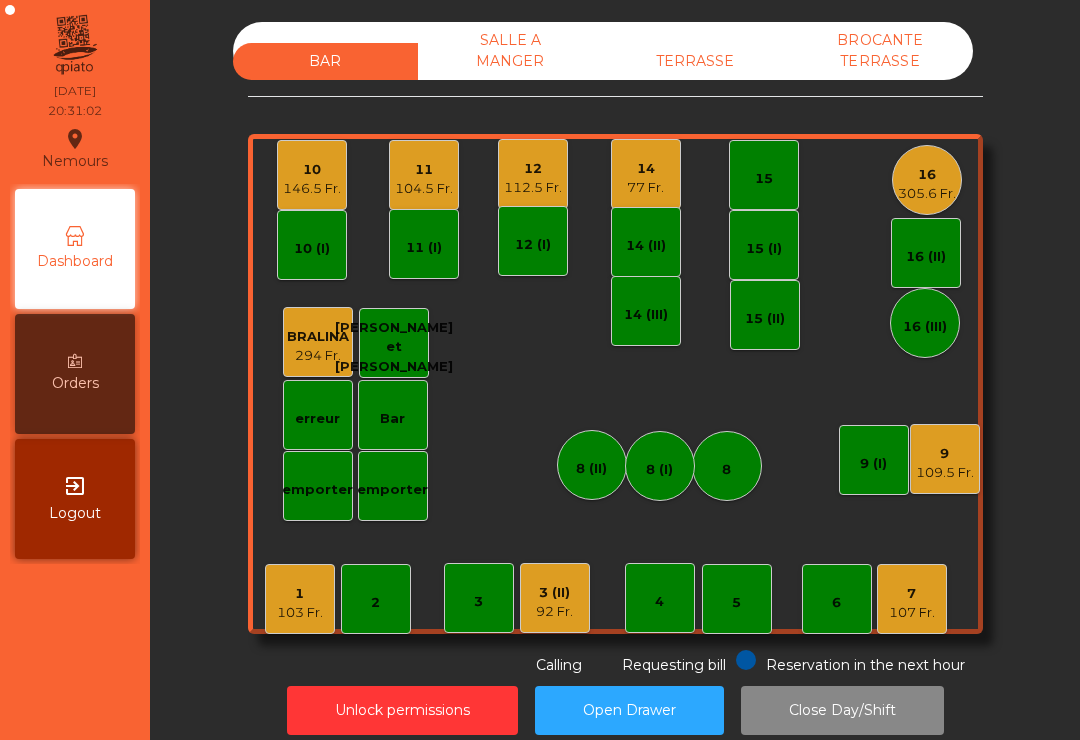 click on "16" 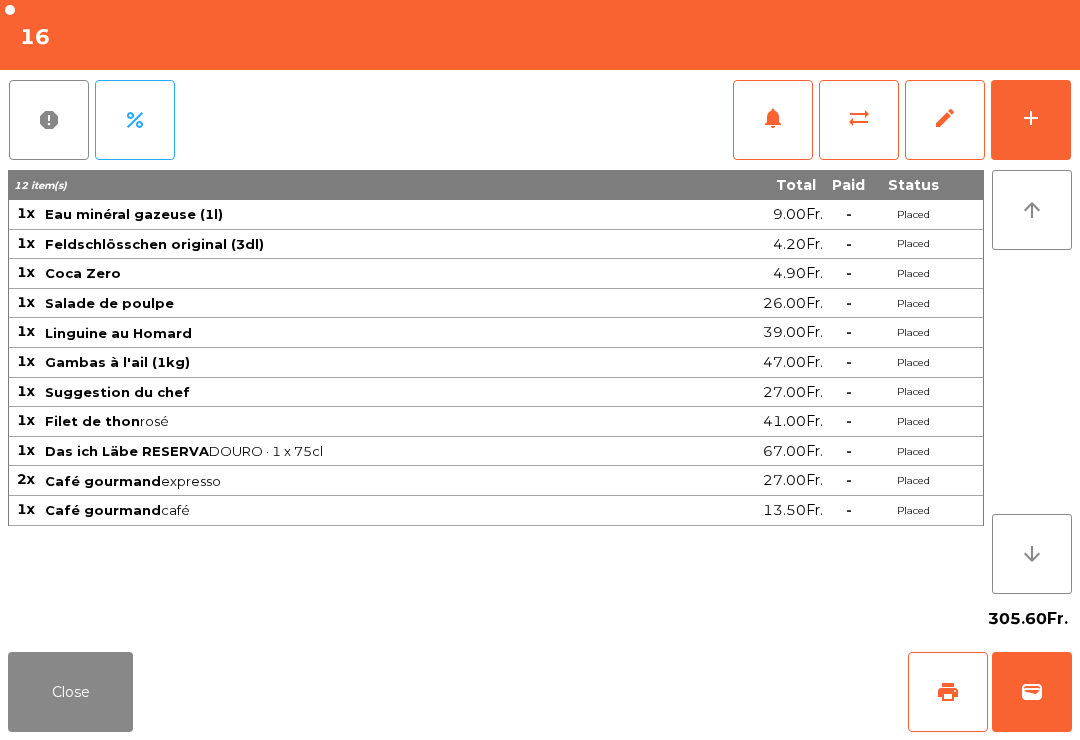 click on "add" 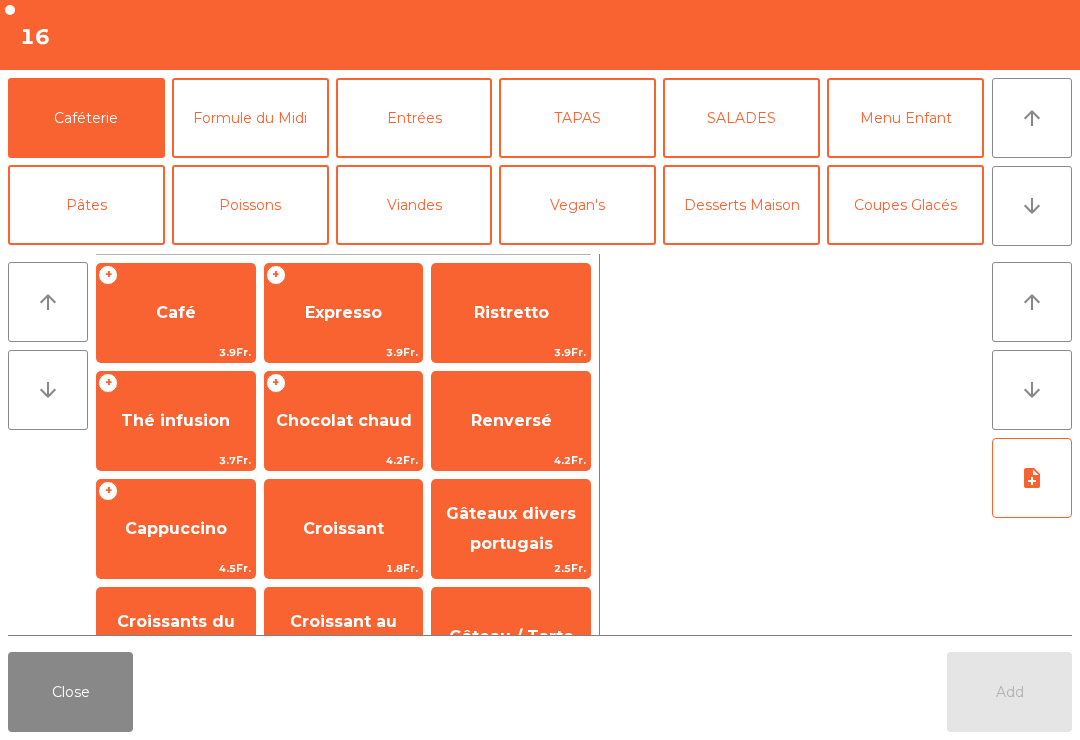 click on "arrow_downward" 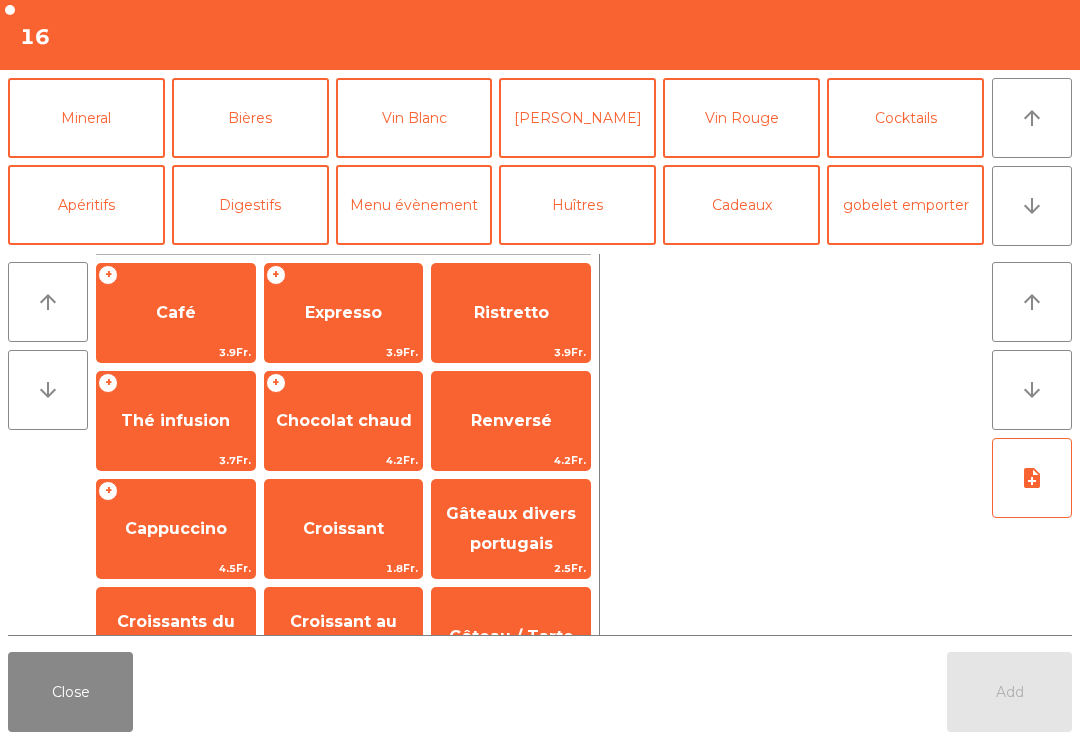 click on "Digestifs" 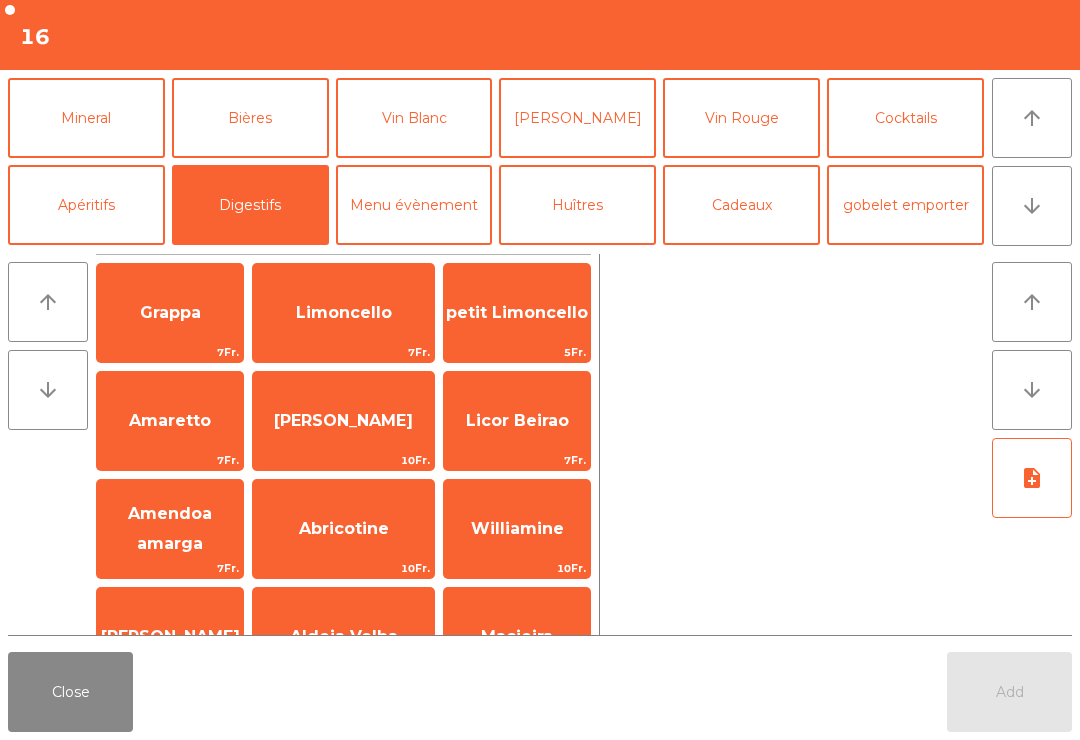 click on "Limoncello" 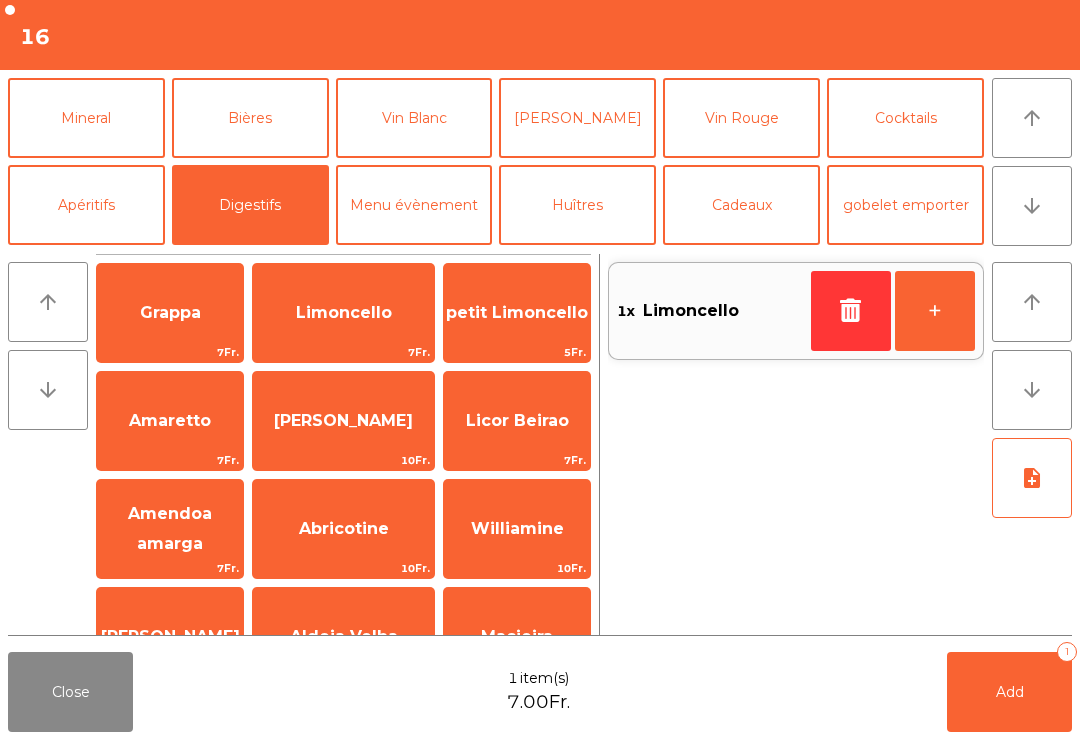 click on "+" 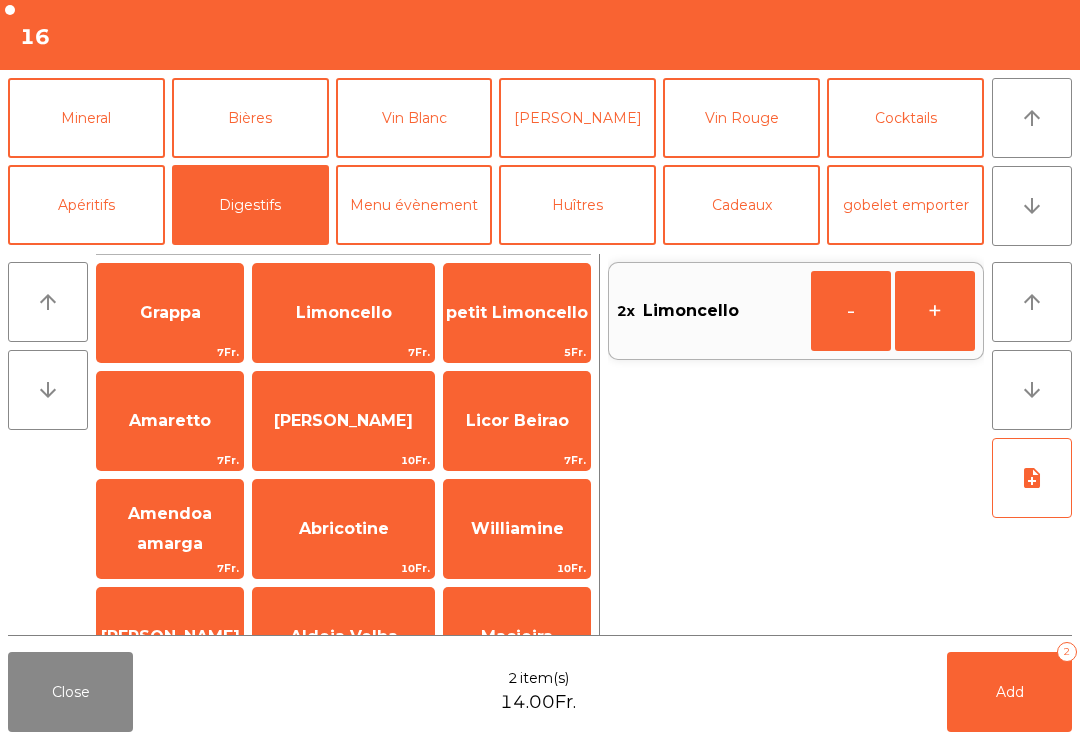 click on "+" 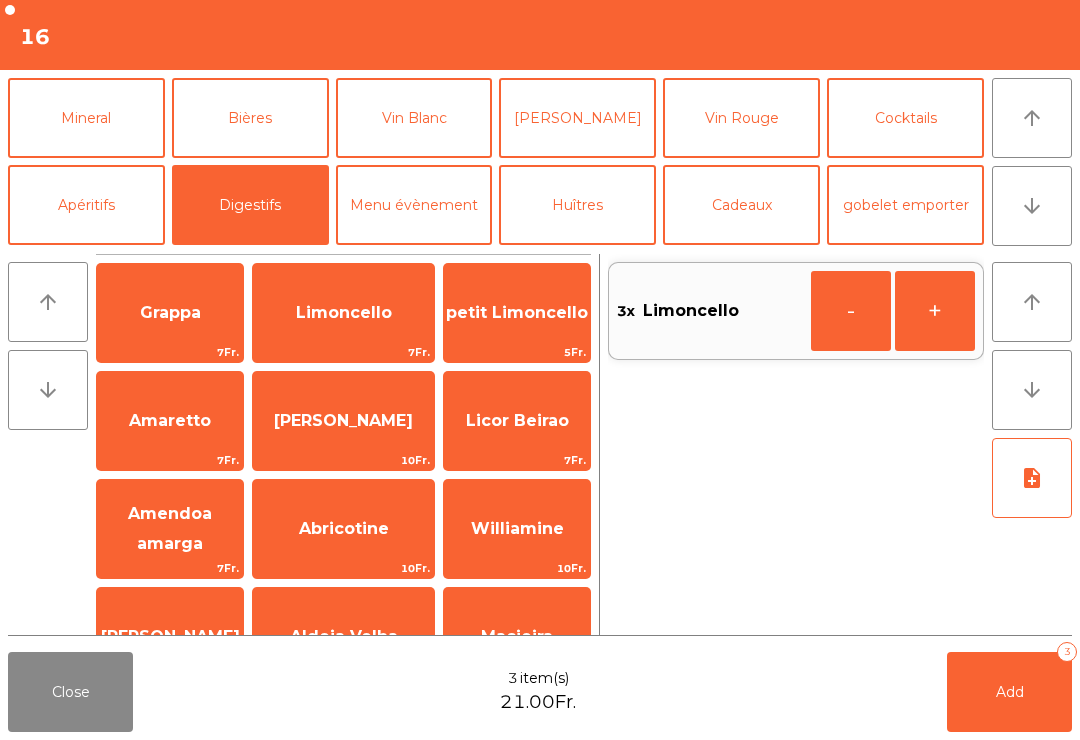 click on "Add" 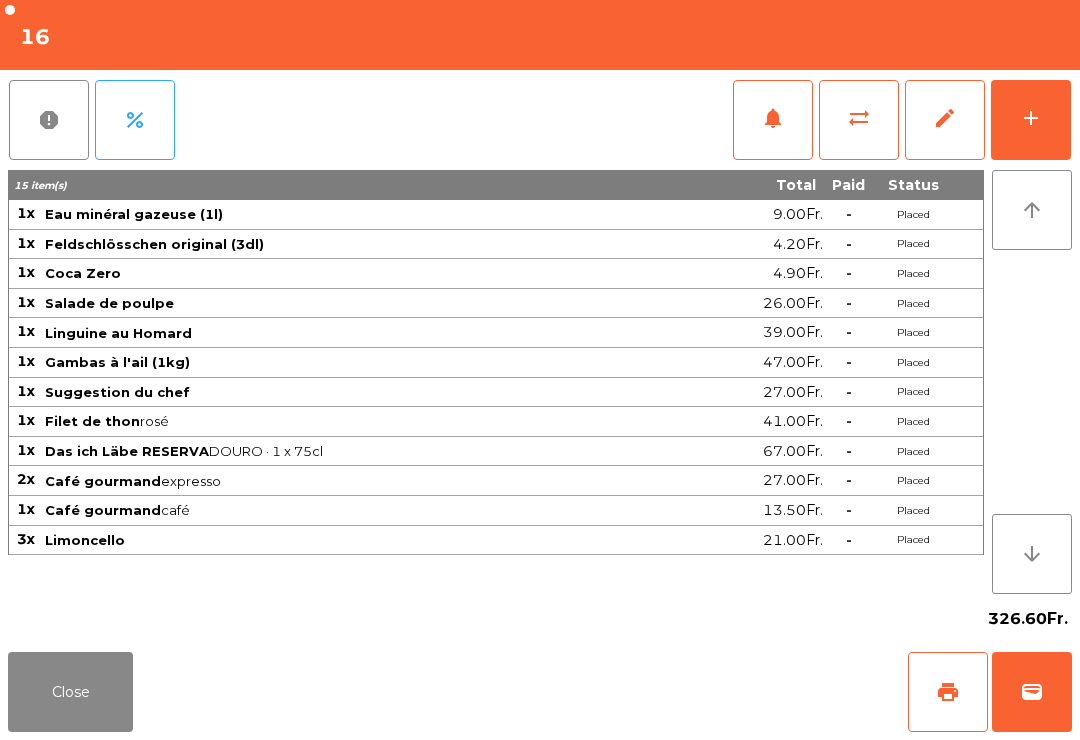 click on "Close   print   wallet" 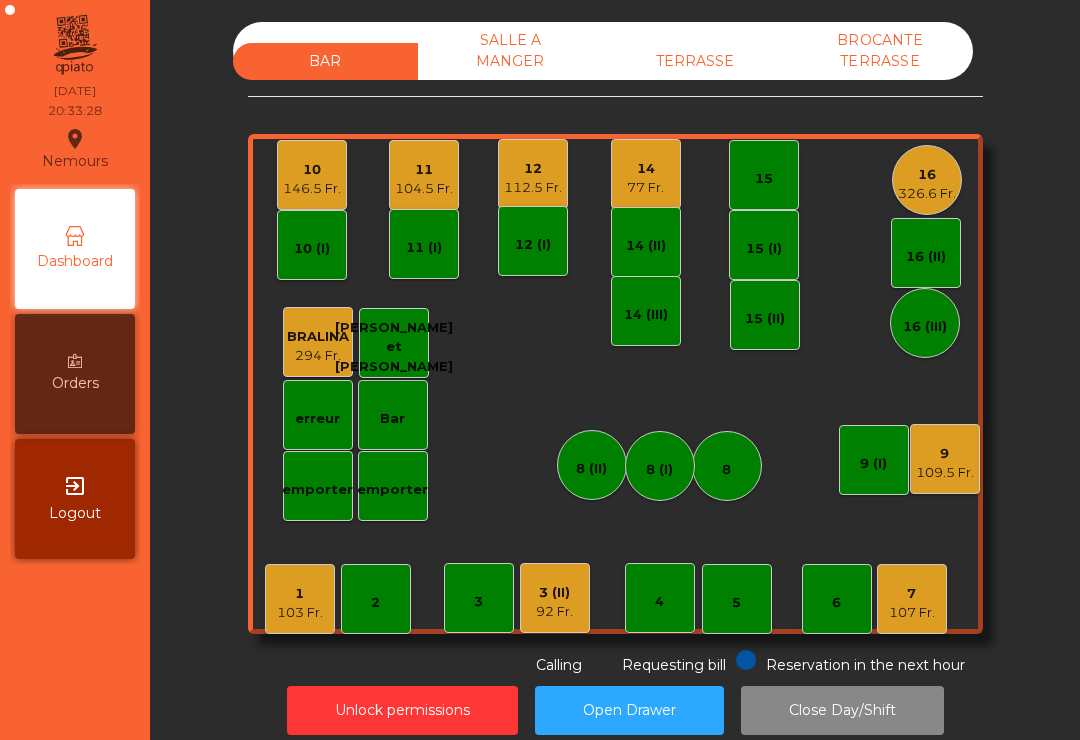 click on "107 Fr." 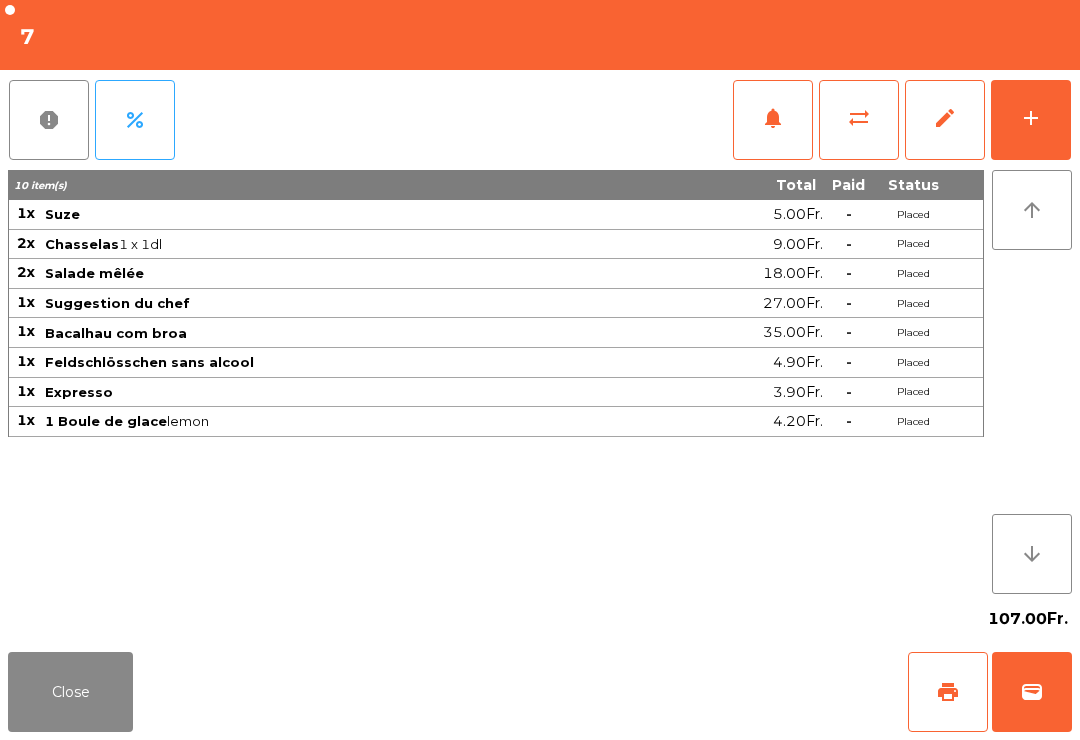 click on "print" 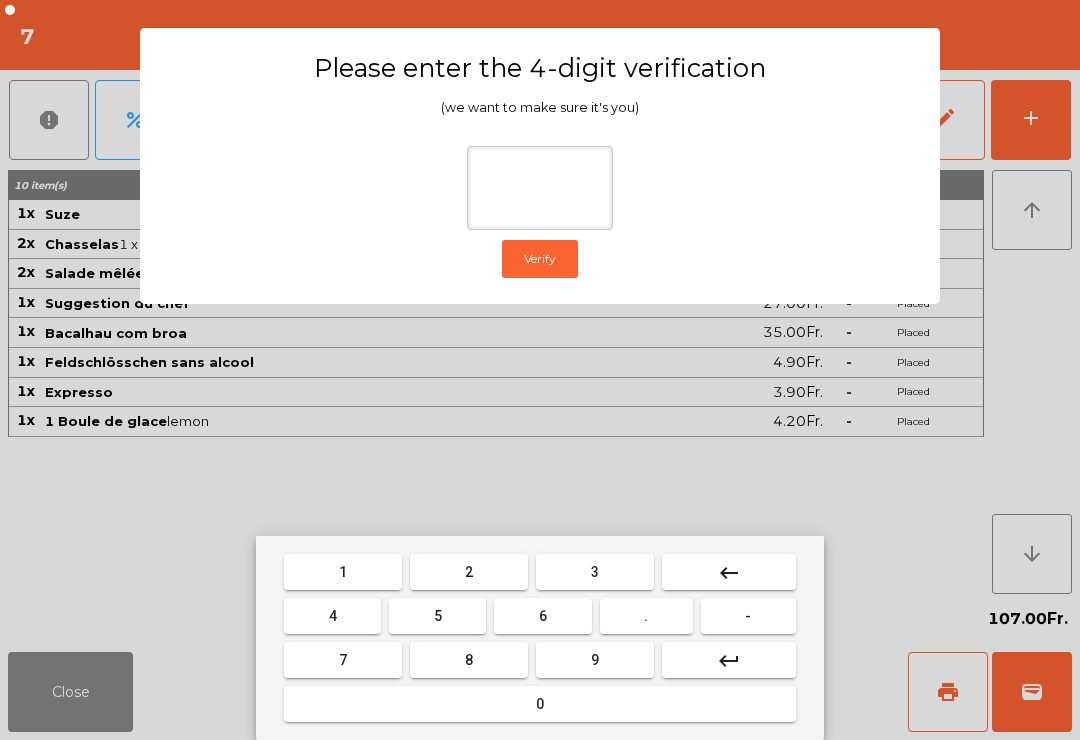 type on "*" 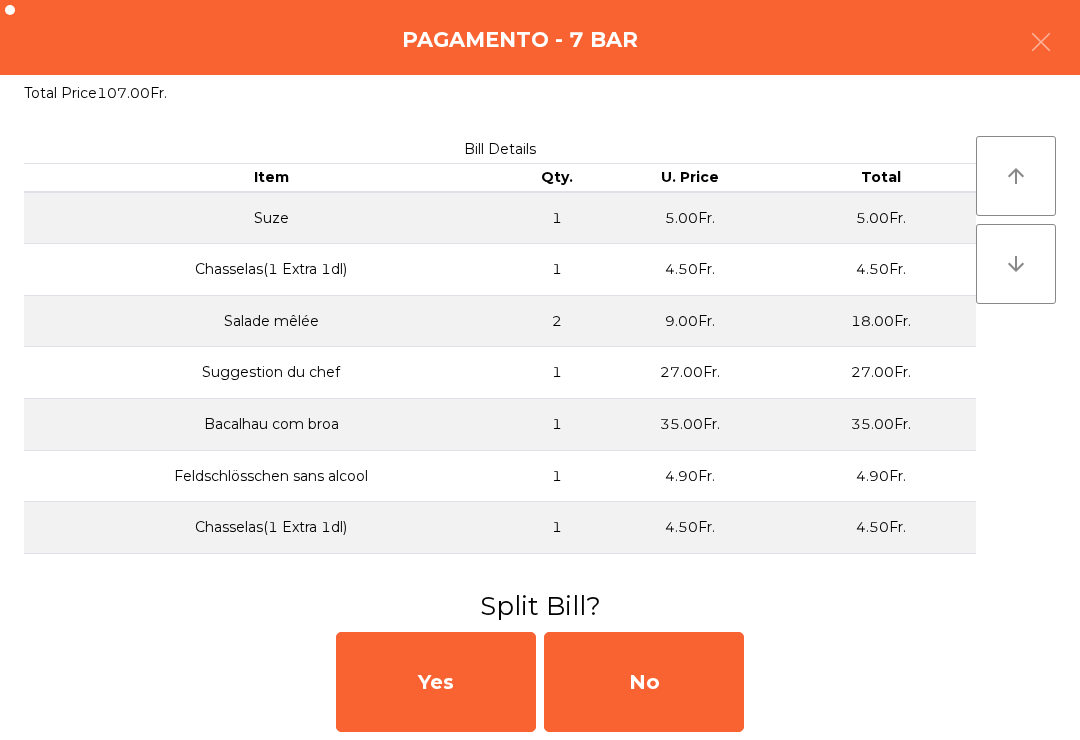 click on "No" 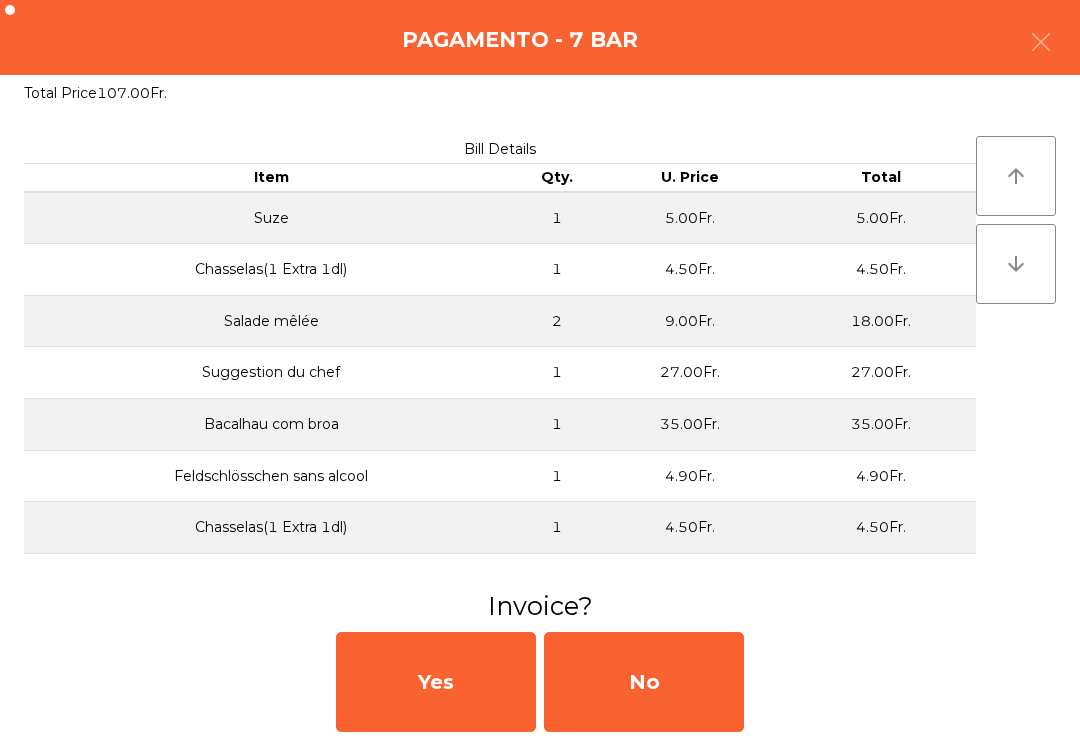 click on "No" 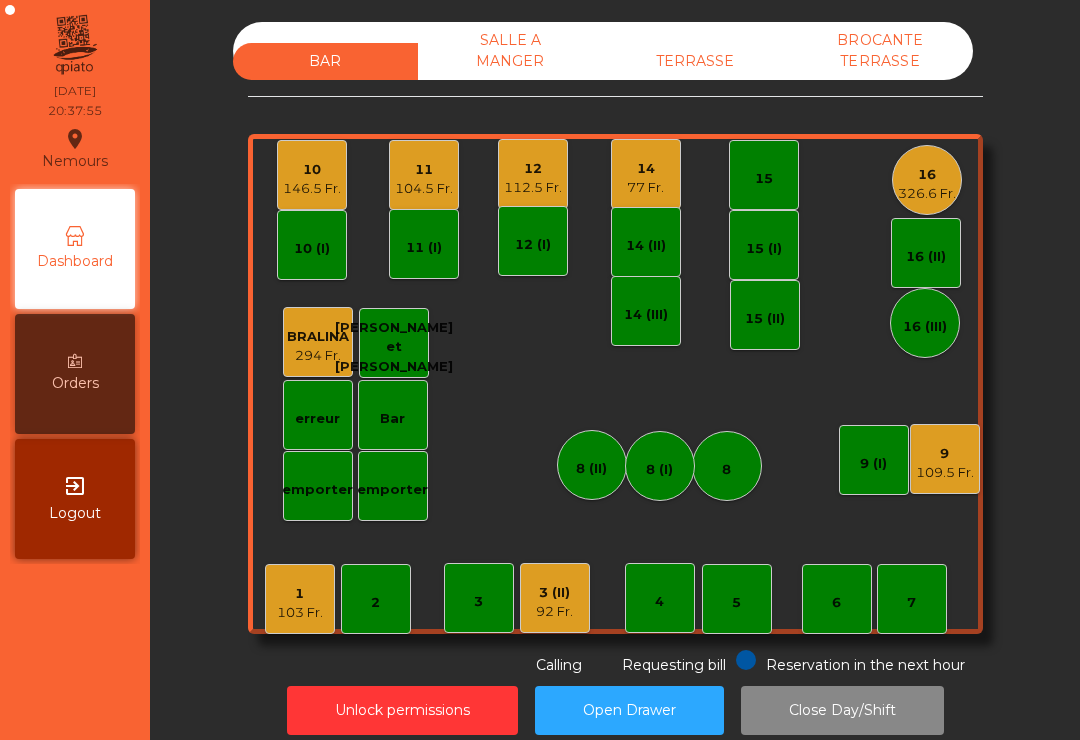 click on "14   77 Fr." 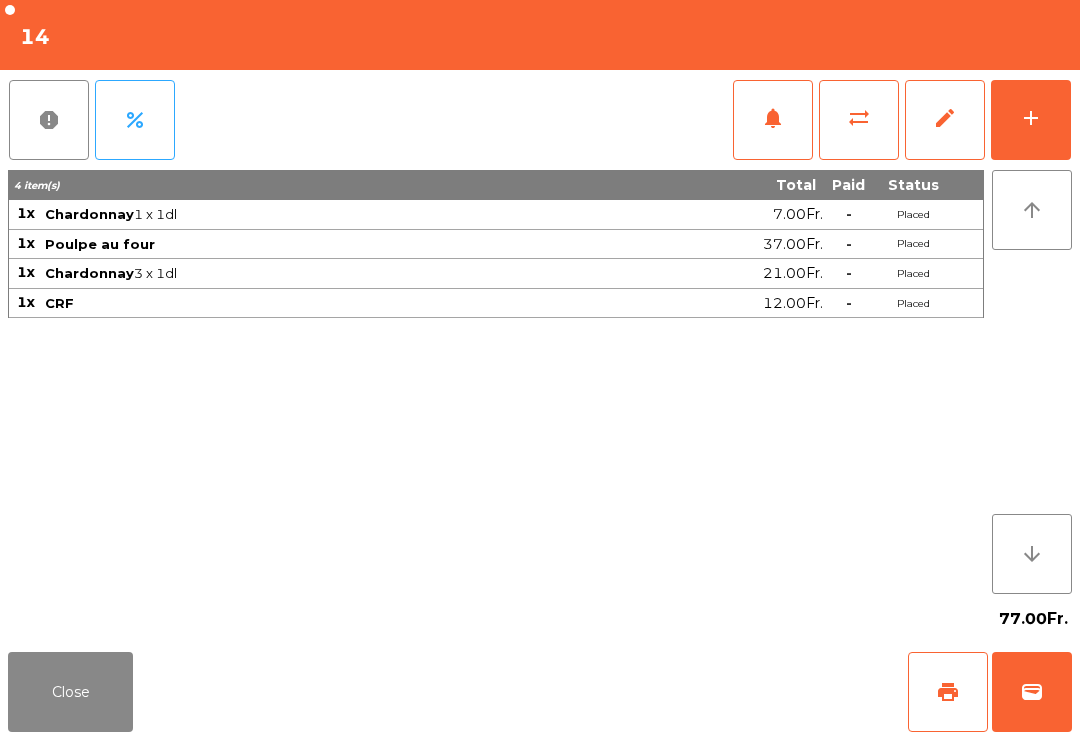 click on "add" 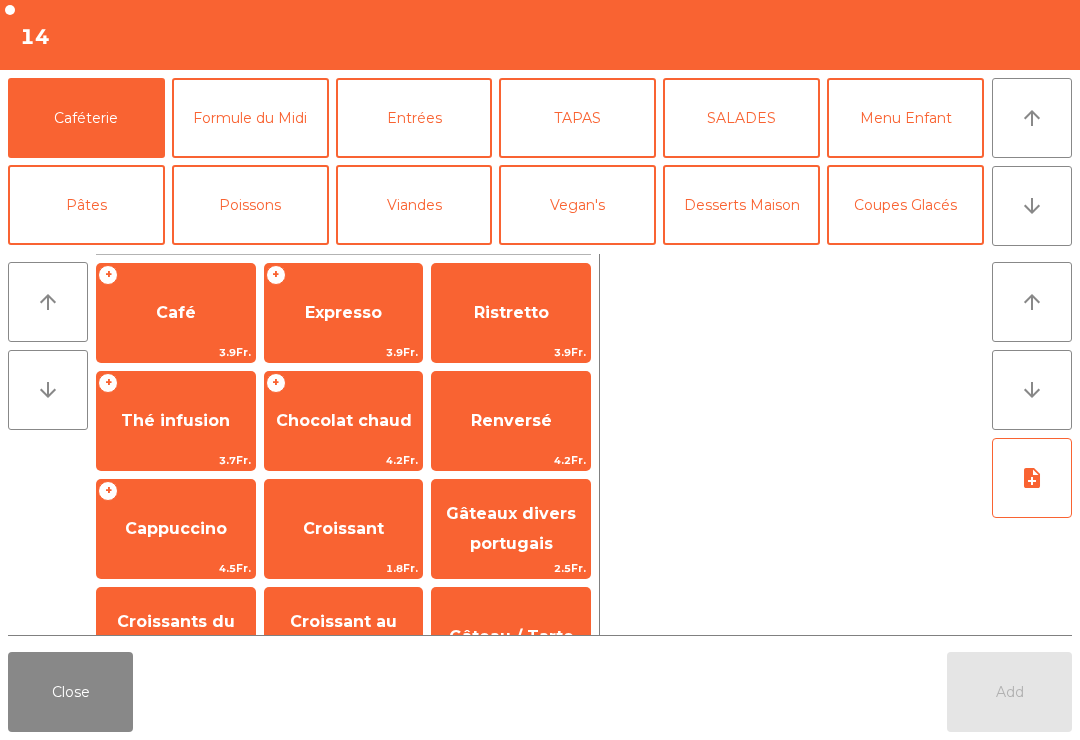 scroll, scrollTop: 131, scrollLeft: 0, axis: vertical 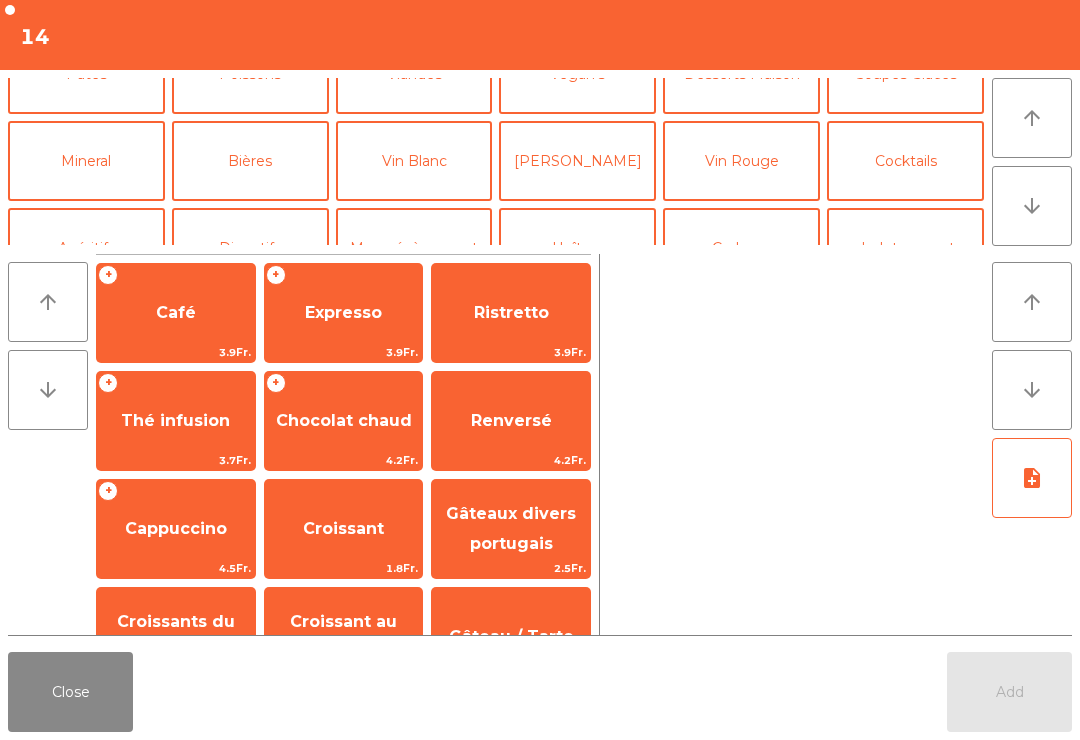 click on "Digestifs" 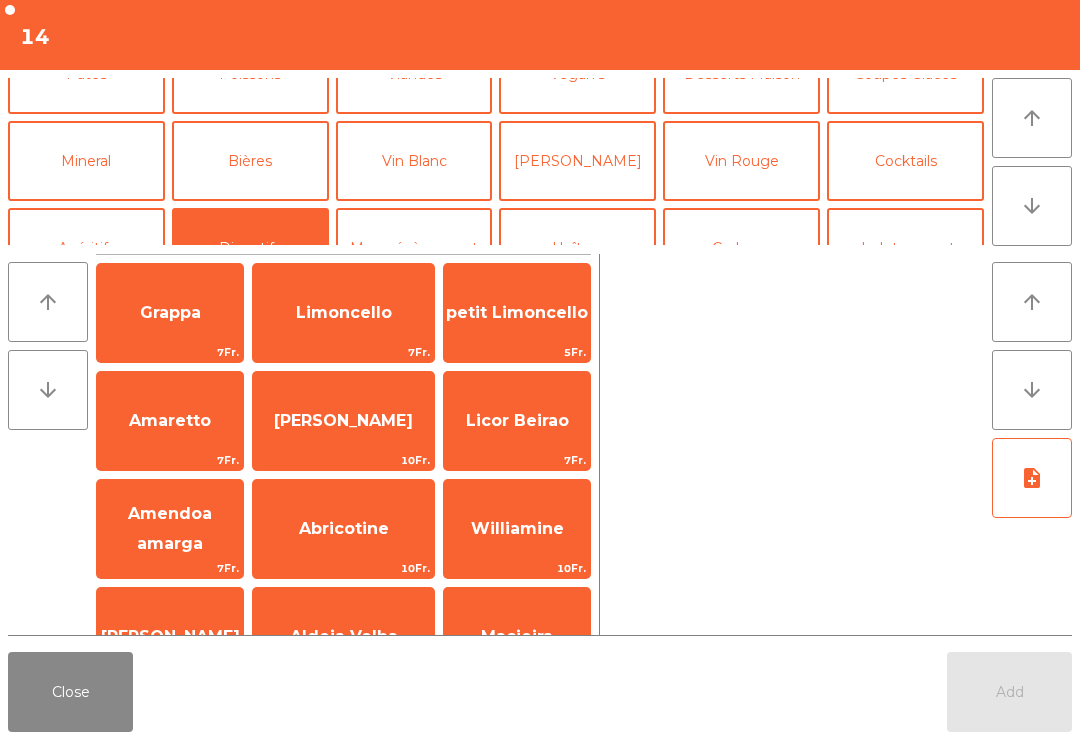 scroll, scrollTop: 191, scrollLeft: 0, axis: vertical 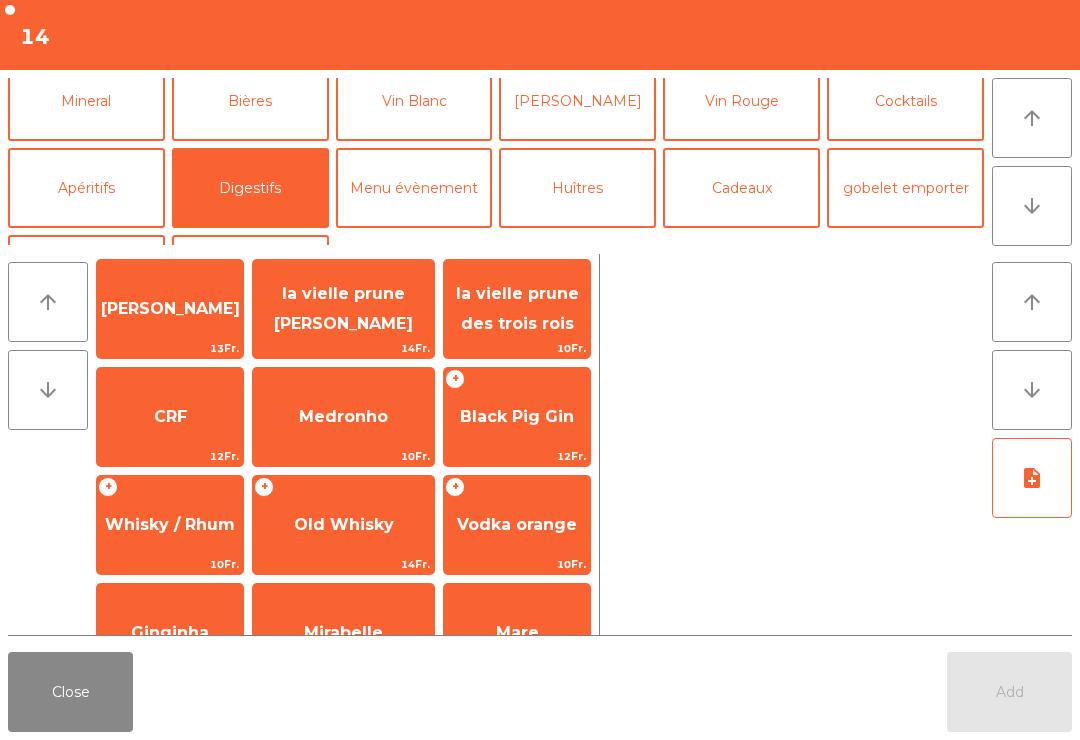 click on "CRF" 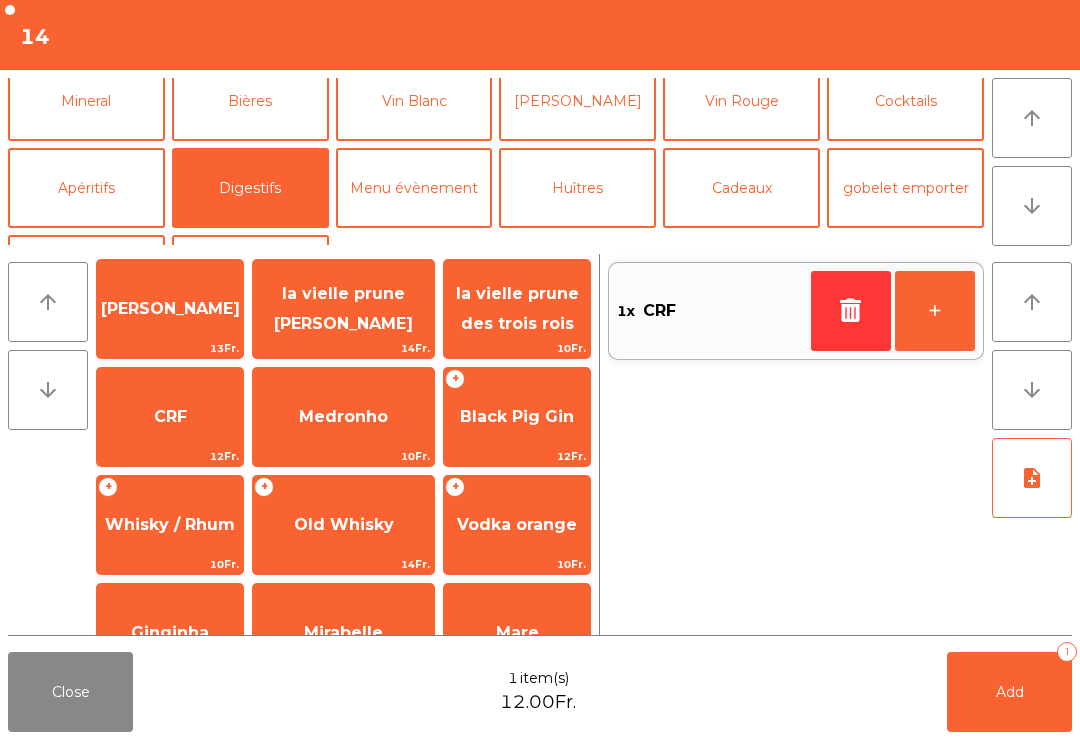 click on "Add   1" 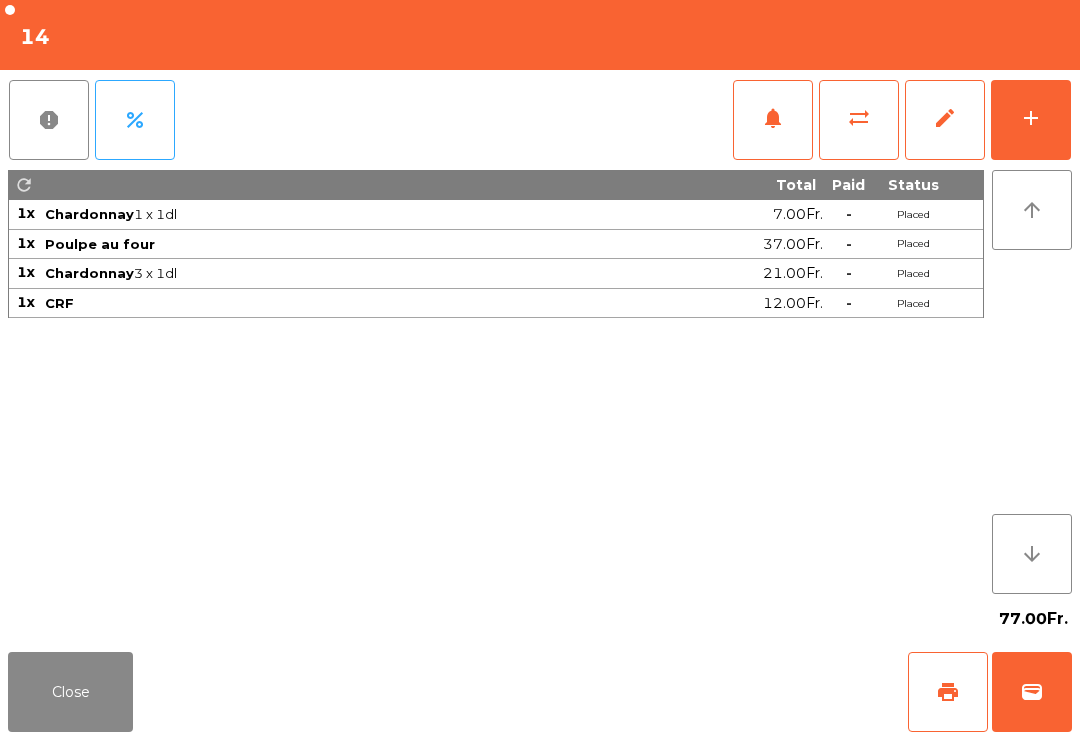 click on "print" 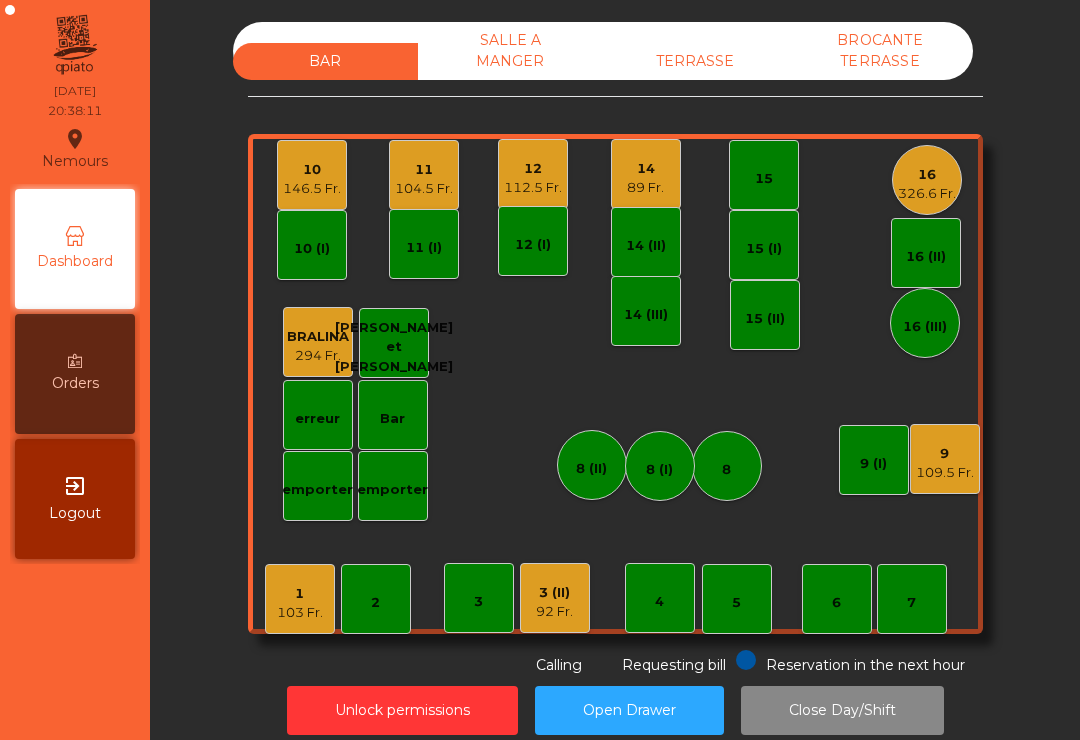 click on "103 Fr." 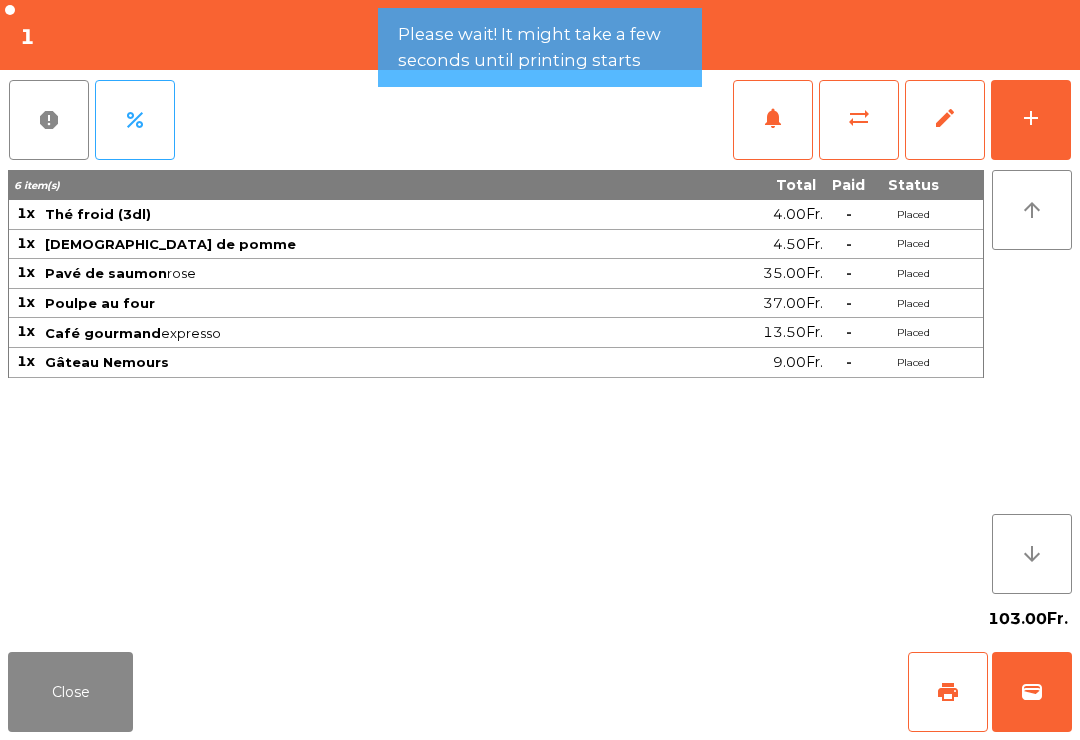 click on "print" 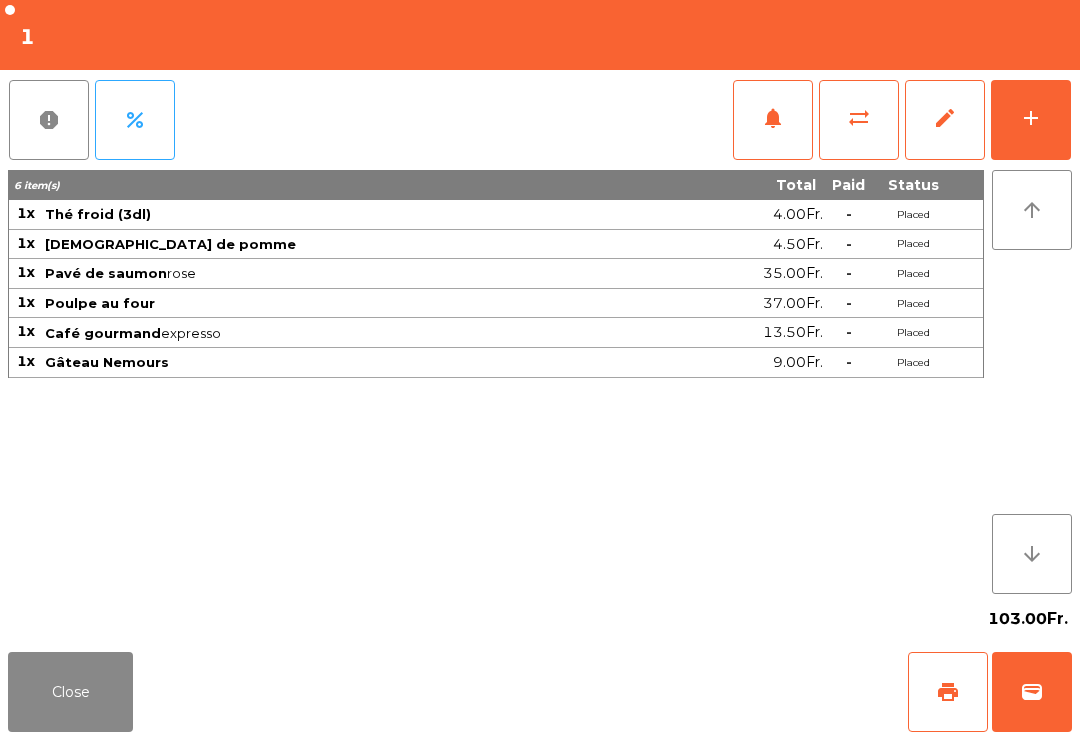 click on "Close" 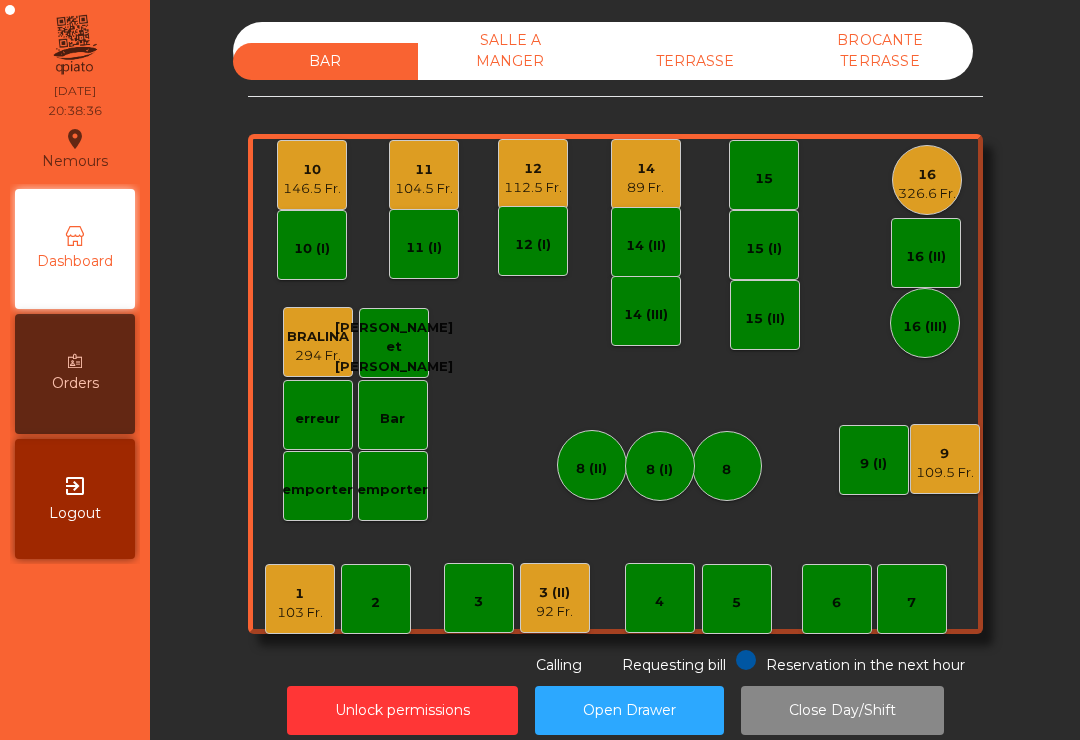 click on "11" 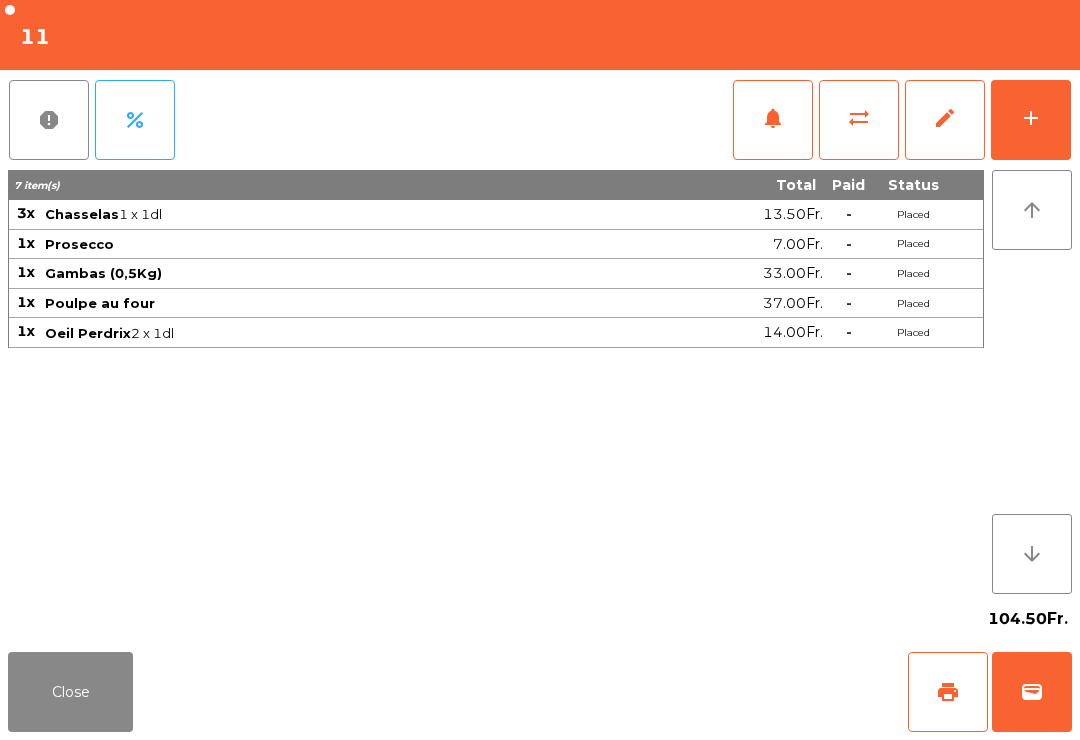 click on "add" 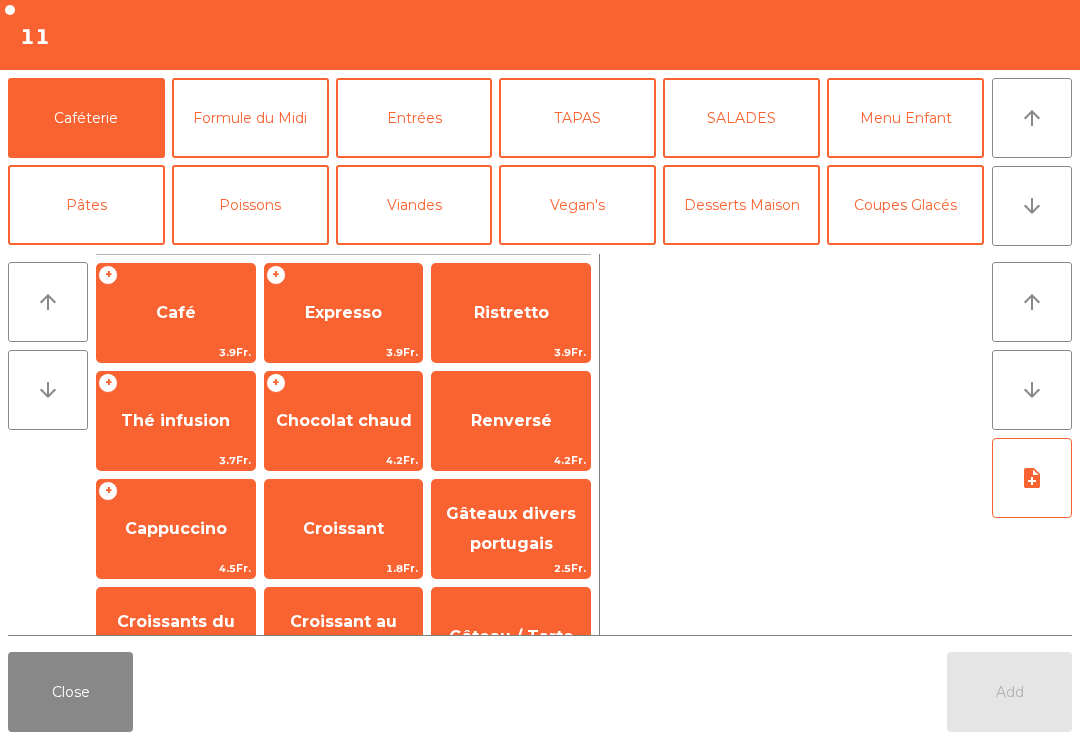 click on "Desserts Maison" 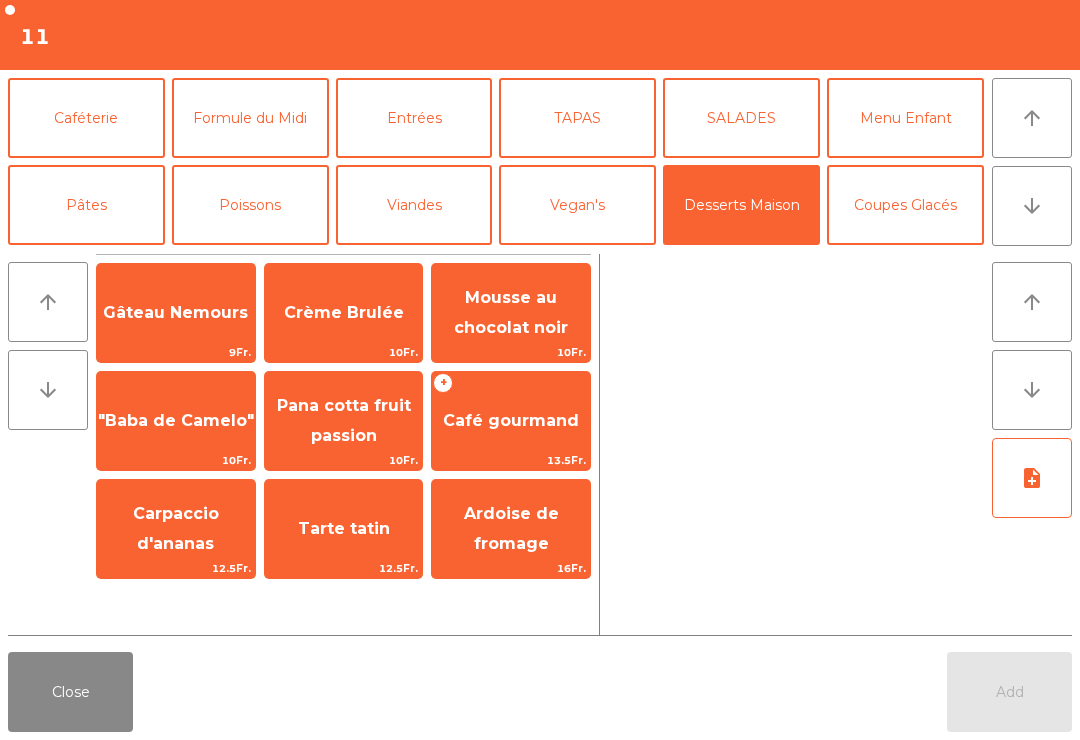 click on "Mousse au chocolat noir" 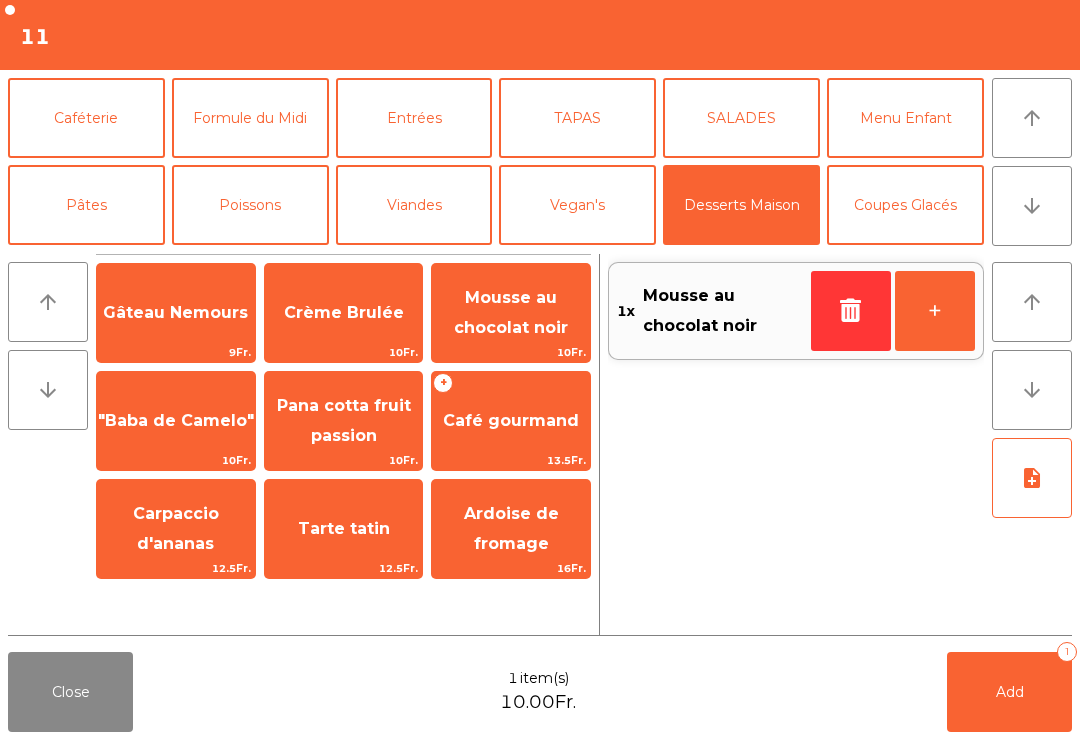 click on "arrow_downward" 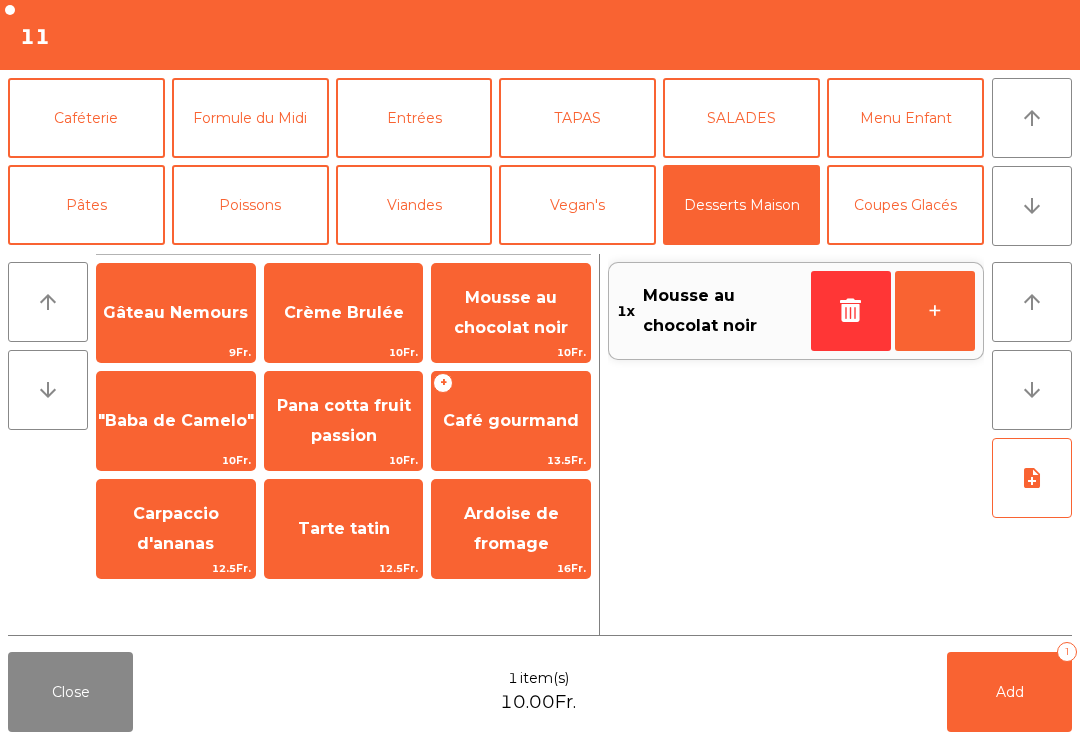 click on "Vin Blanc" 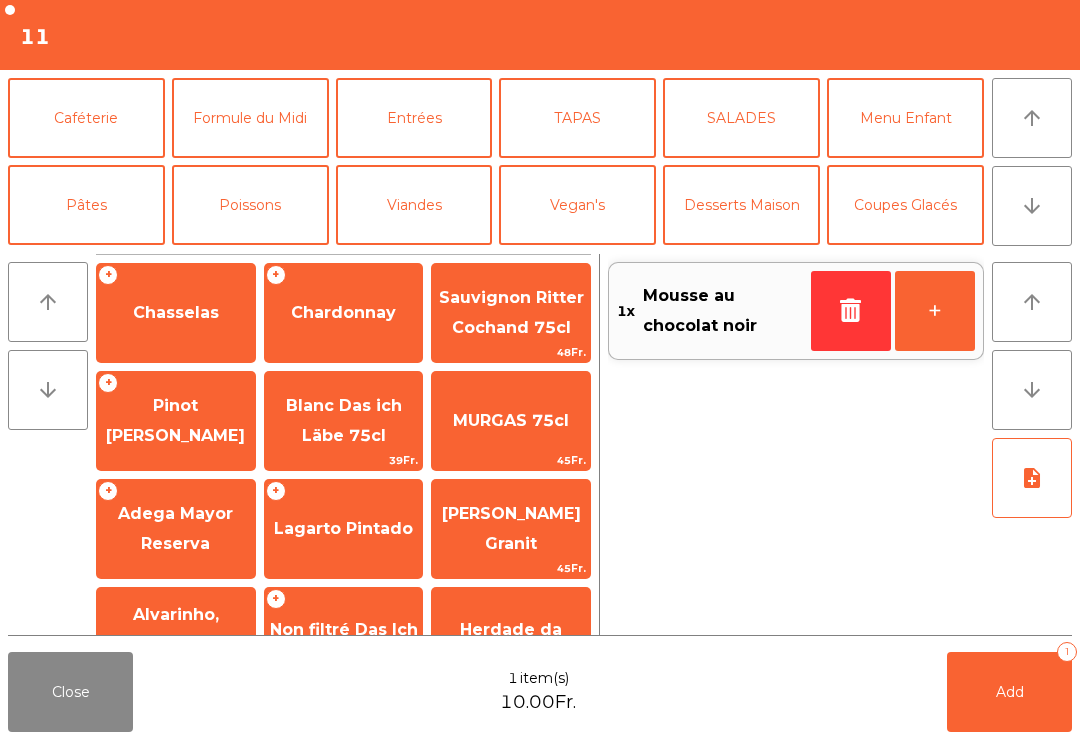 scroll, scrollTop: 174, scrollLeft: 0, axis: vertical 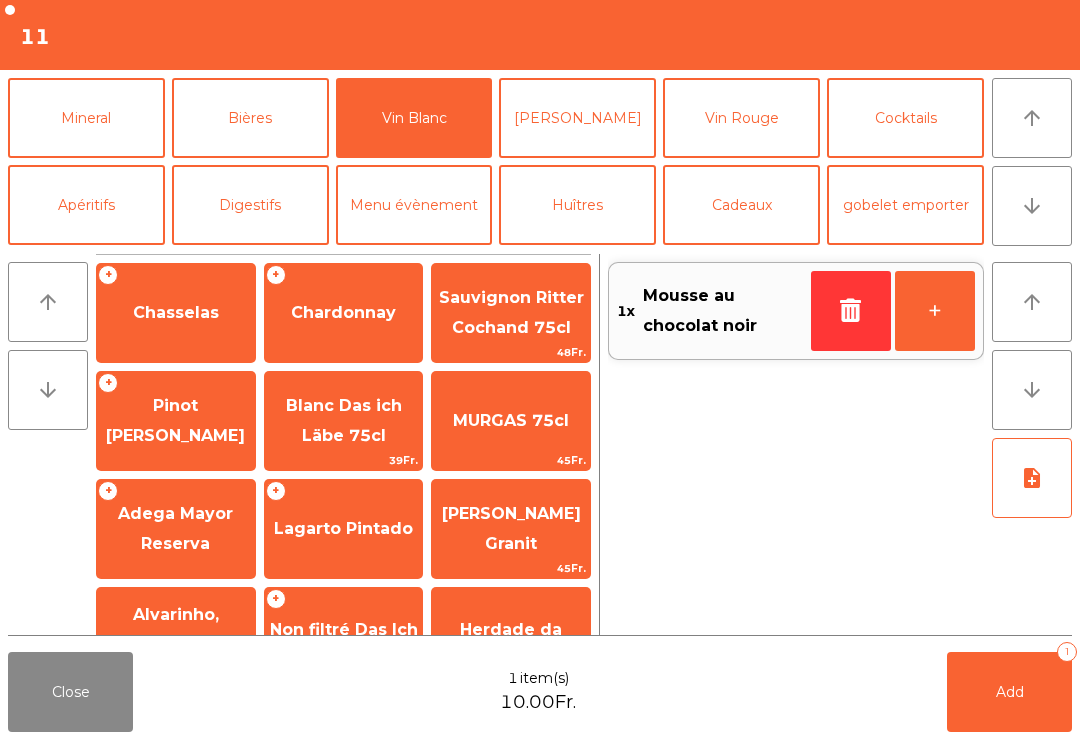 click on "Chasselas" 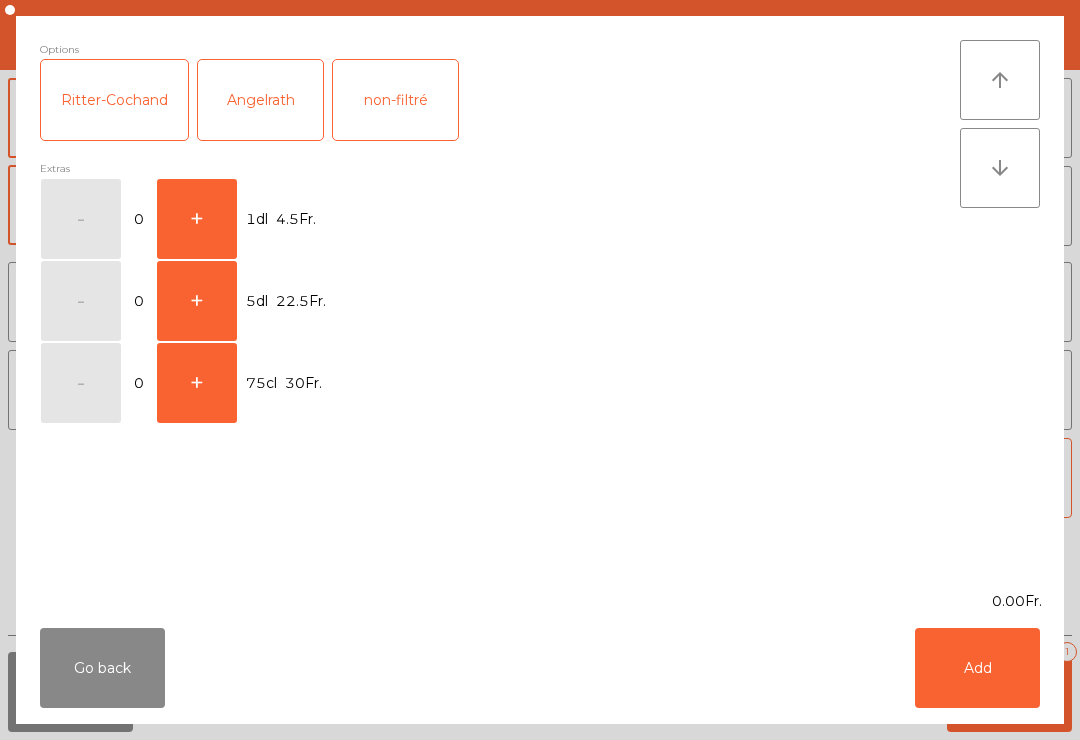 click on "+" 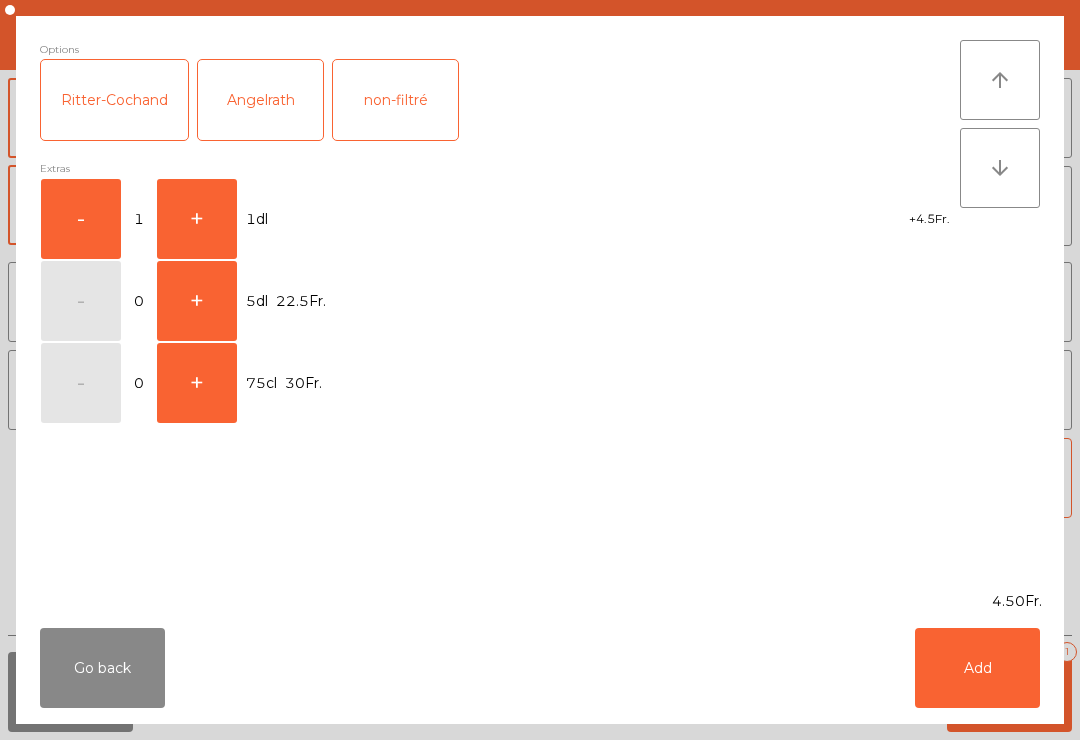 click on "Add" 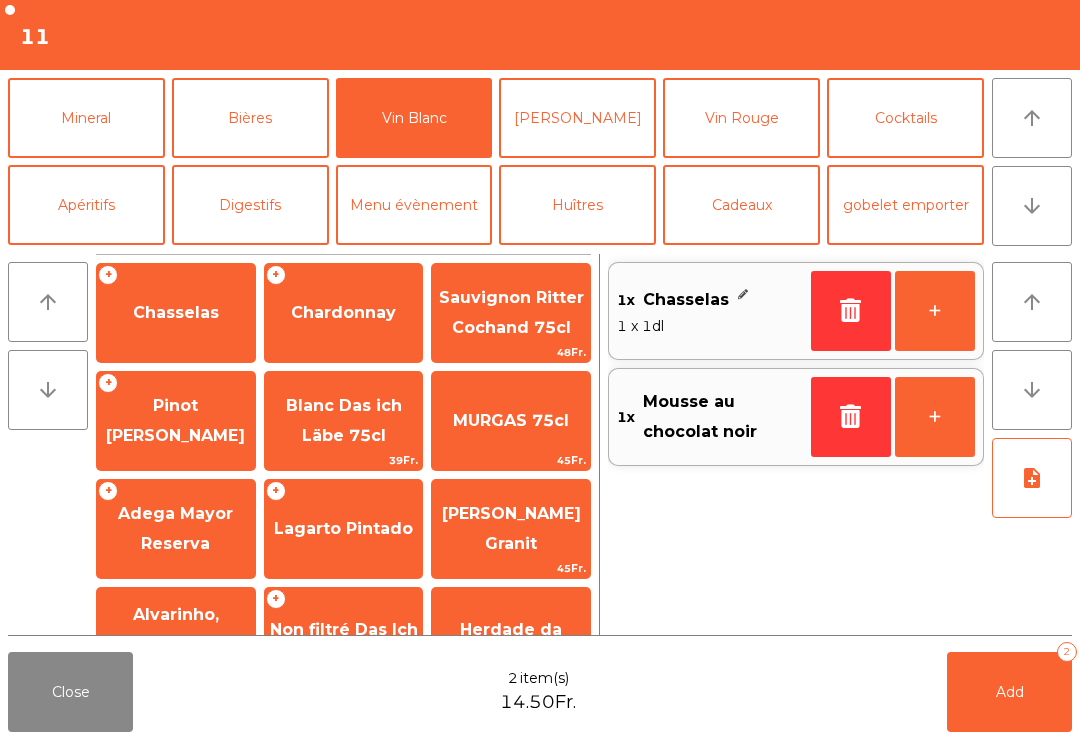 click on "Add   2" 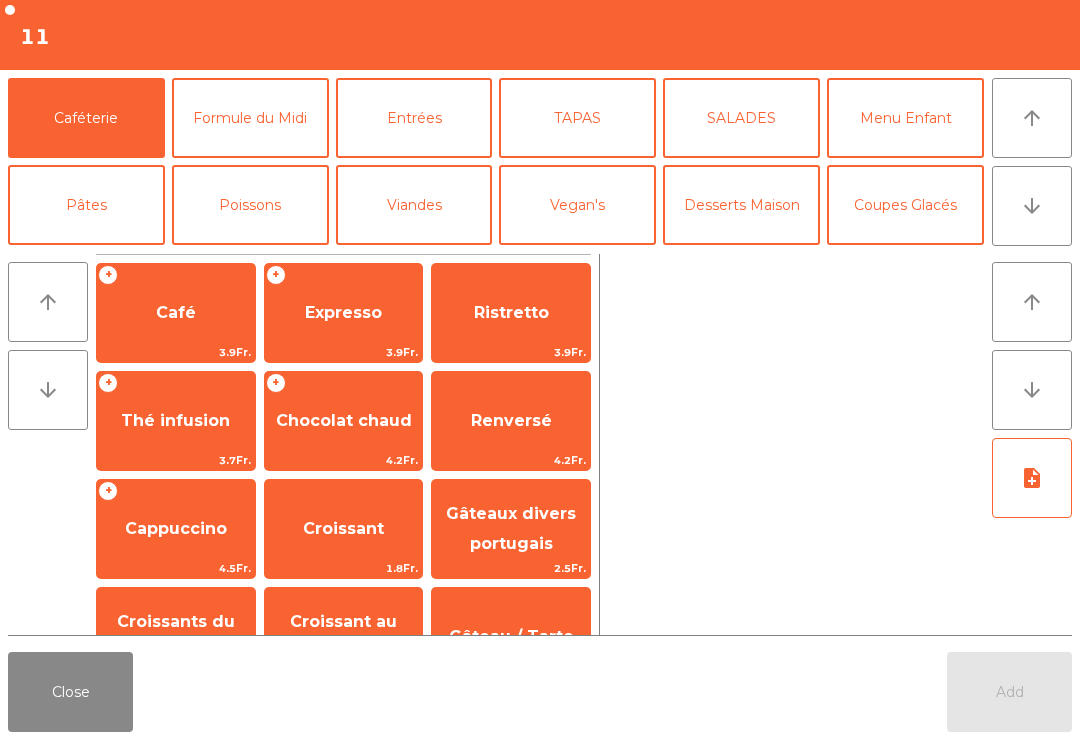 click on "Close   Add" 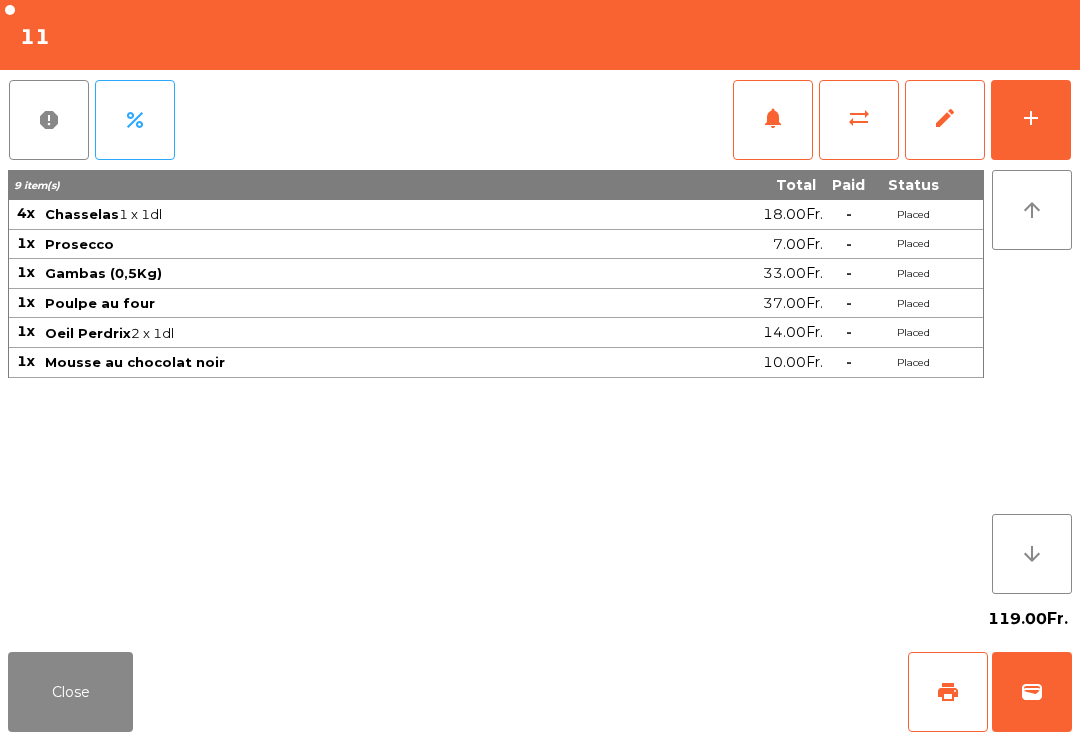 click on "Close" 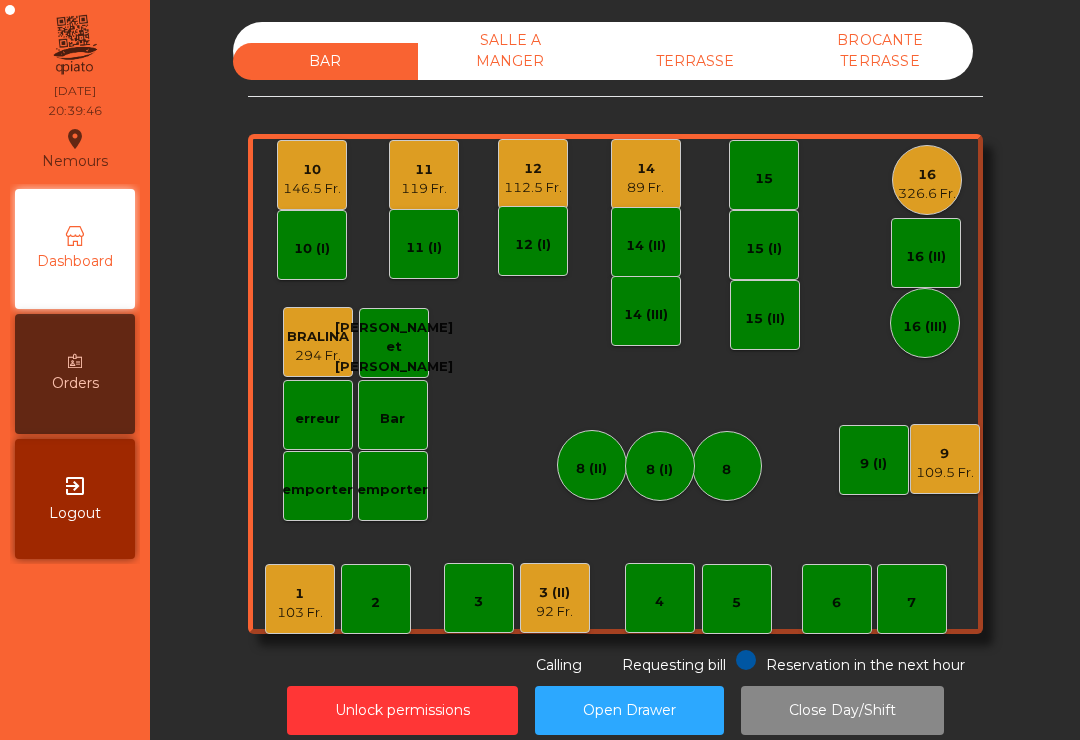 click on "14   89 Fr." 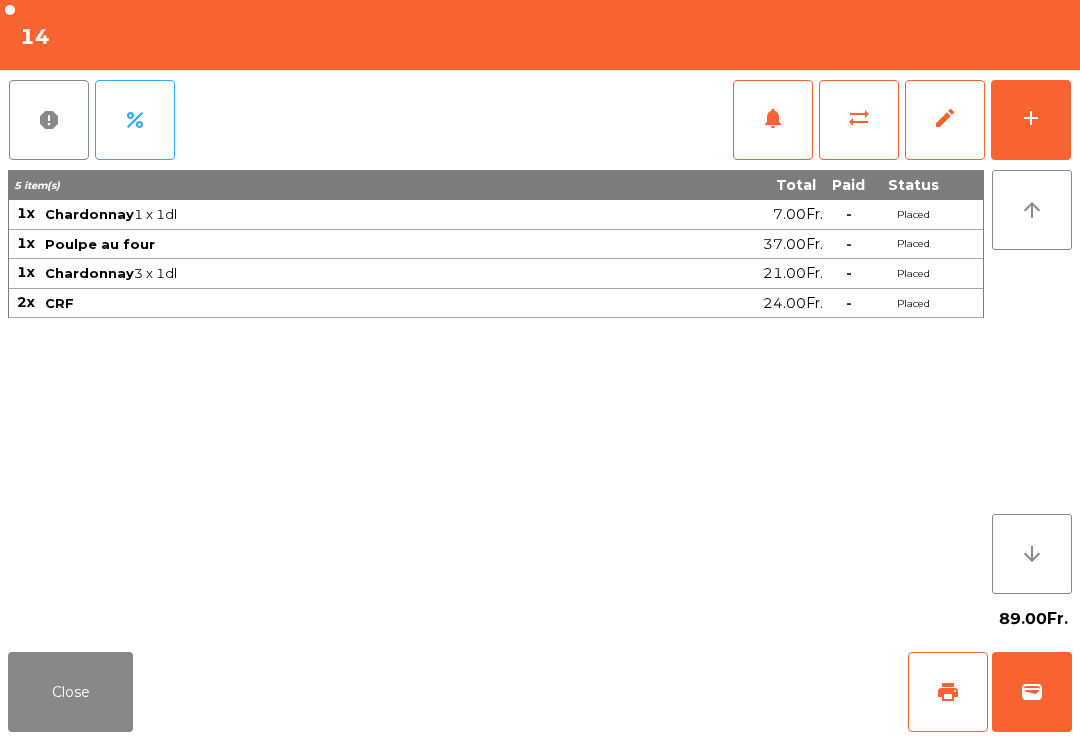 click on "print" 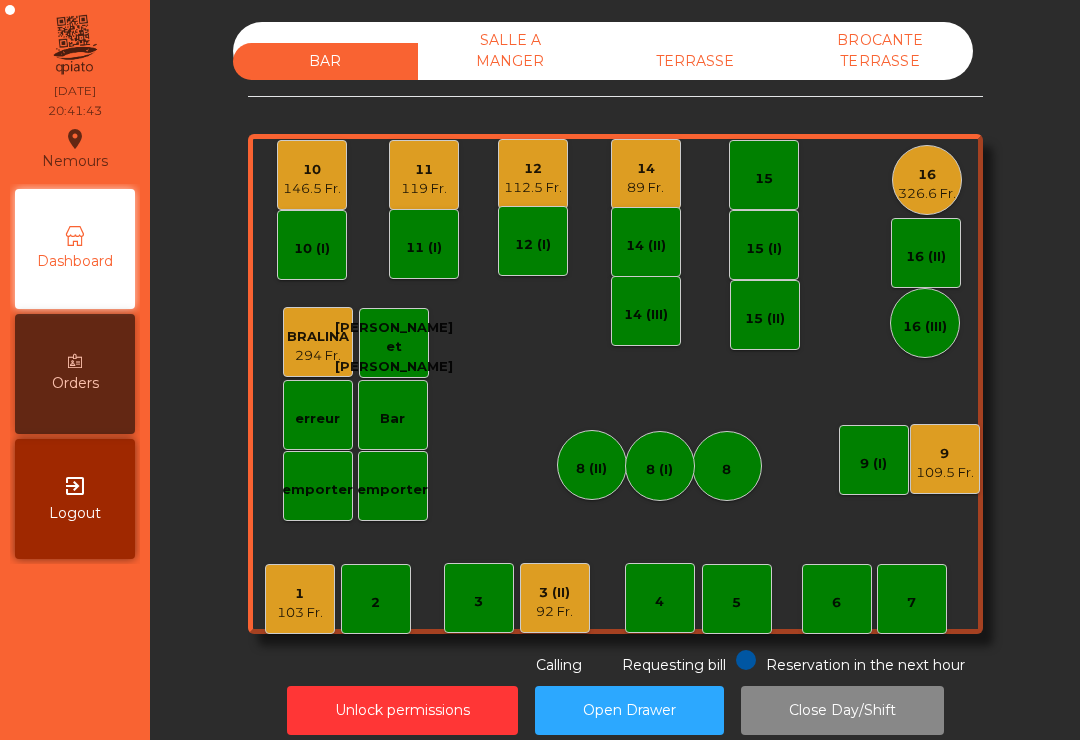 click on "14   89 Fr." 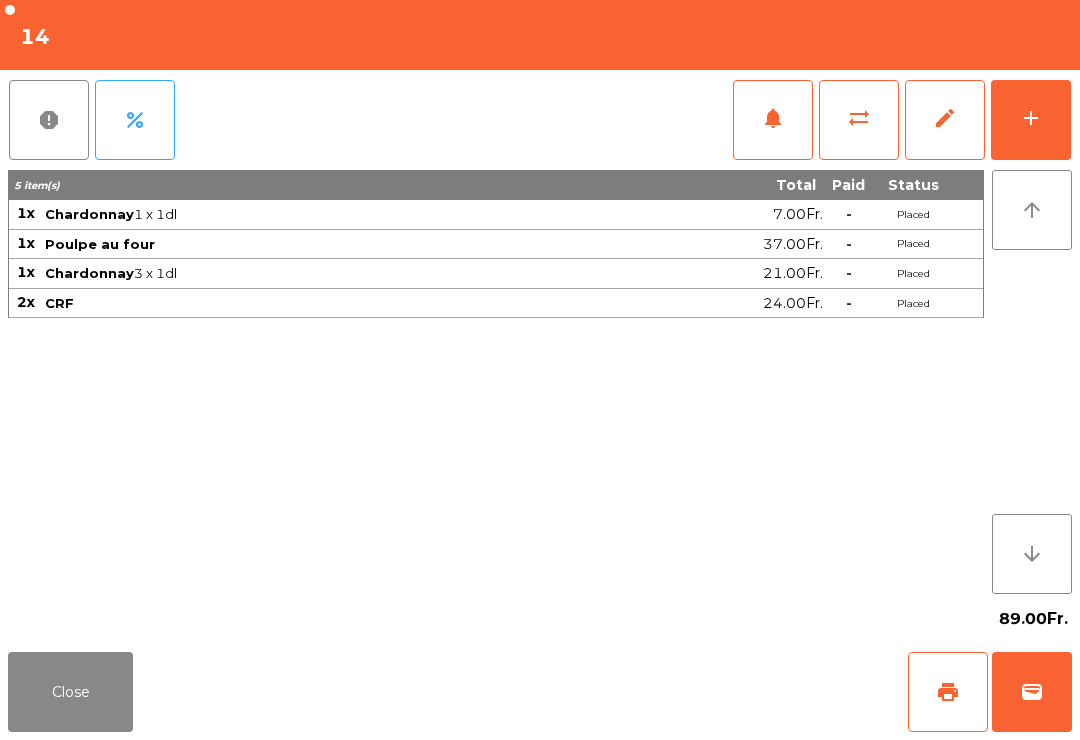 click on "wallet" 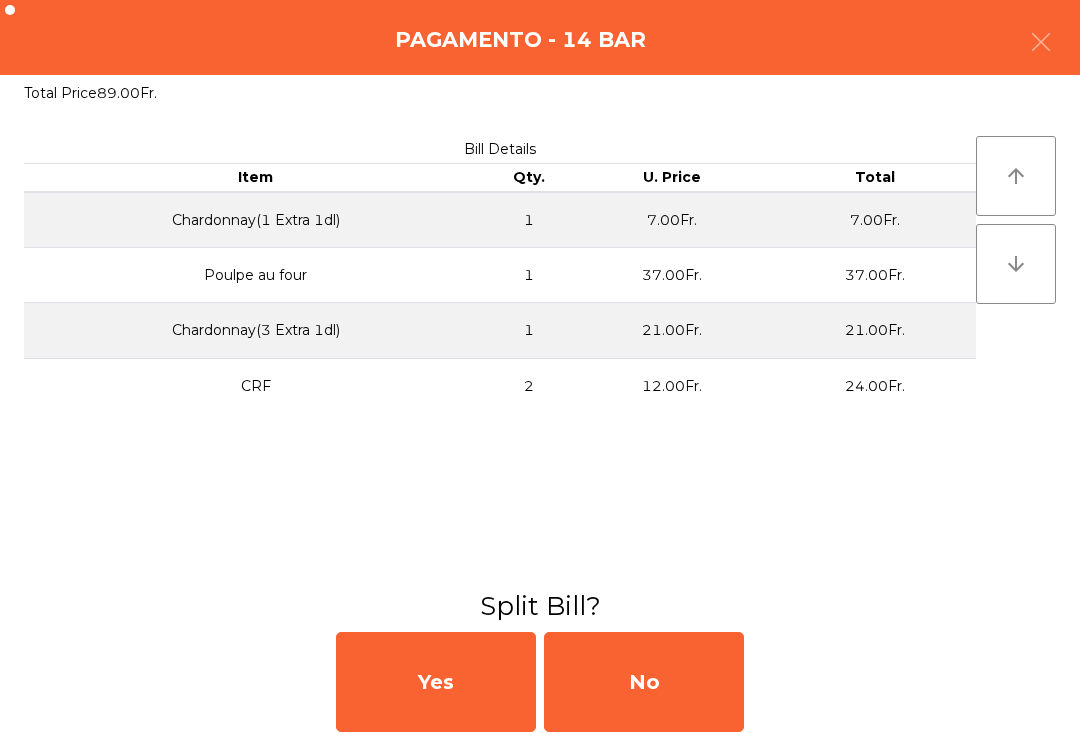click on "No" 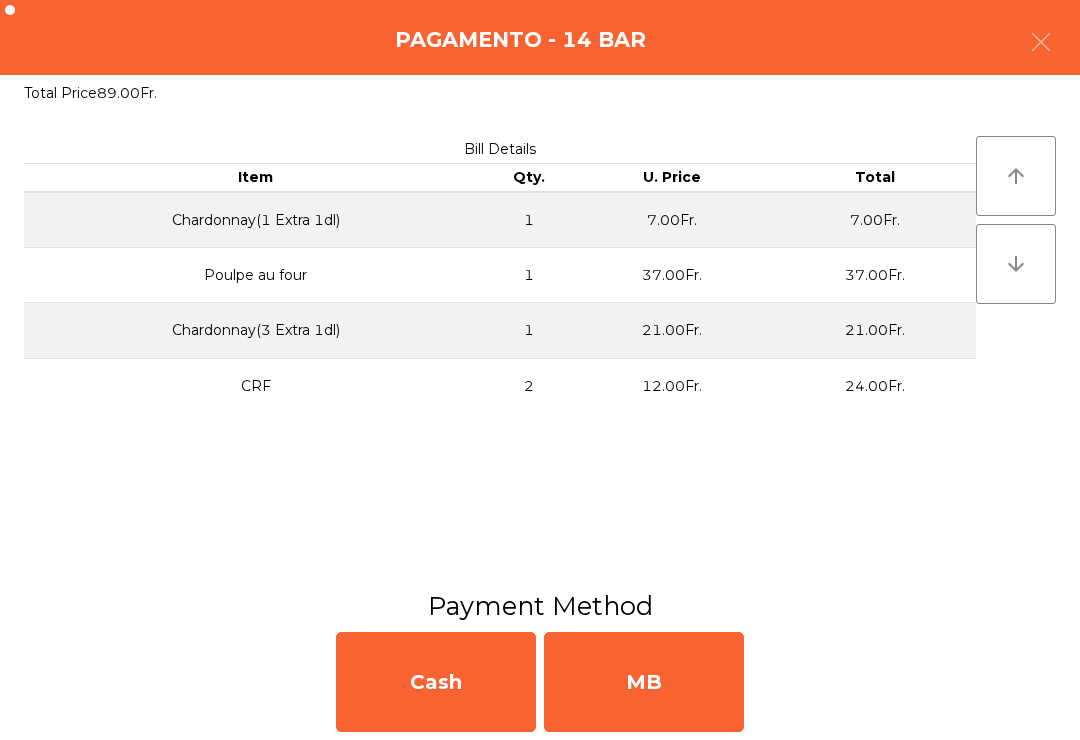 click on "MB" 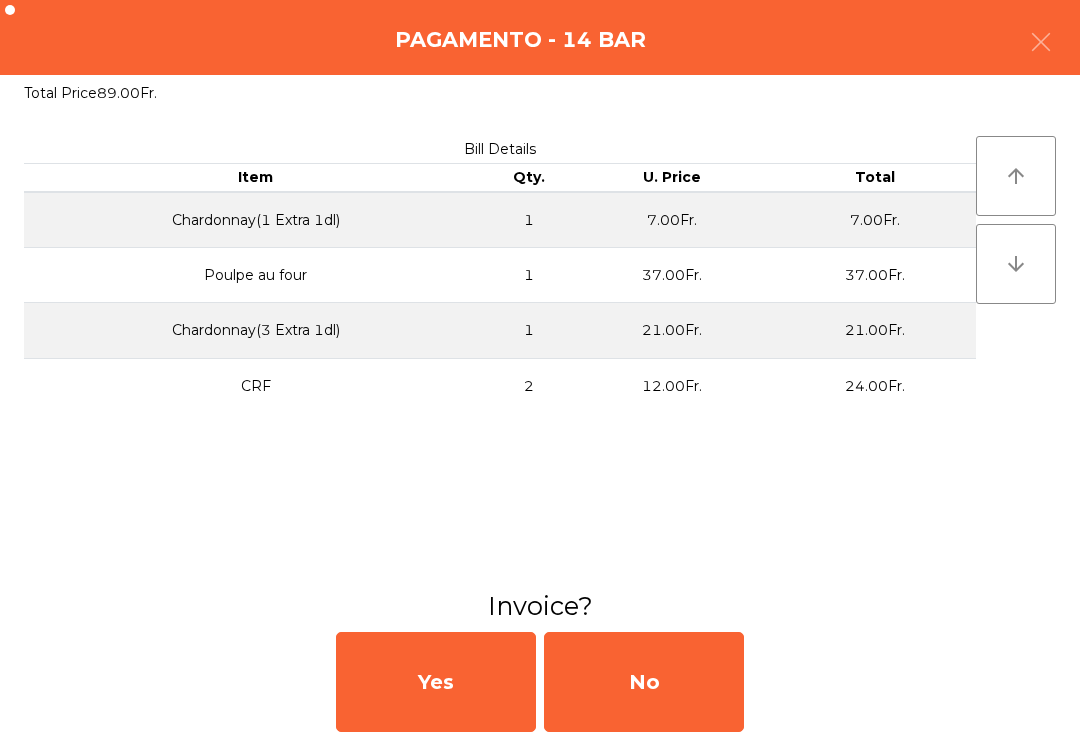 click on "No" 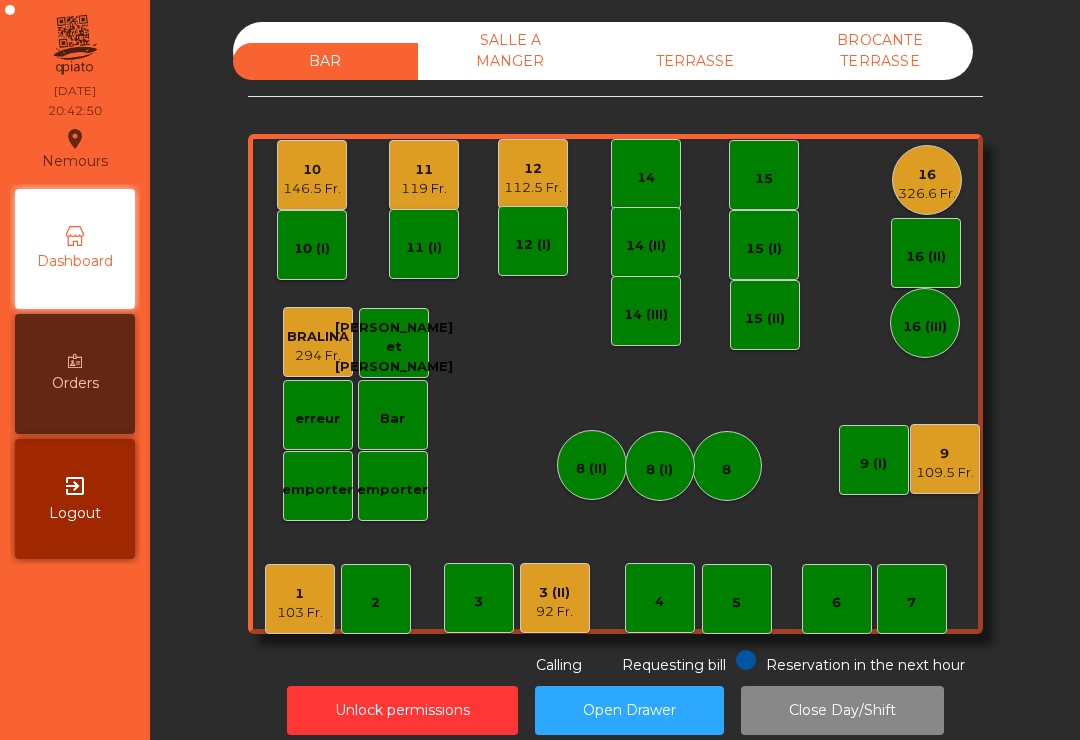 click on "112.5 Fr." 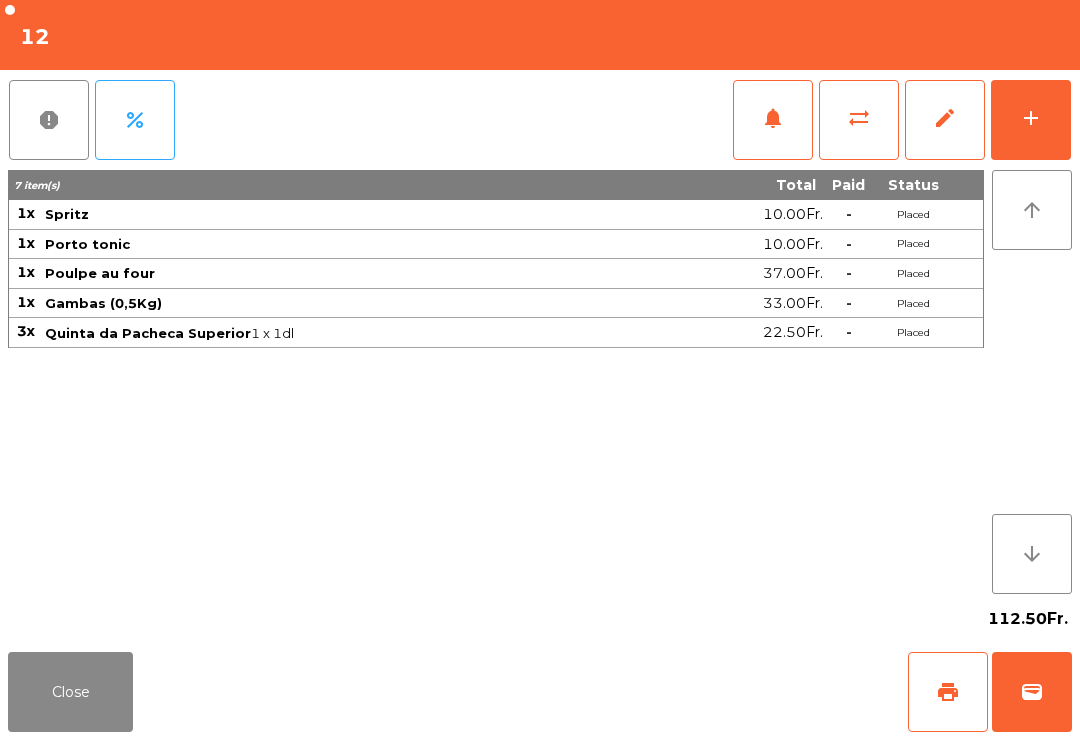 click on "add" 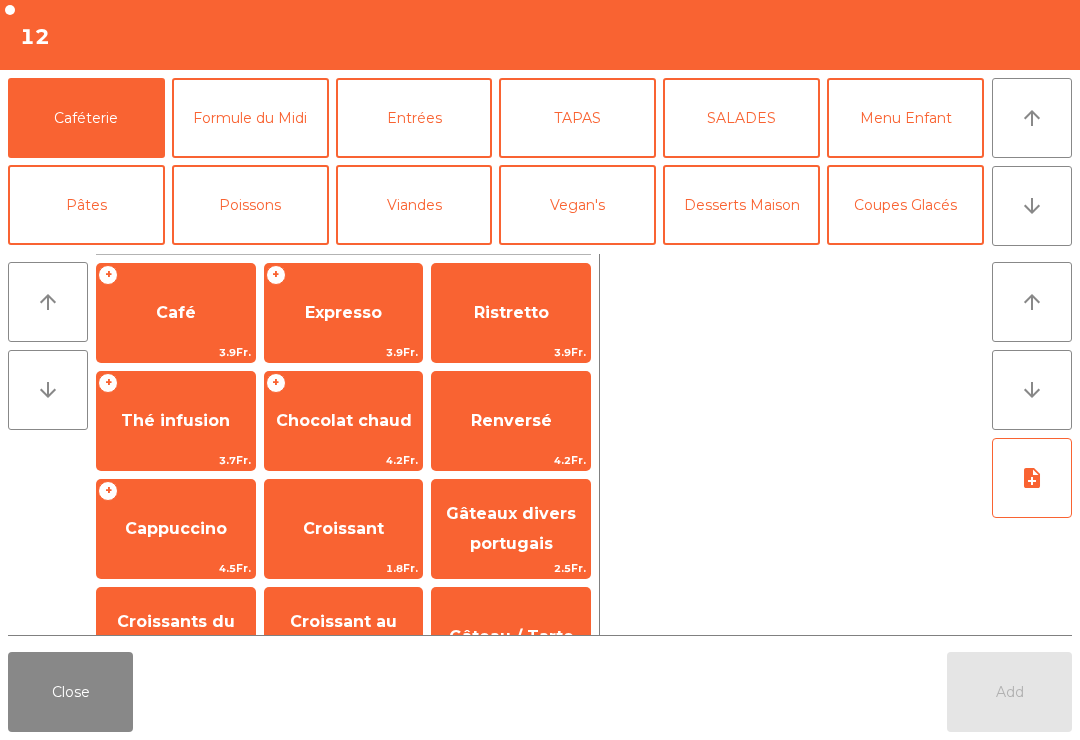 click on "[PERSON_NAME]" 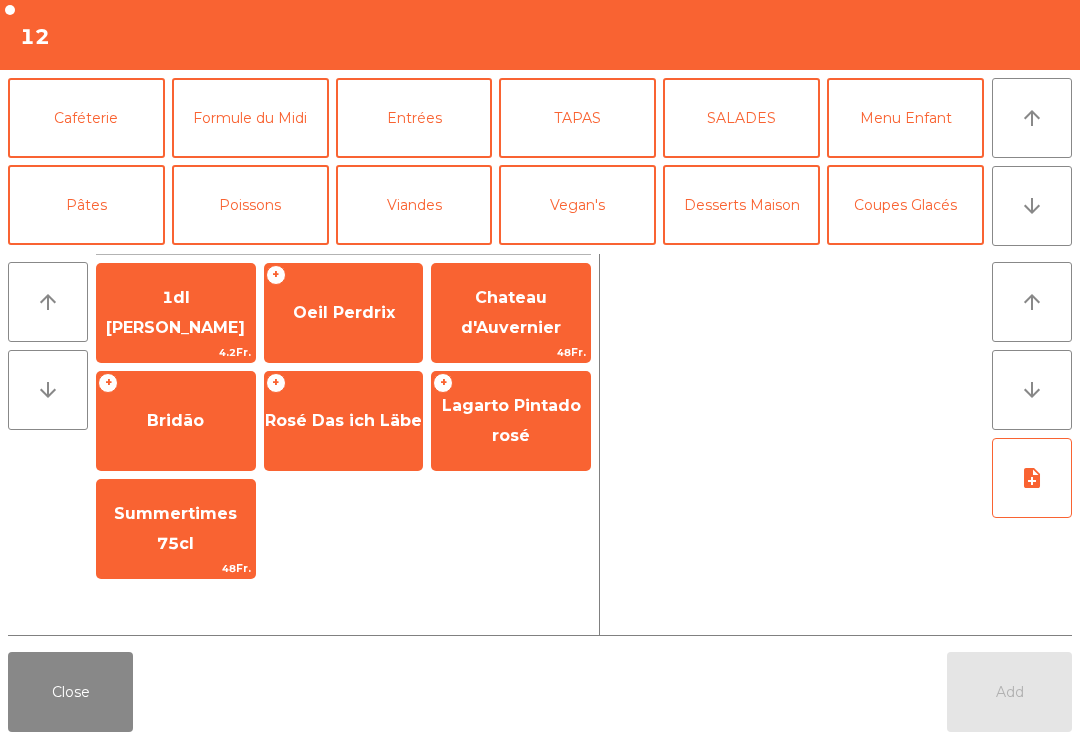 click on "Vin Rouge" 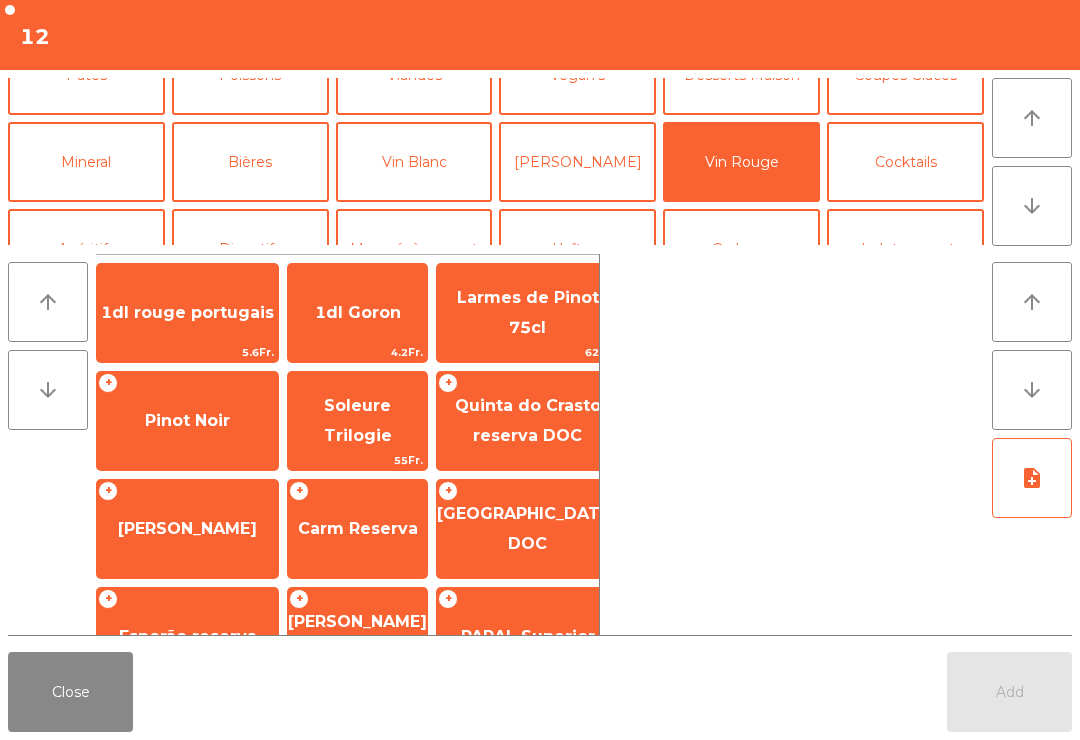 scroll, scrollTop: 130, scrollLeft: 0, axis: vertical 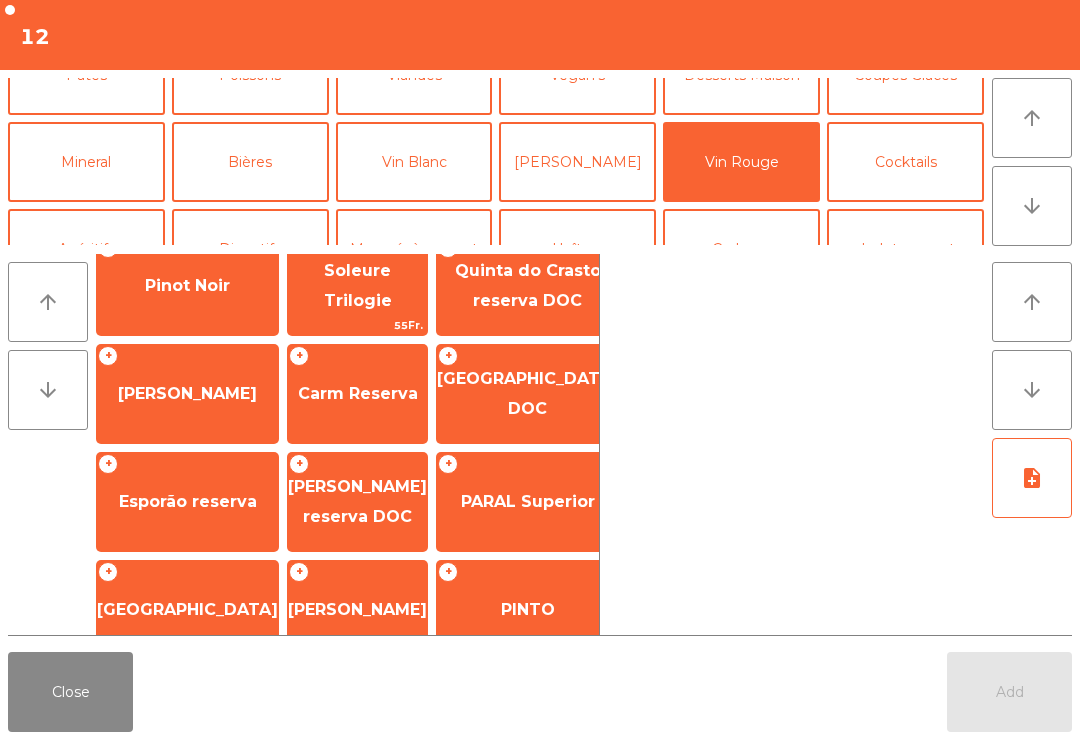 click on "Quinta da Pacheca  Superior" 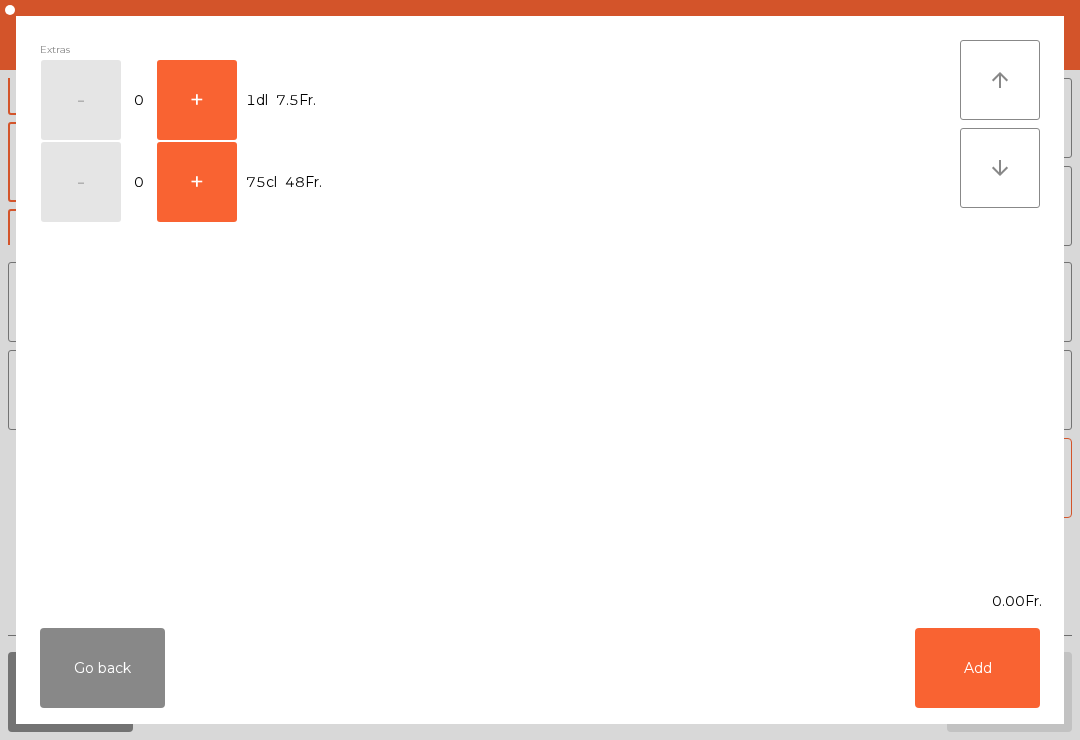 click on "+" 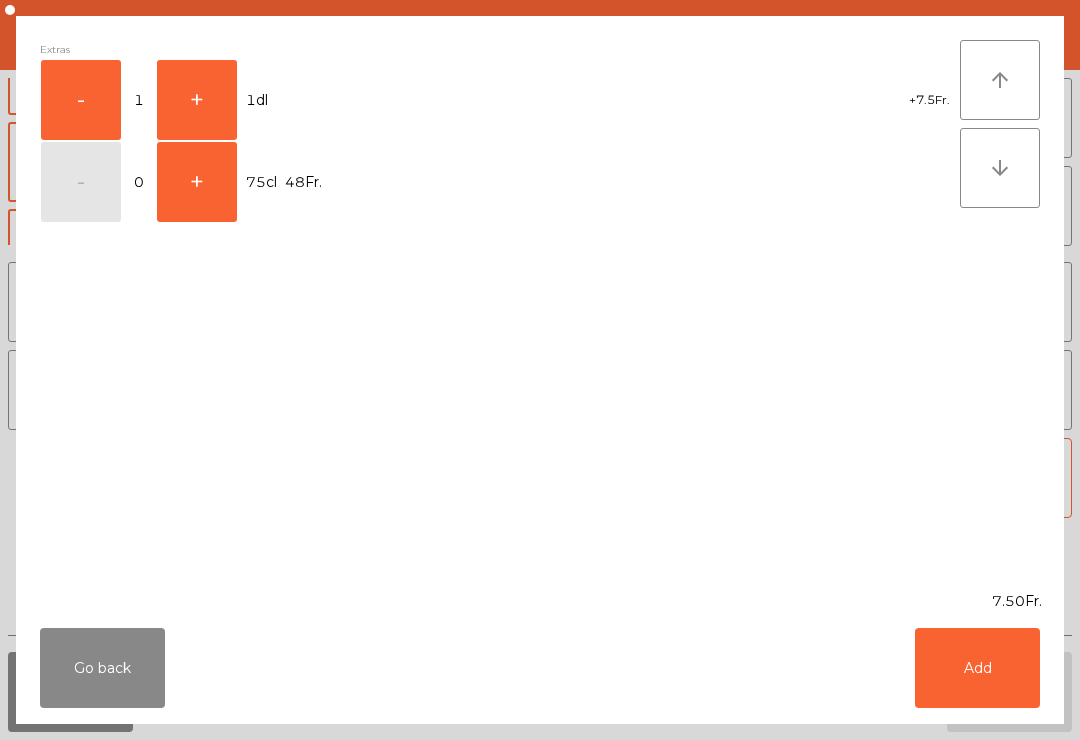 click on "Add" 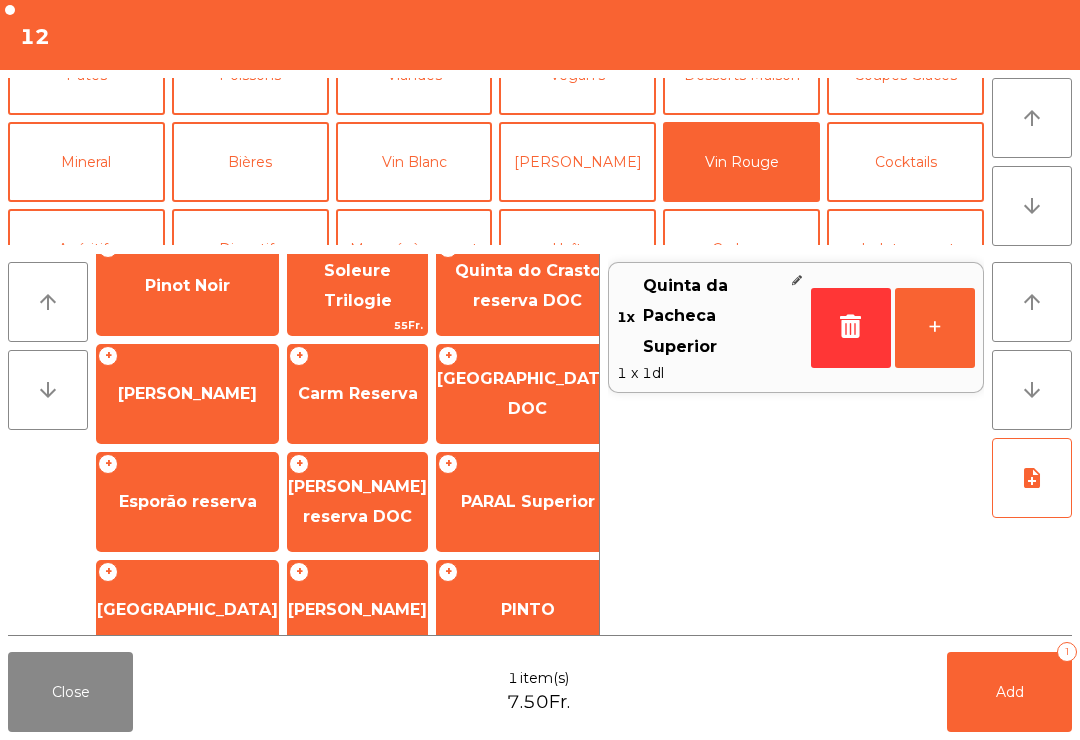 scroll, scrollTop: 369, scrollLeft: 0, axis: vertical 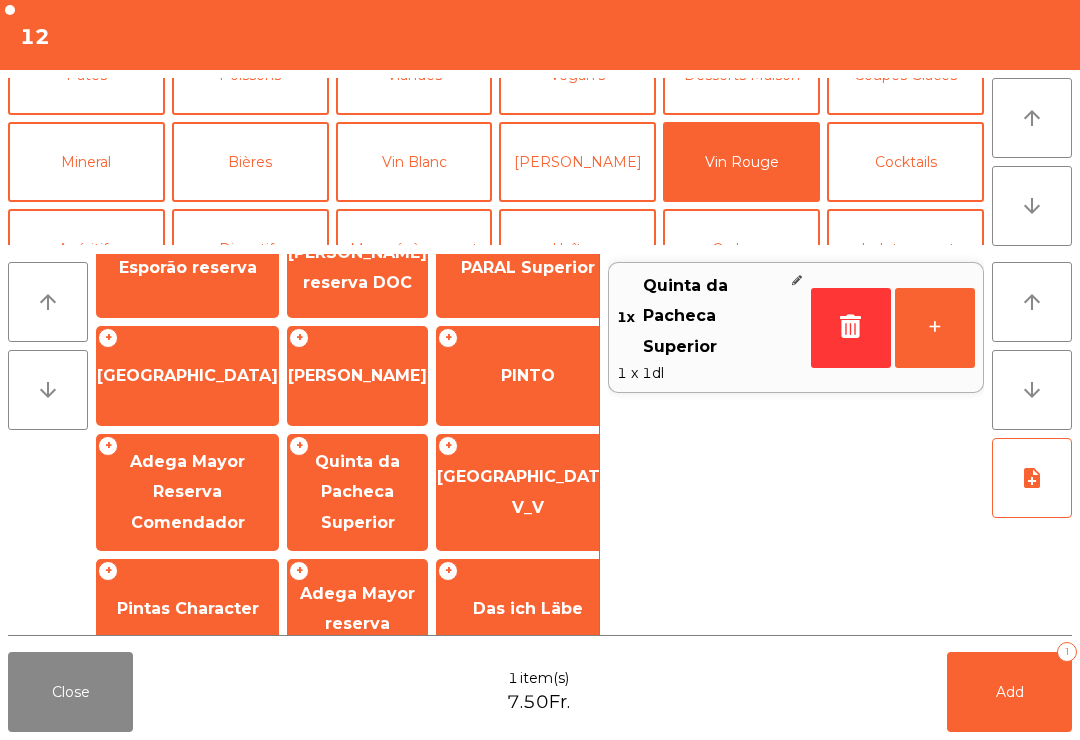 click on "+" 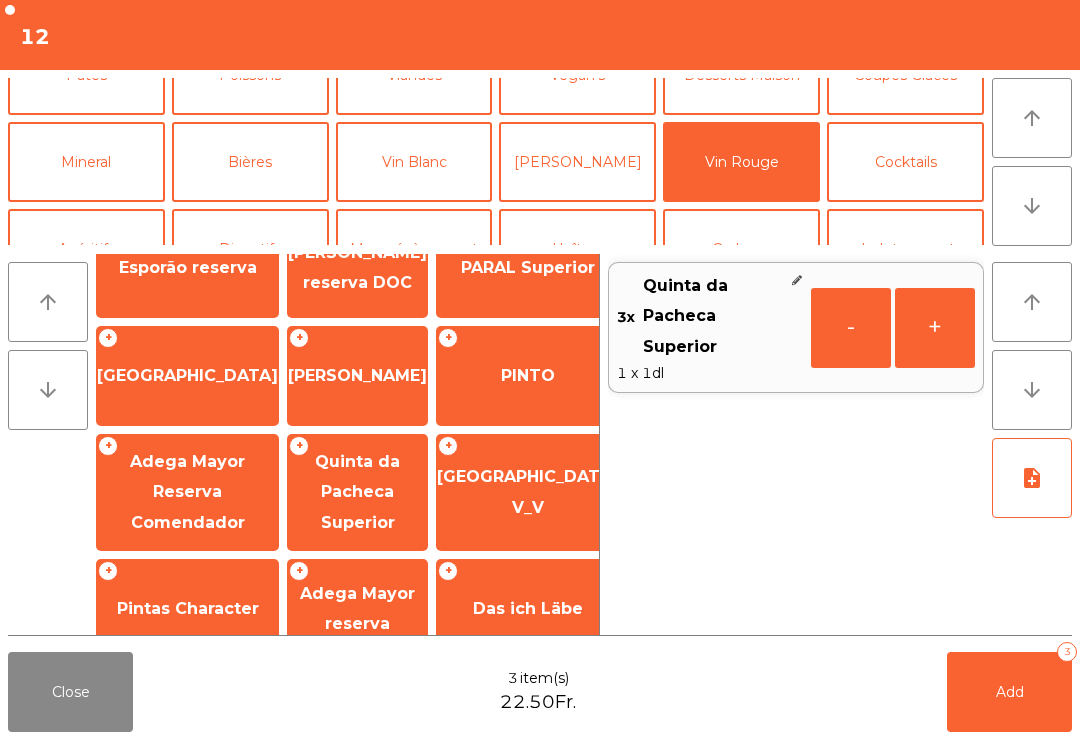 click on "Add   3" 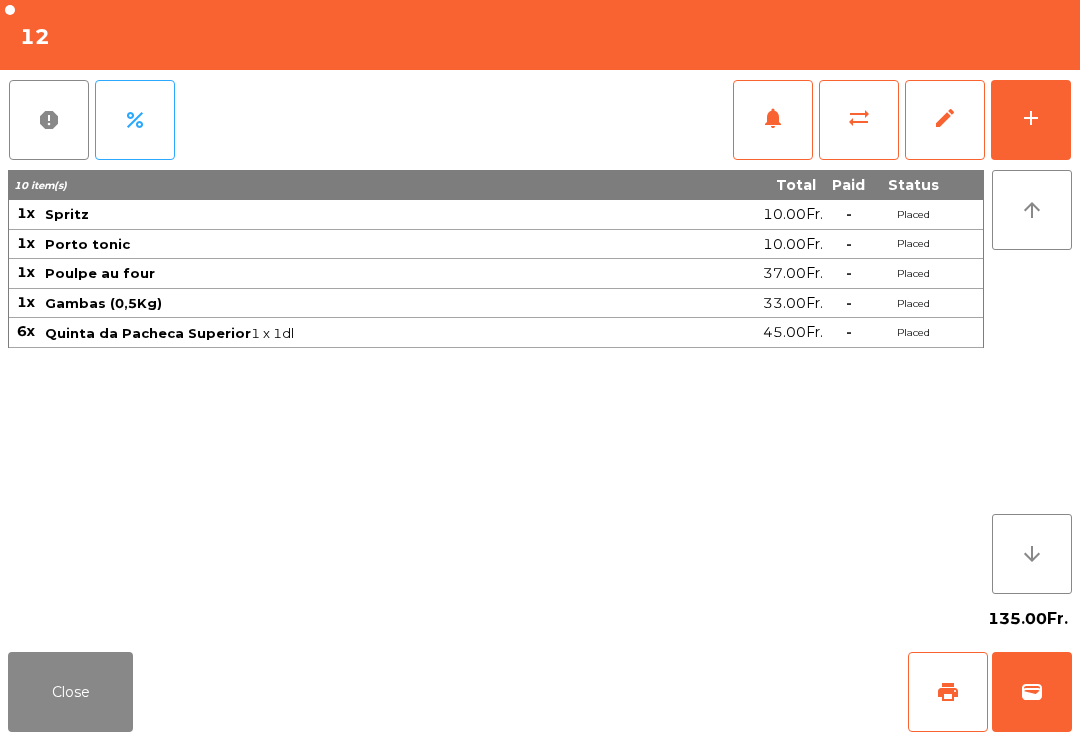 click on "Close" 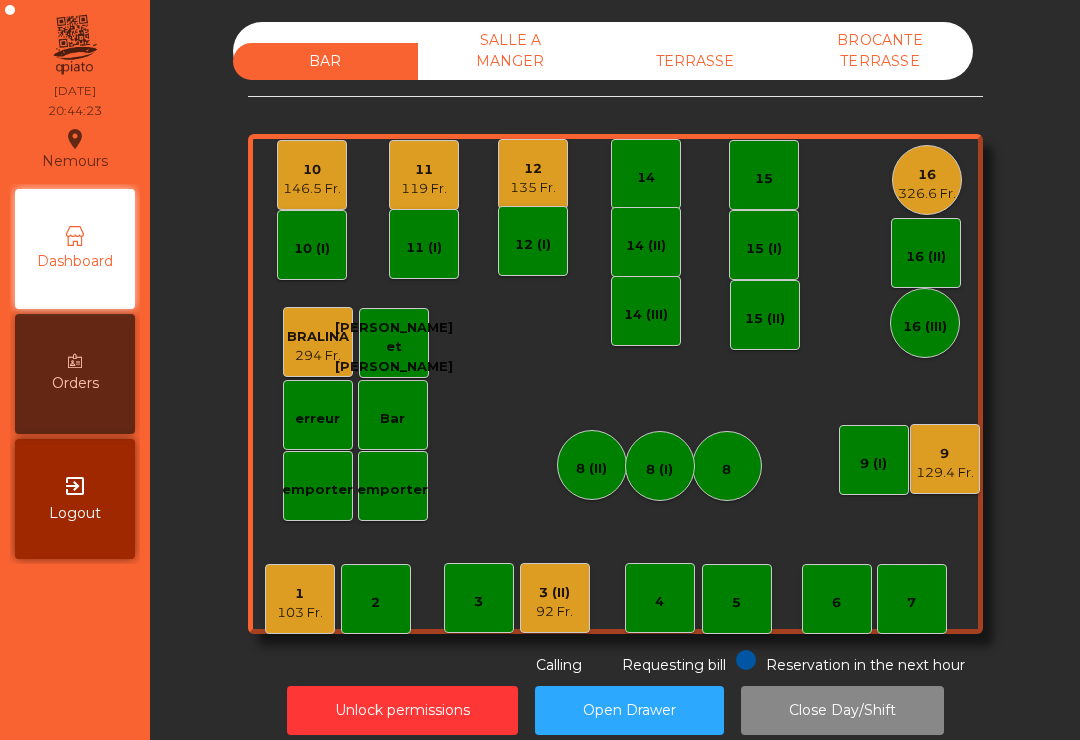 click on "135 Fr." 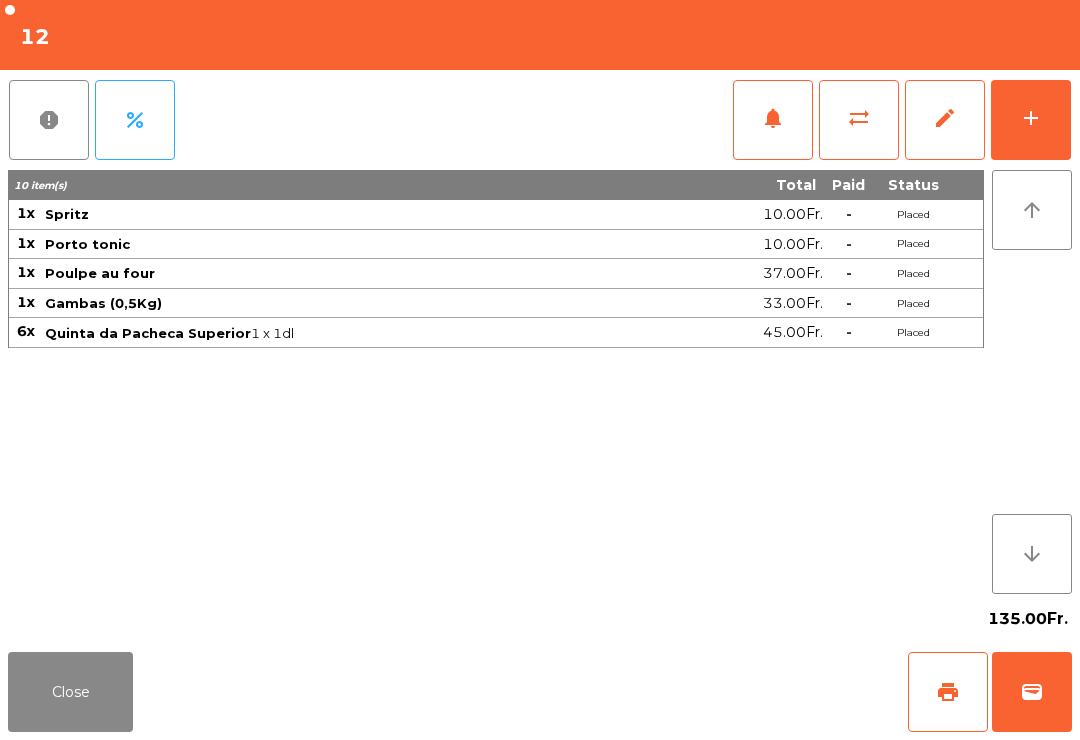 click on "Close" 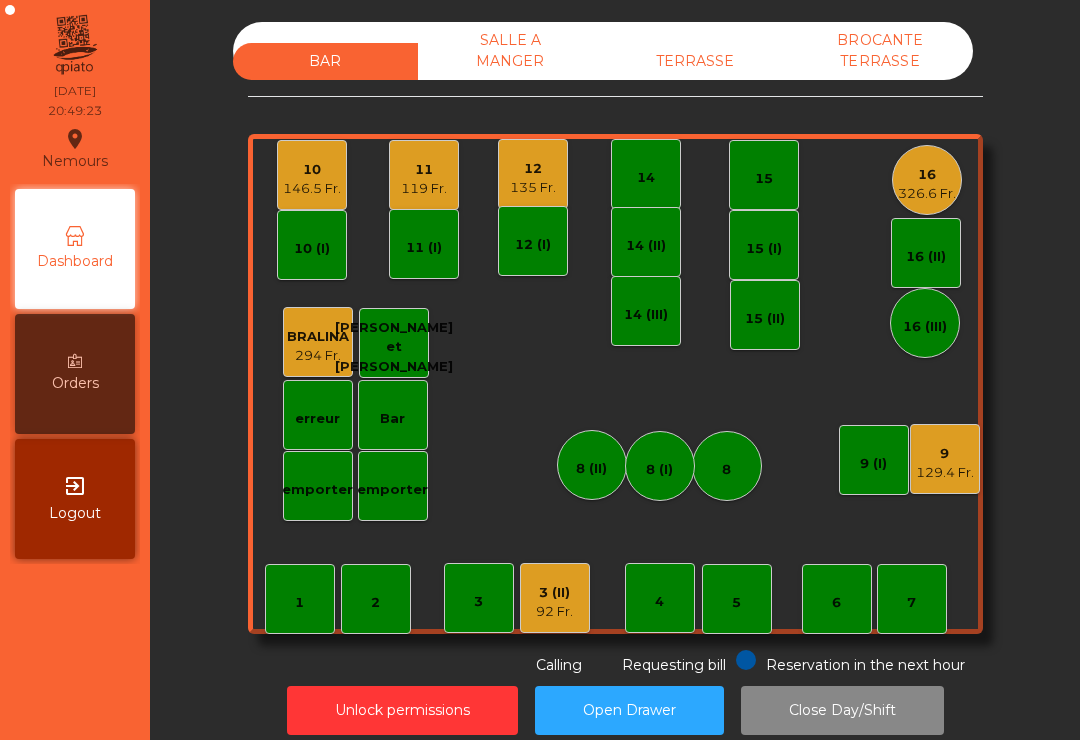 click on "10   146.5 Fr." 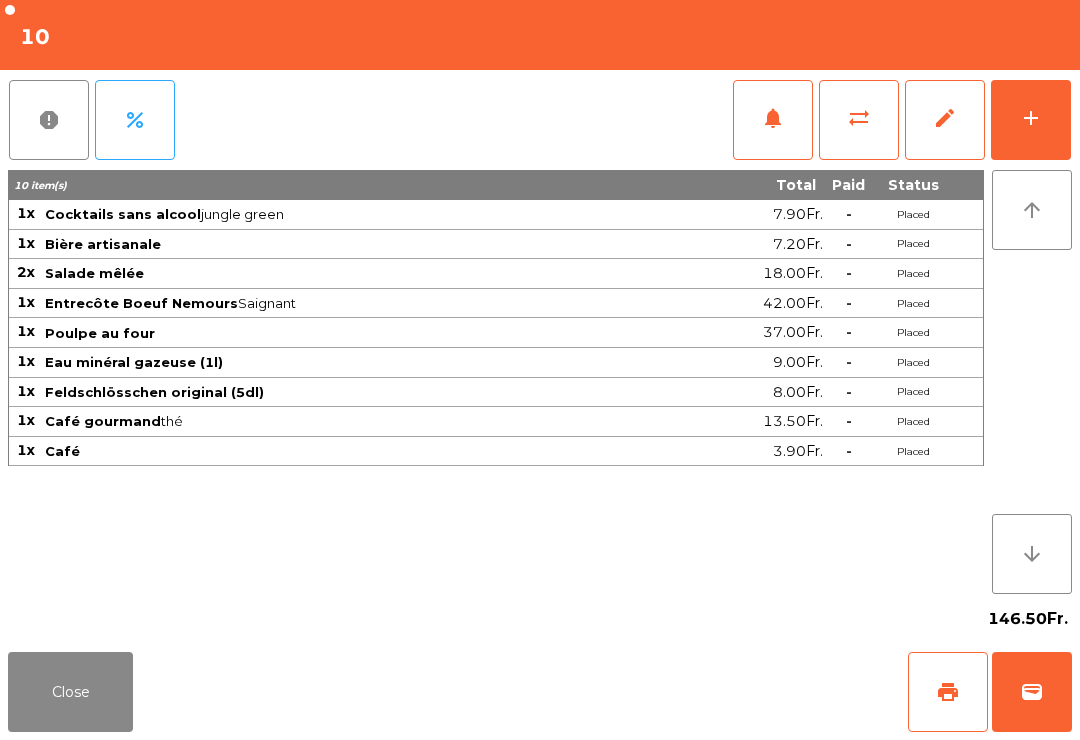 click on "print" 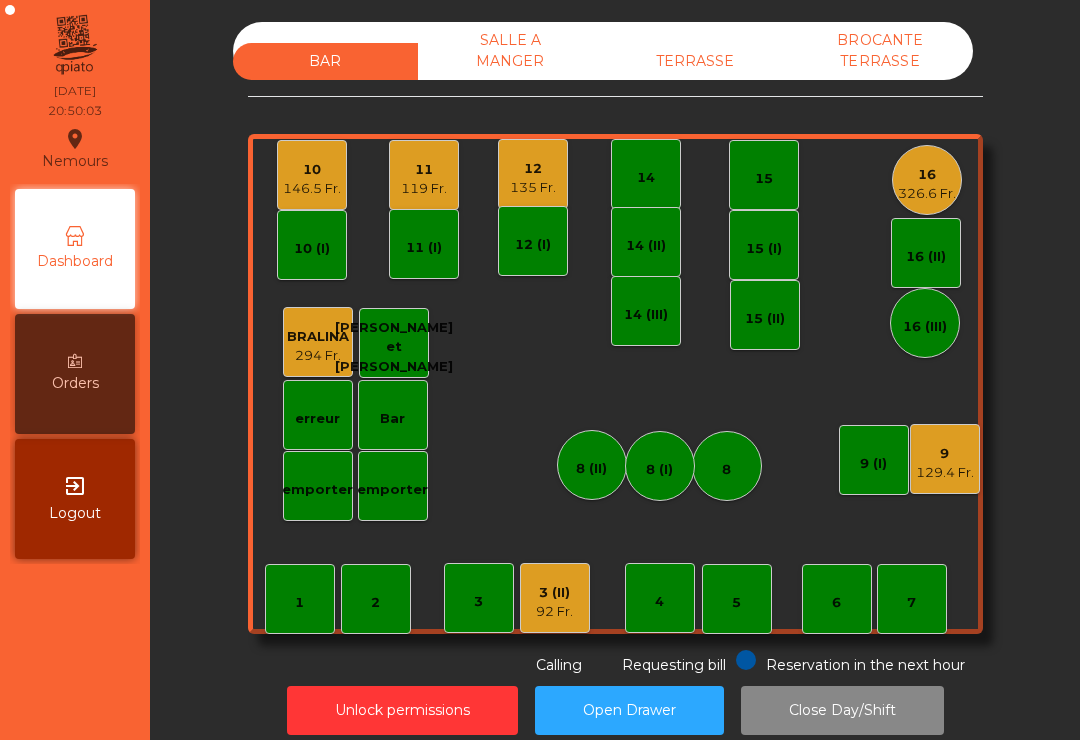 click on "7" 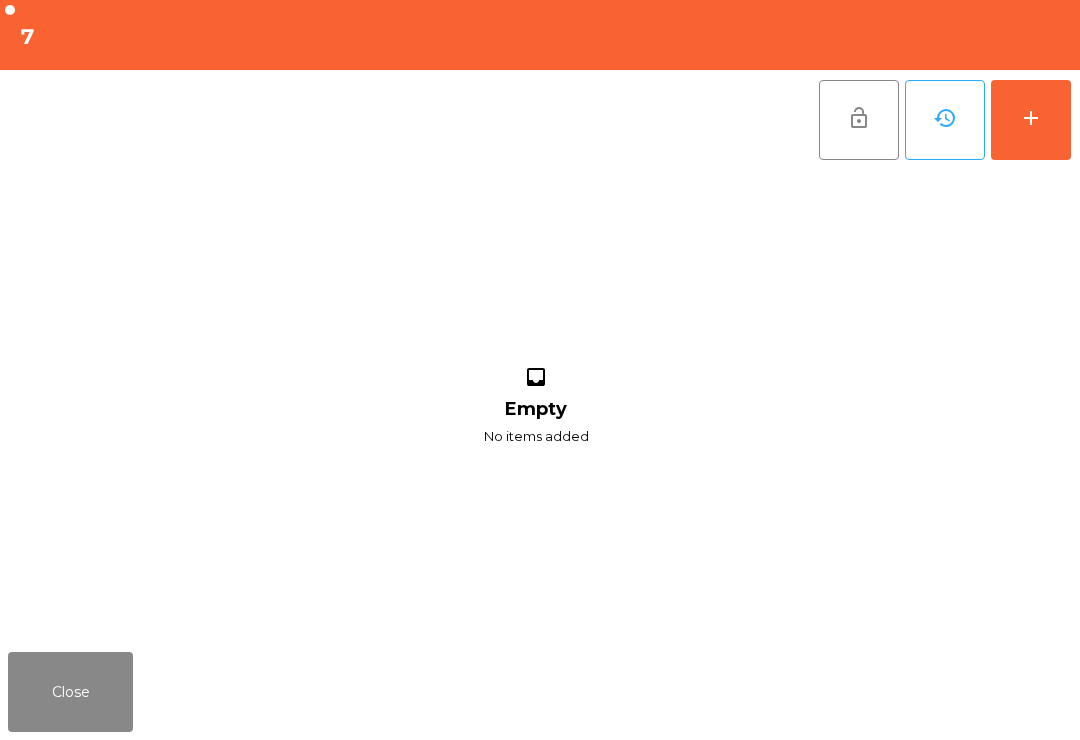 click on "add" 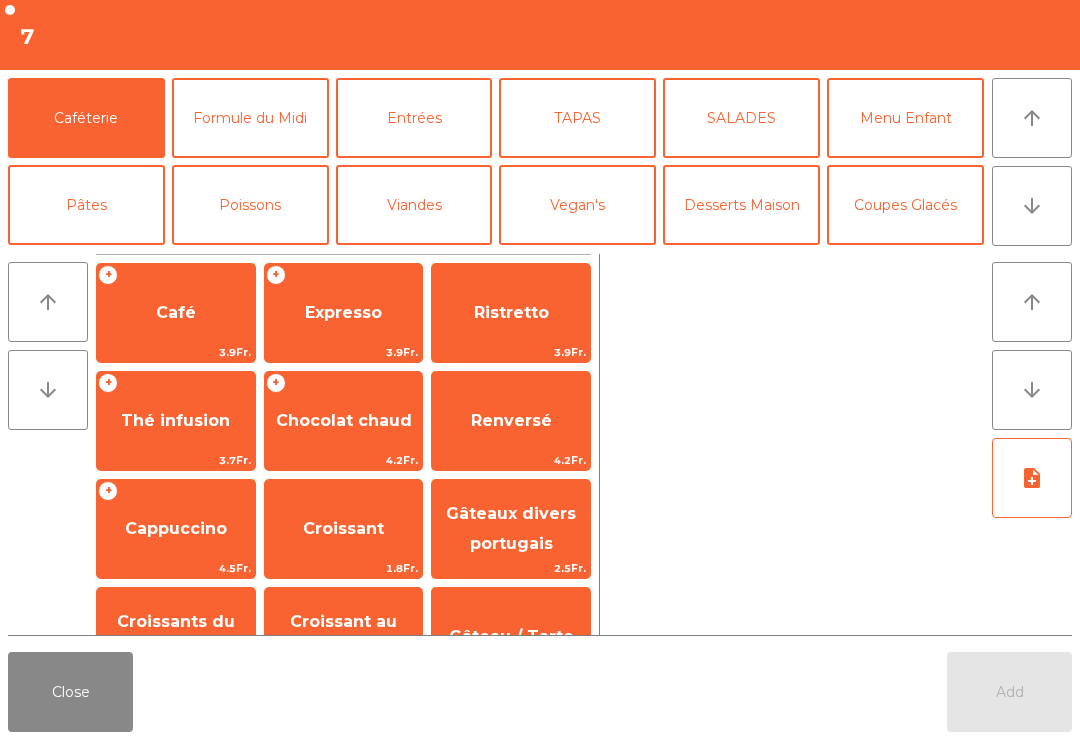 click on "arrow_downward" 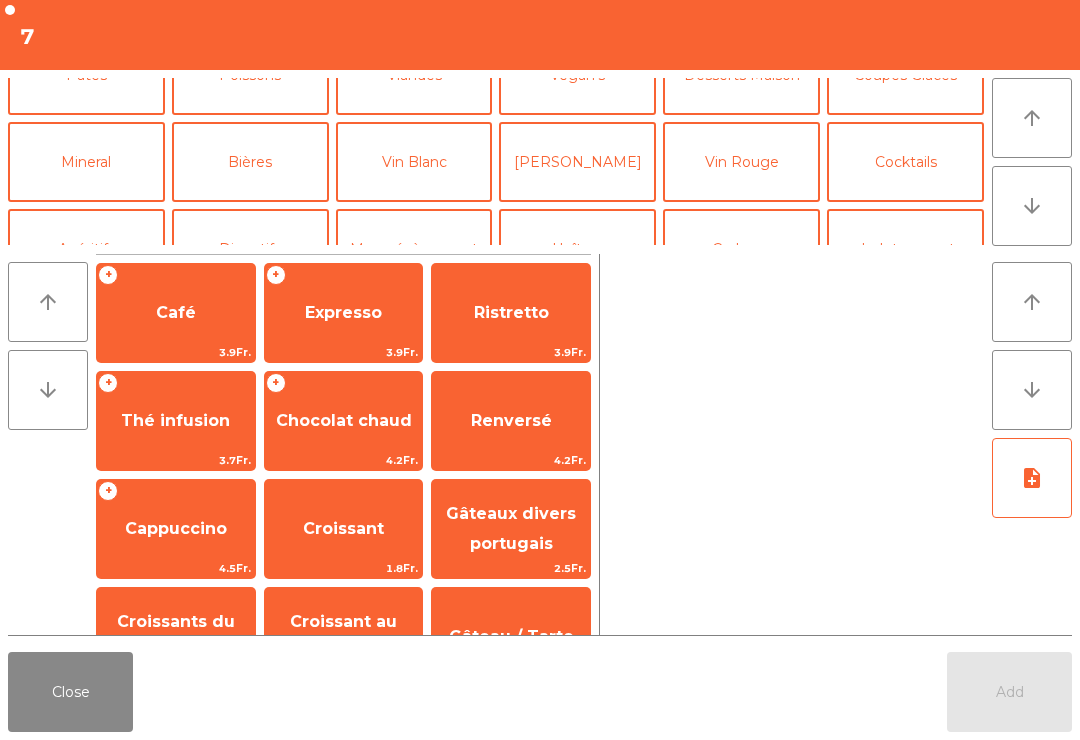 click on "Apéritifs" 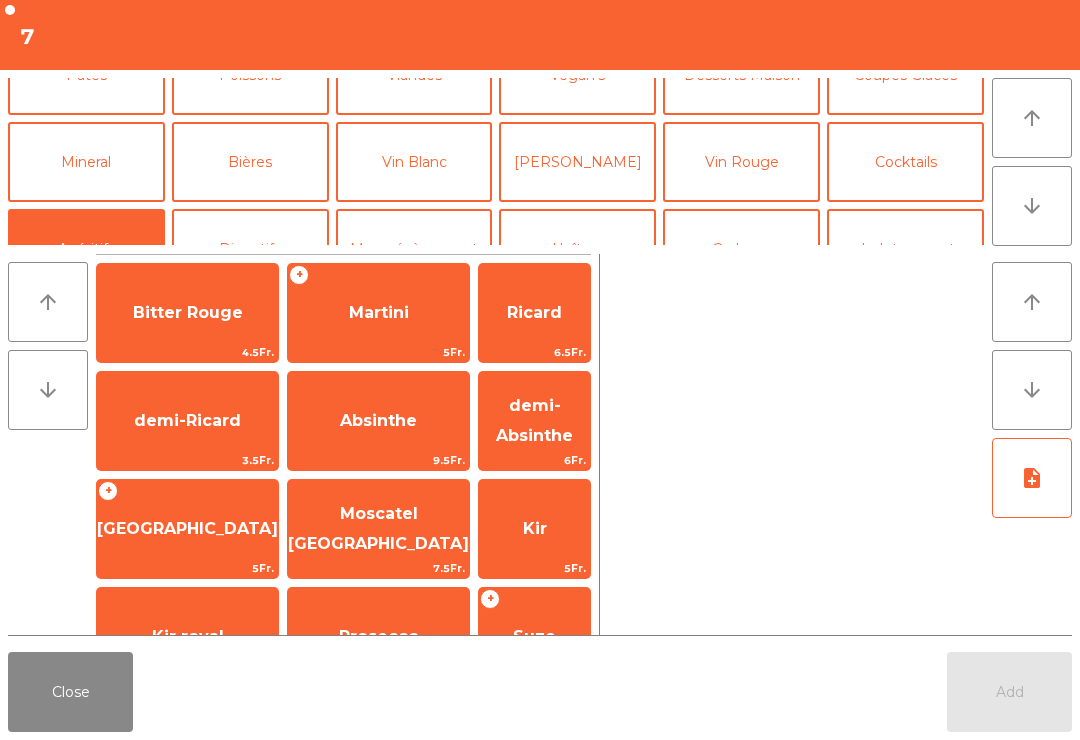 scroll, scrollTop: 171, scrollLeft: 0, axis: vertical 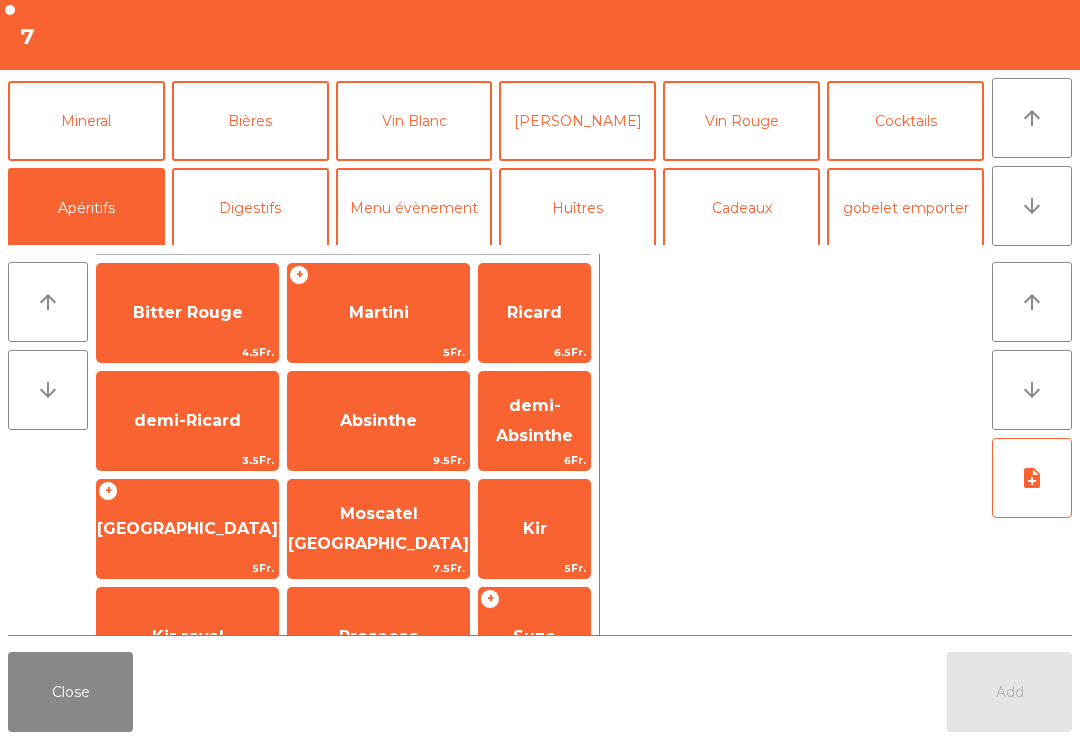 click on "Prosecco" 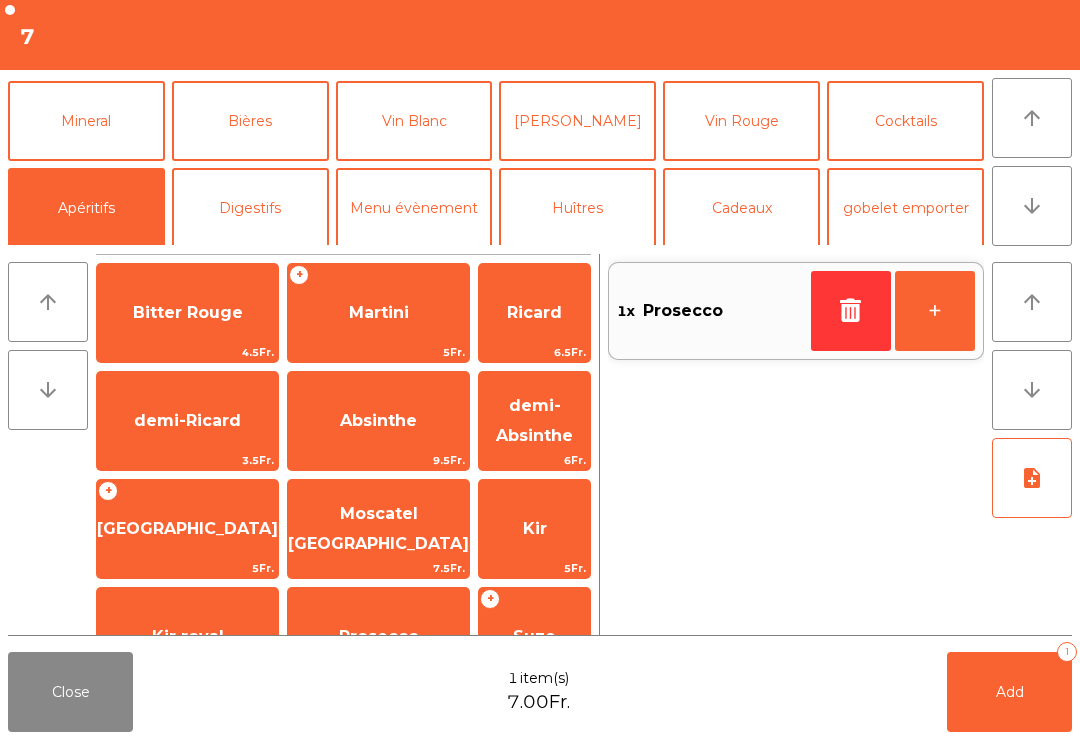 click on "Vin Blanc" 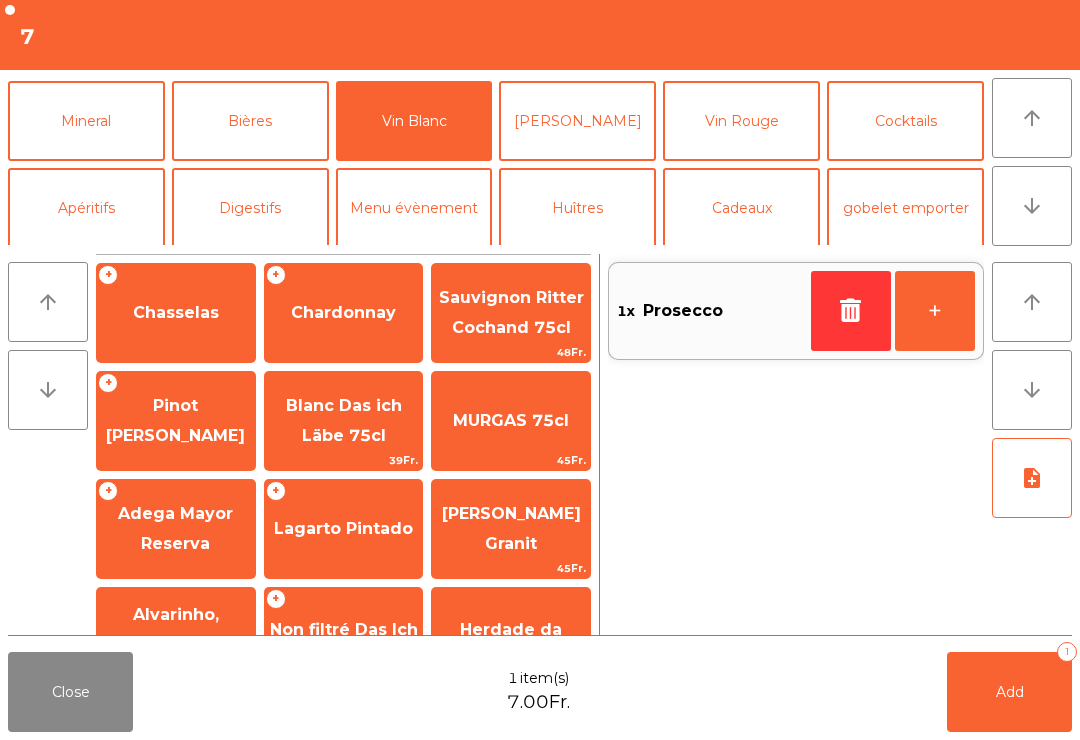 scroll, scrollTop: 11, scrollLeft: 0, axis: vertical 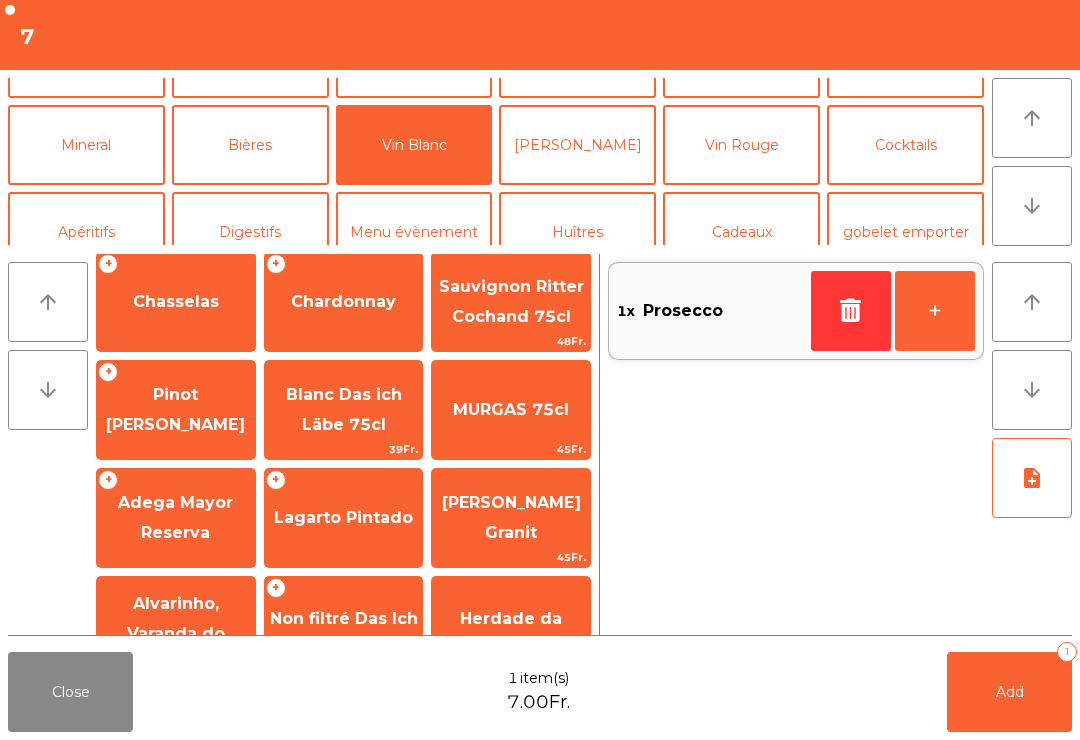click on "Chardonnay" 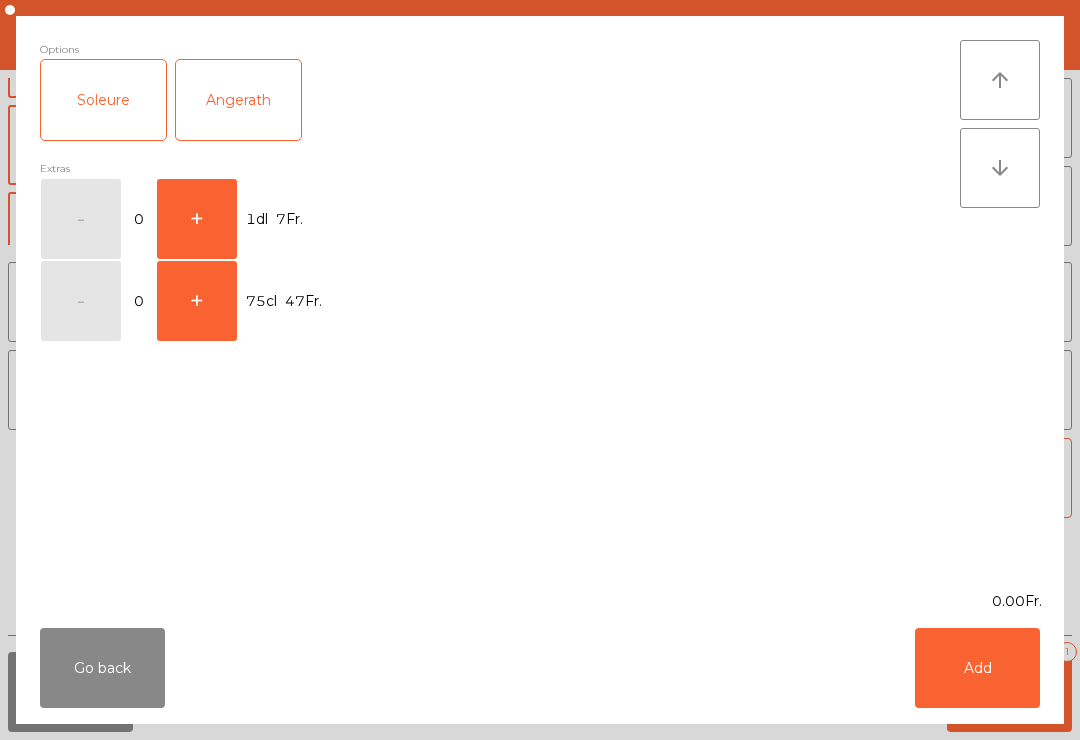 click on "+" 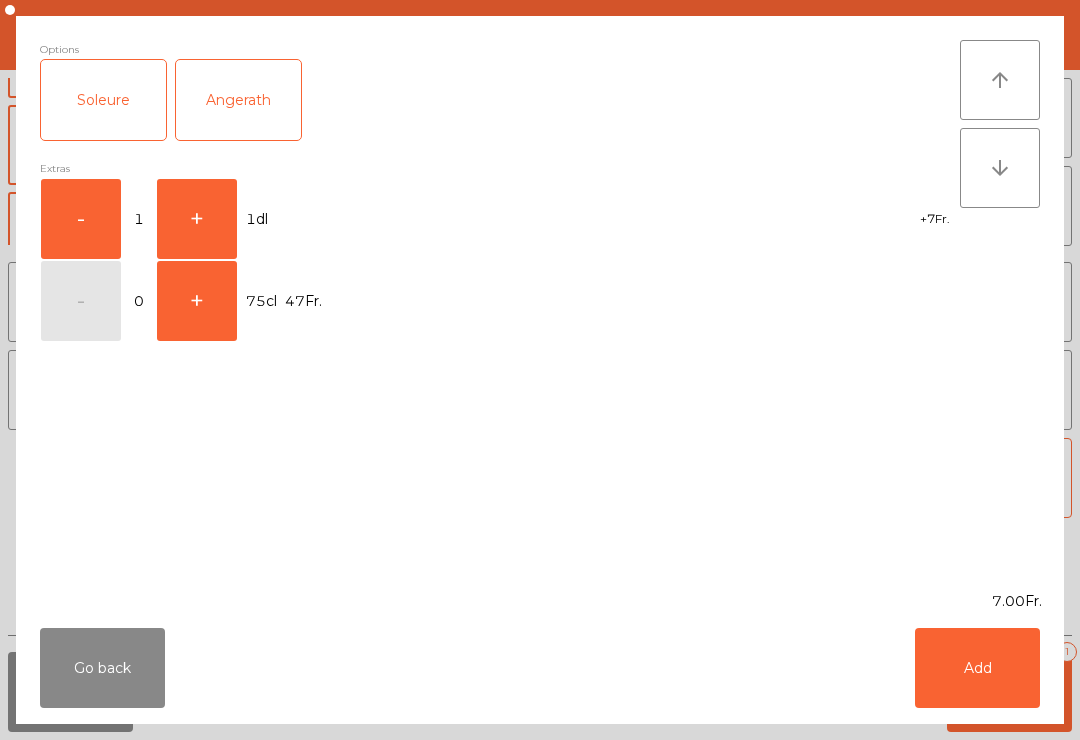 click on "Add" 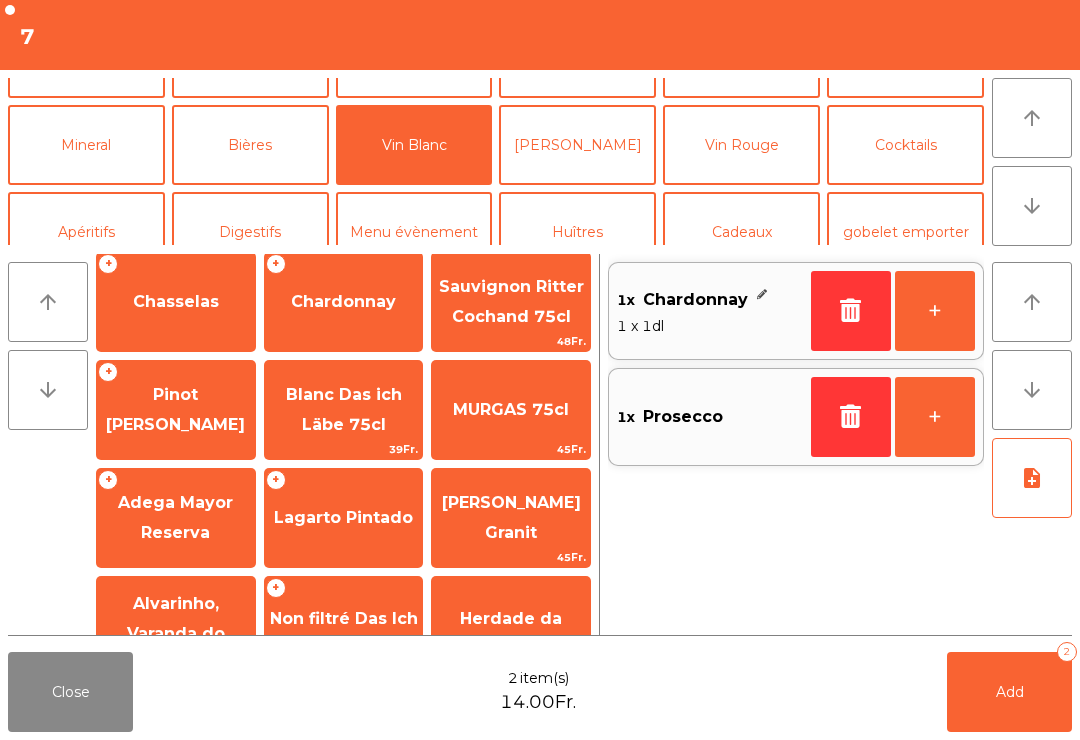 click on "Add   2" 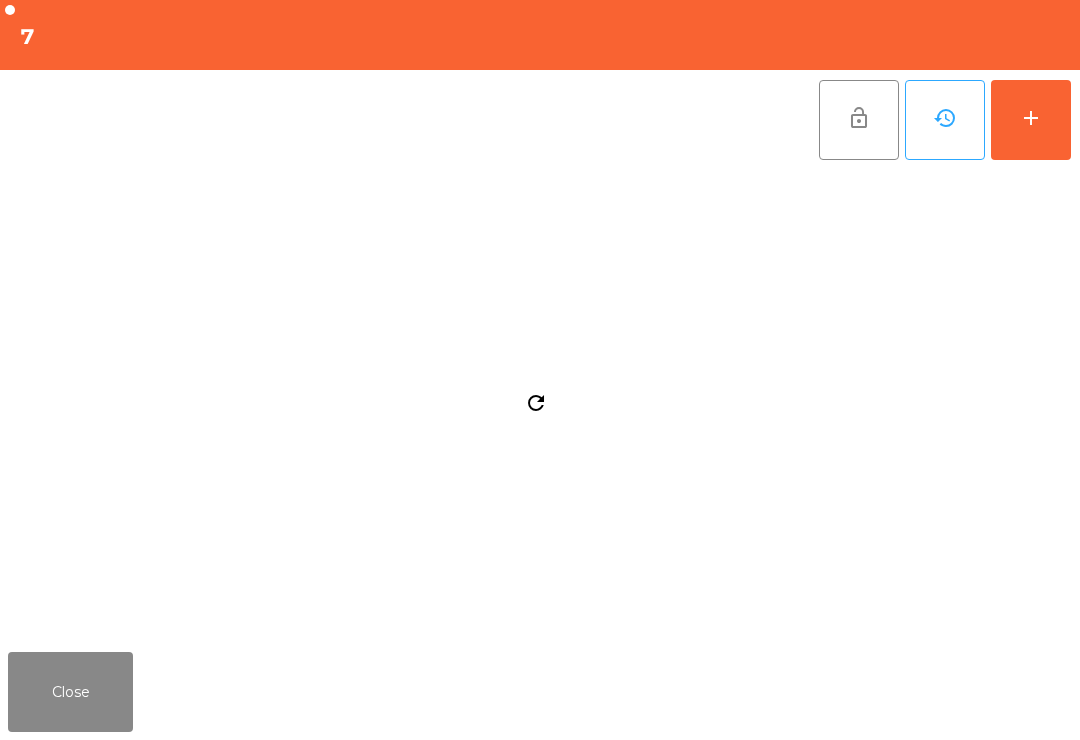 click on "Close" 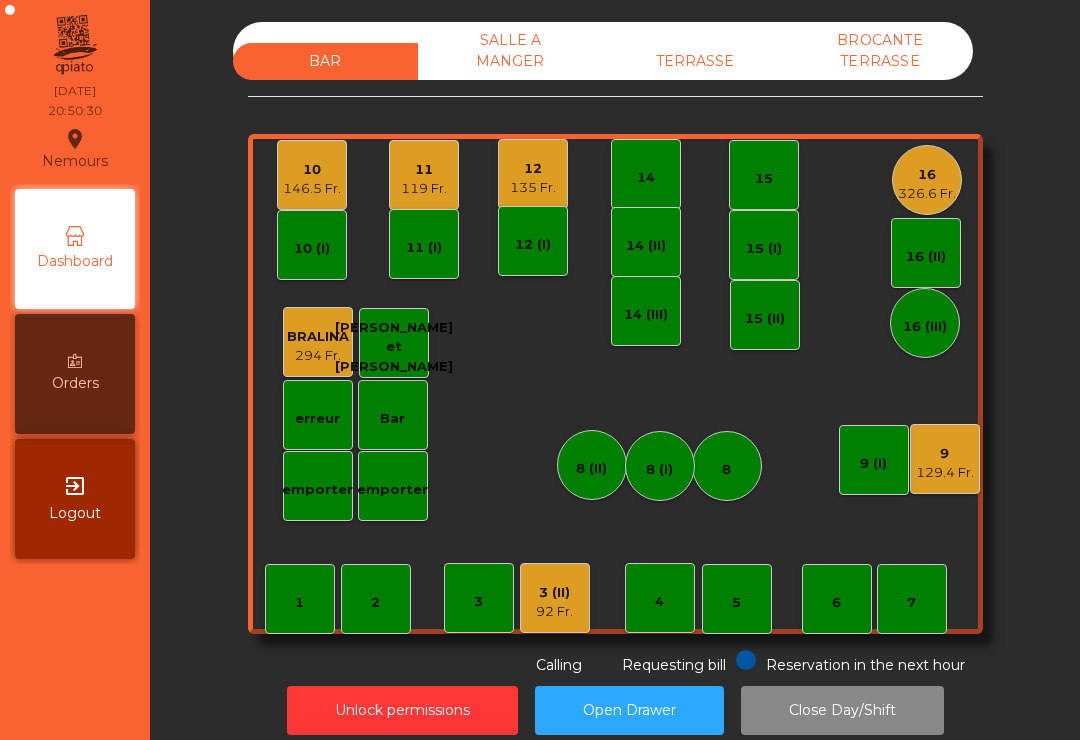 click on "326.6 Fr." 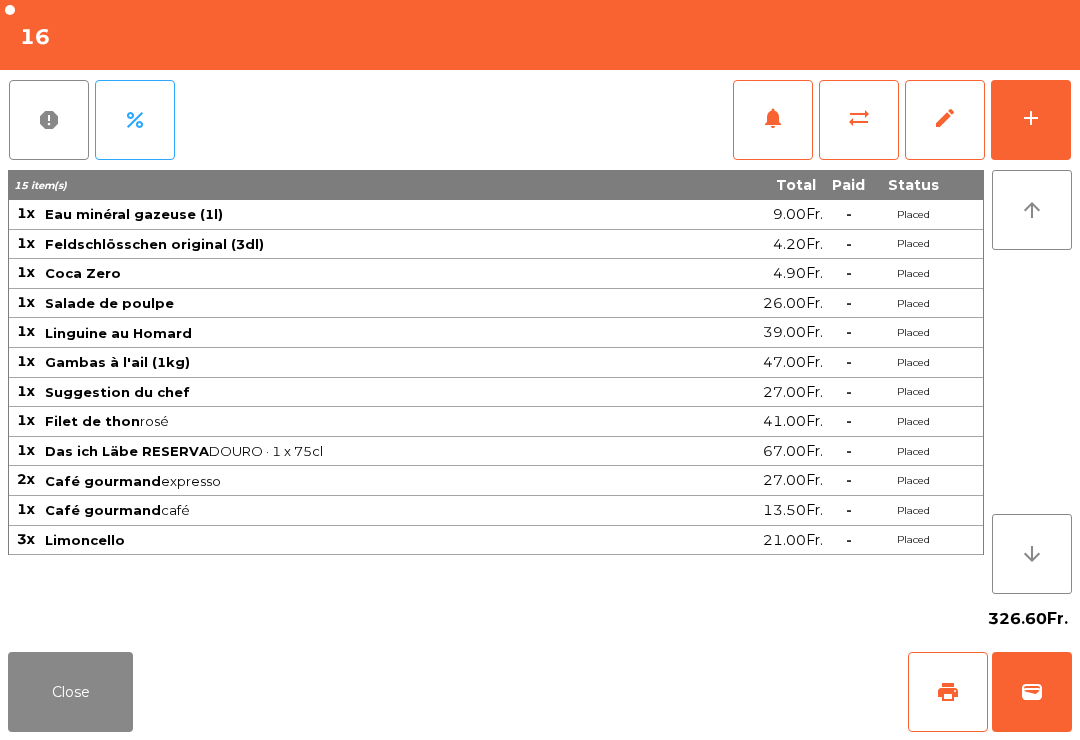 click on "print" 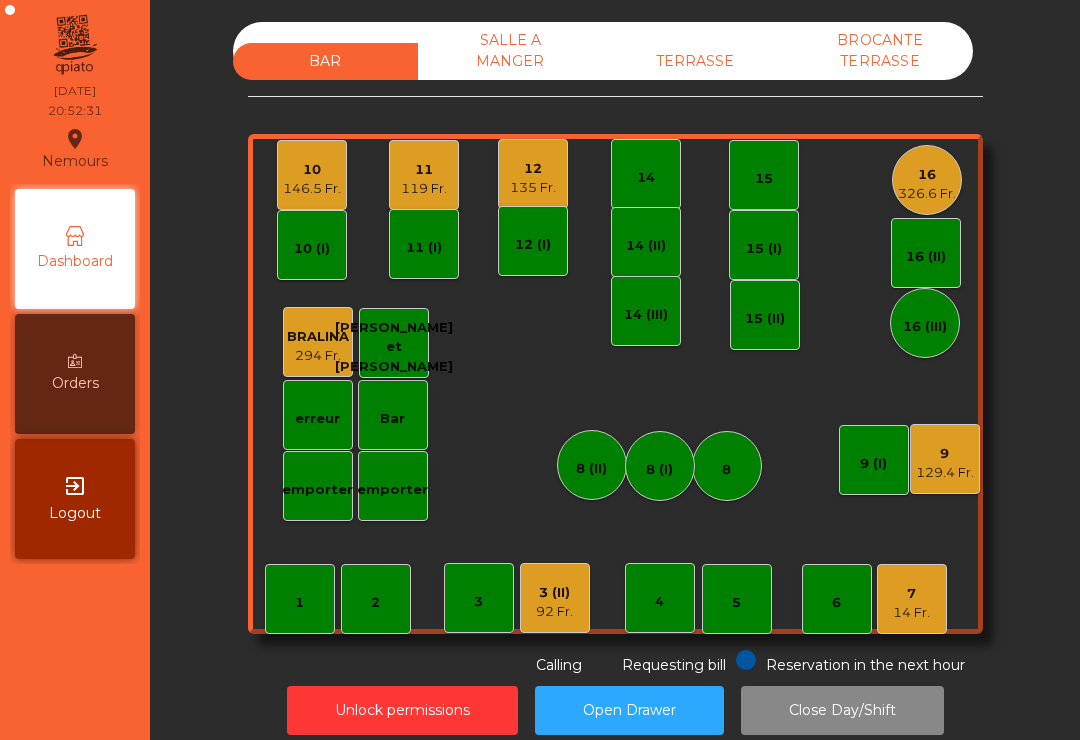 click on "119 Fr." 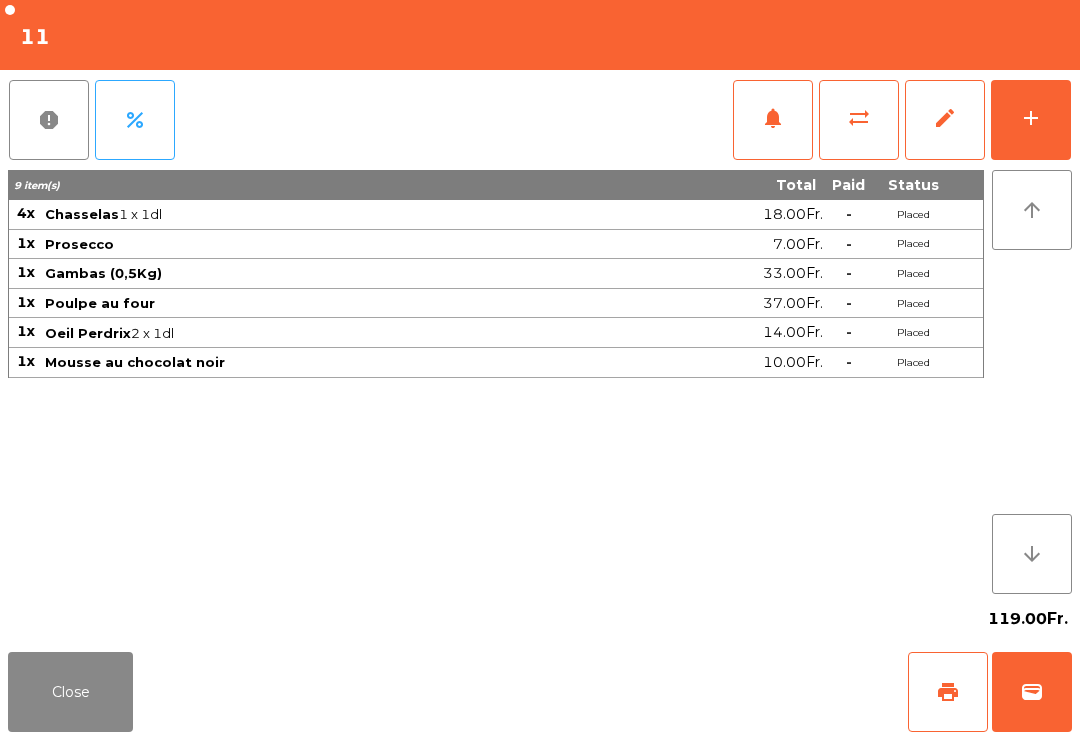 click on "Close" 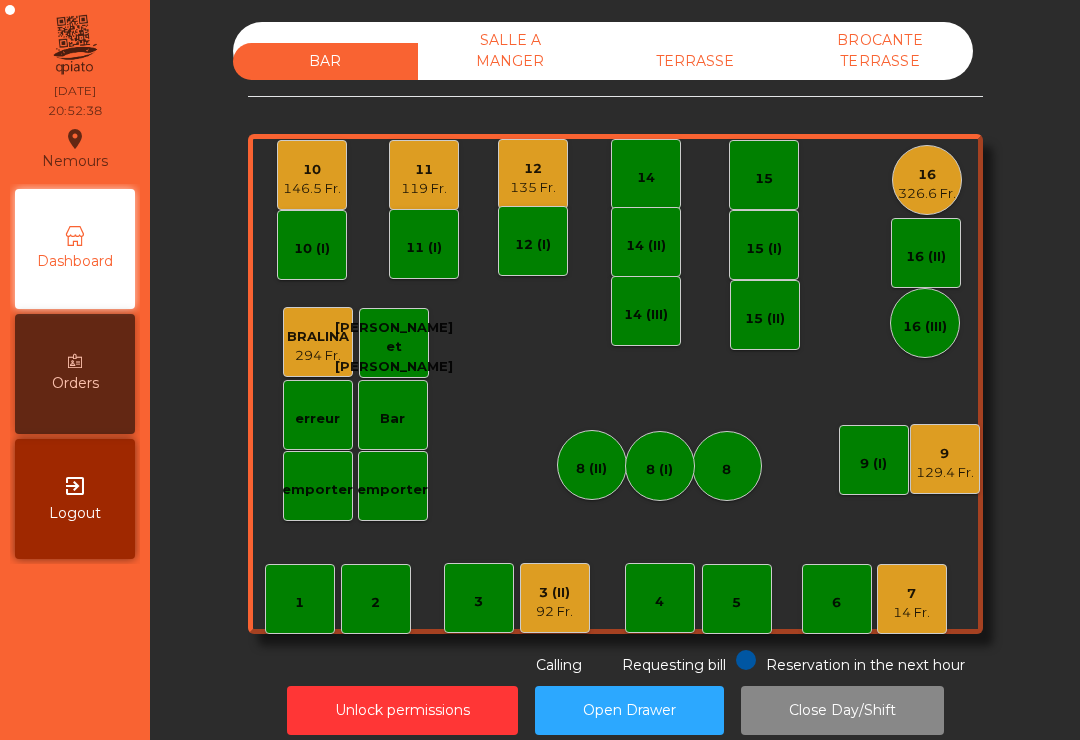 click on "135 Fr." 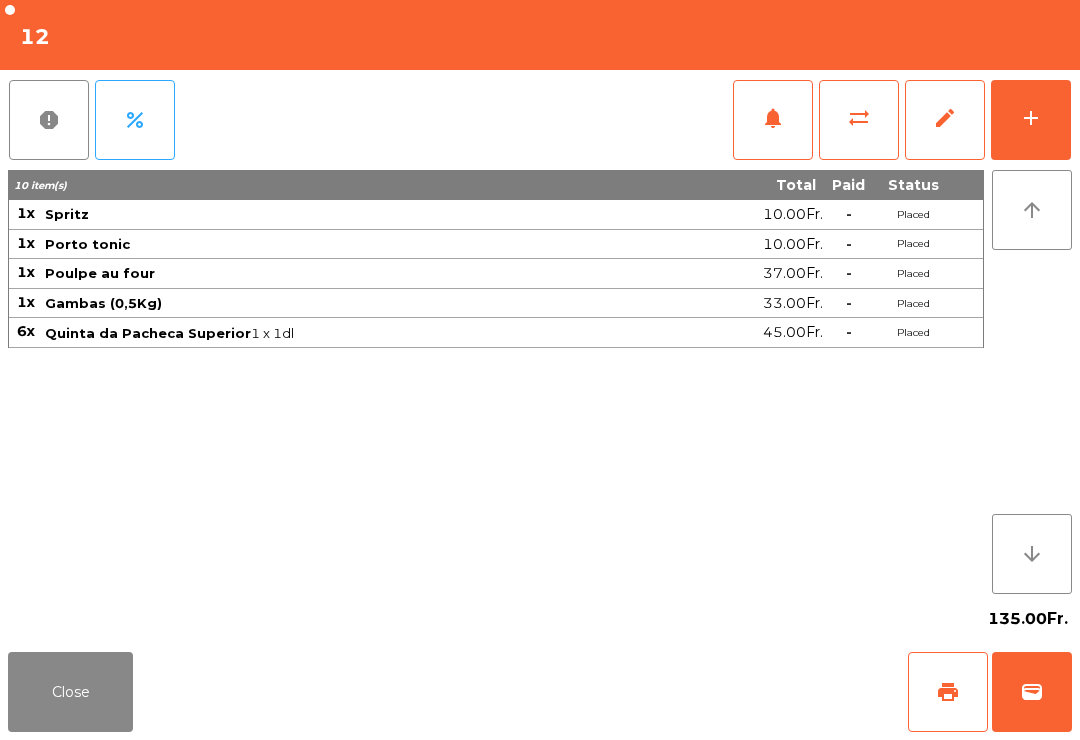 click on "Close" 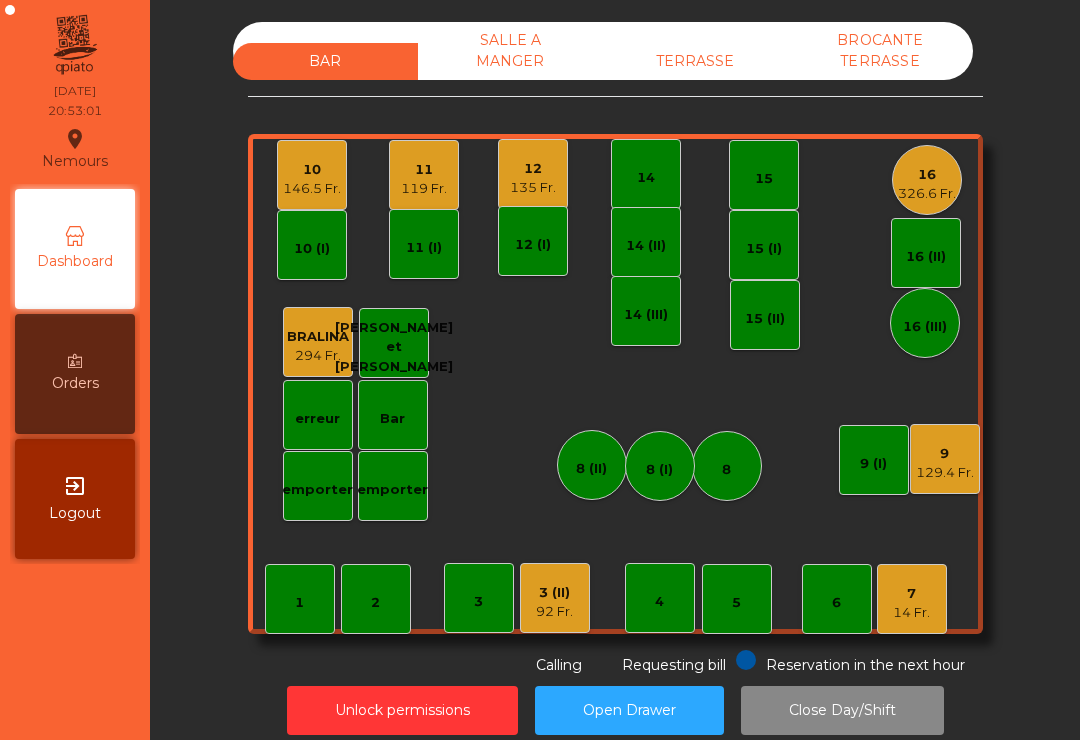 click on "11" 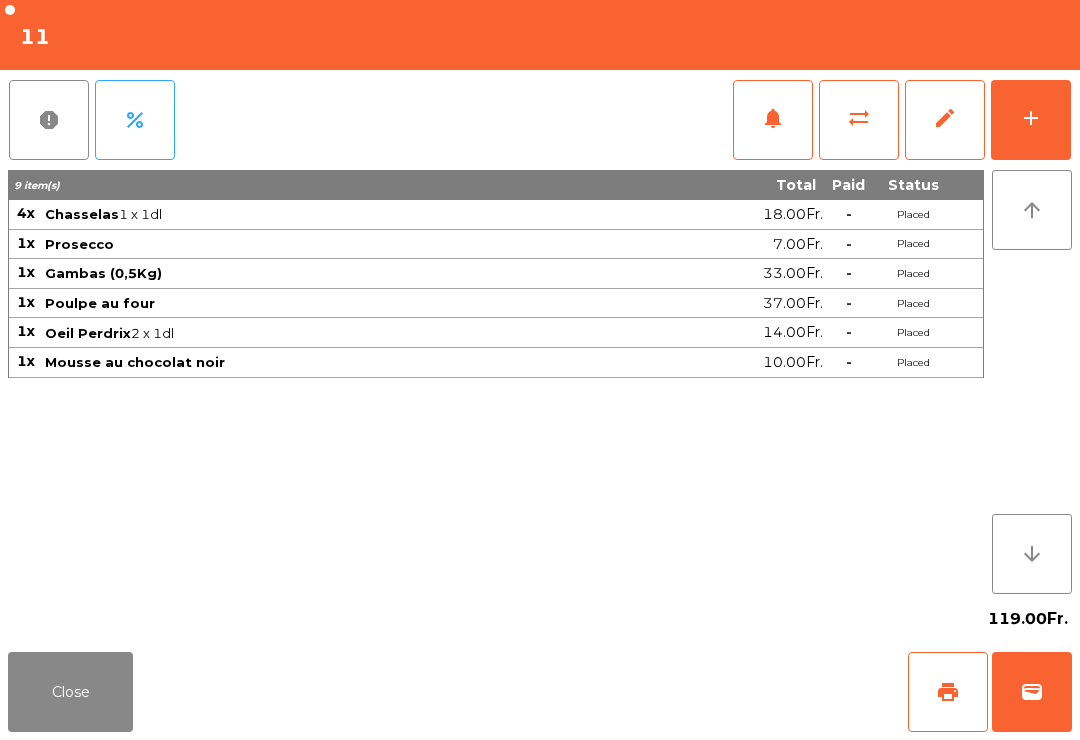 click on "wallet" 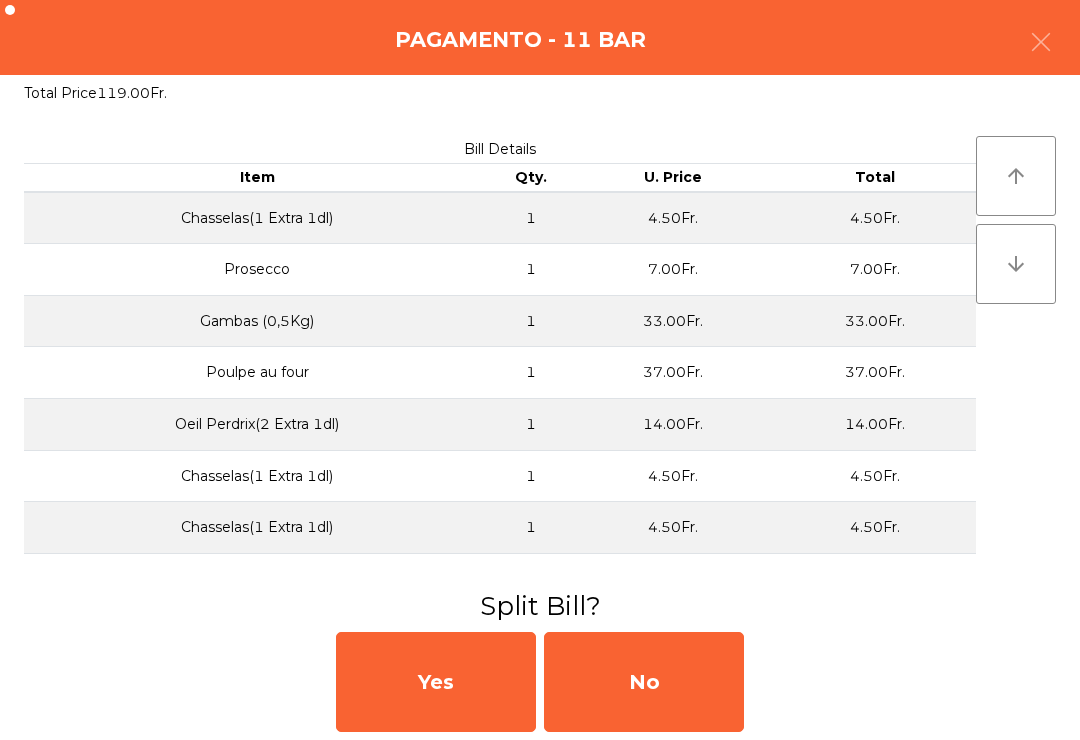 click on "No" 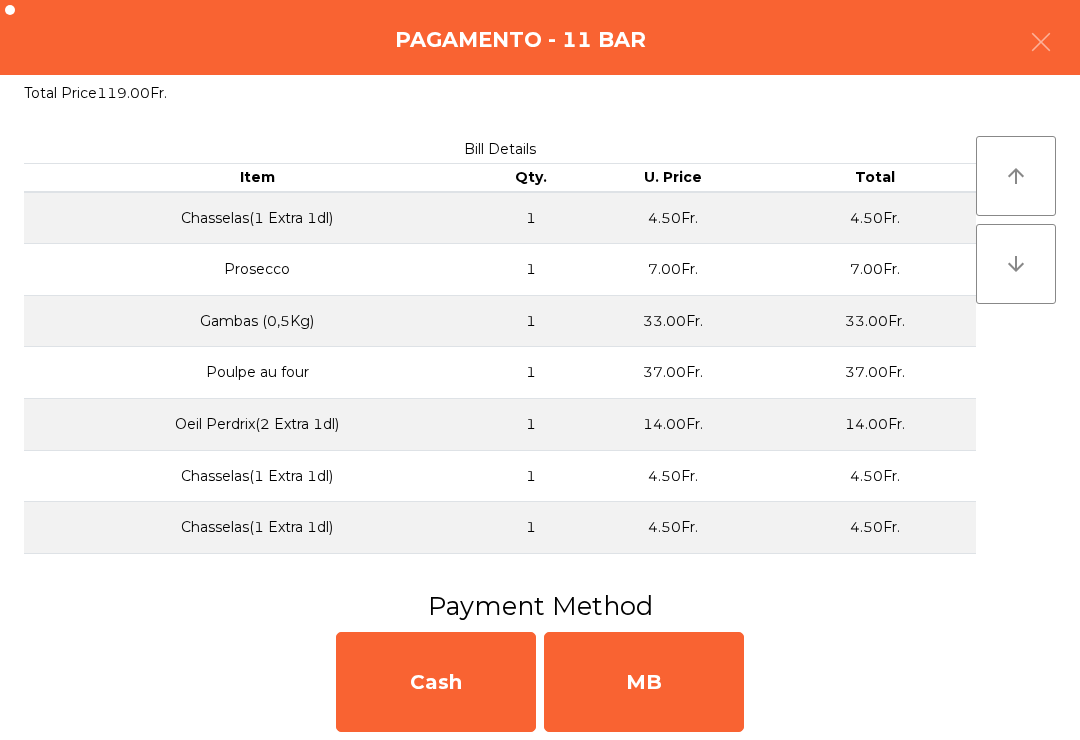 click on "MB" 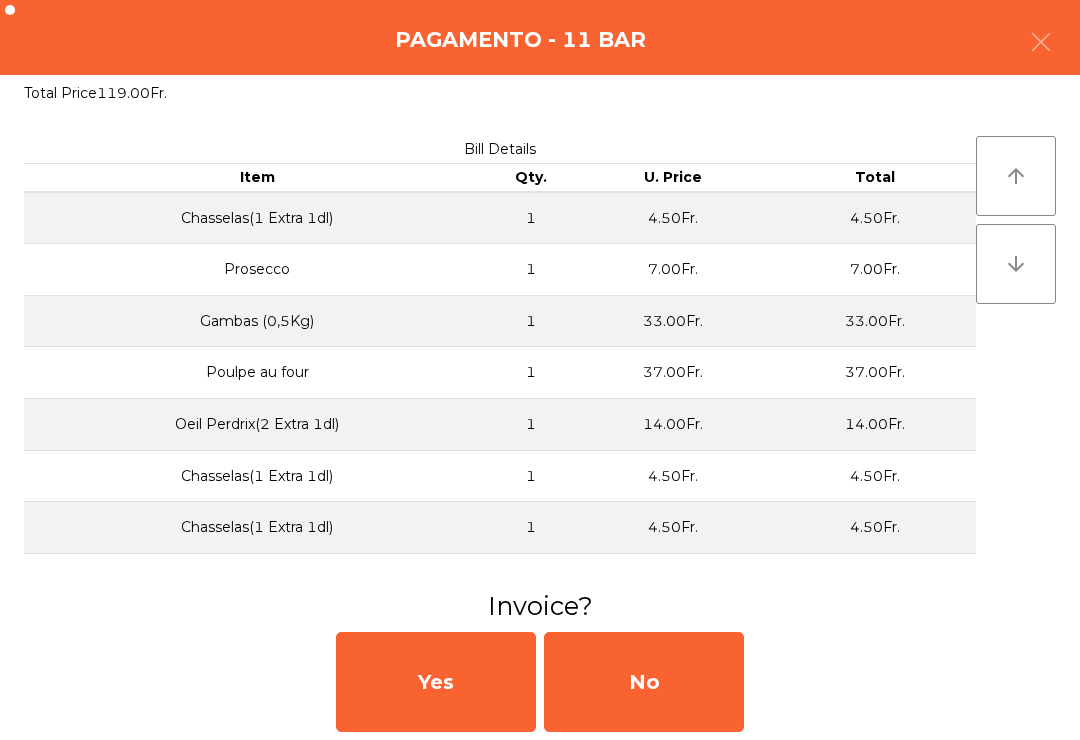 click on "No" 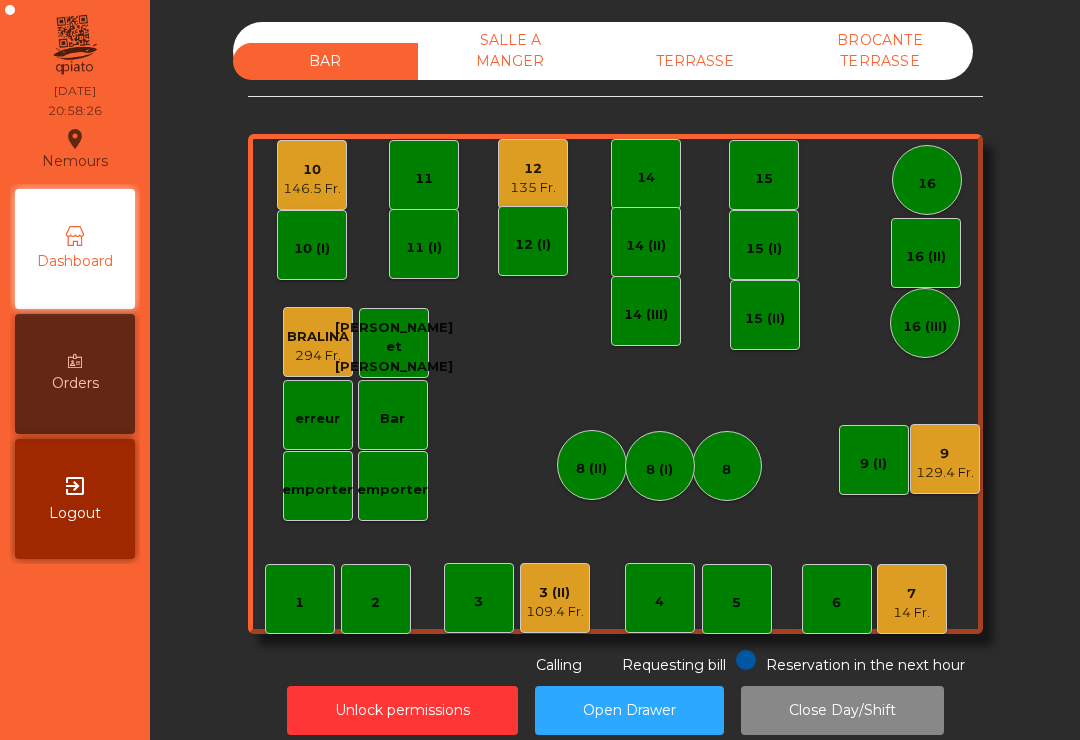 click on "146.5 Fr." 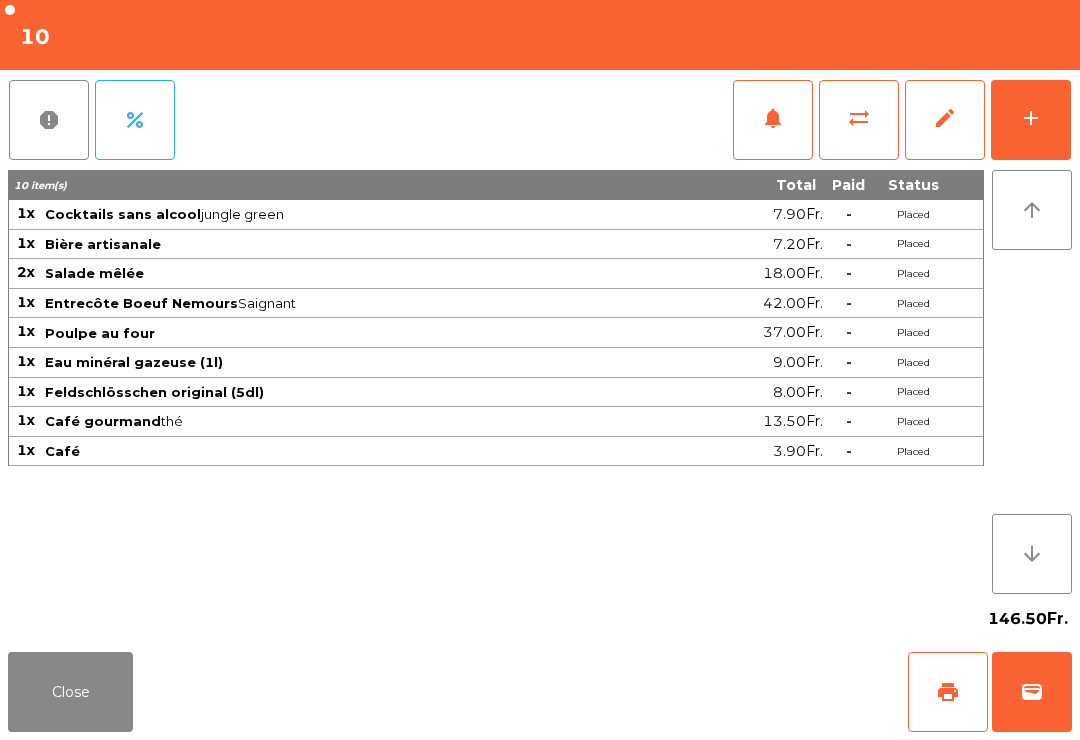 click on "print" 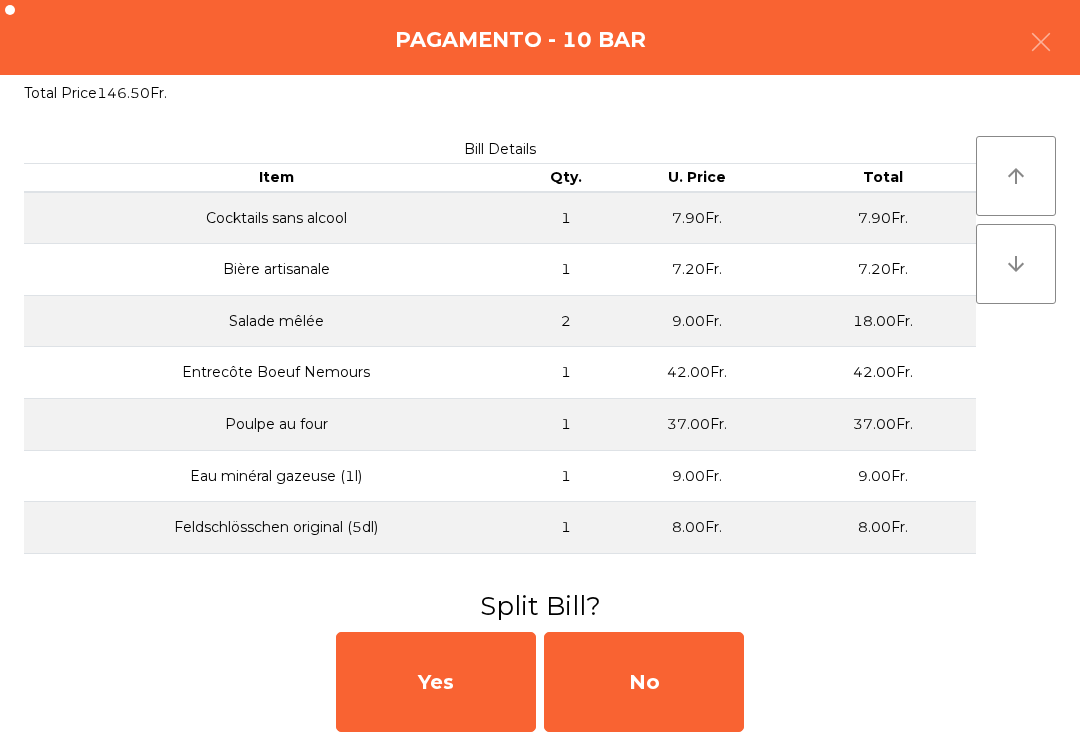 click on "No" 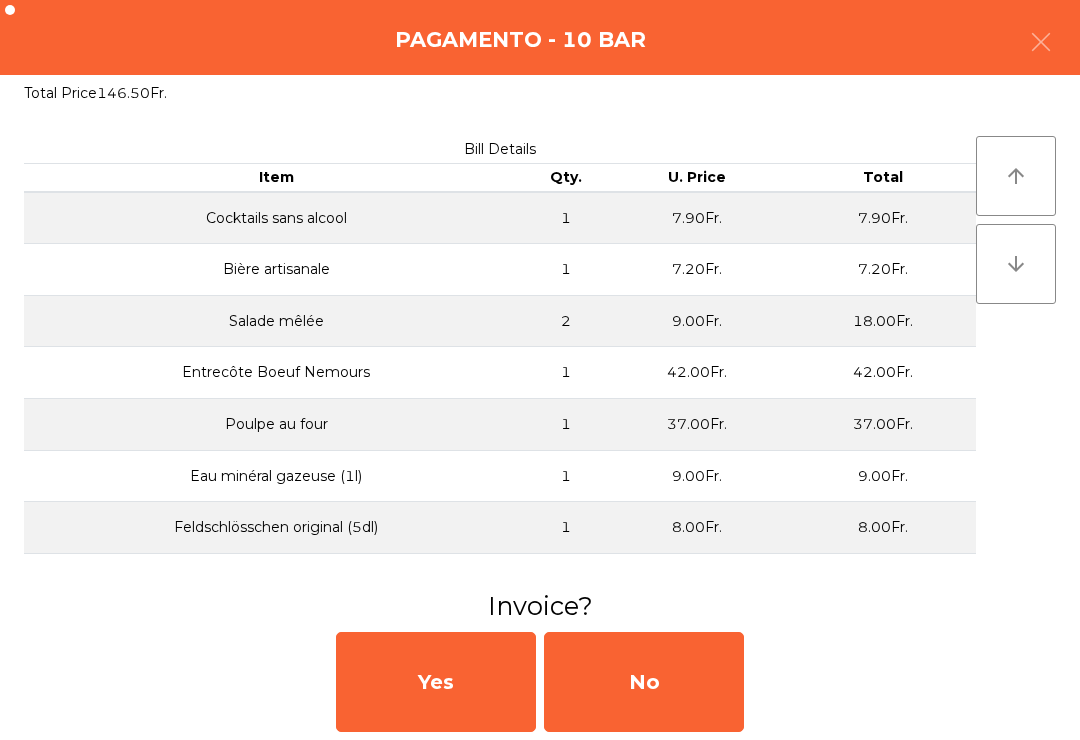 click on "No" 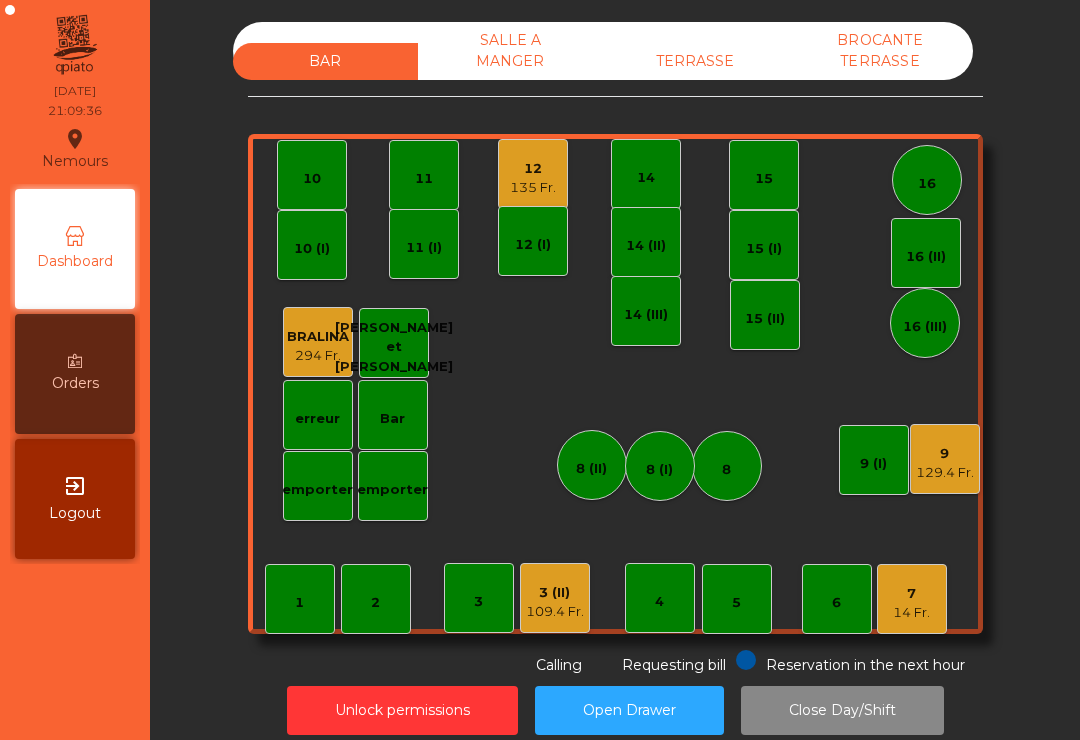click on "129.4 Fr." 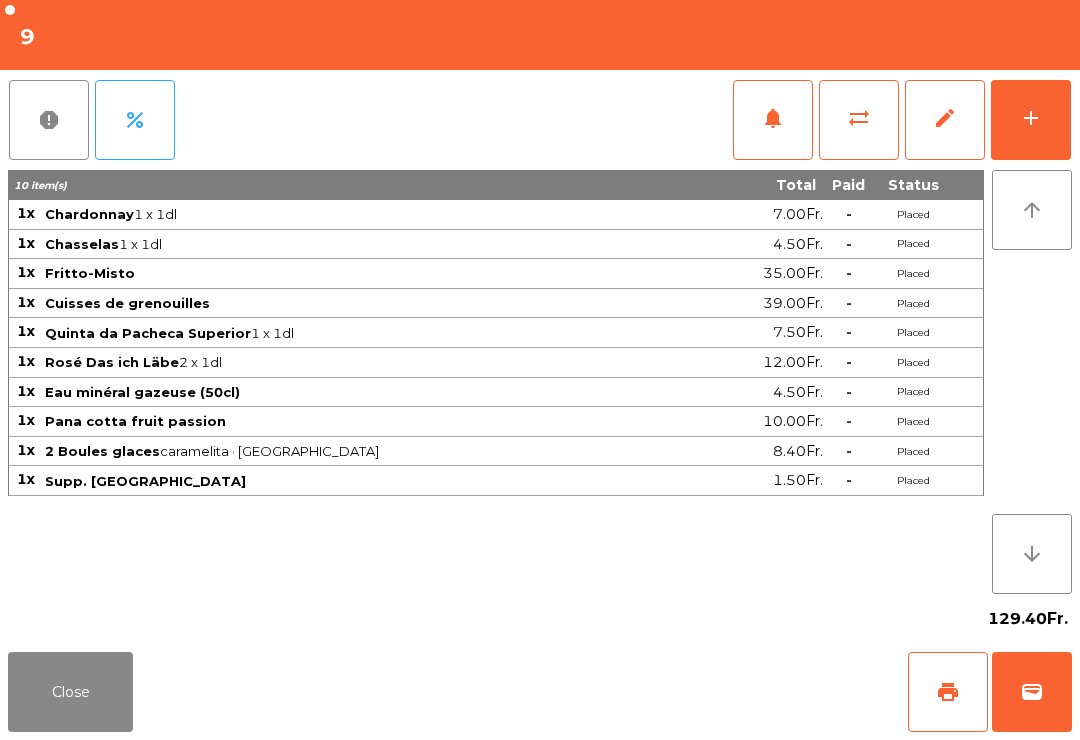 click on "add" 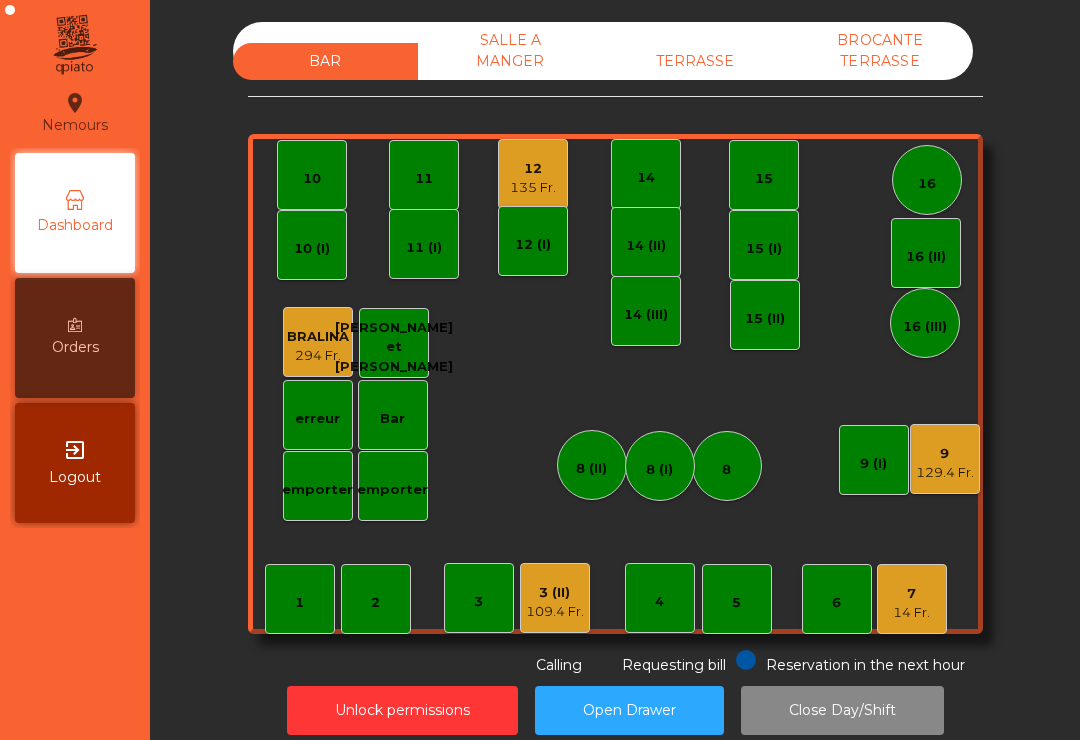 scroll, scrollTop: 0, scrollLeft: 0, axis: both 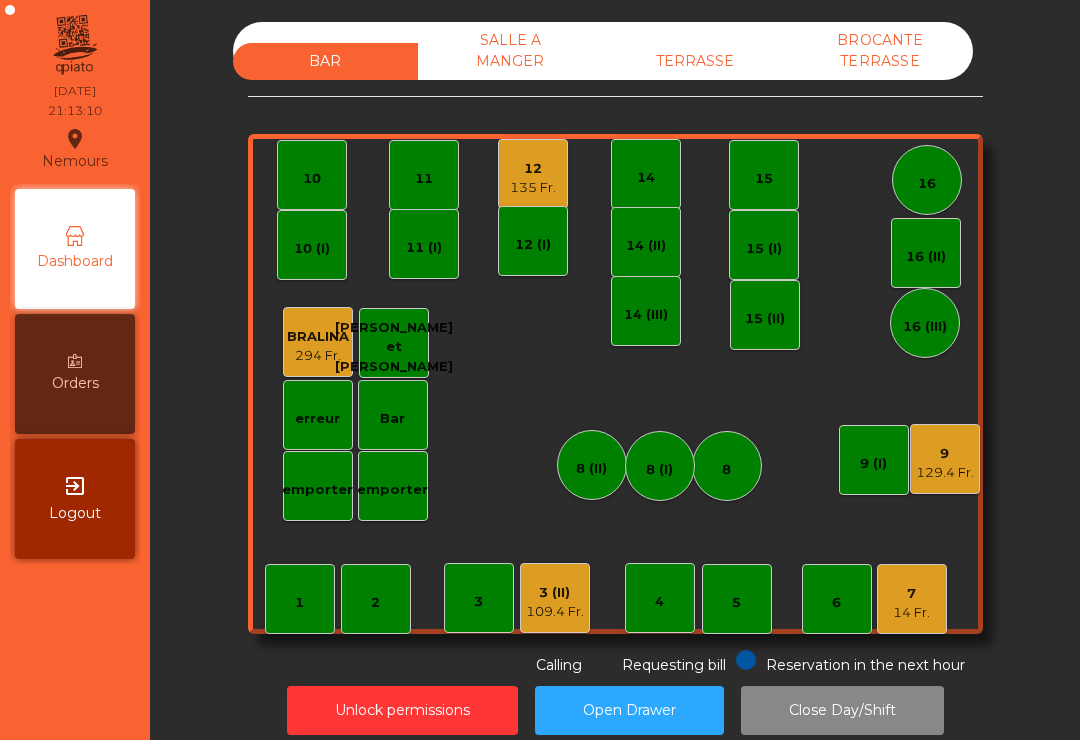 click on "9" 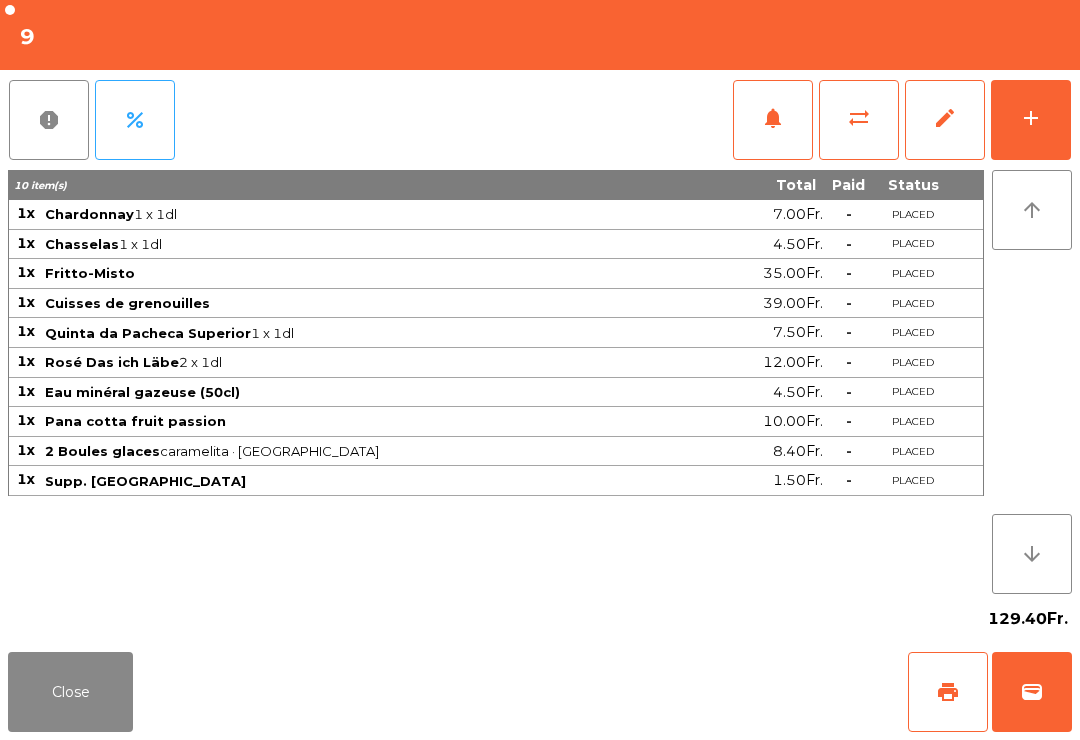 click on "add" 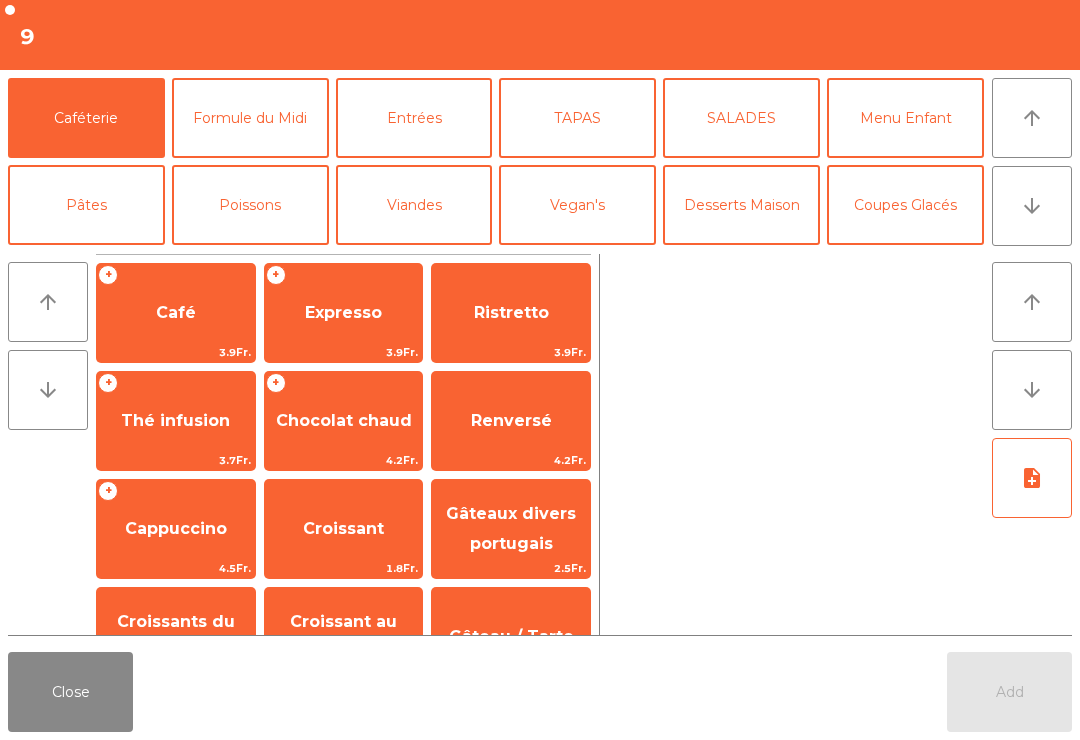 click on "Café" 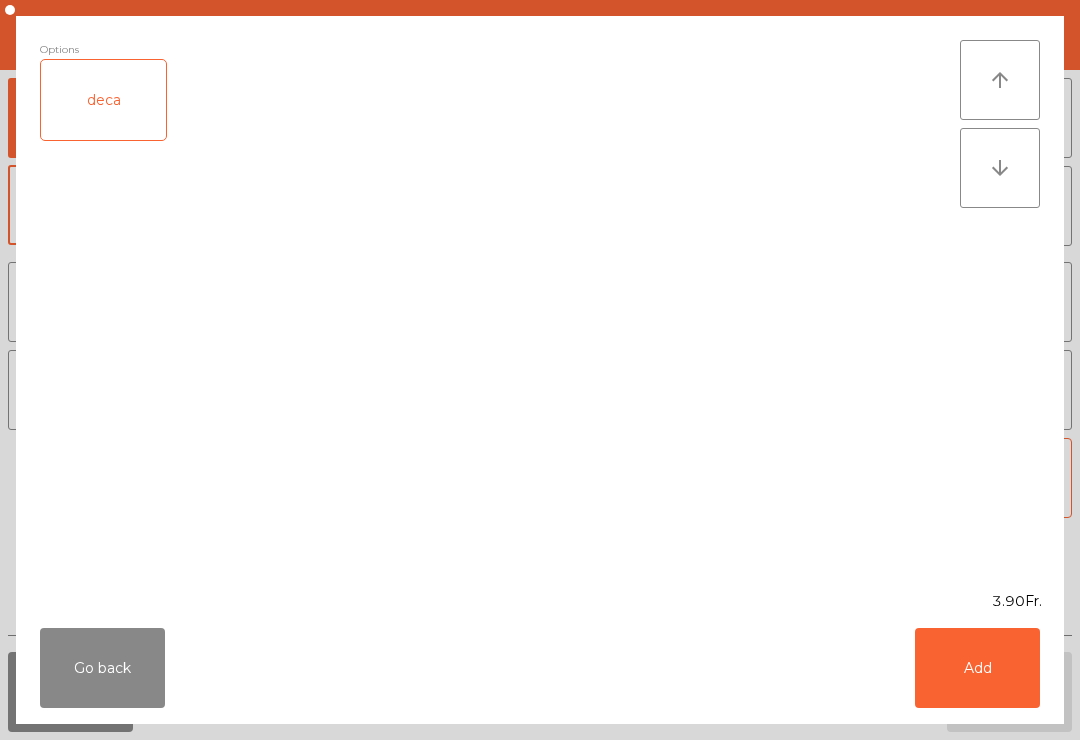 click on "Add" 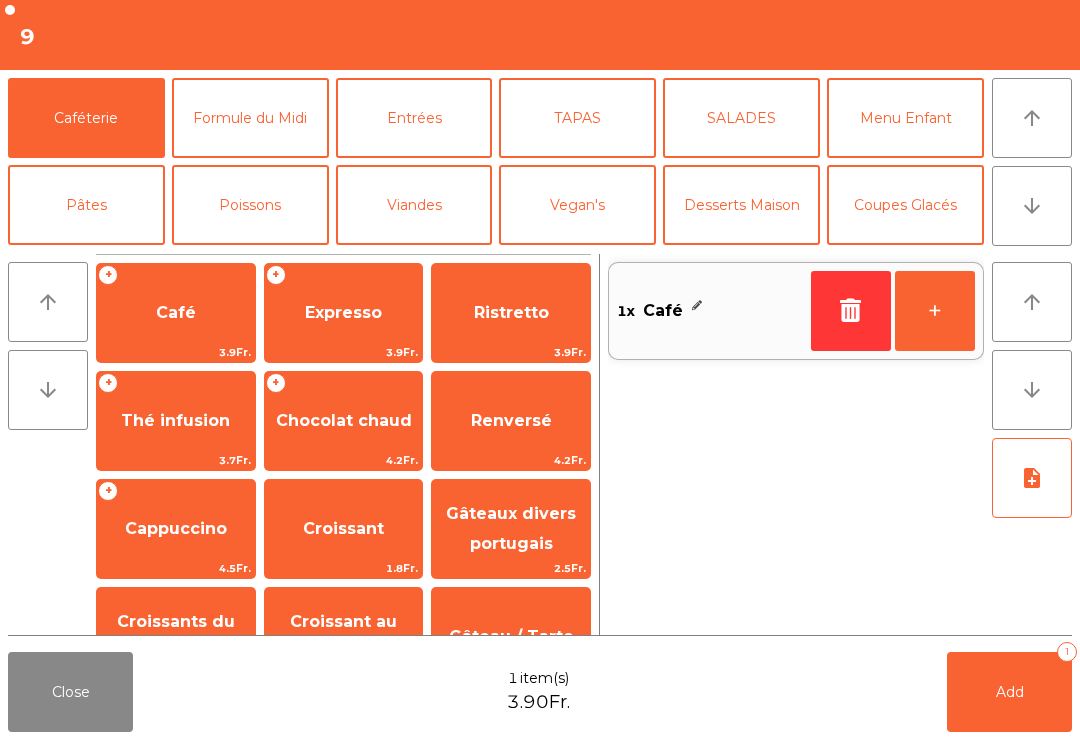 click on "+" 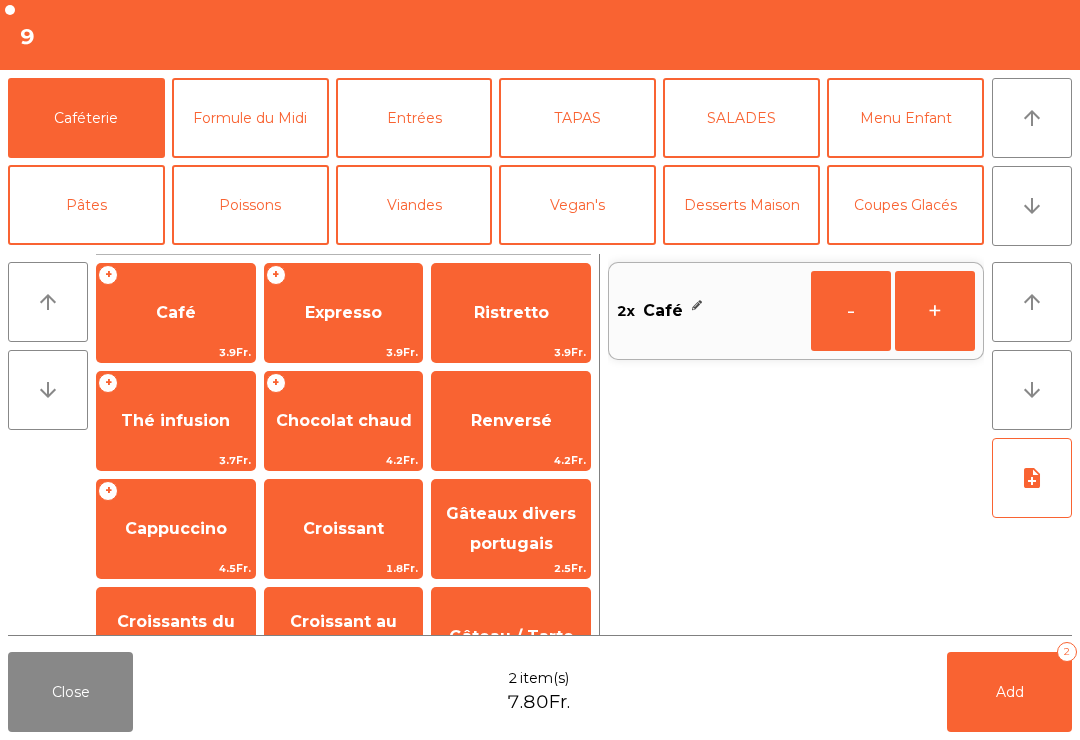 click on "Add   2" 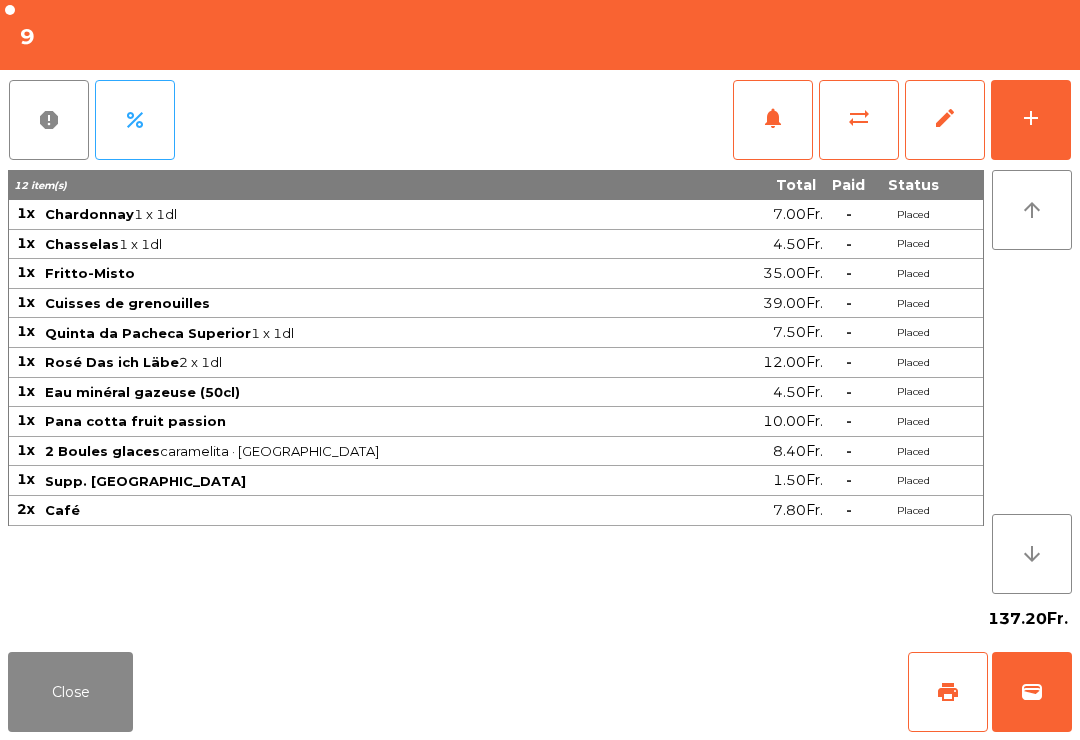 click on "Close" 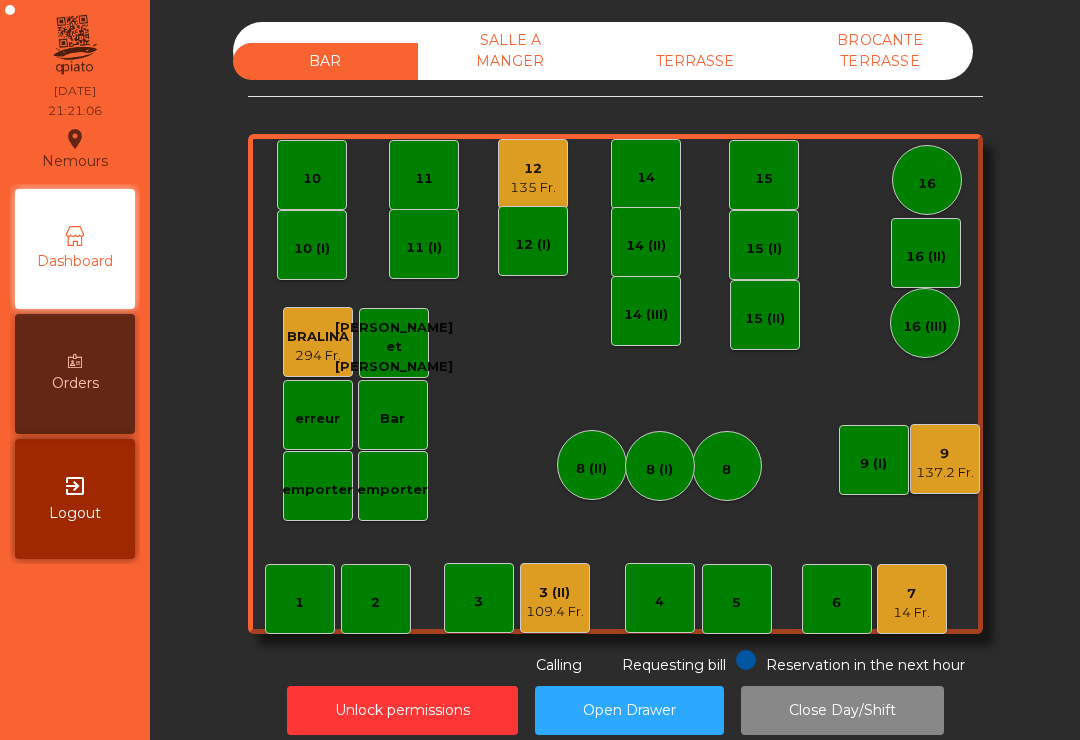 click on "137.2 Fr." 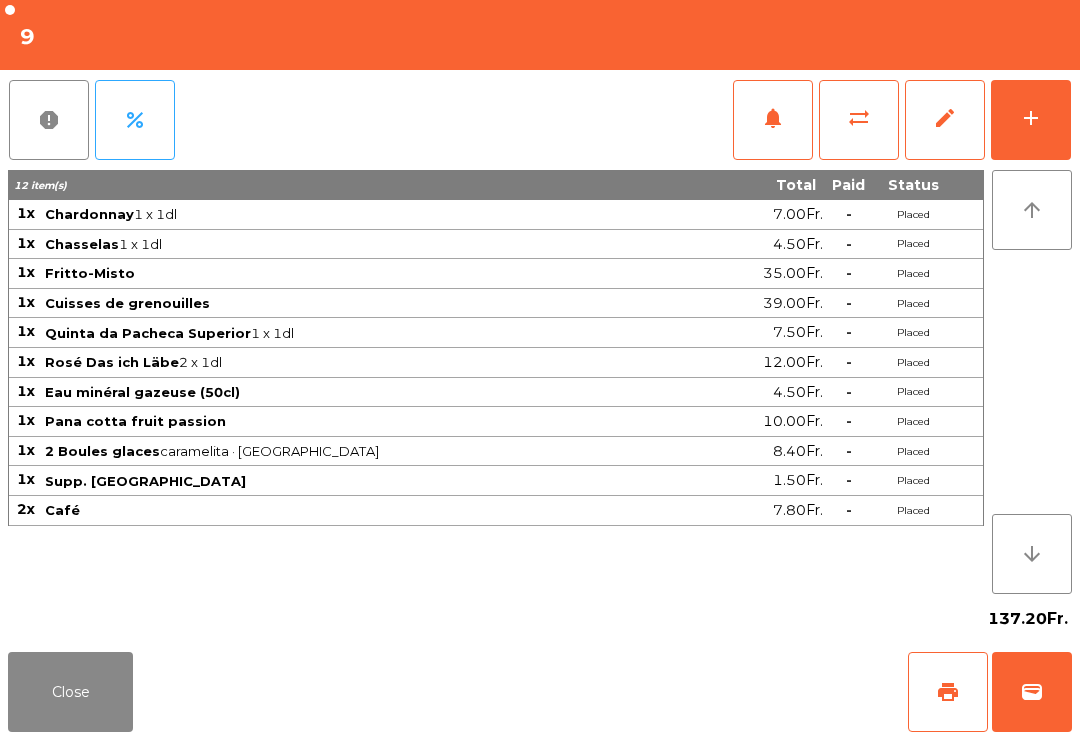 click on "print" 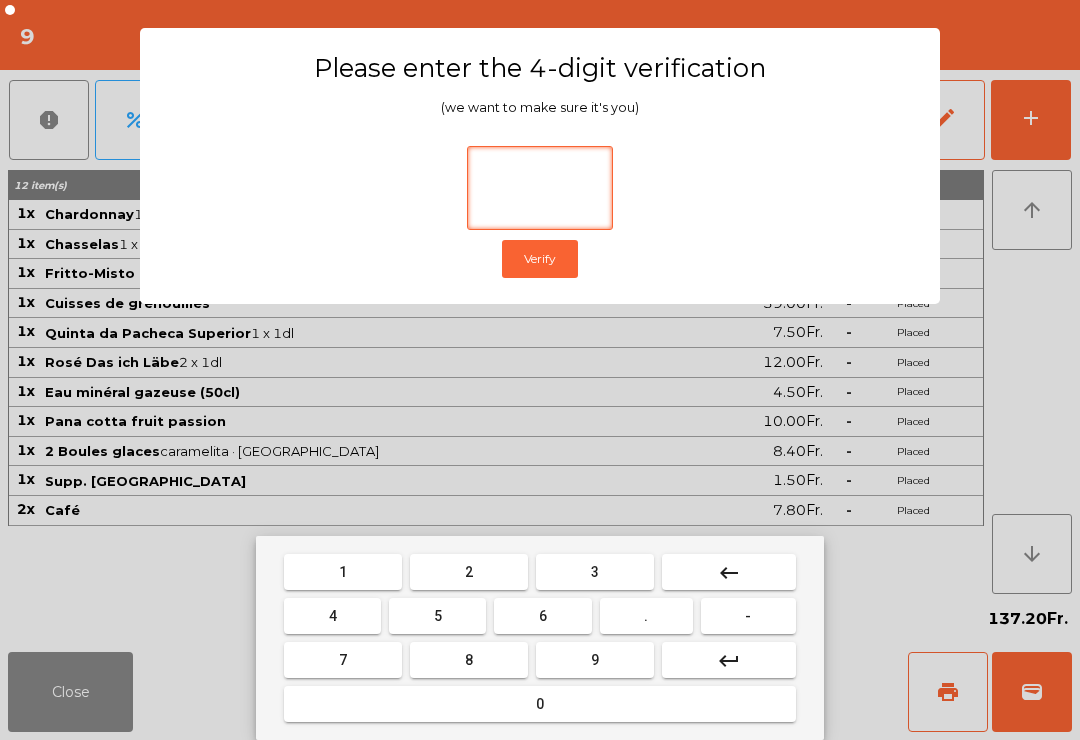 click on "0" at bounding box center (540, 704) 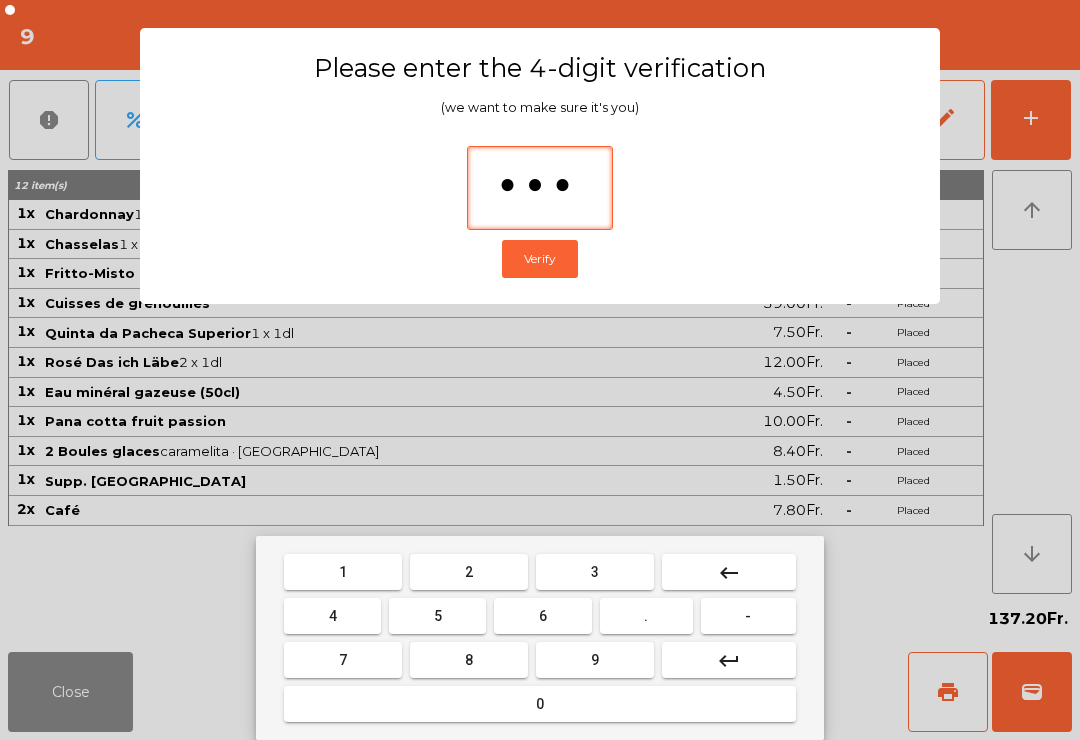 type on "****" 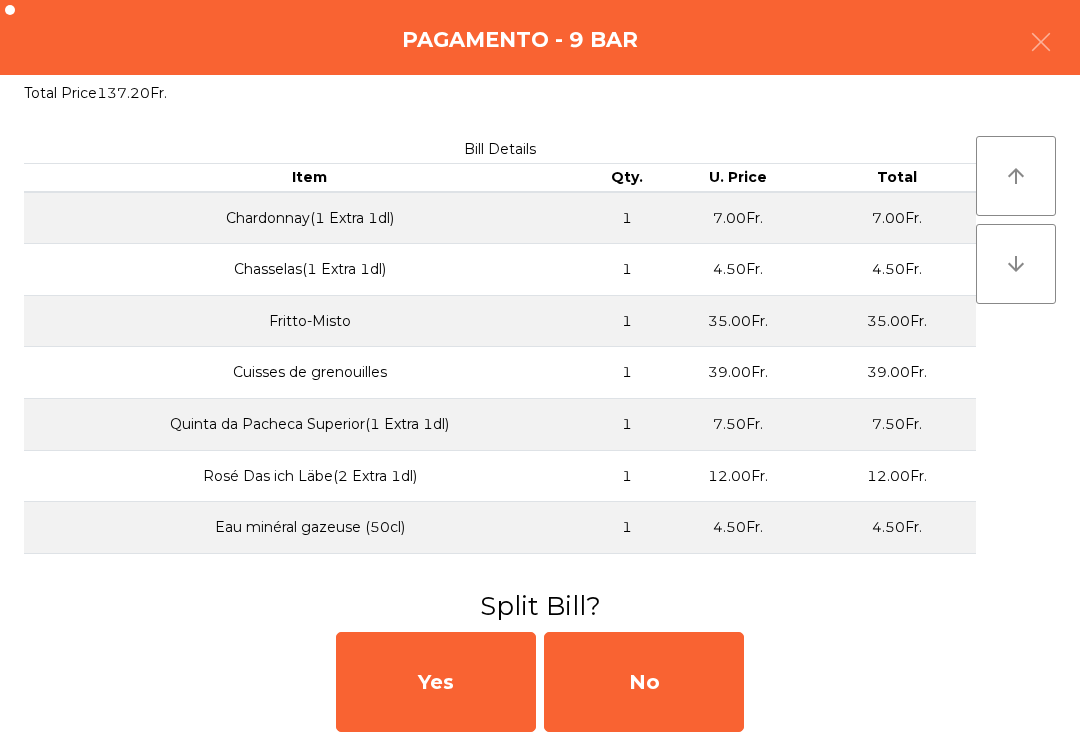 click on "No" 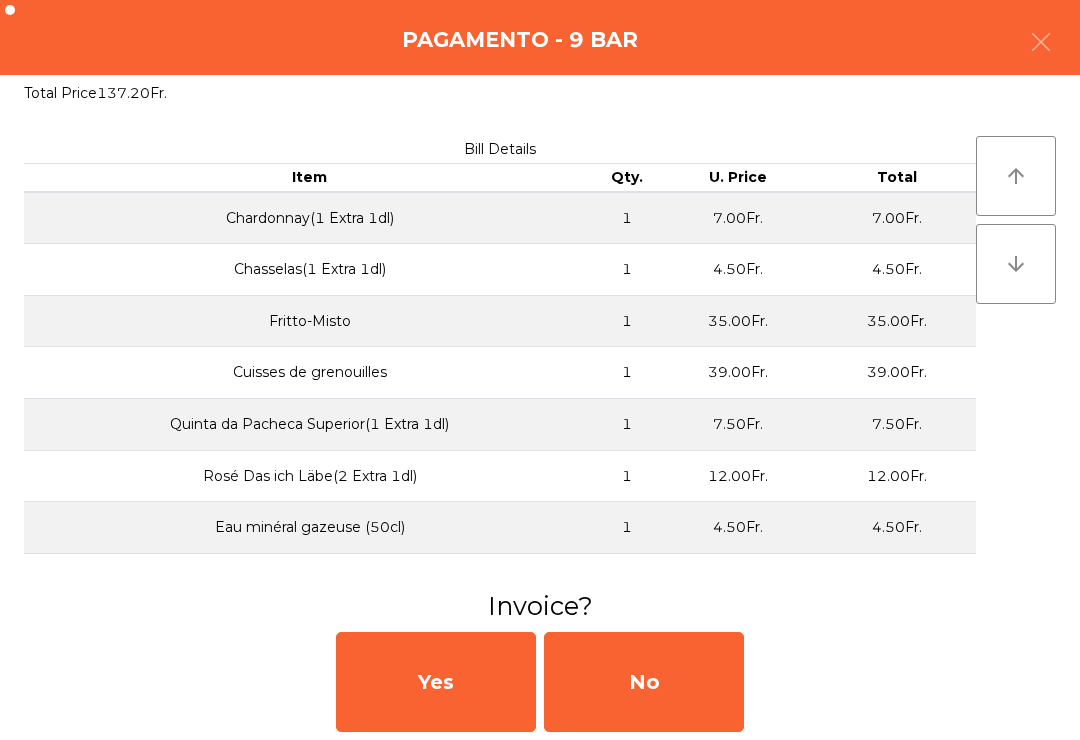 click on "No" 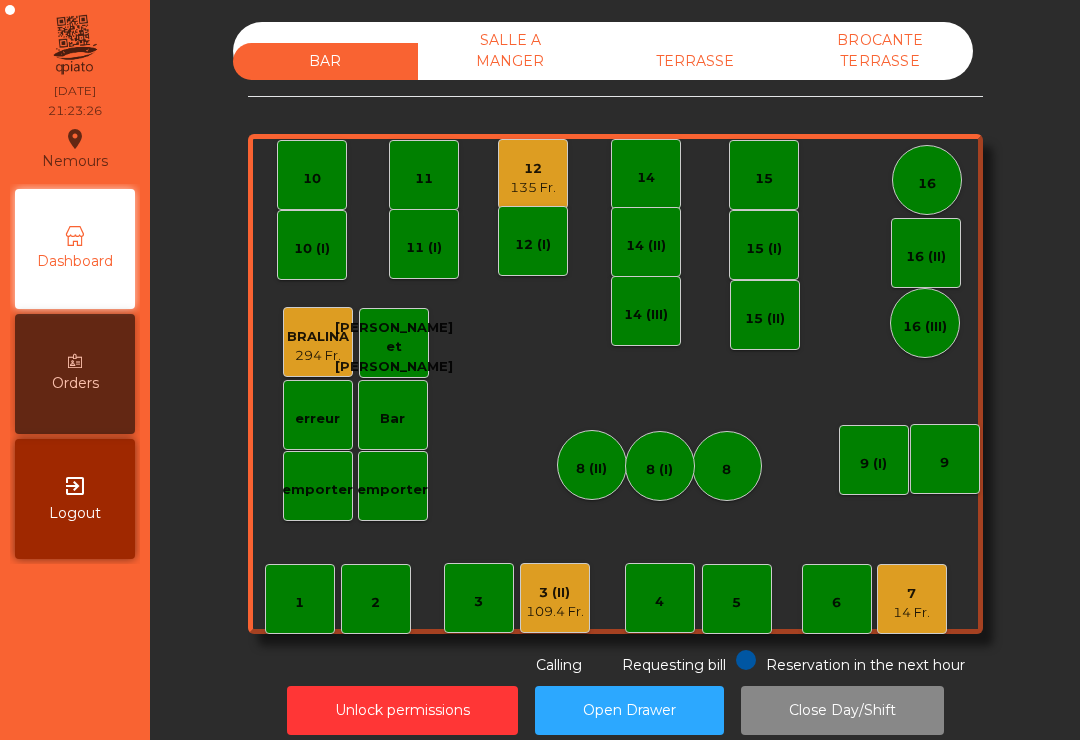 click on "7   14 Fr." 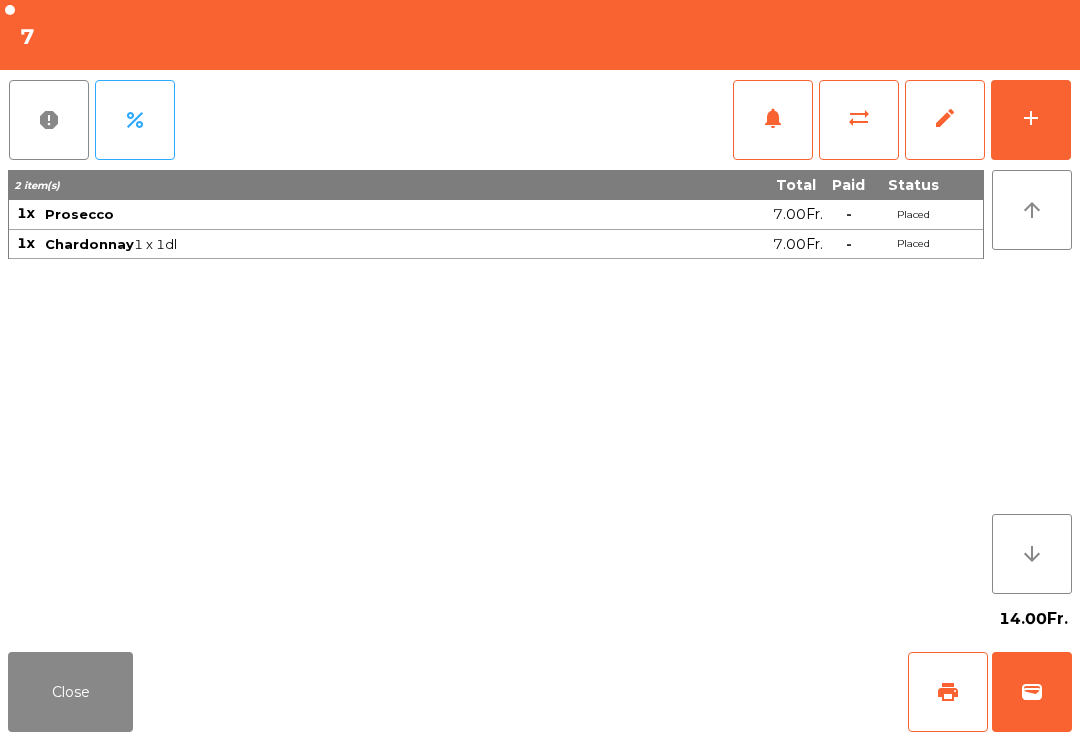 click on "print" 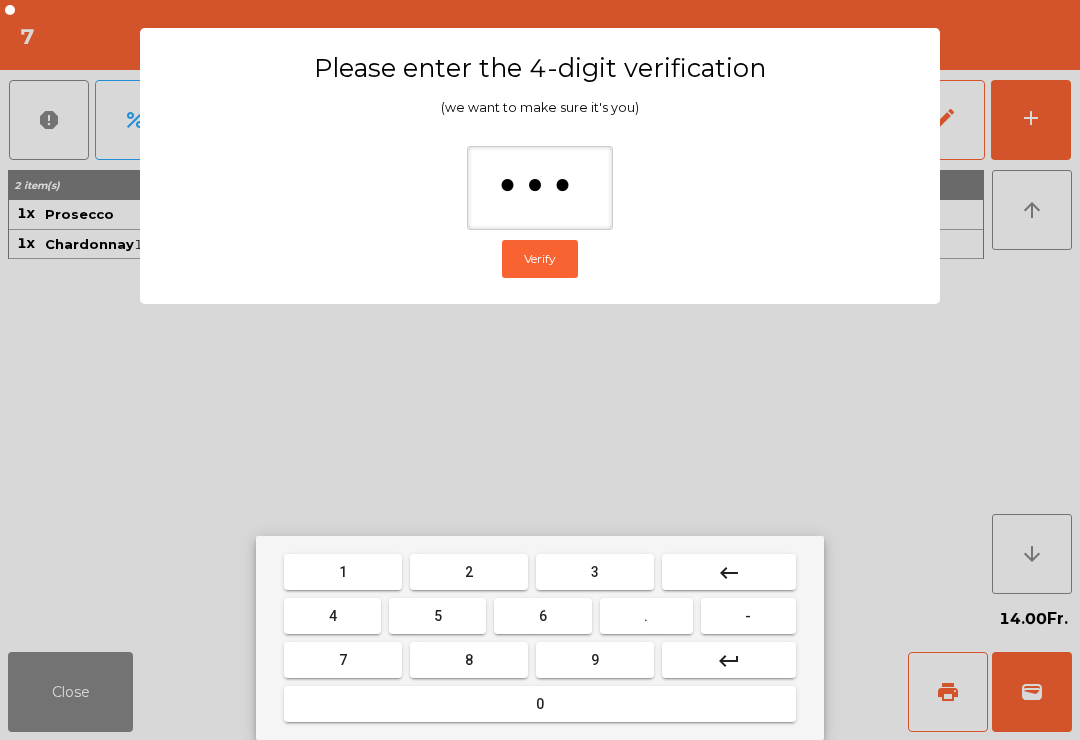 type on "****" 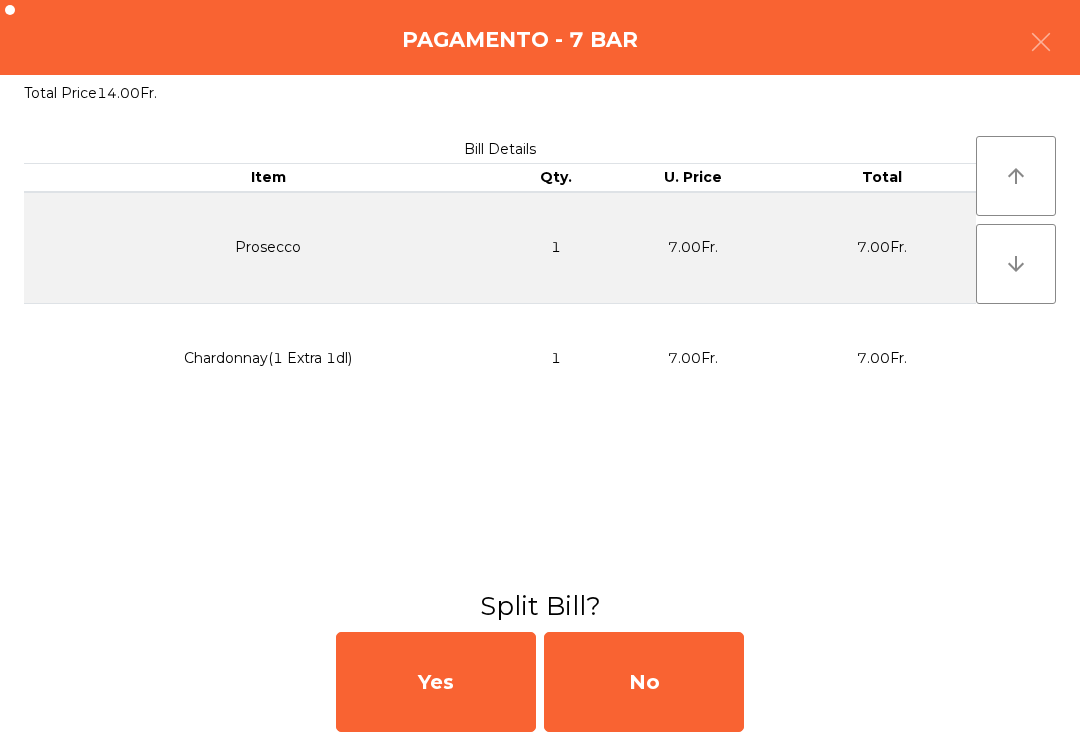 click on "No" 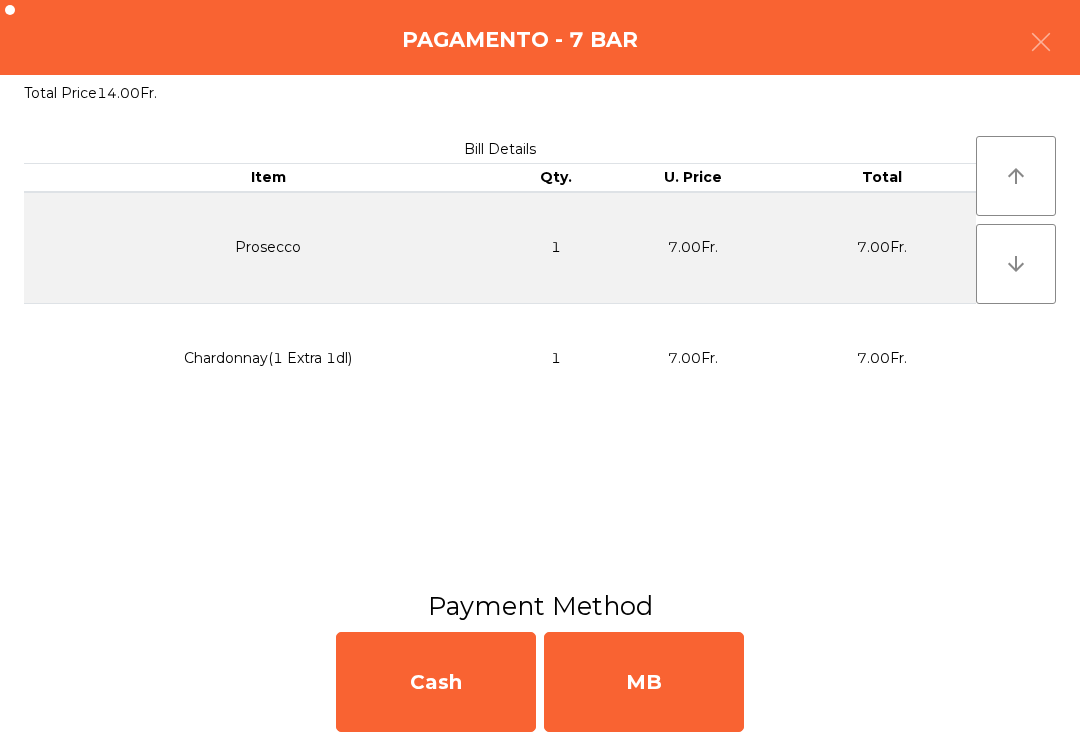 click on "MB" 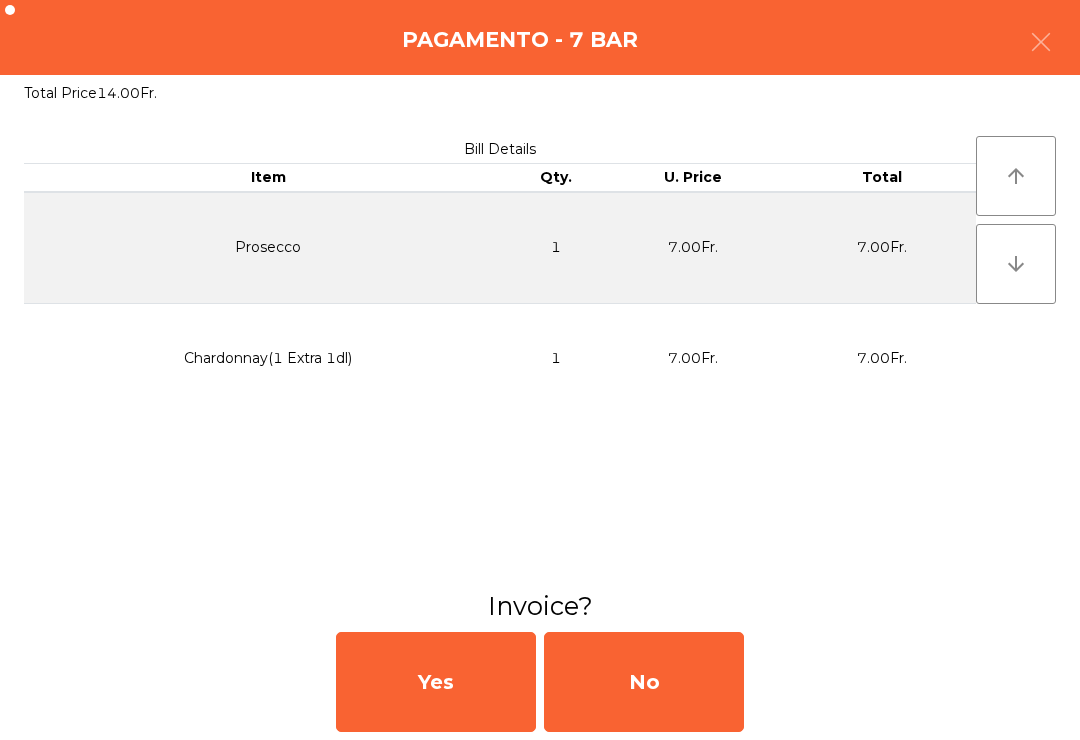 click on "No" 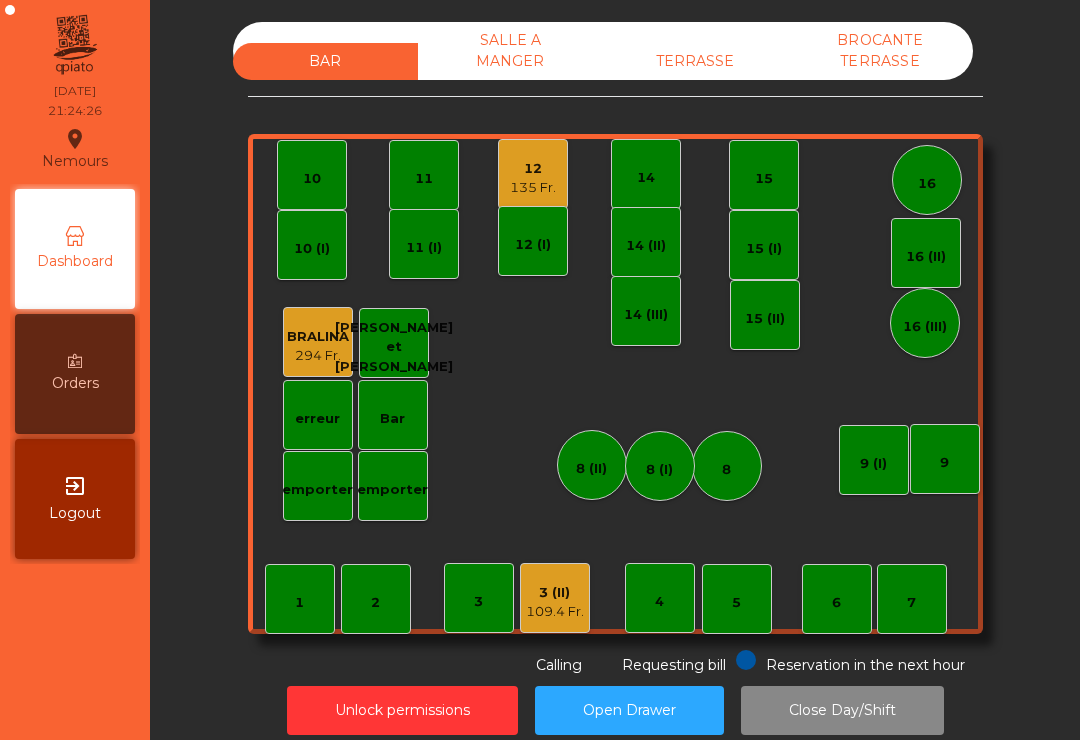 click on "TERRASSE" 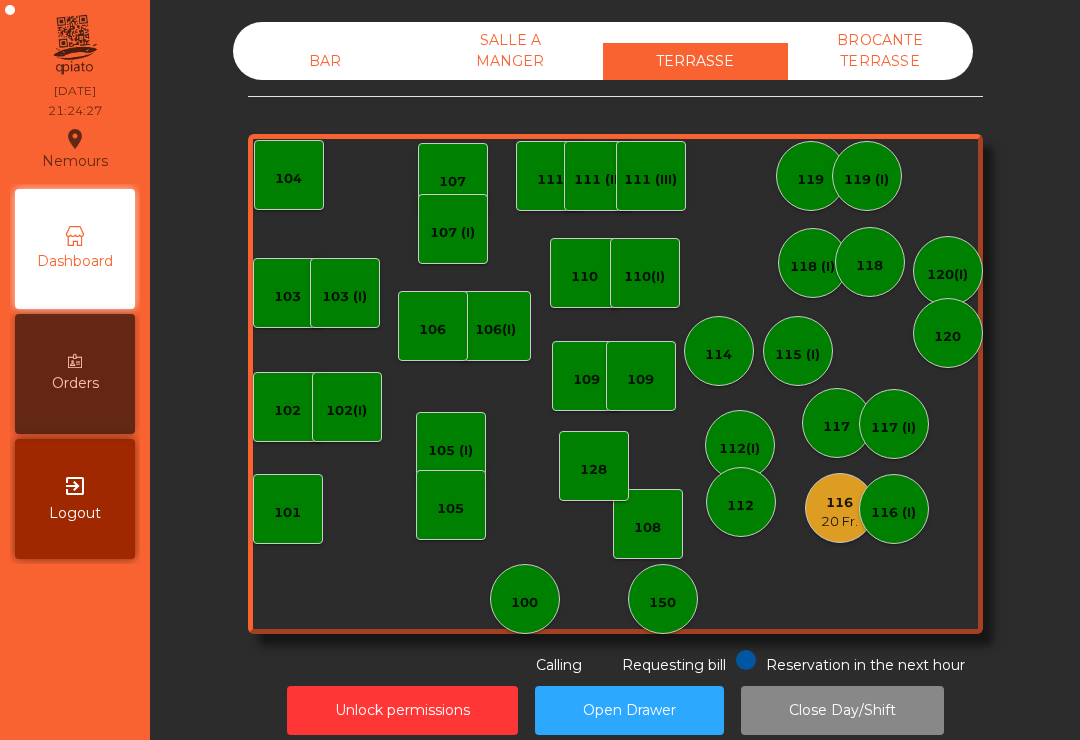 click on "20 Fr." 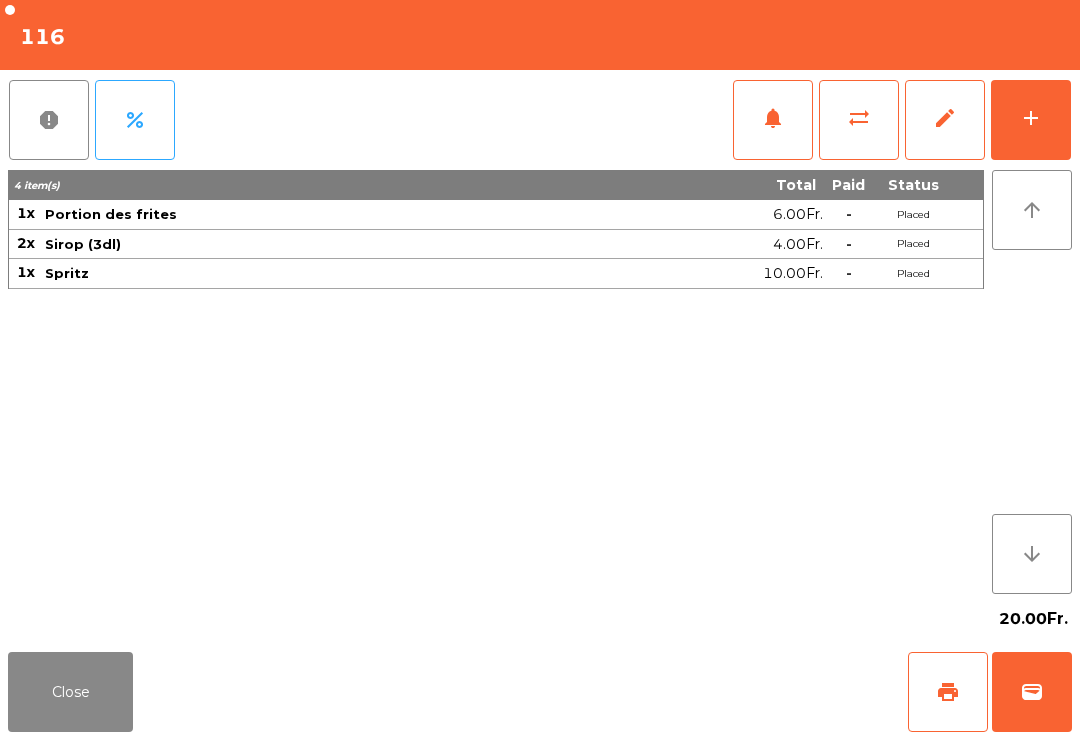 click on "Close" 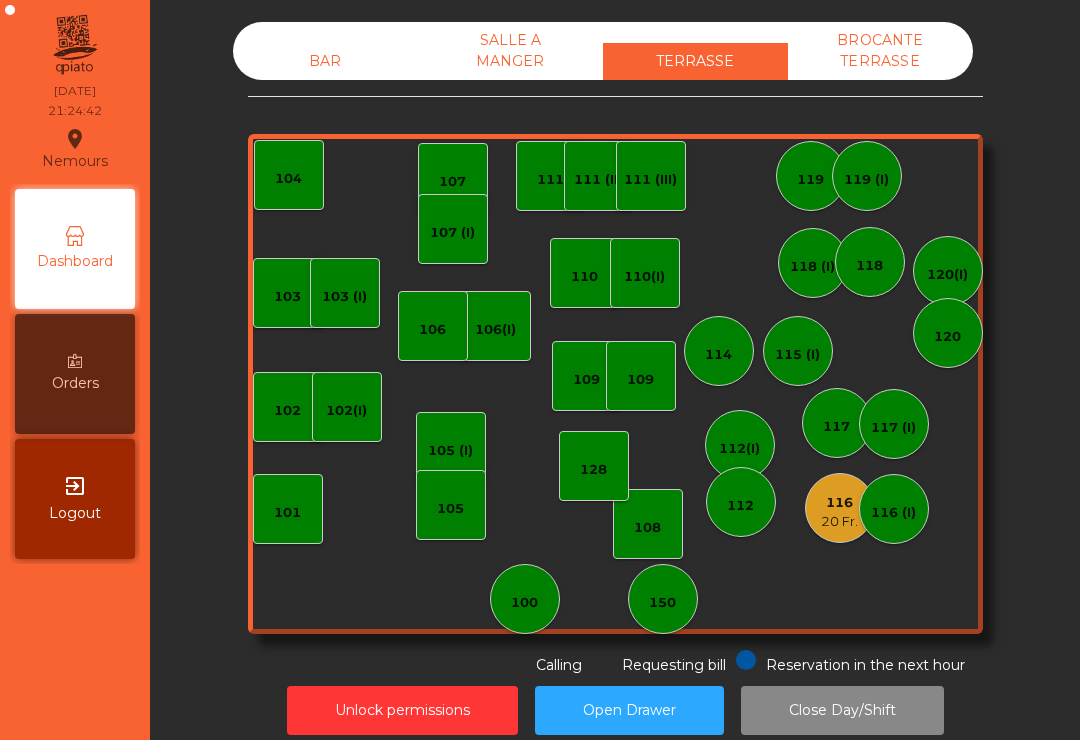 click on "116" 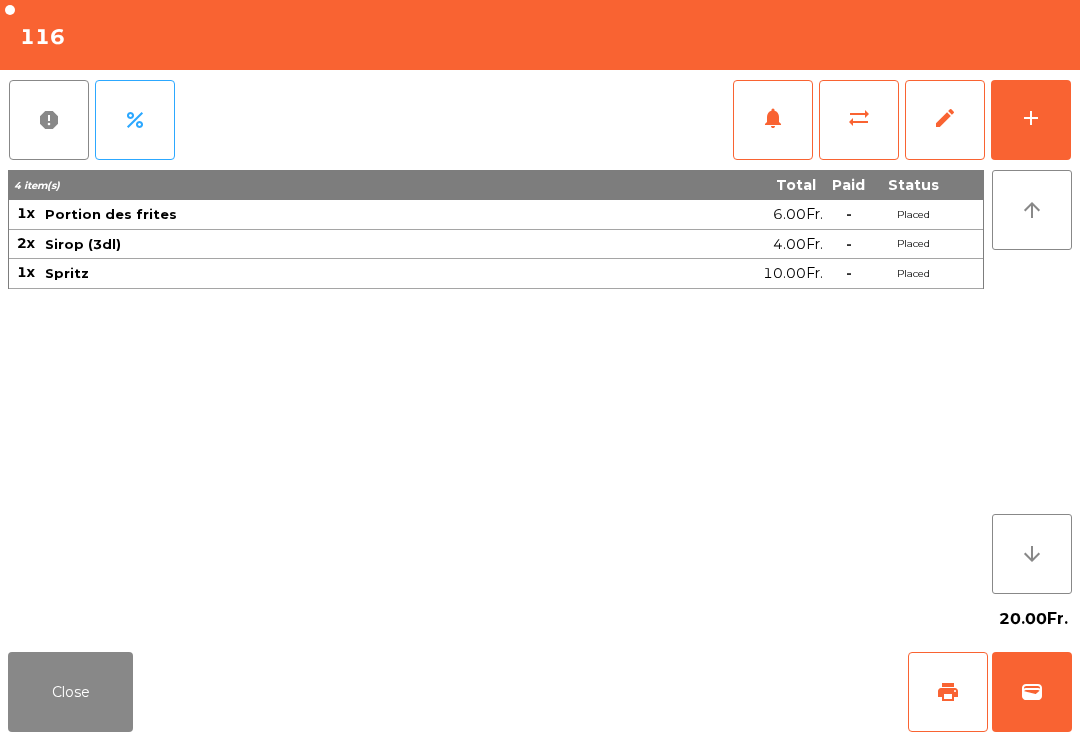 click on "wallet" 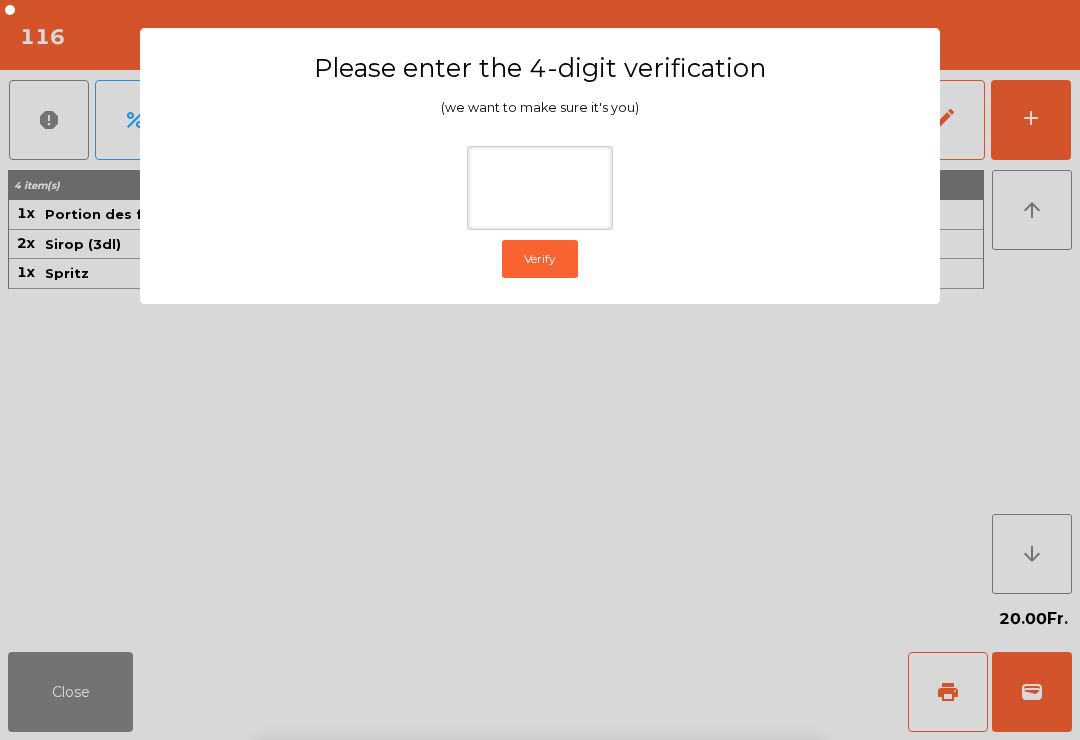 click on "Please enter the 4-digit verification (we want to make sure it's you)  Verify" 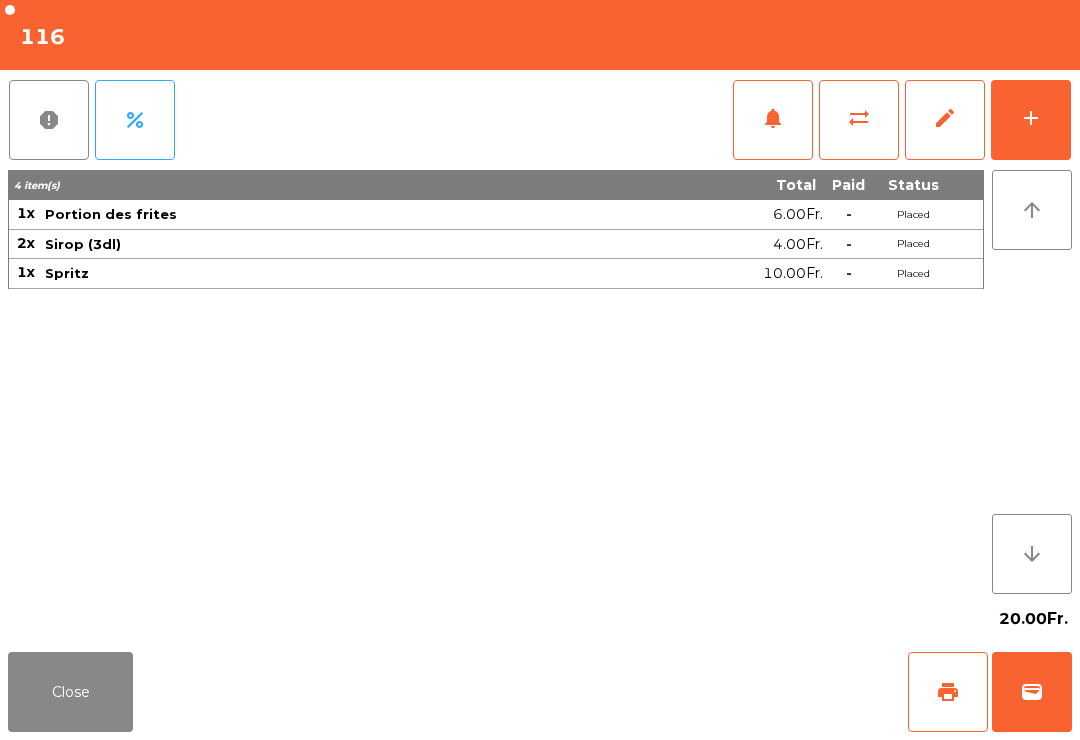 click on "sync_alt" 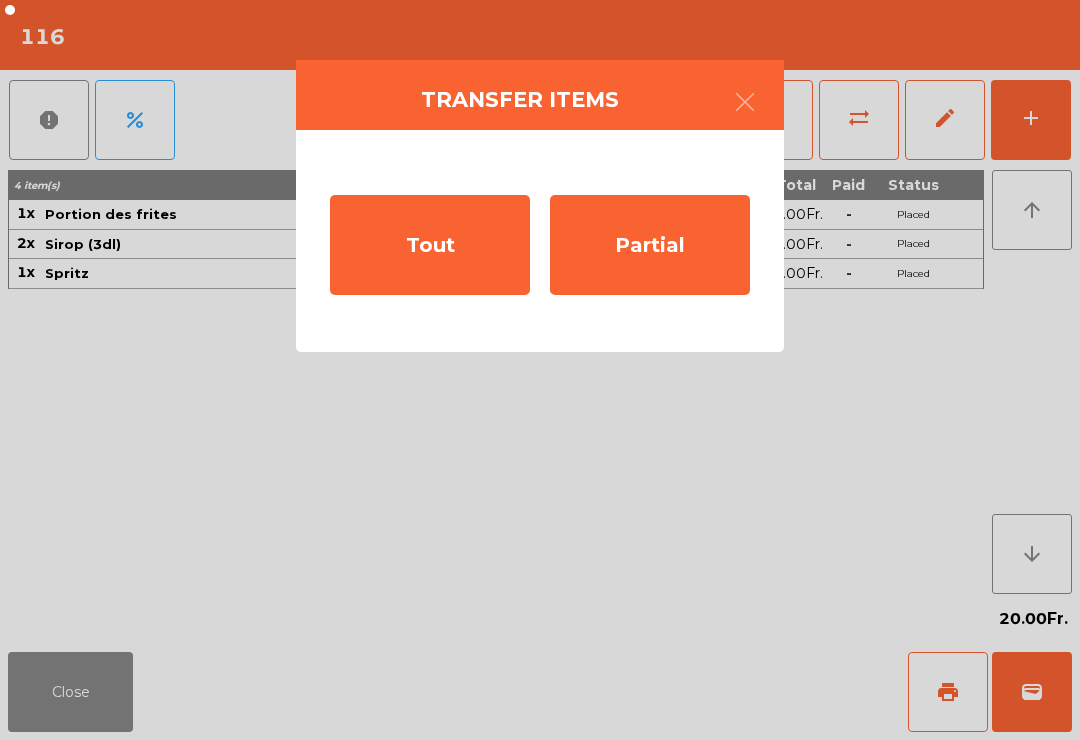 click on "Tout" 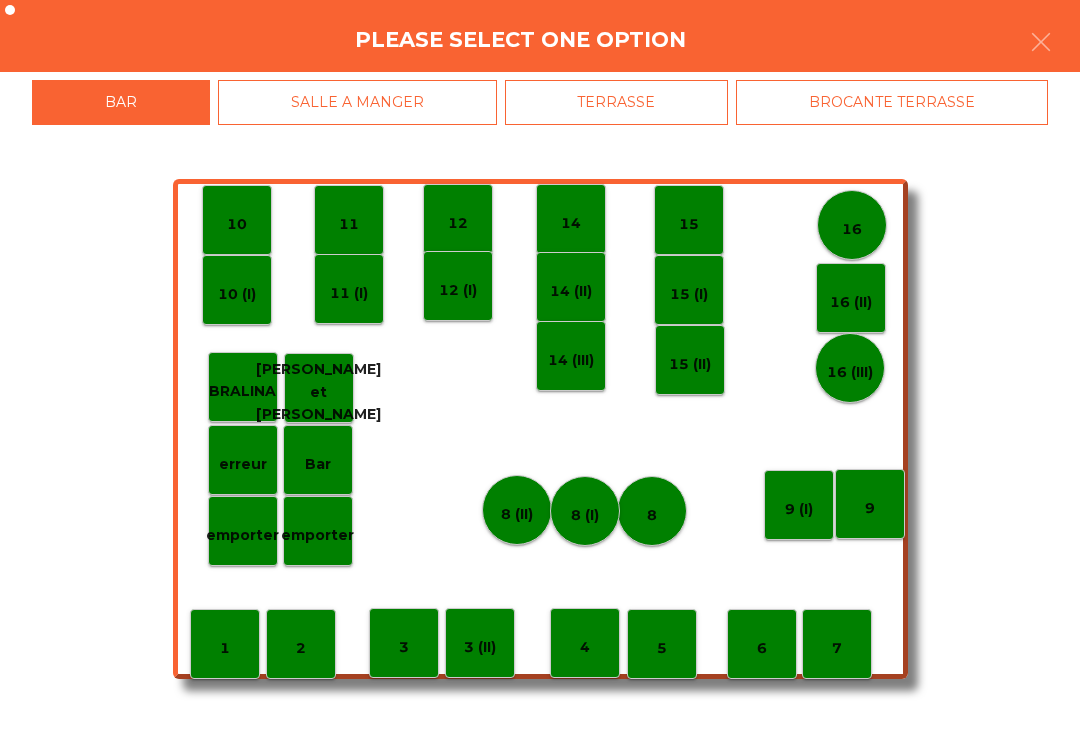 click on "BROCANTE TERRASSE" 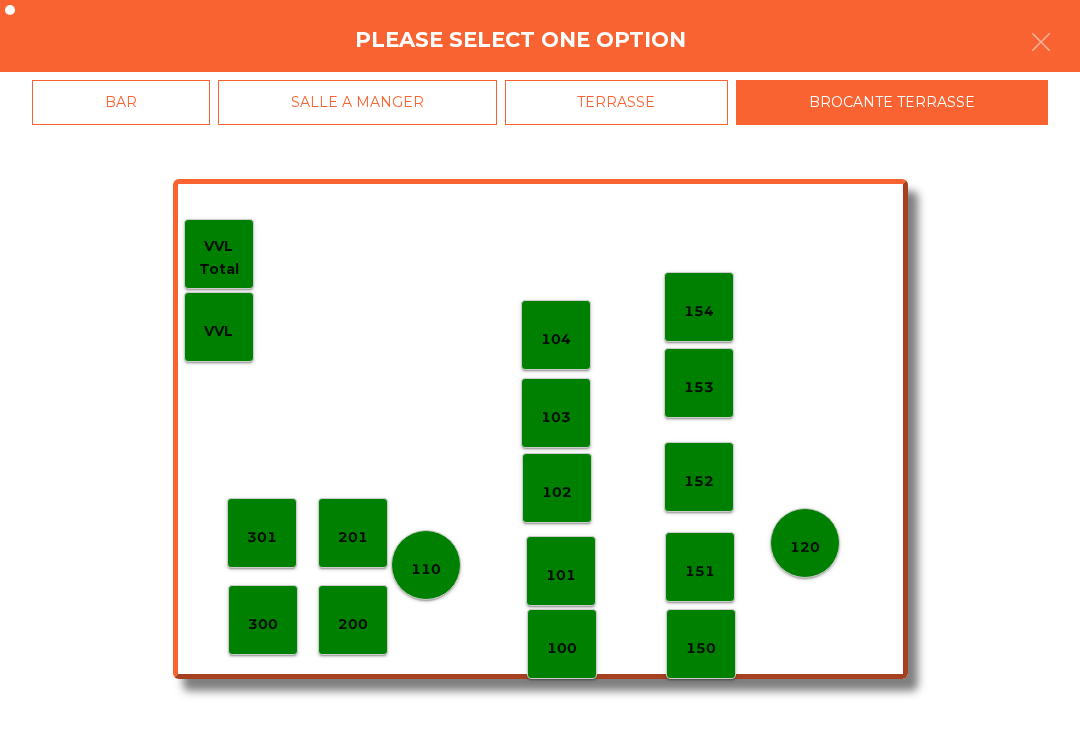 click on "301" 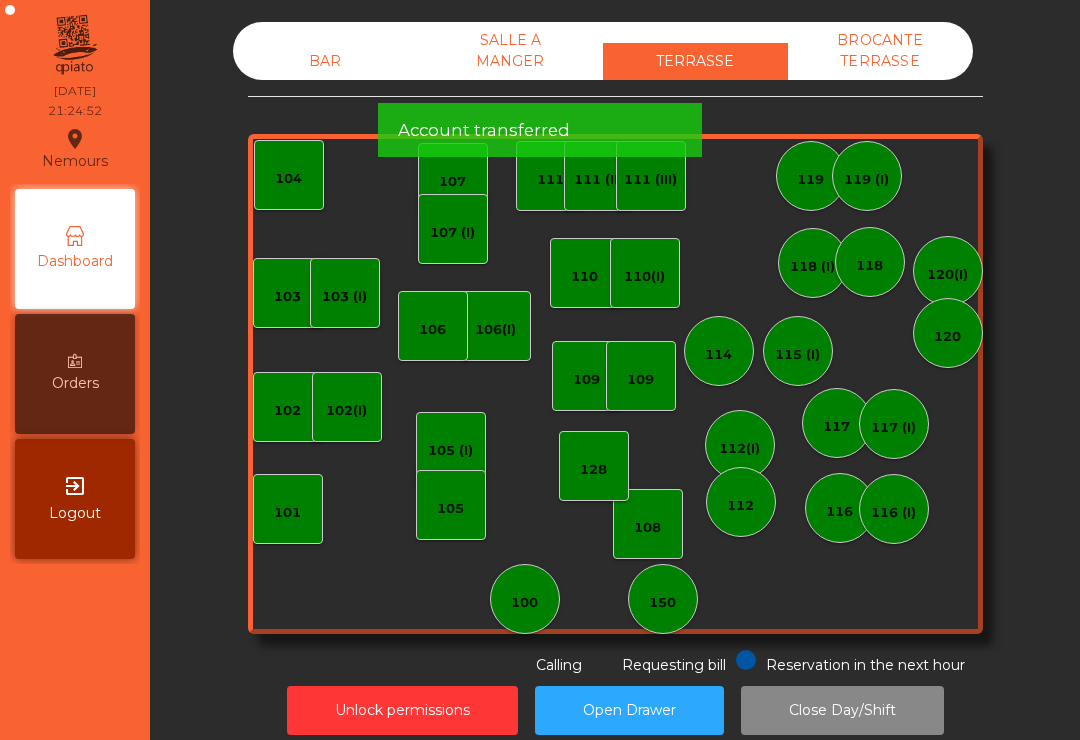 click on "BROCANTE TERRASSE" 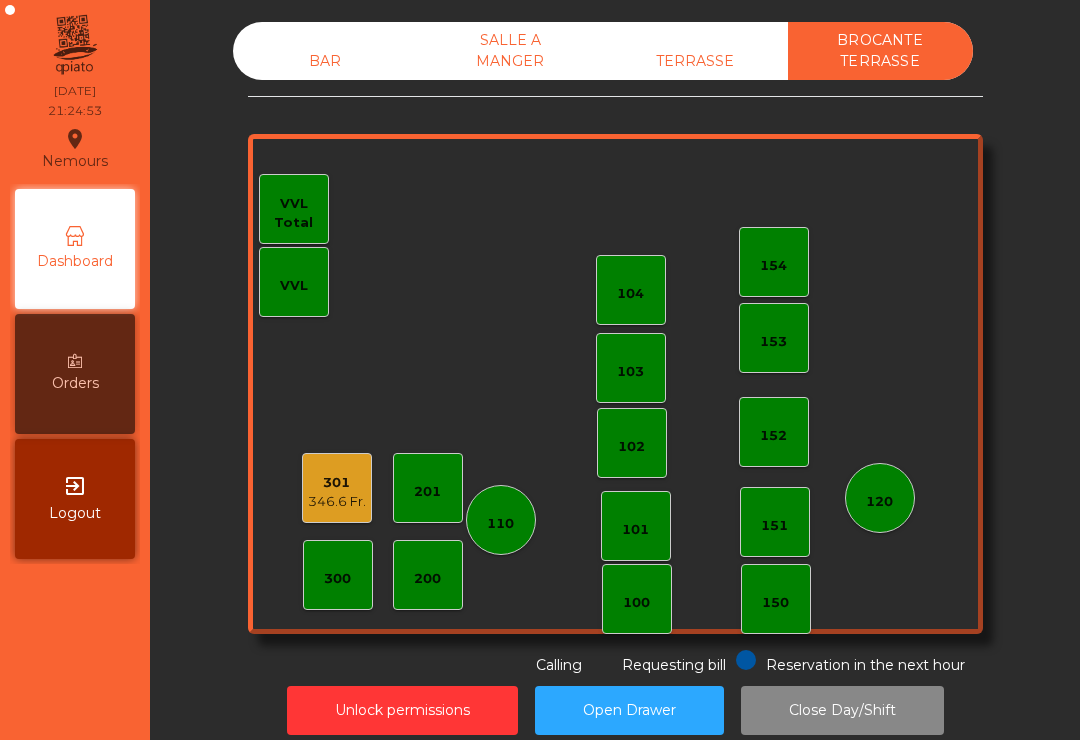 click on "BAR" 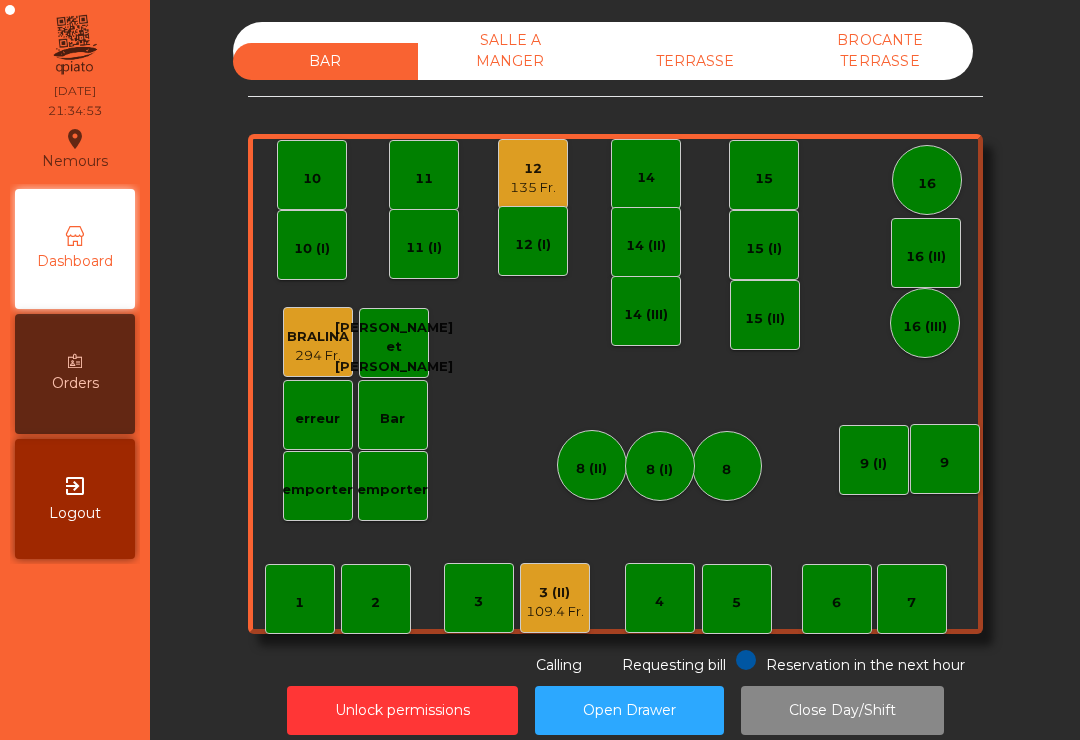 click on "3 (II)" 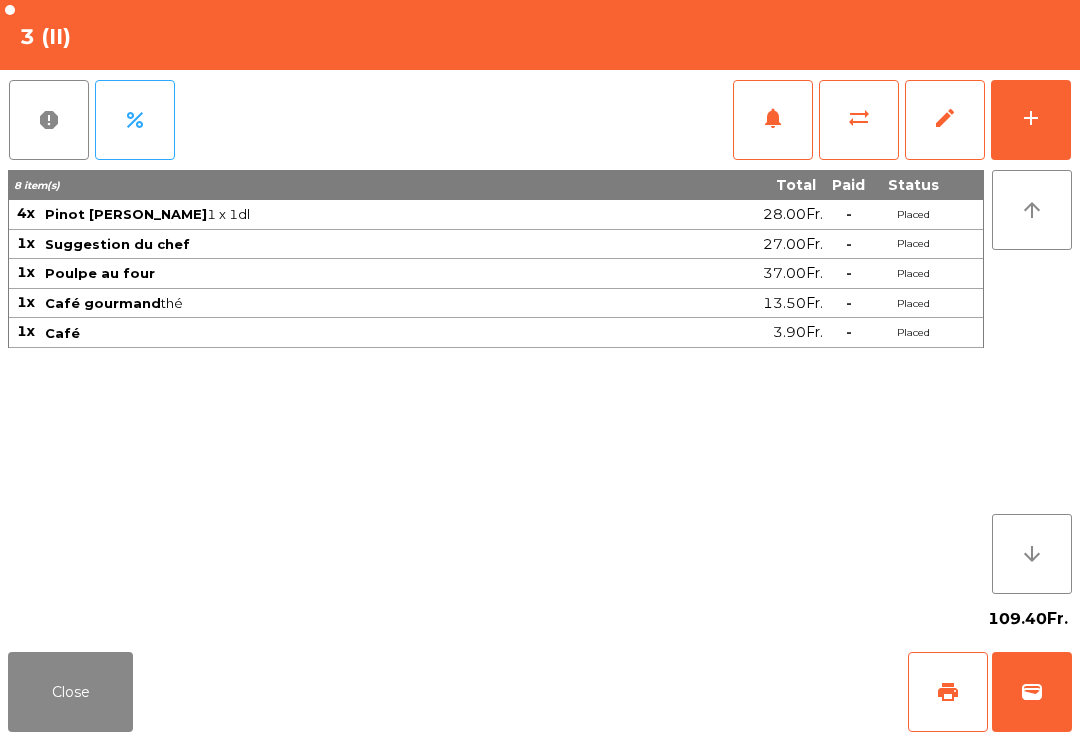 click on "print" 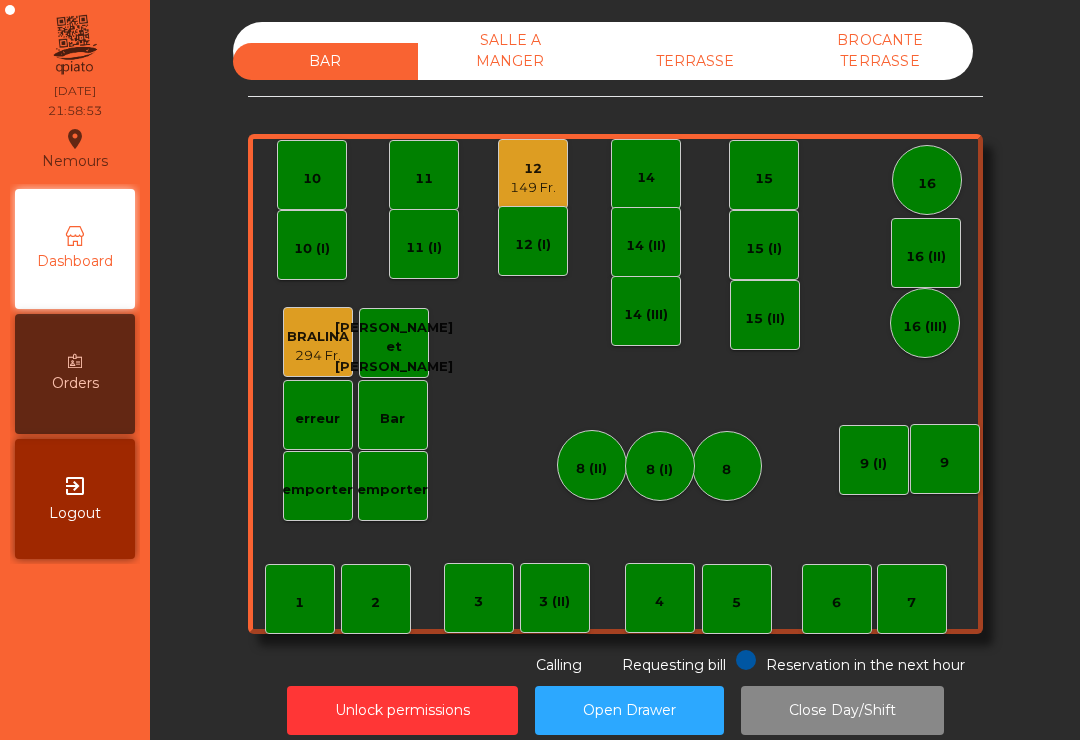 click on "Close Day/Shift" 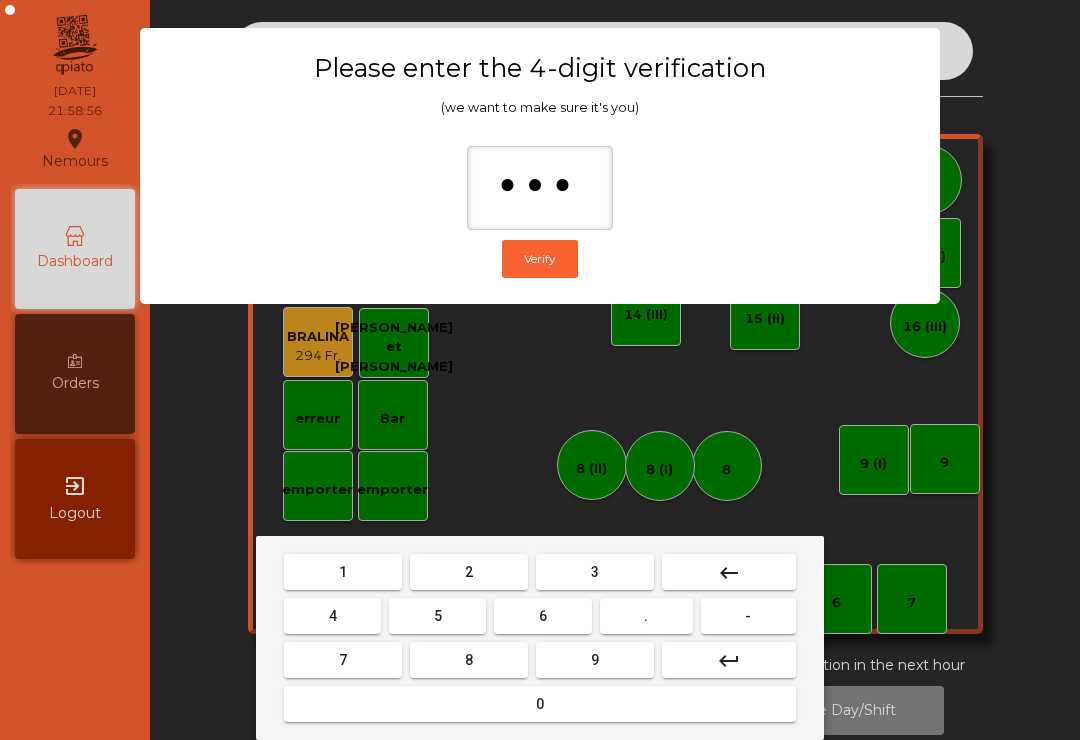 type on "****" 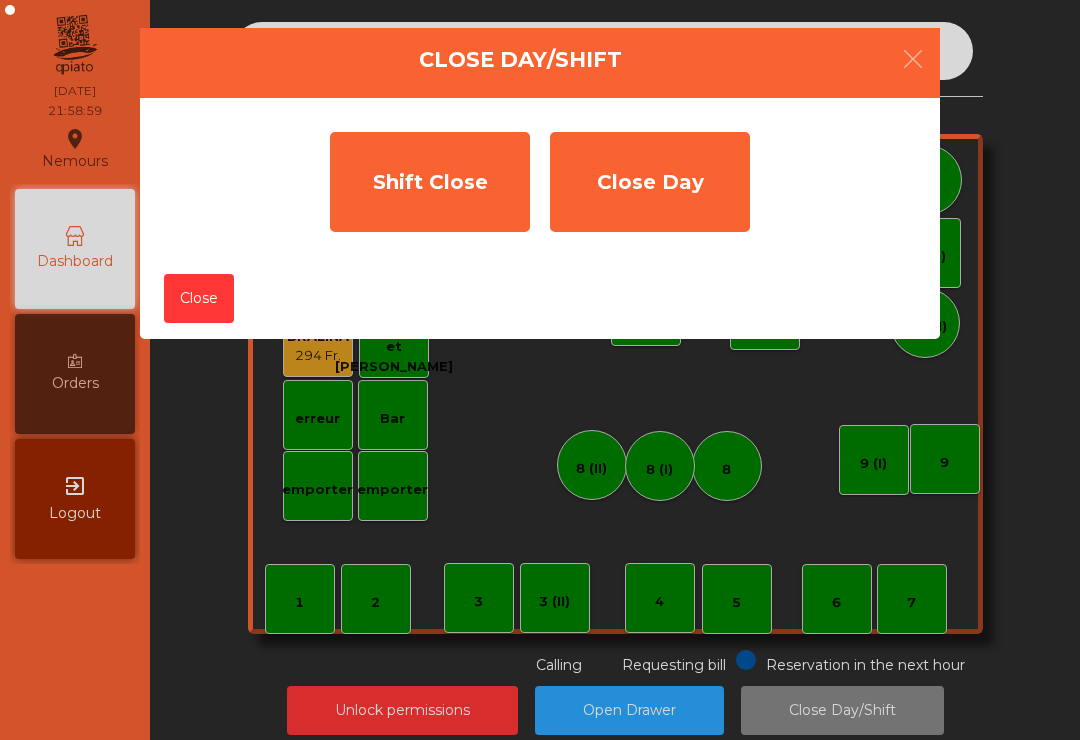 click on "Shift Close" 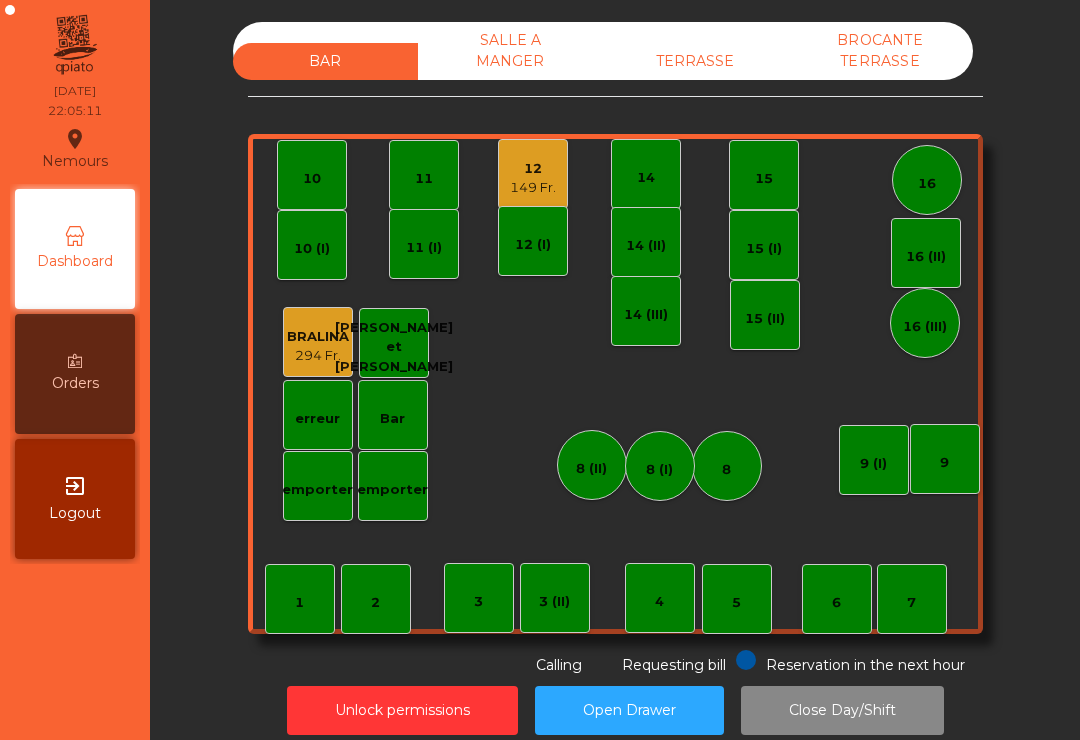 click on "149 Fr." 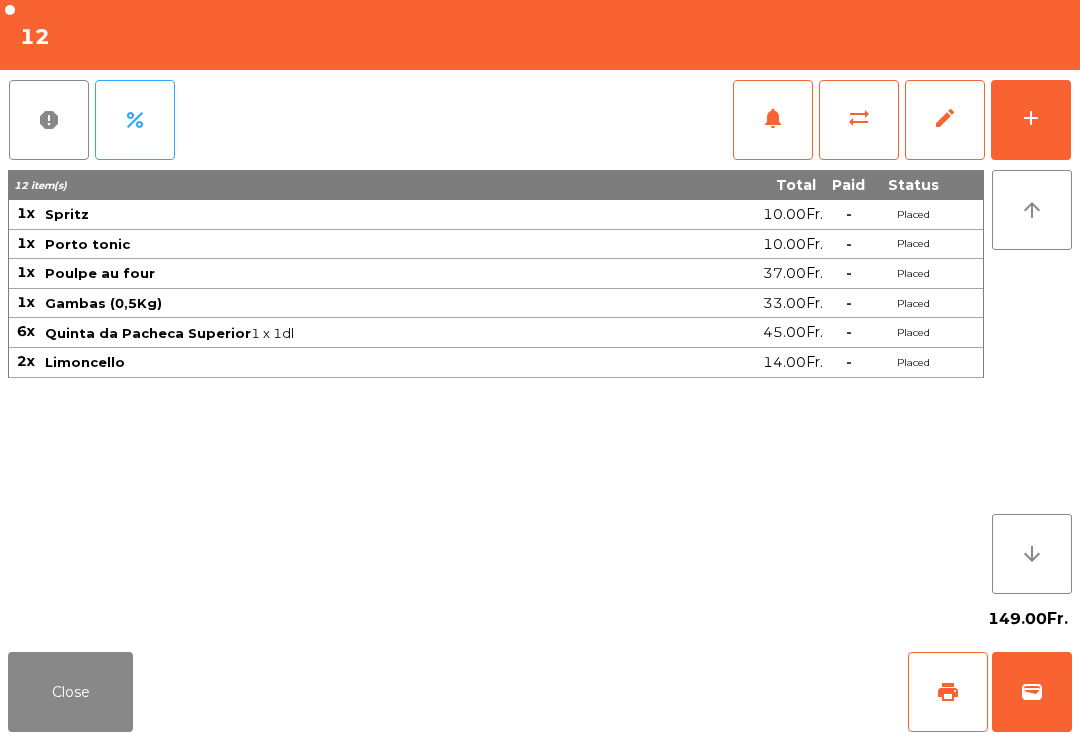 click on "wallet" 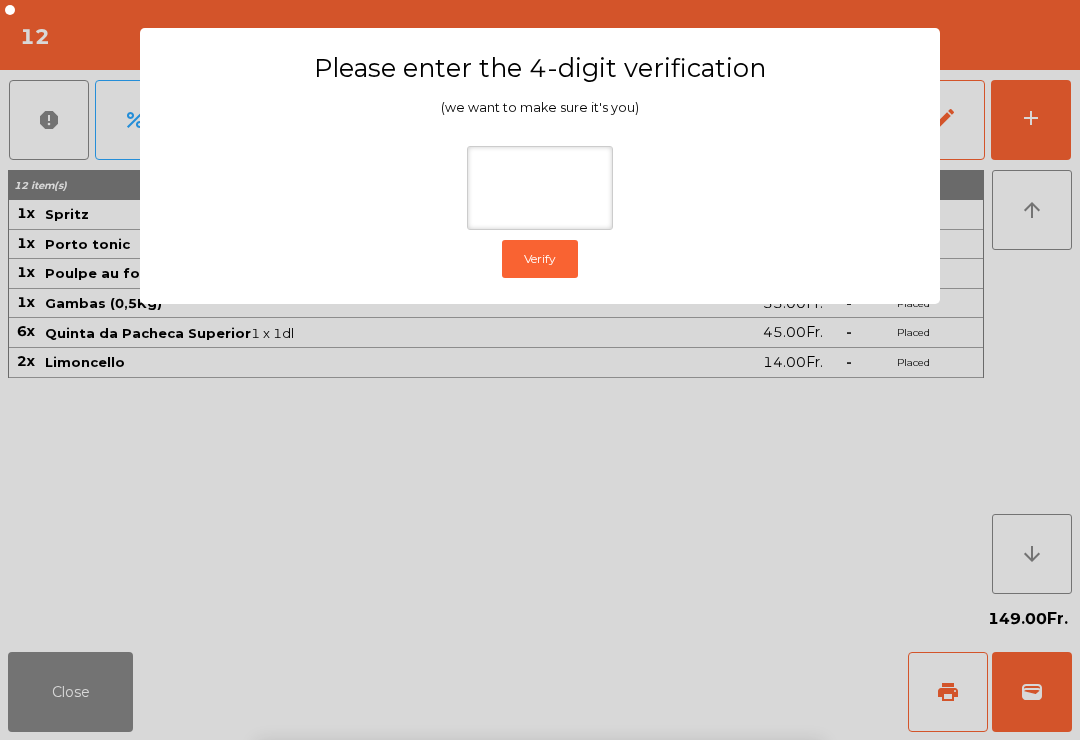 click on "Please enter the 4-digit verification (we want to make sure it's you)  Verify" 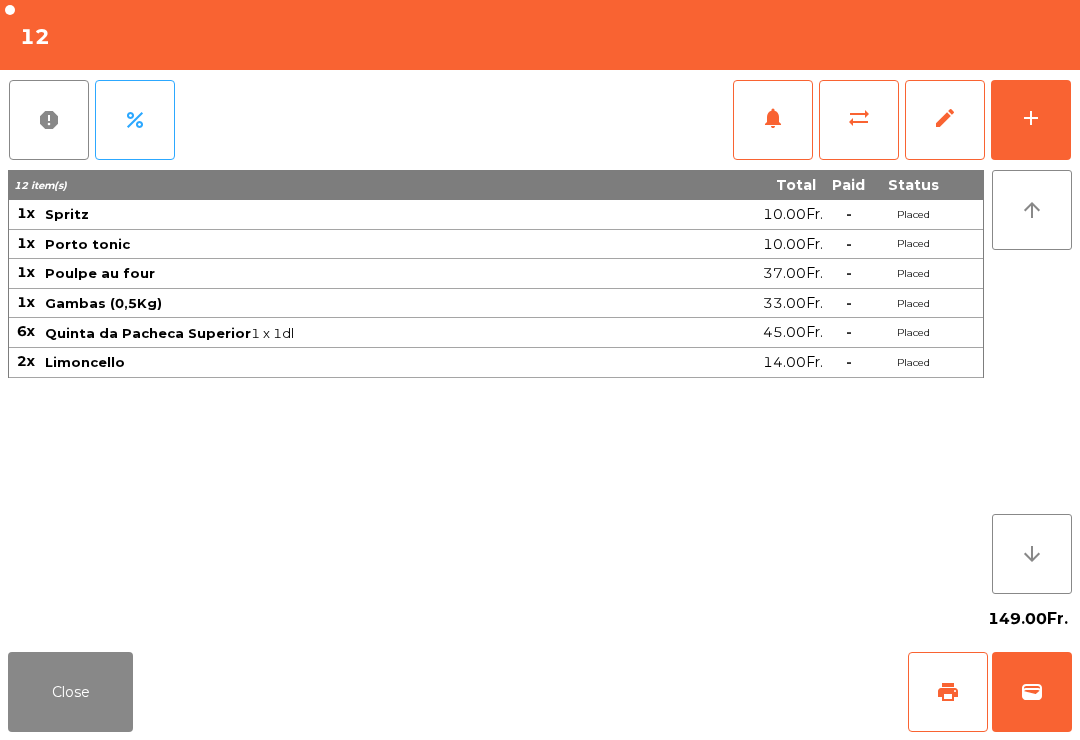 click on "print" 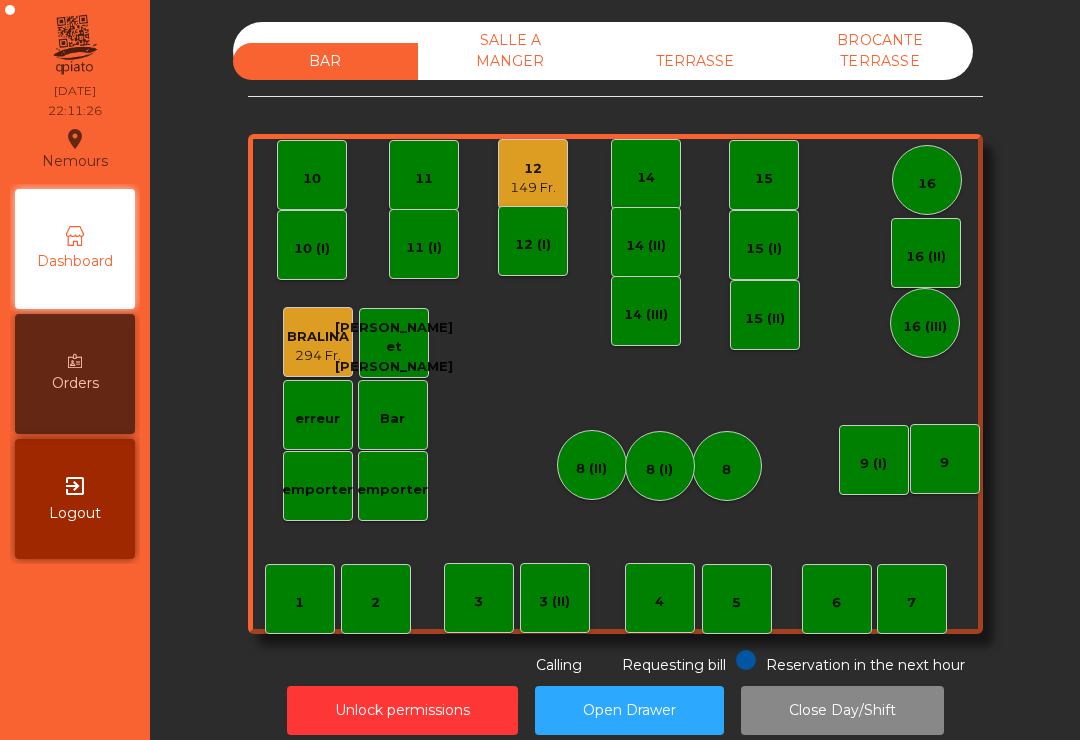 click on "12" 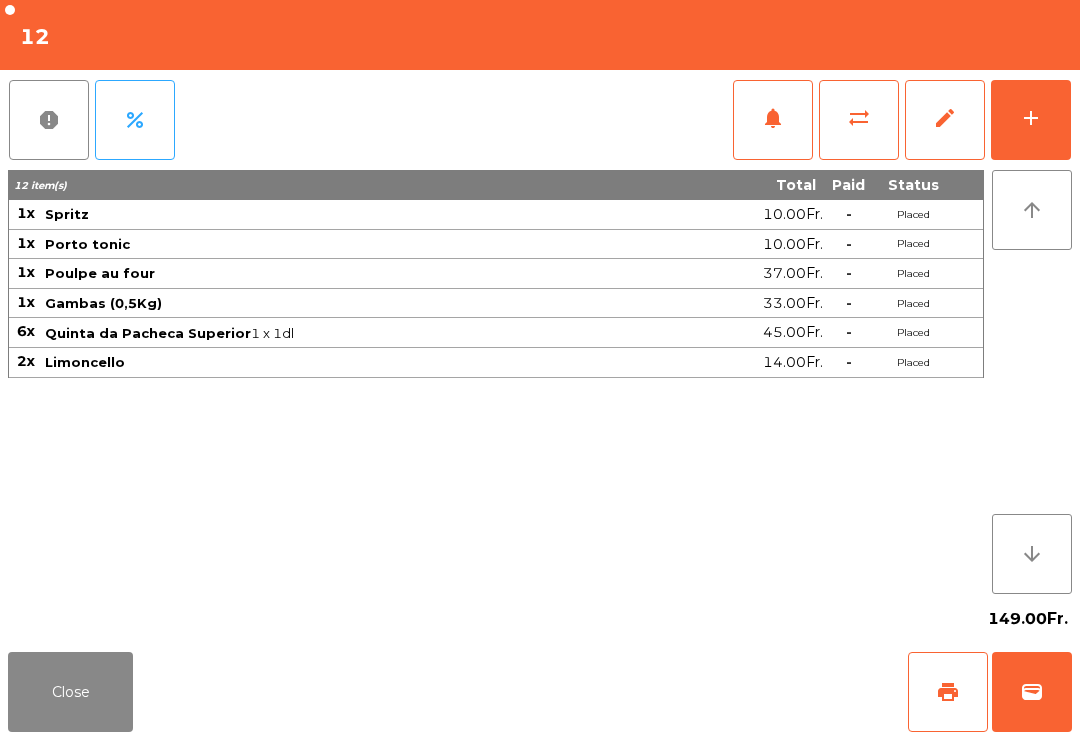 click on "wallet" 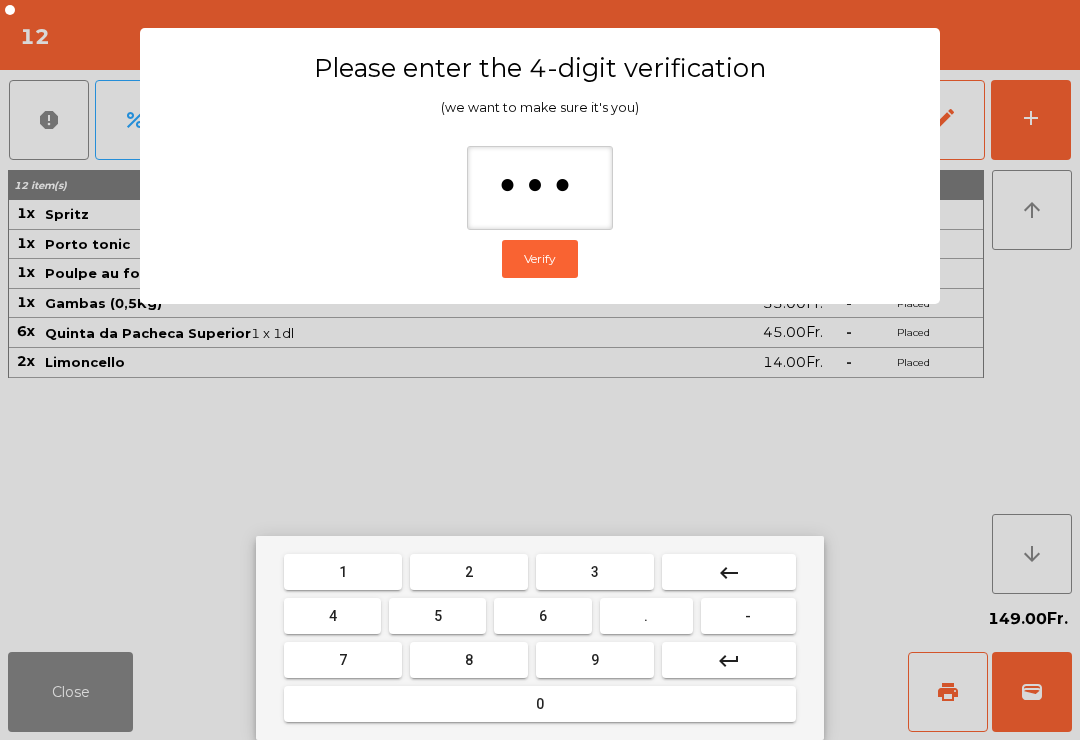 type on "****" 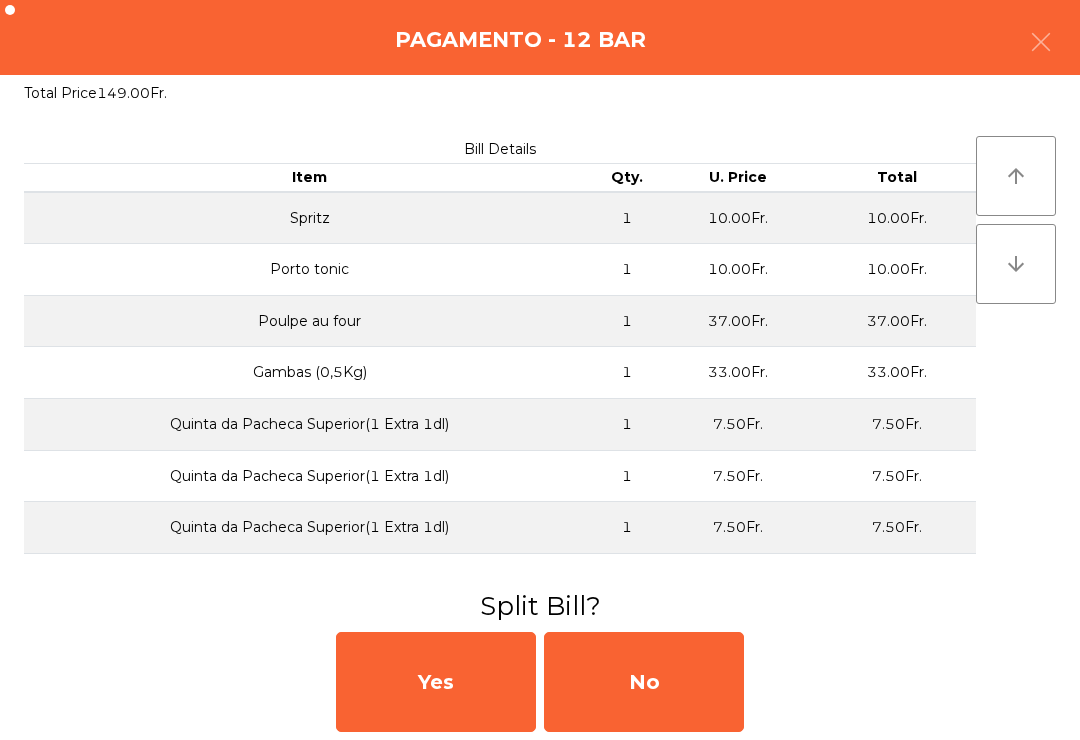 click on "No" 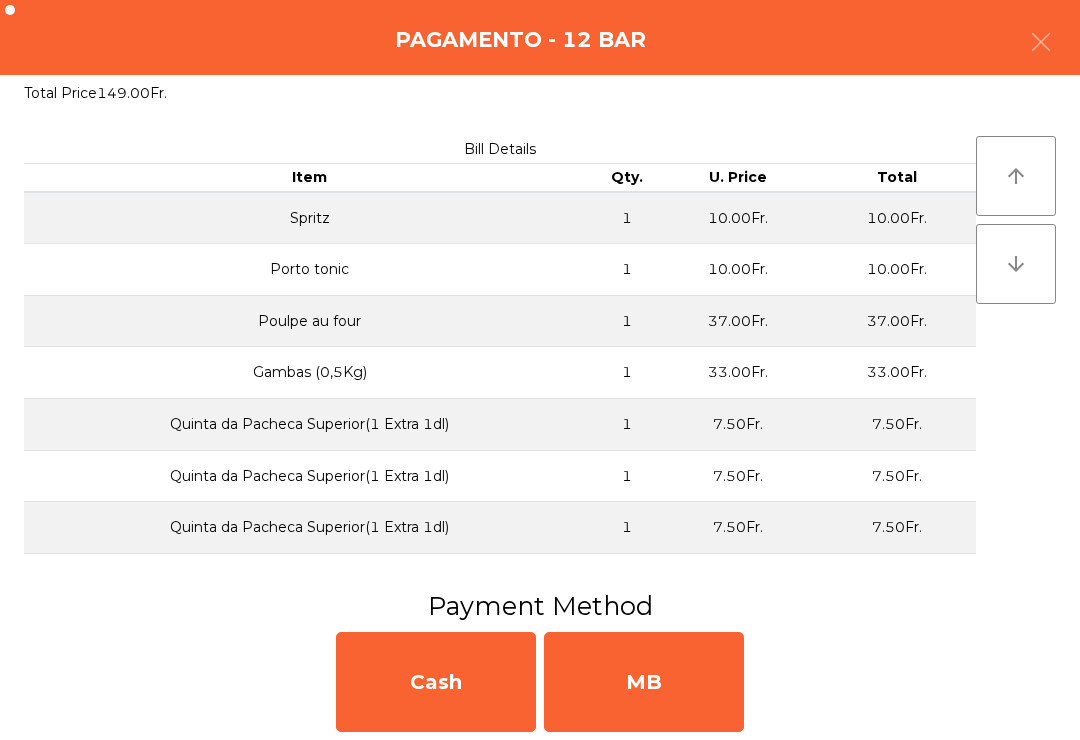 click on "MB" 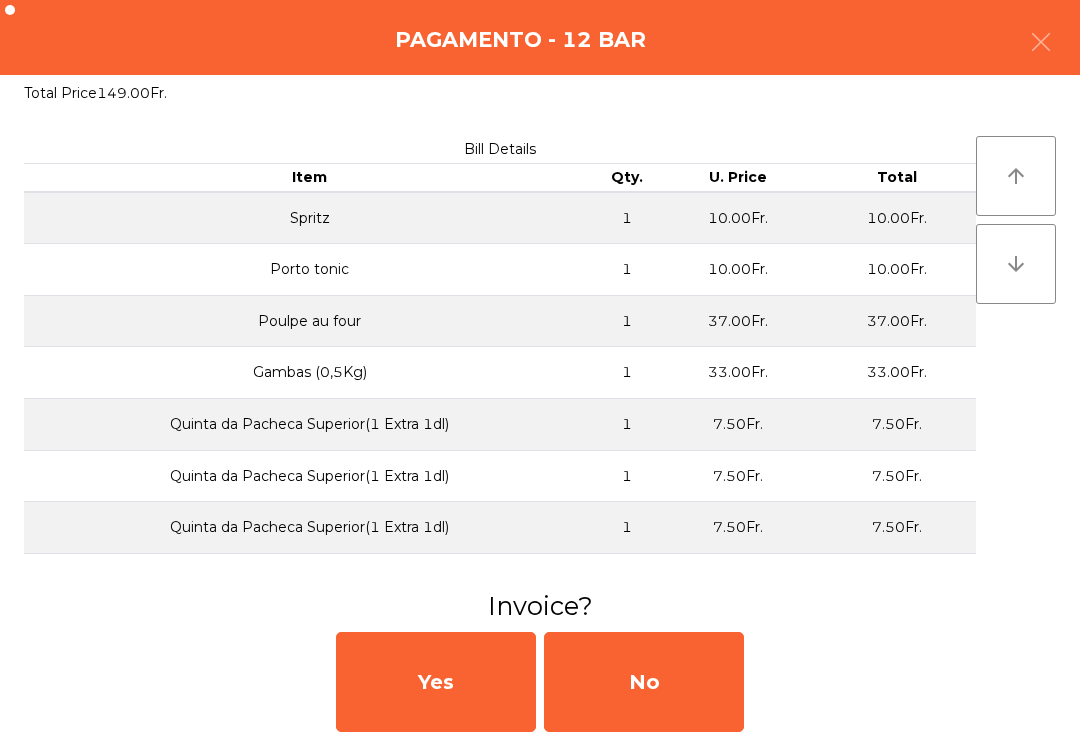 click on "No" 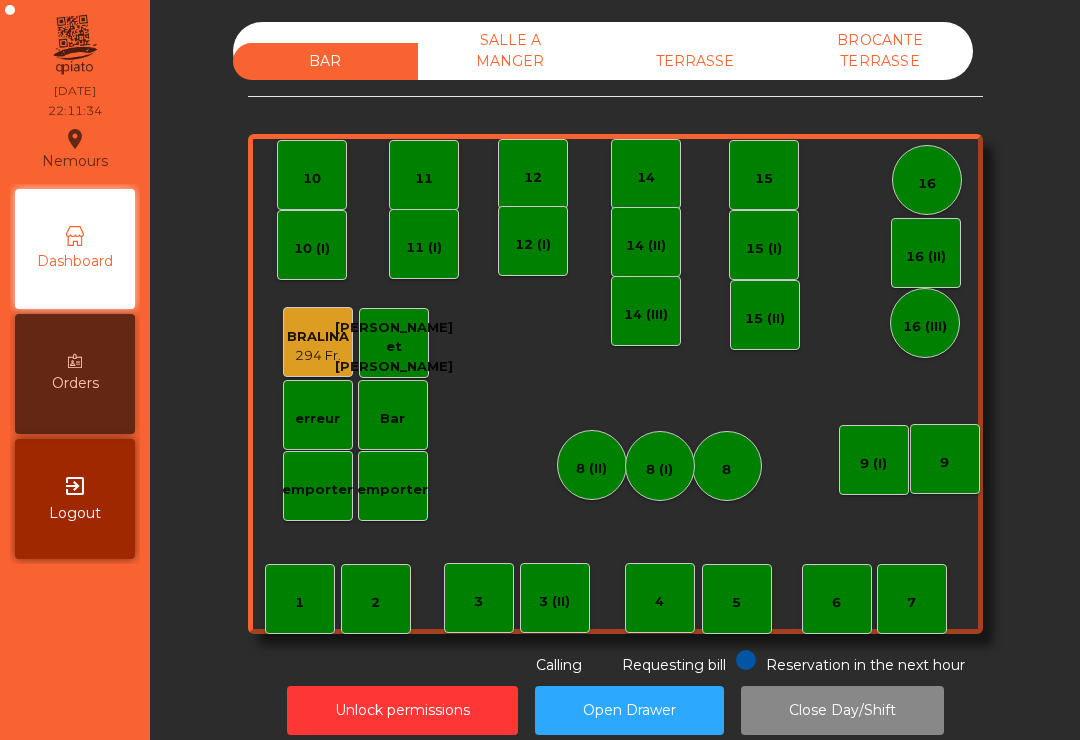 click on "BROCANTE TERRASSE" 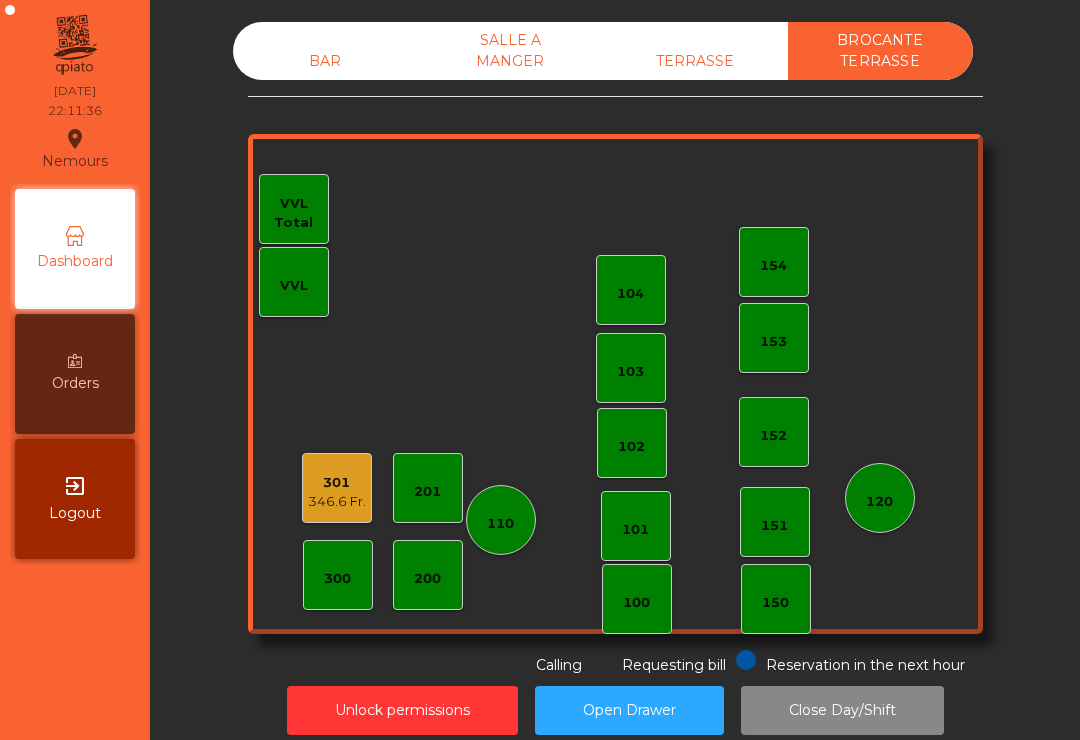 click on "BAR" 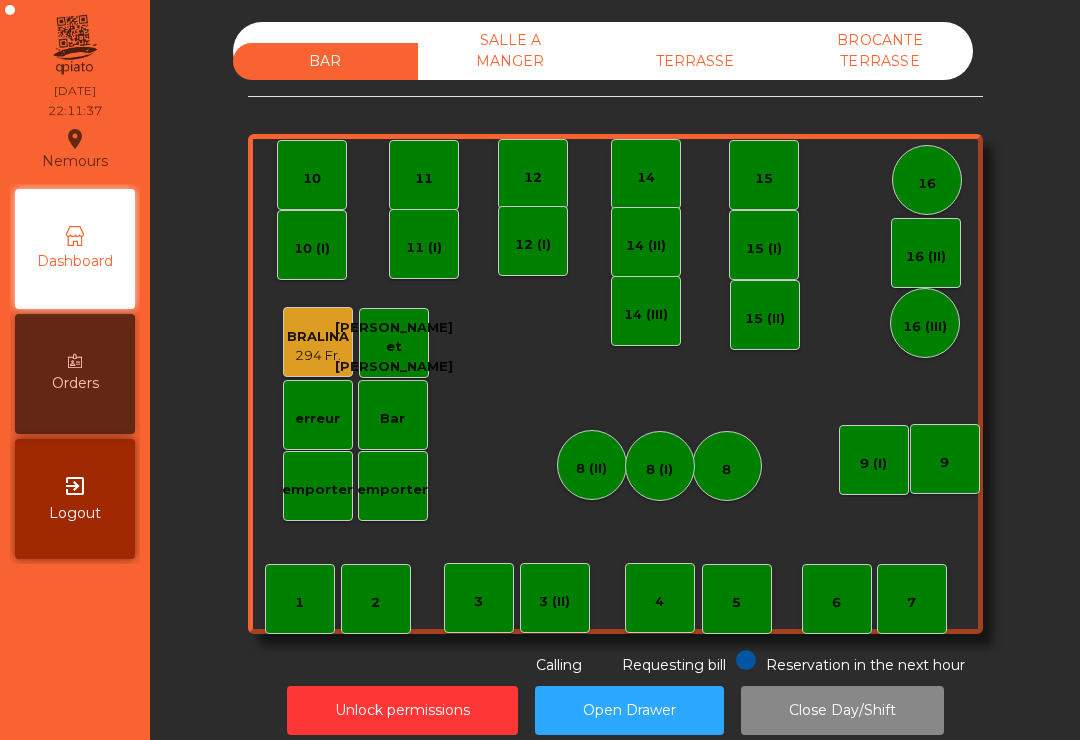 click on "Close Day/Shift" 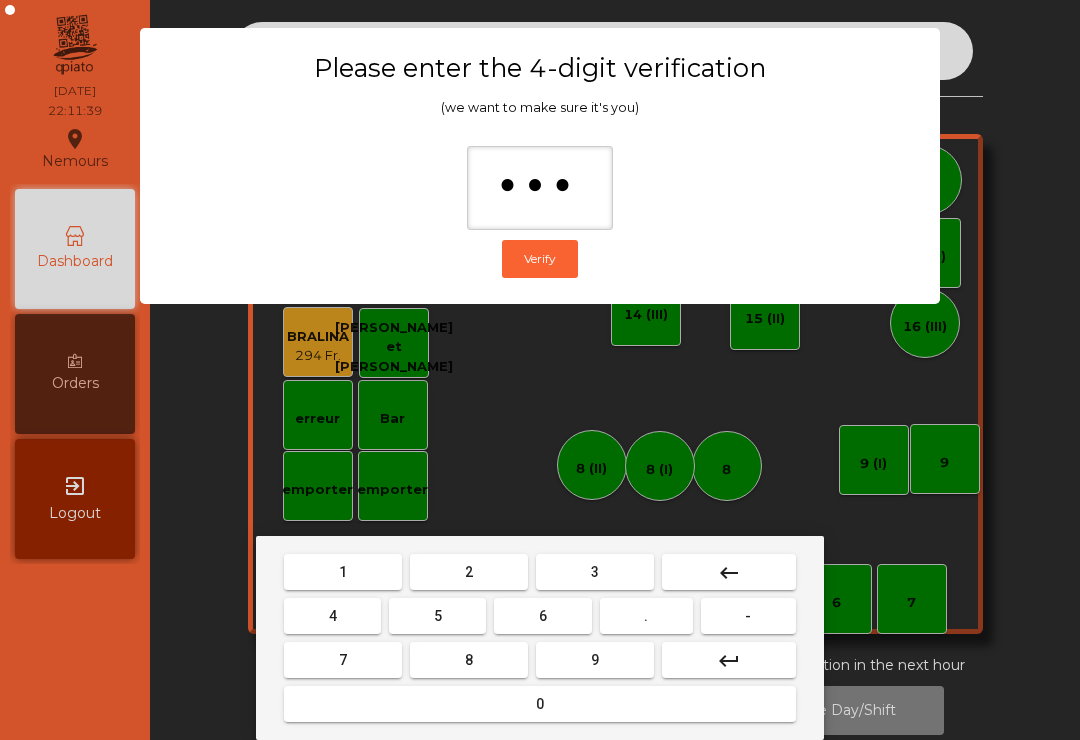 type on "****" 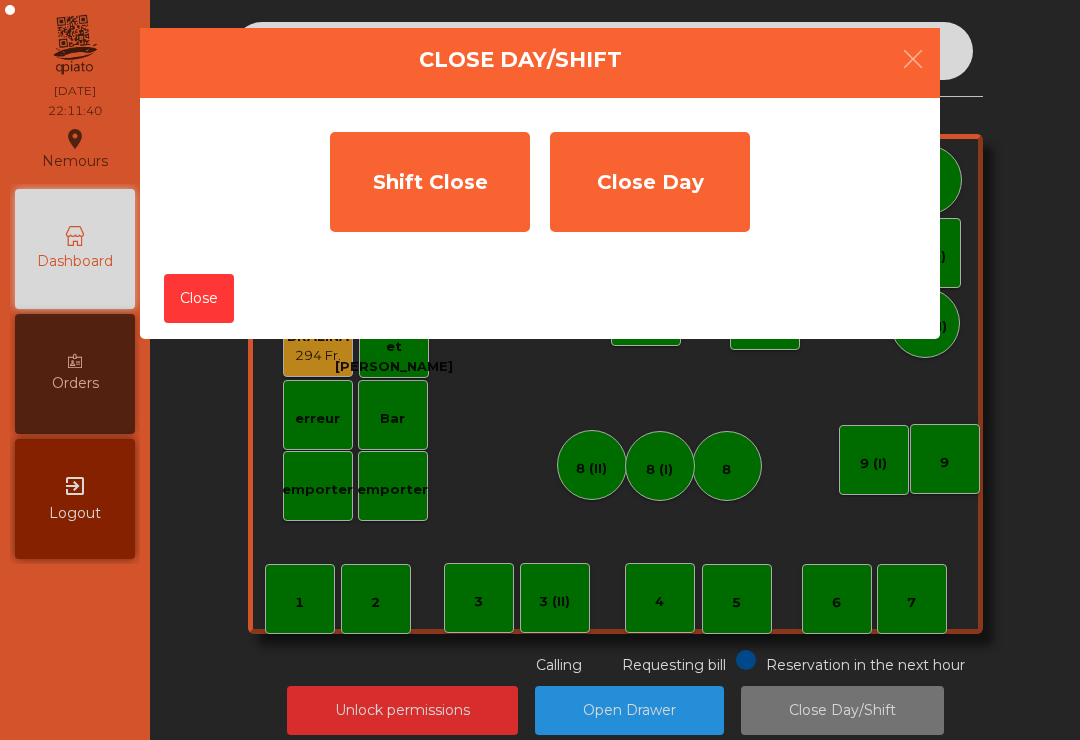 click on "Shift Close" 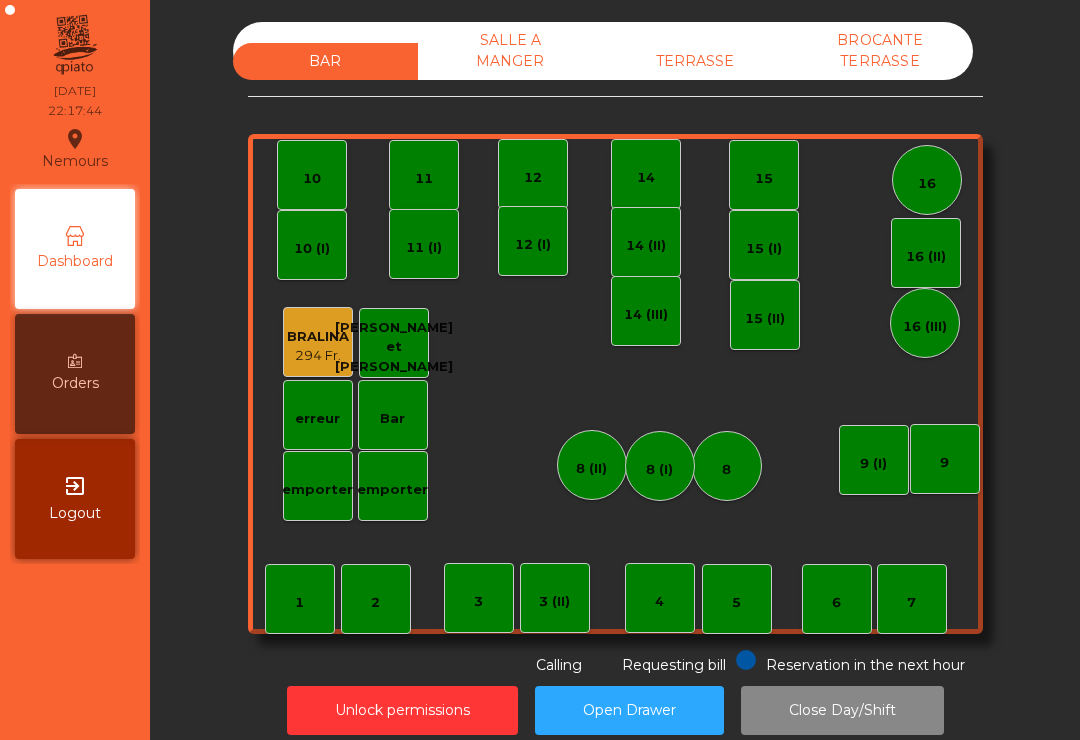 click on "TERRASSE" 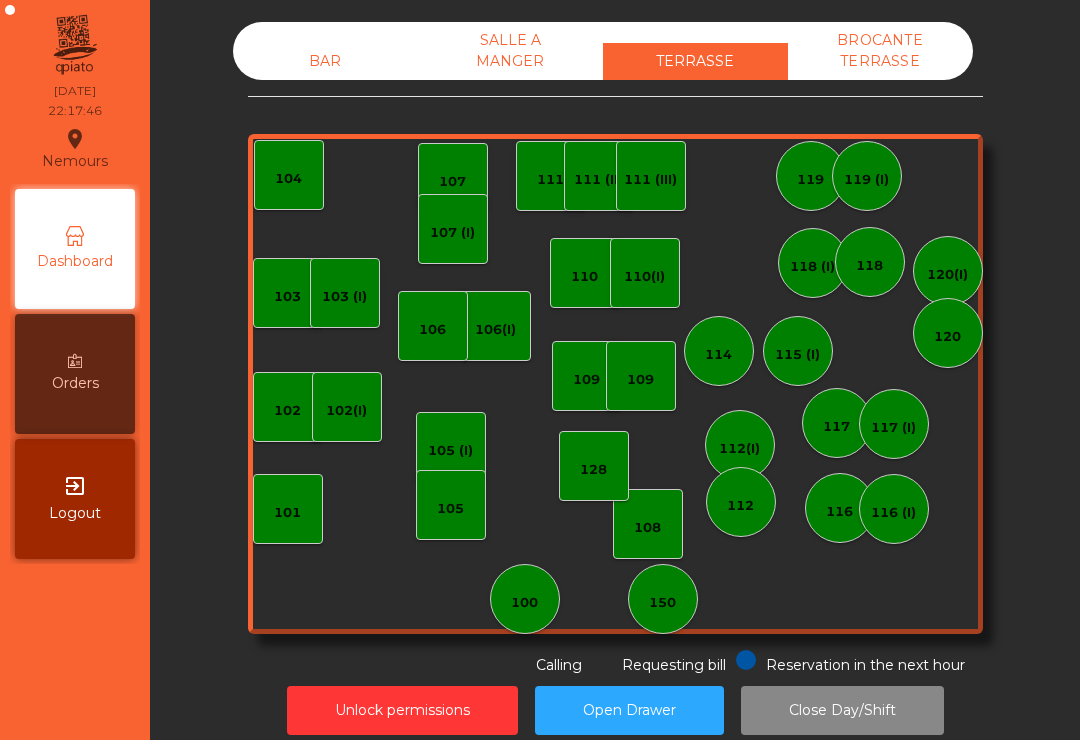 click on "BROCANTE TERRASSE" 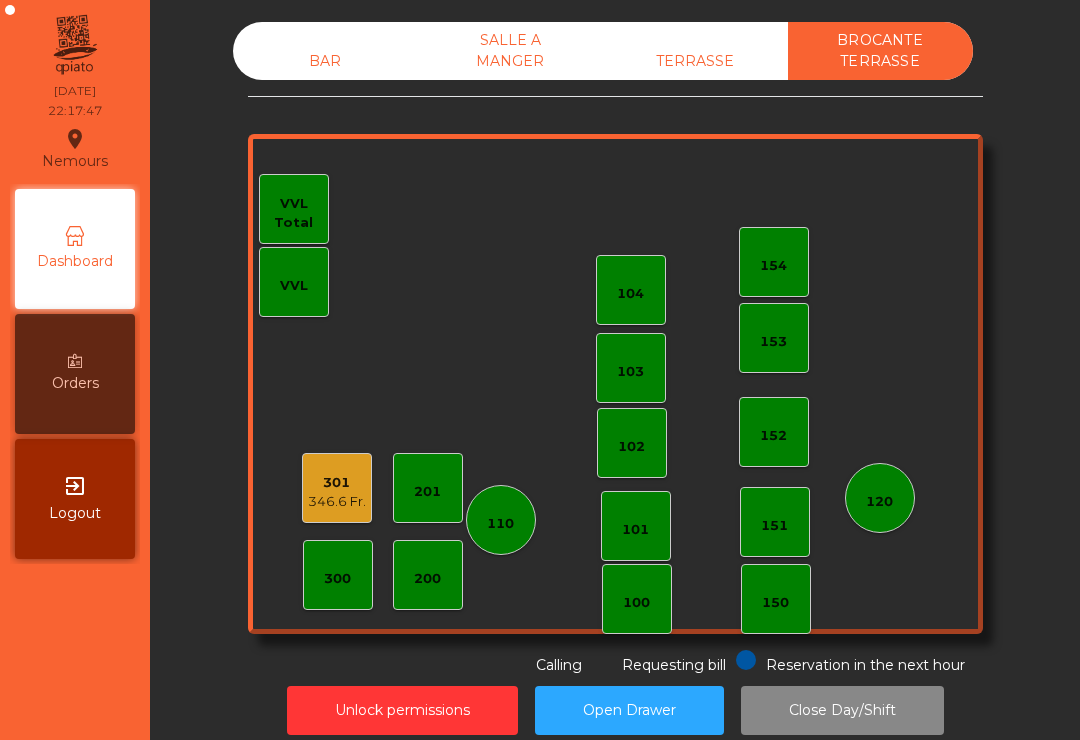 click on "SALLE A MANGER" 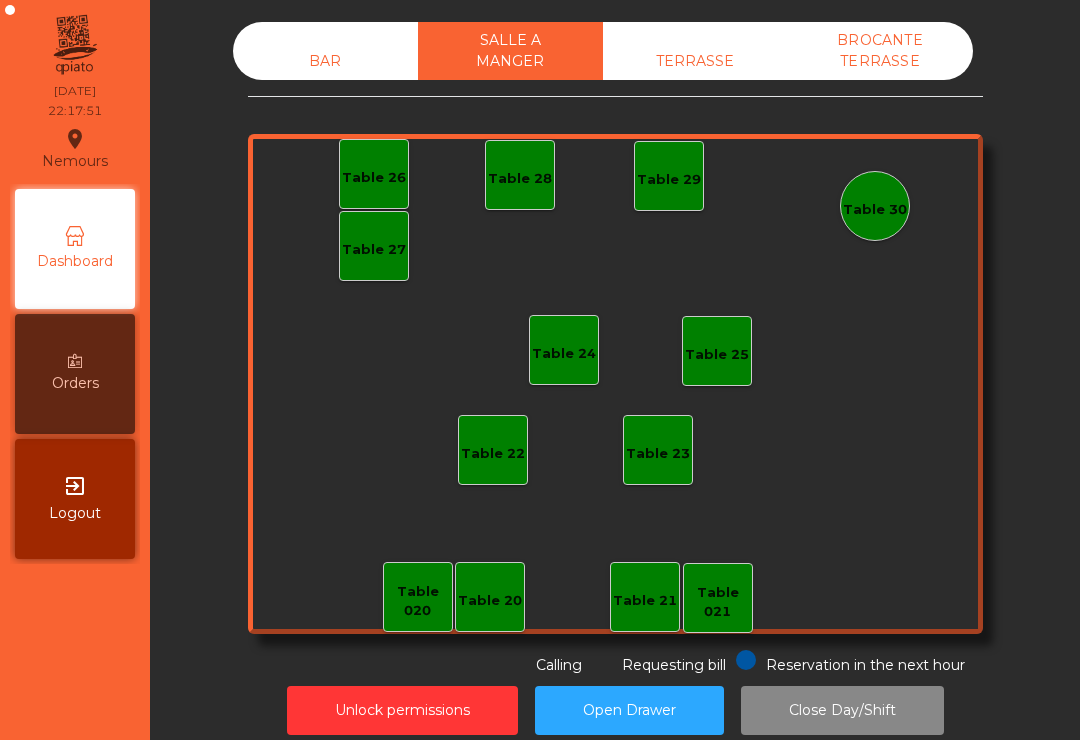 click on "BAR" 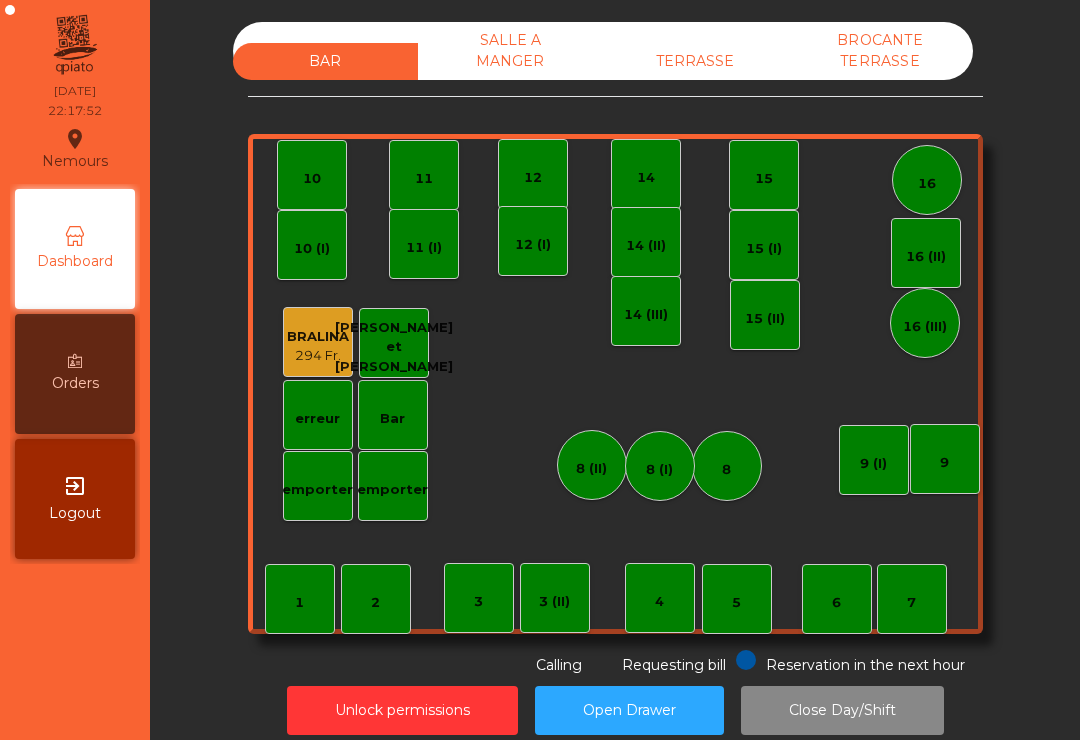 click on "SALLE A MANGER" 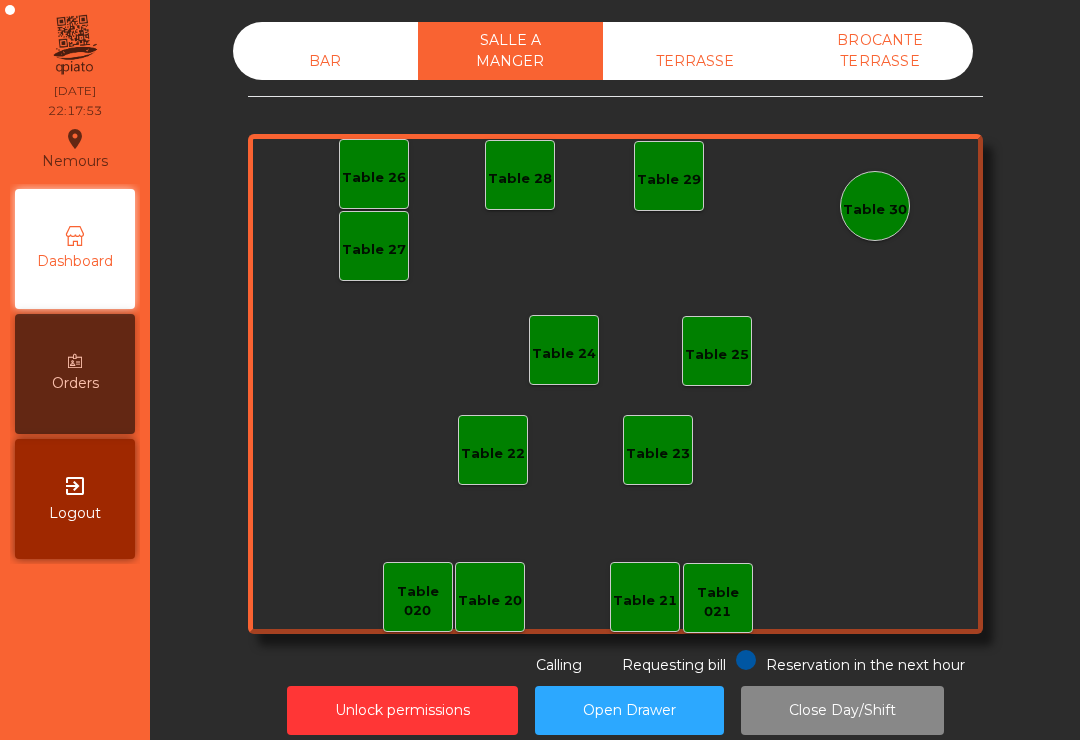 click on "TERRASSE" 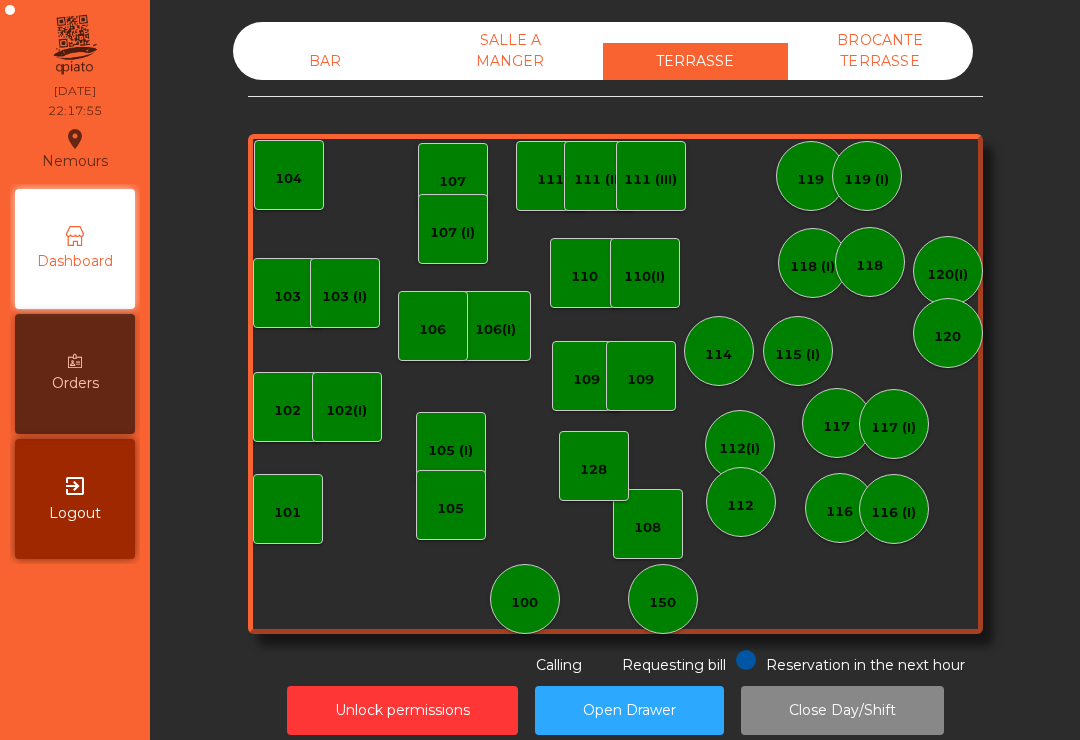 click on "BAR" 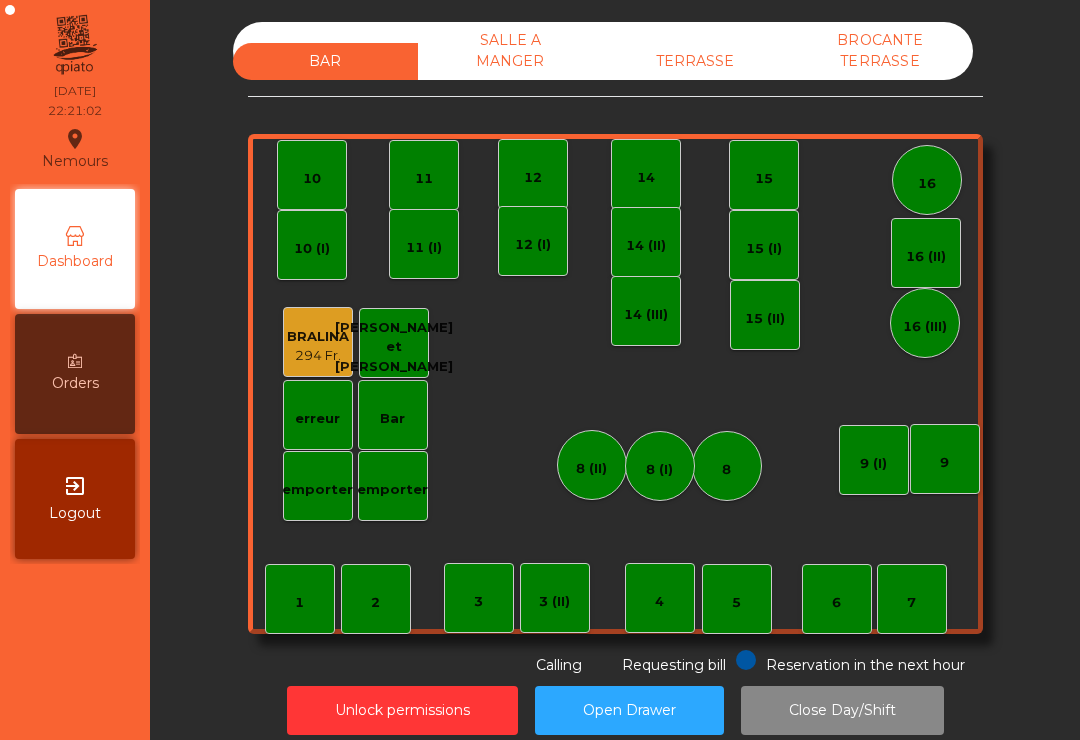 click on "BROCANTE TERRASSE" 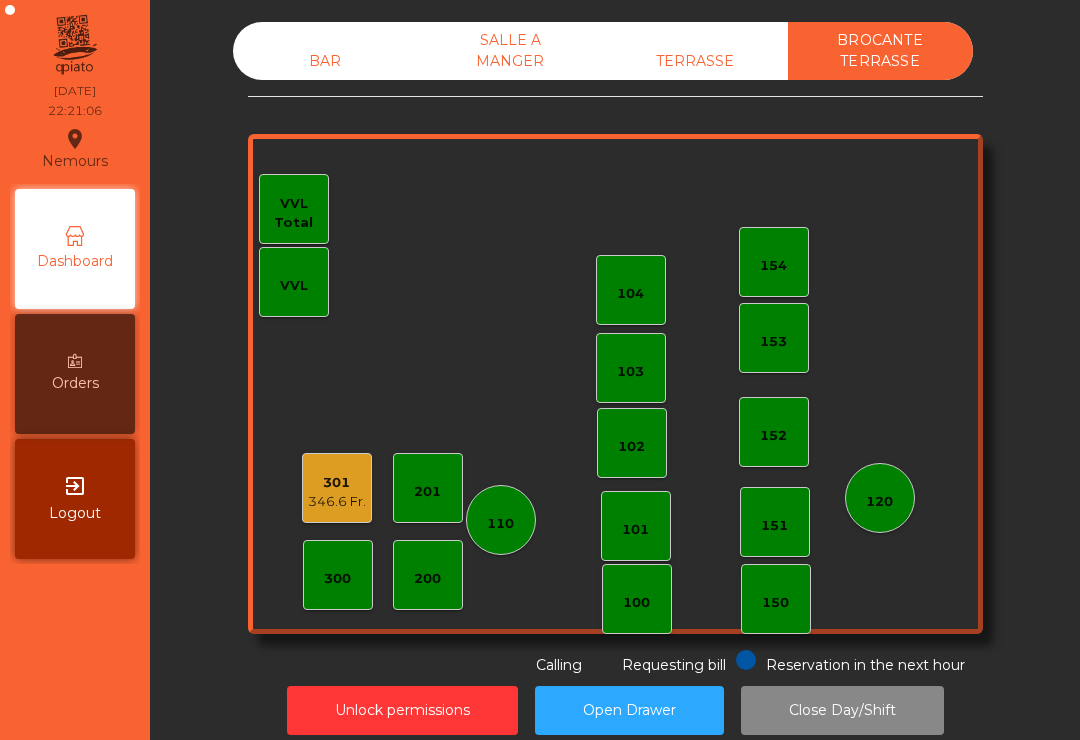 click on "BAR   SALLE A MANGER   TERRASSE   BROCANTE TERRASSE   102   101   100   151   150   103   153   152   VVL Total   VVL   200   300   104   154   201   301   346.6 Fr.   110   120  Reservation in the next hour Requesting bill Calling" 